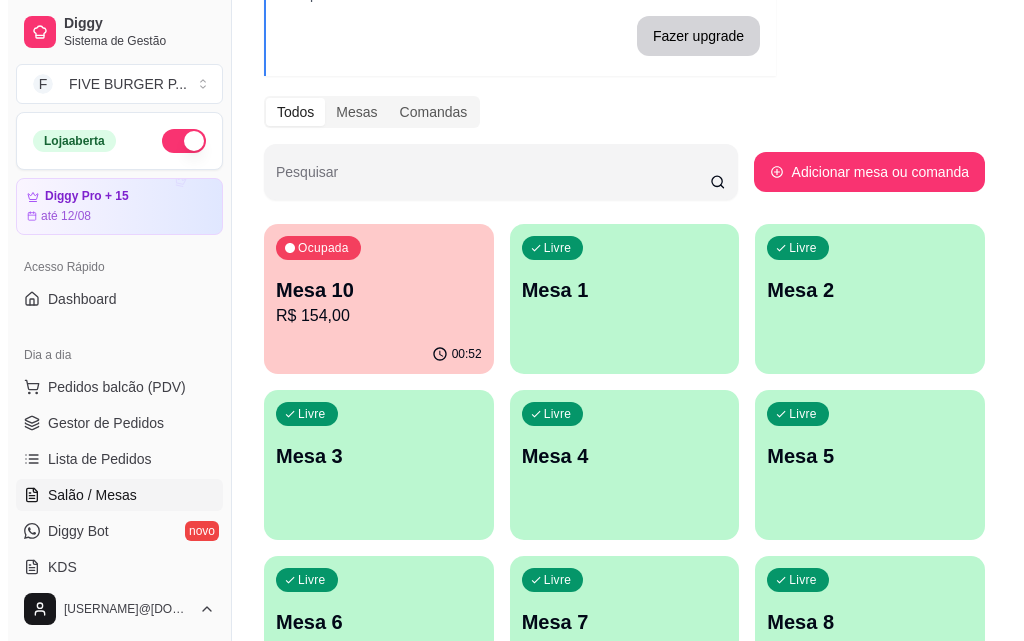 scroll, scrollTop: 200, scrollLeft: 0, axis: vertical 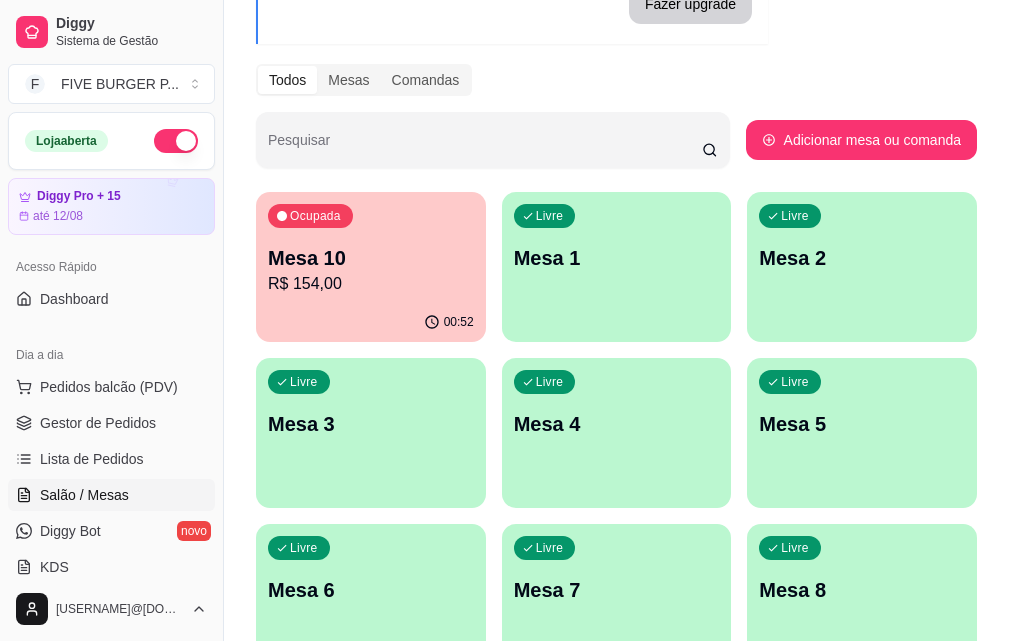 click on "R$ 154,00" at bounding box center [371, 284] 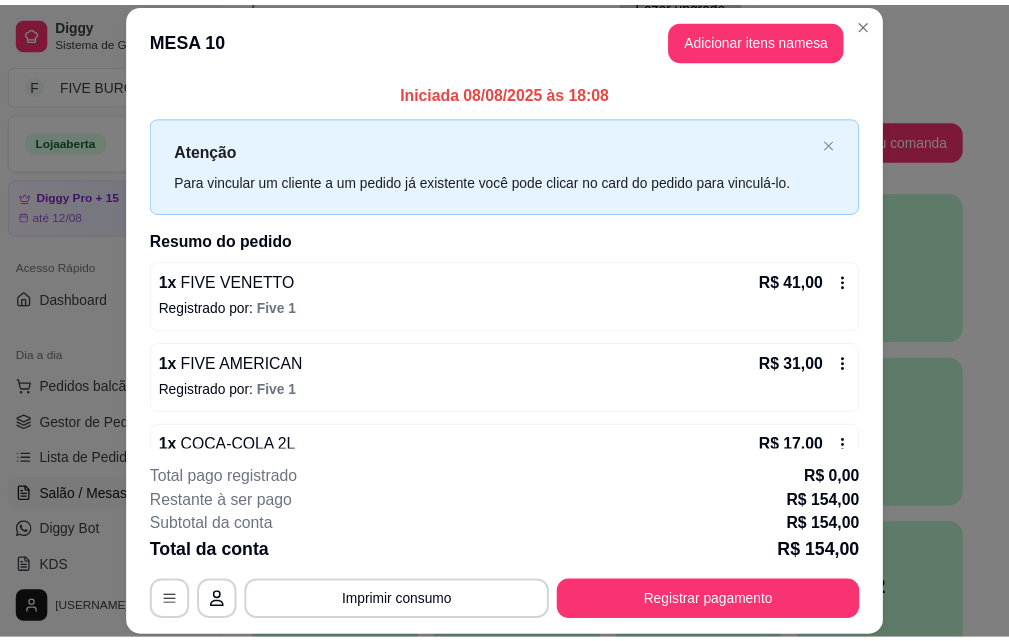 scroll, scrollTop: 0, scrollLeft: 0, axis: both 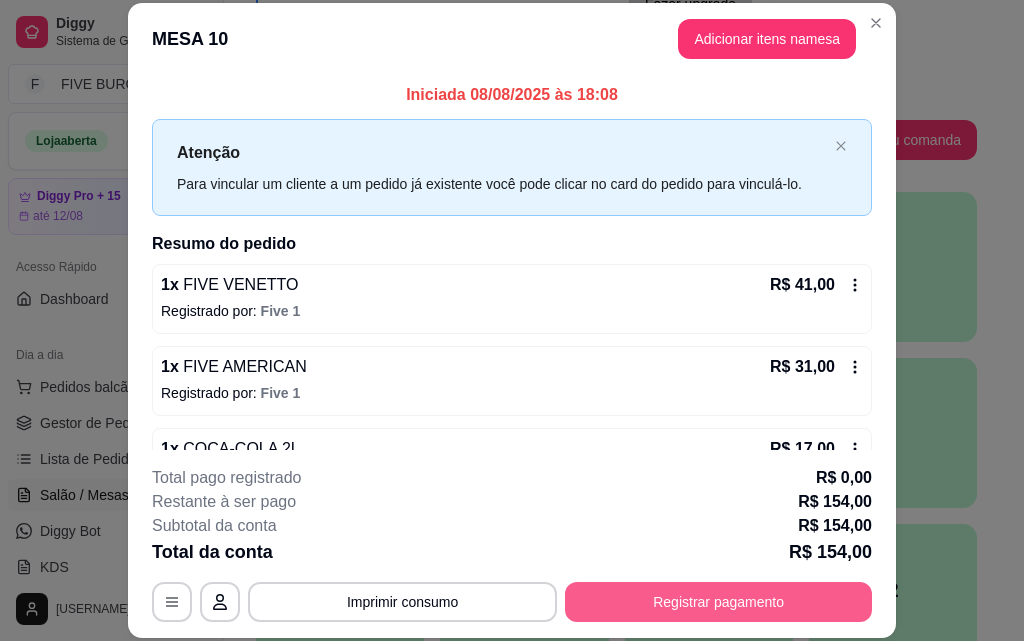 click on "Registrar pagamento" at bounding box center [718, 602] 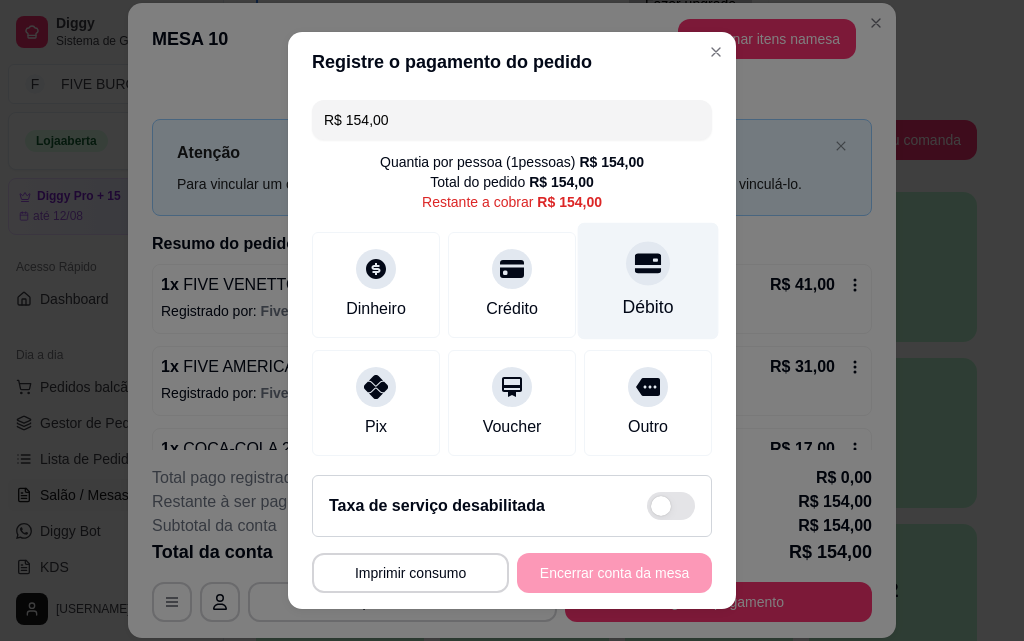 click on "Débito" at bounding box center [648, 307] 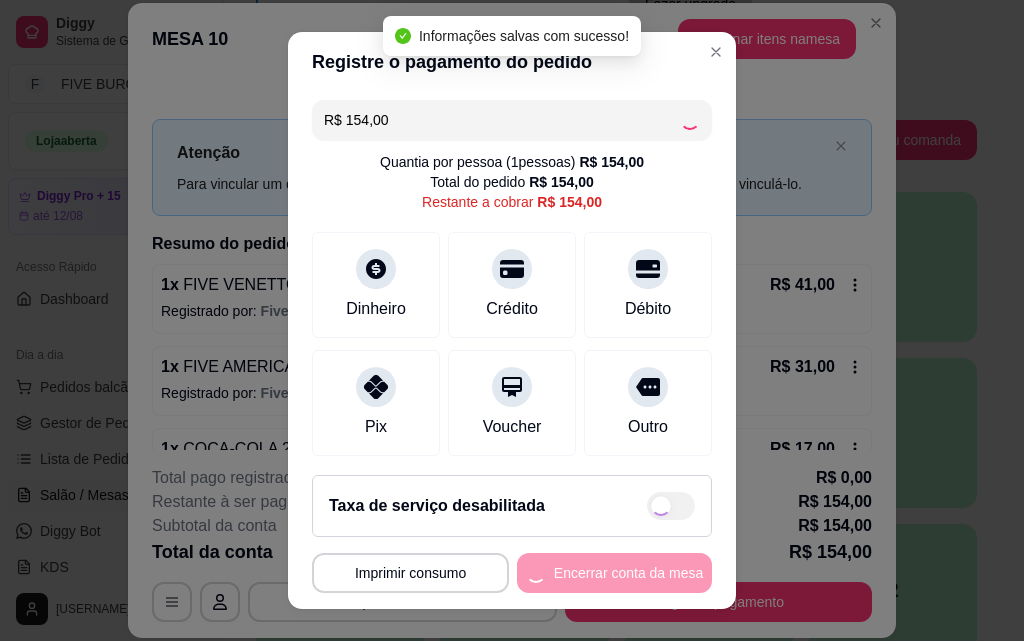 type on "R$ 0,00" 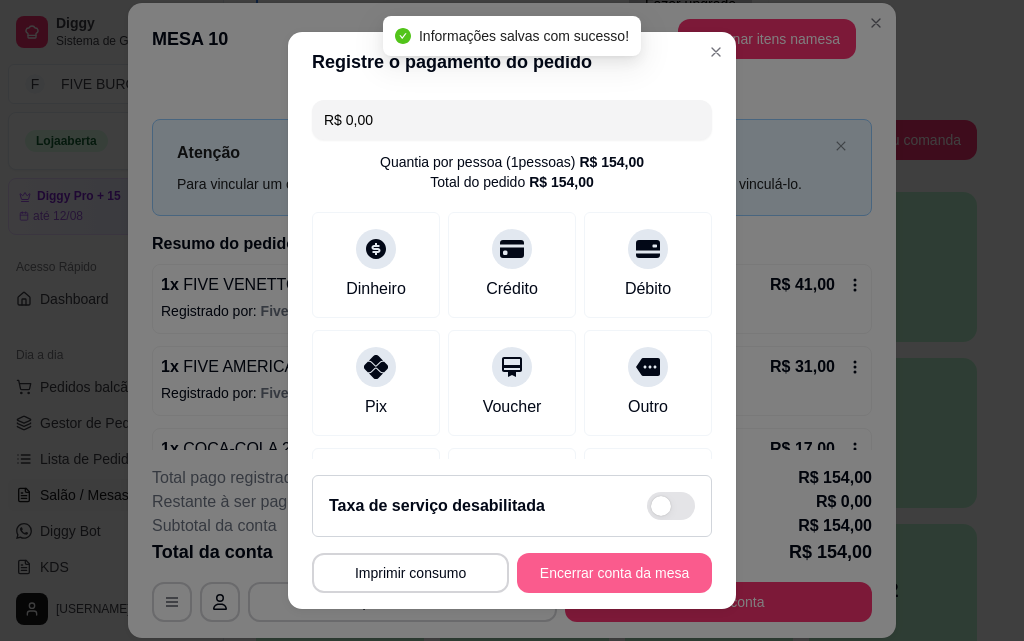 click on "Encerrar conta da mesa" at bounding box center [614, 573] 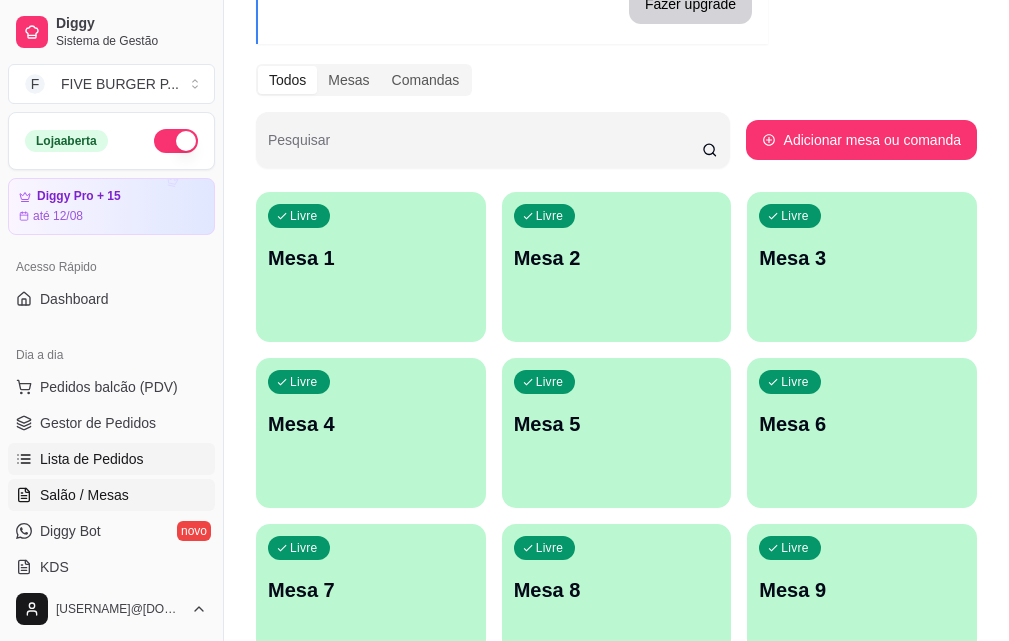 click on "Lista de Pedidos" at bounding box center (92, 459) 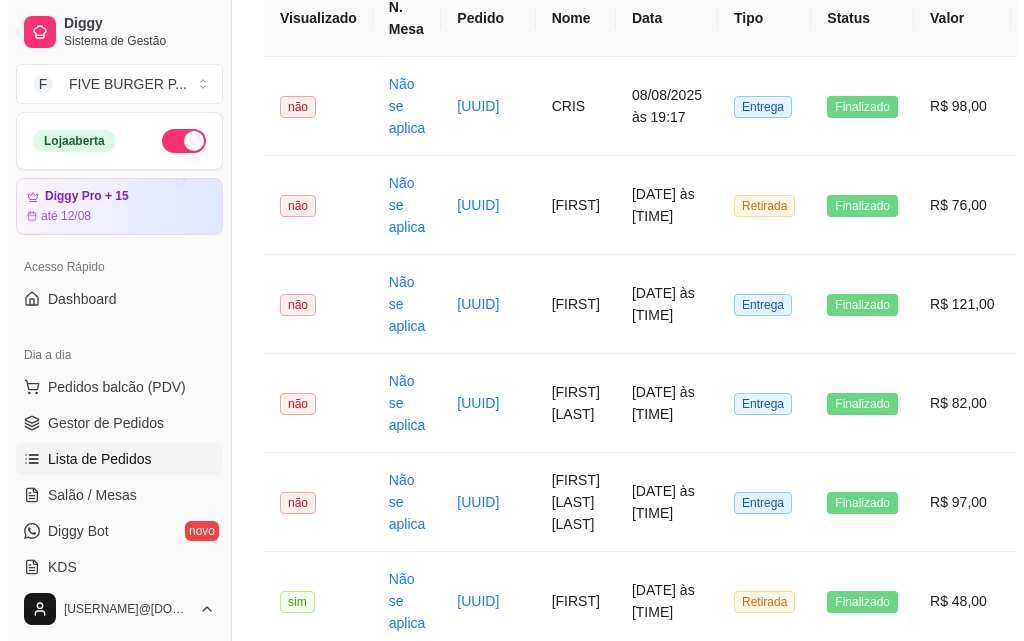 scroll, scrollTop: 0, scrollLeft: 0, axis: both 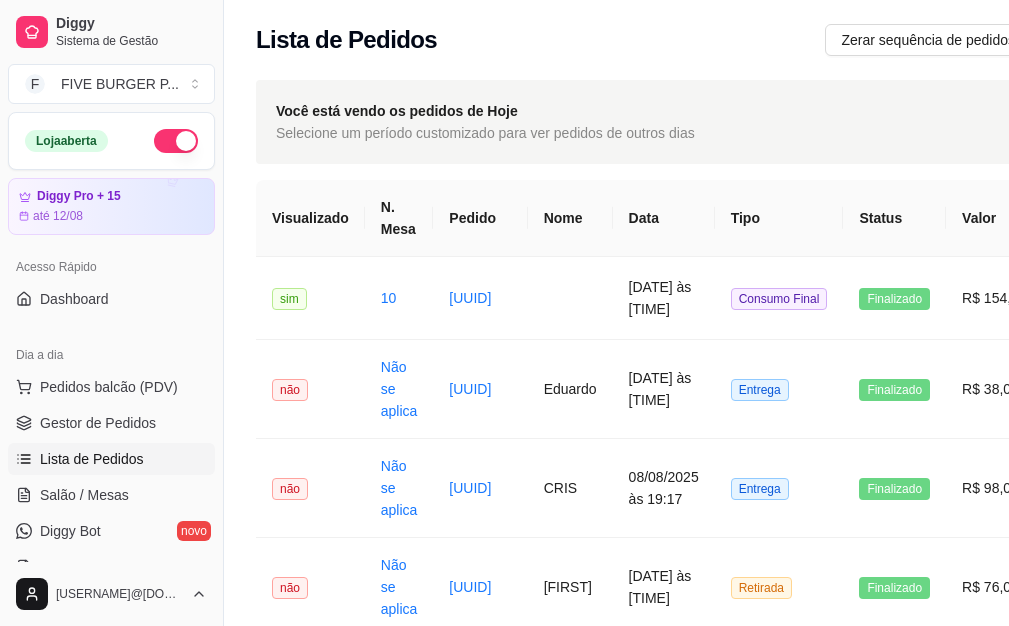 click on "Lista de Pedidos" at bounding box center (92, 459) 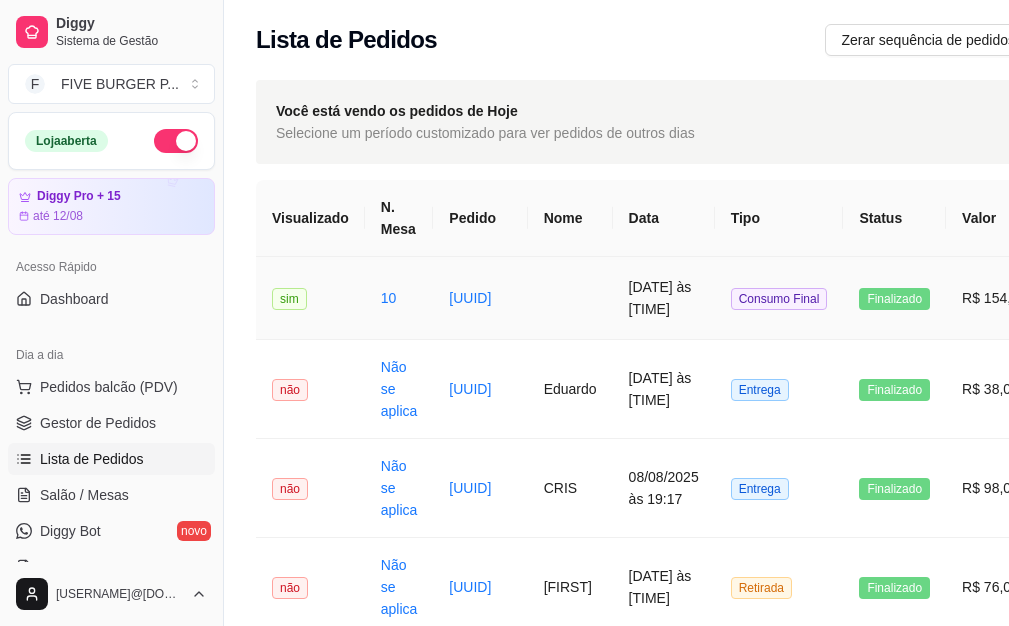 click at bounding box center (570, 298) 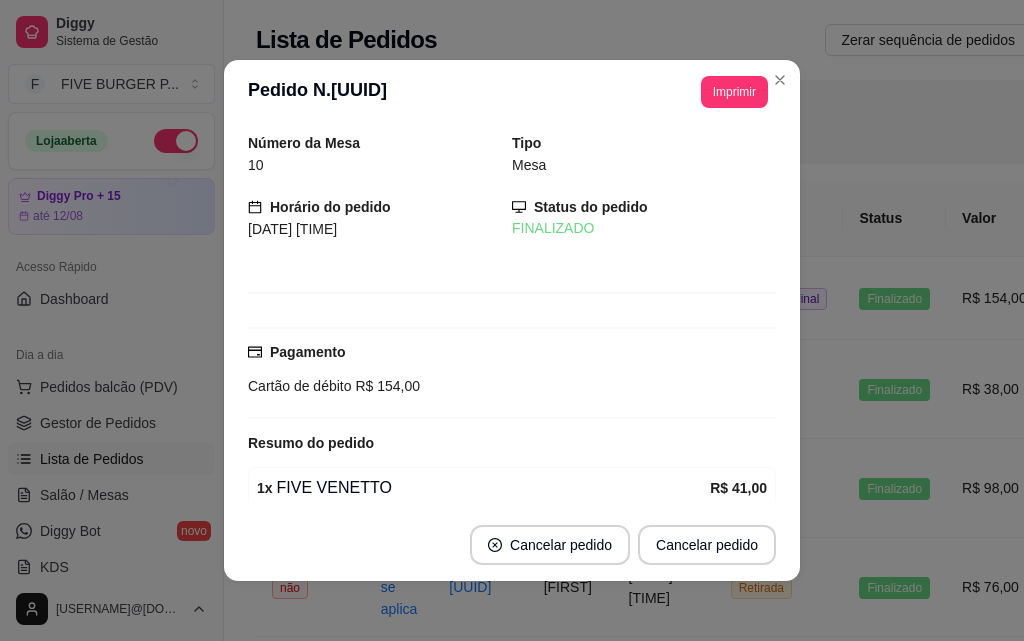 click on "Imprimir" at bounding box center [734, 92] 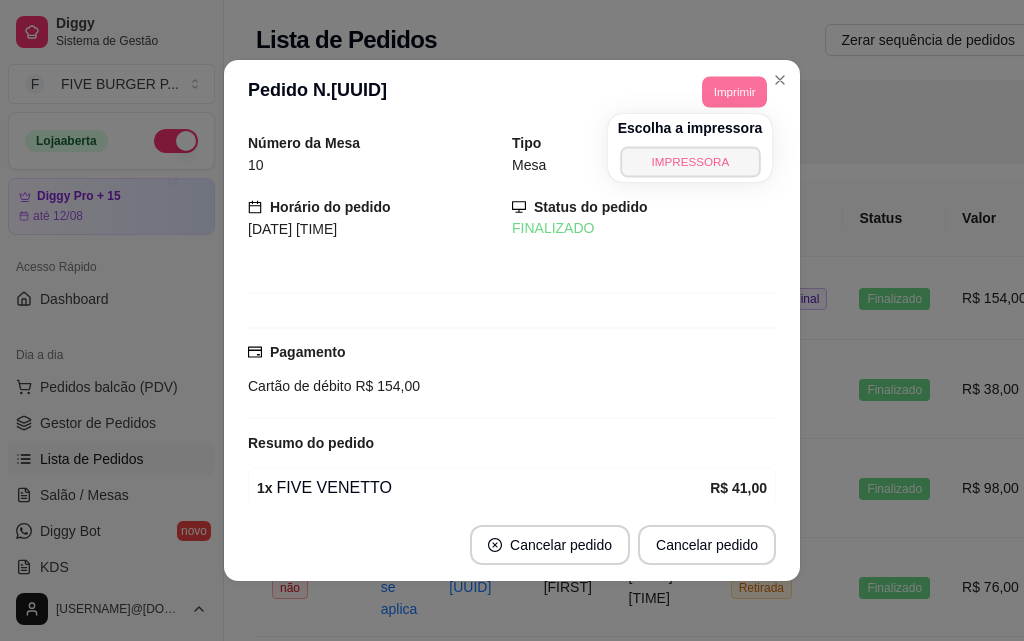 click on "IMPRESSORA" at bounding box center (690, 161) 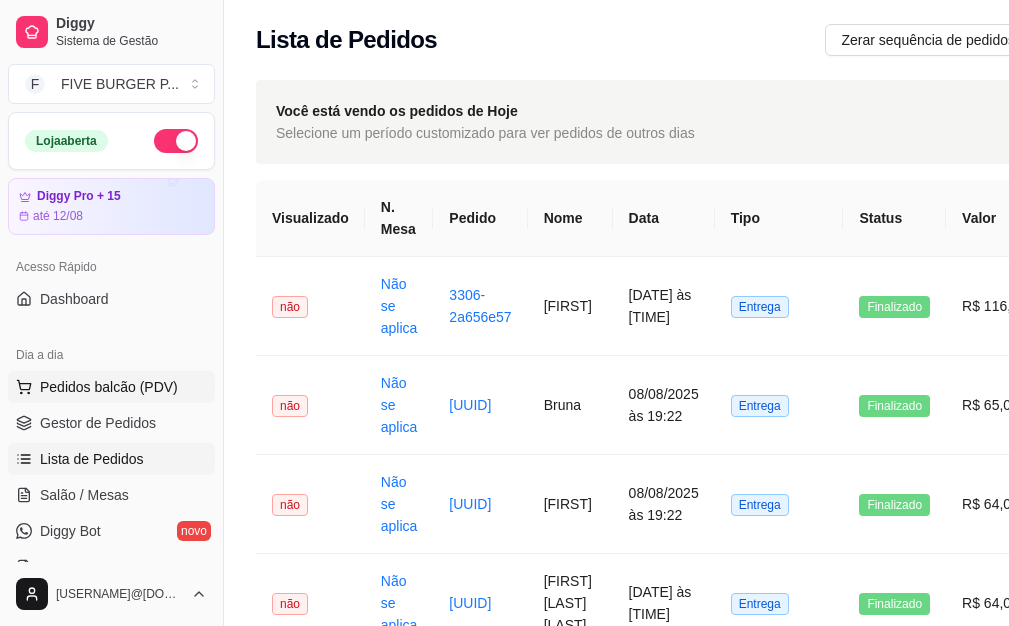 click on "Pedidos balcão (PDV)" at bounding box center (109, 387) 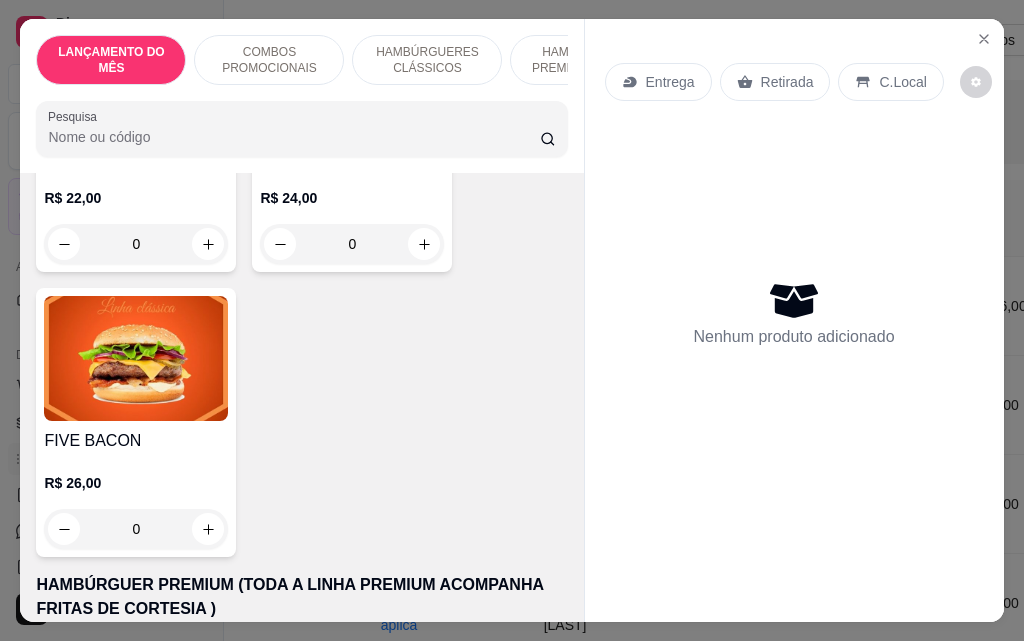 scroll, scrollTop: 1300, scrollLeft: 0, axis: vertical 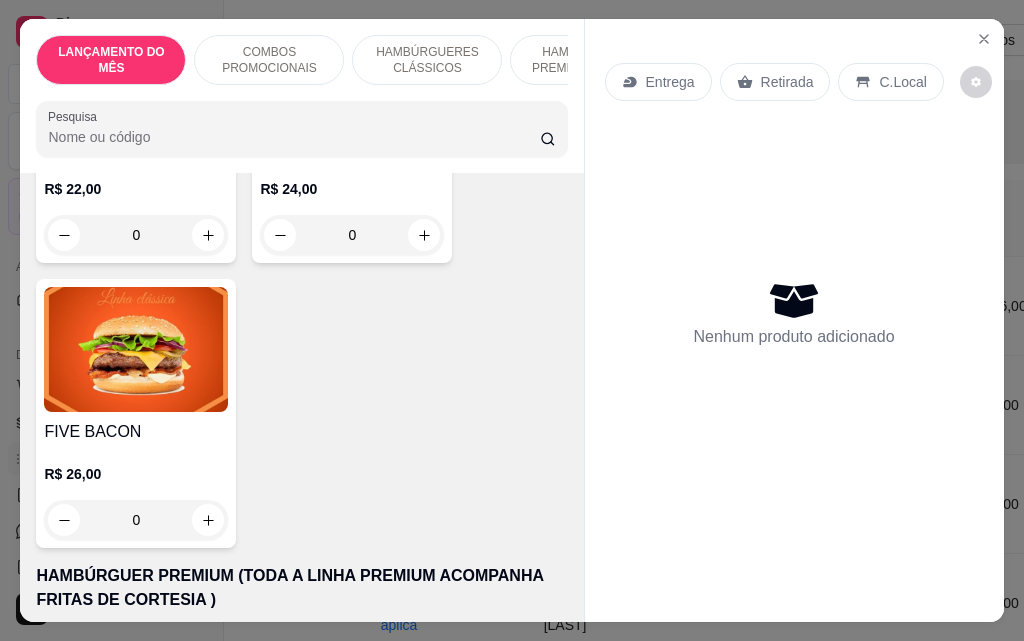 click on "0" at bounding box center (136, 520) 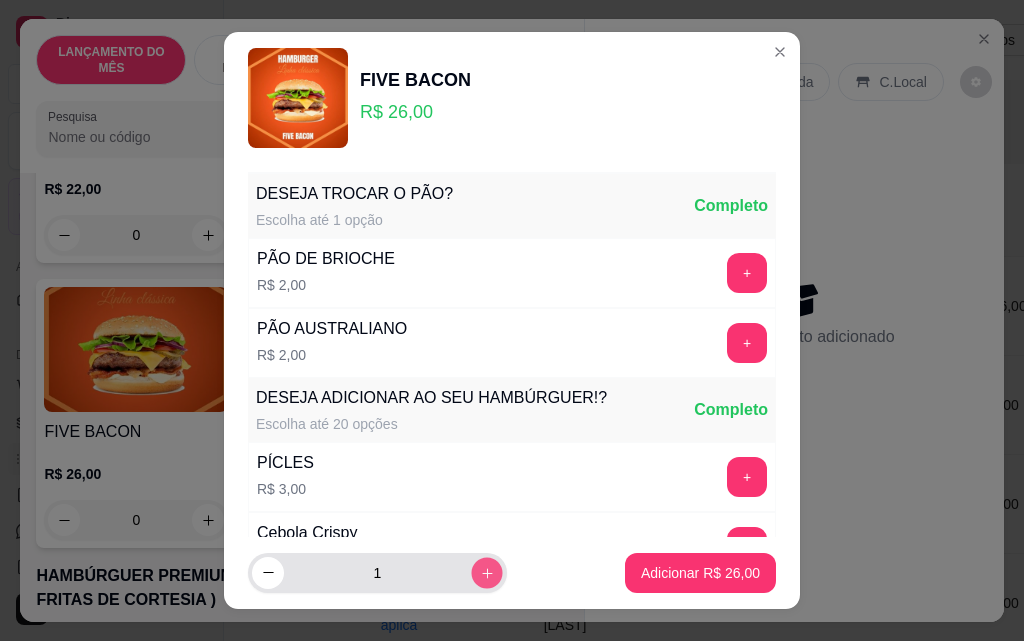 click 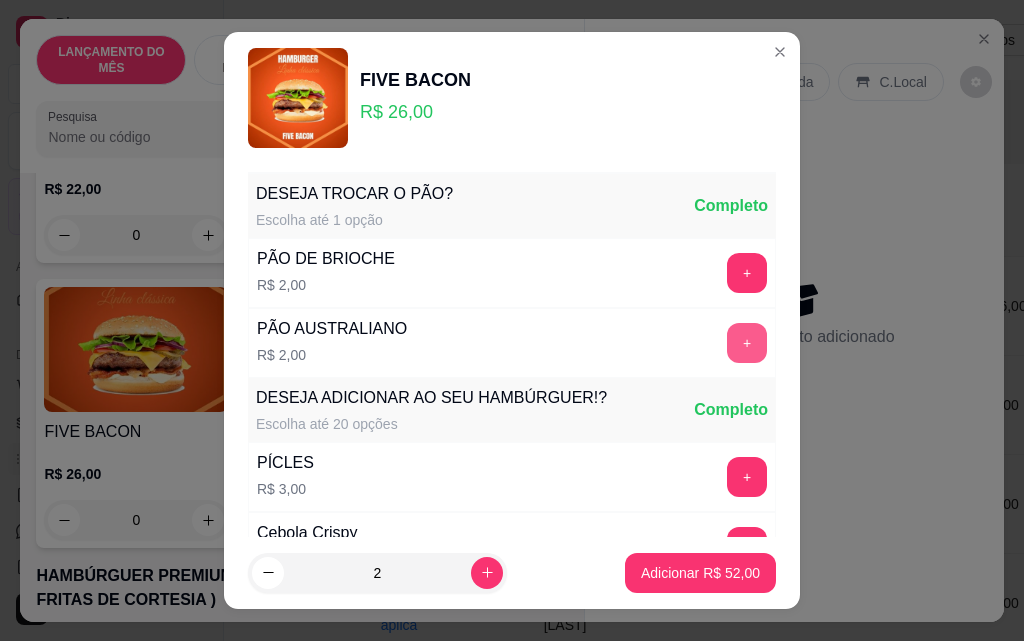 click on "+" at bounding box center [747, 343] 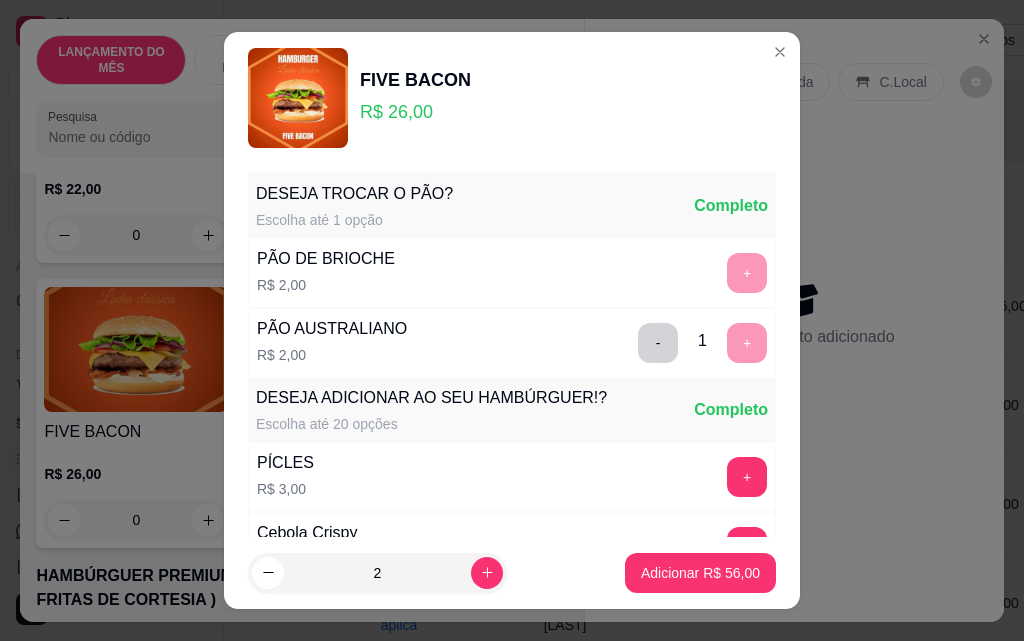 scroll, scrollTop: 32, scrollLeft: 0, axis: vertical 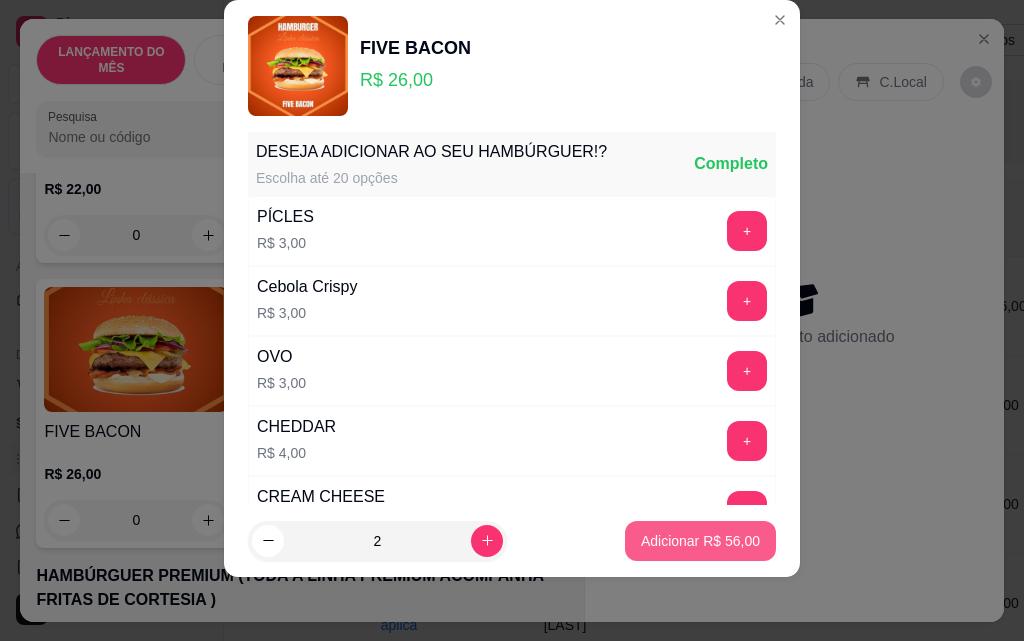 click on "Adicionar   R$ 56,00" at bounding box center [700, 541] 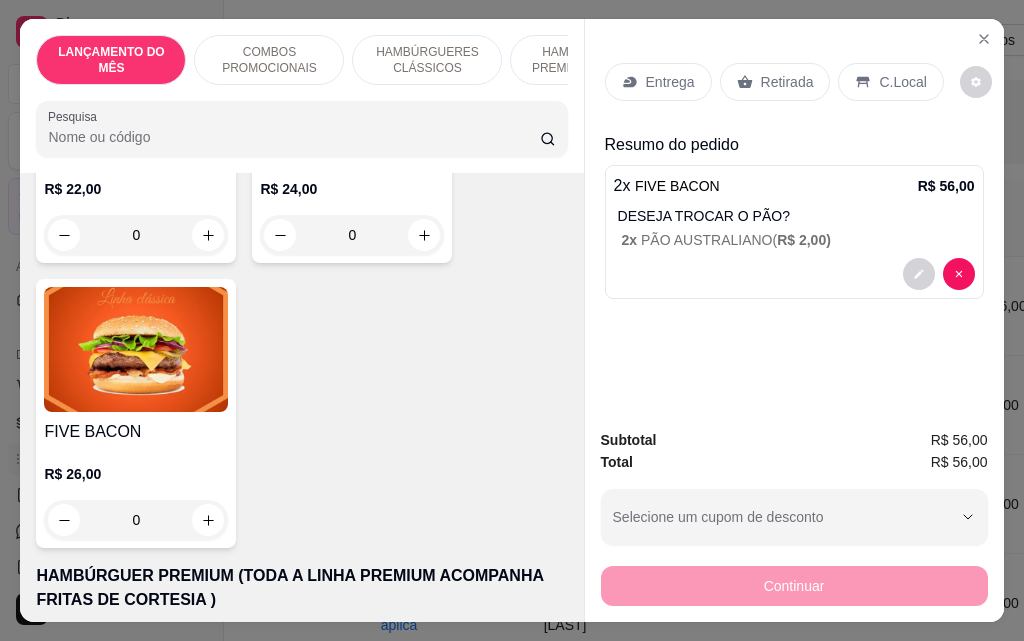 click on "Entrega" at bounding box center [658, 82] 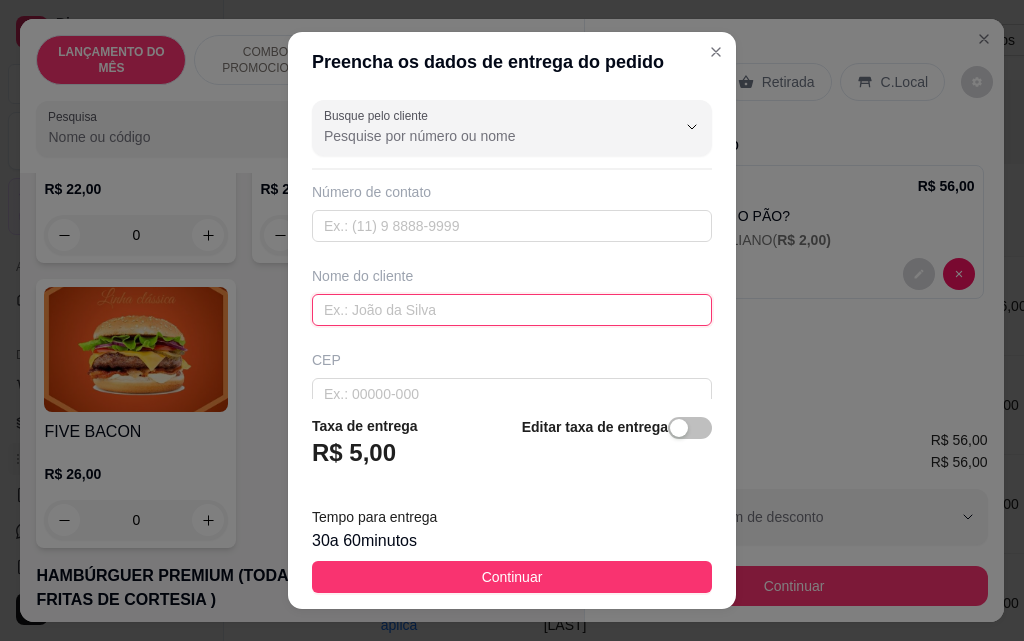click at bounding box center (512, 310) 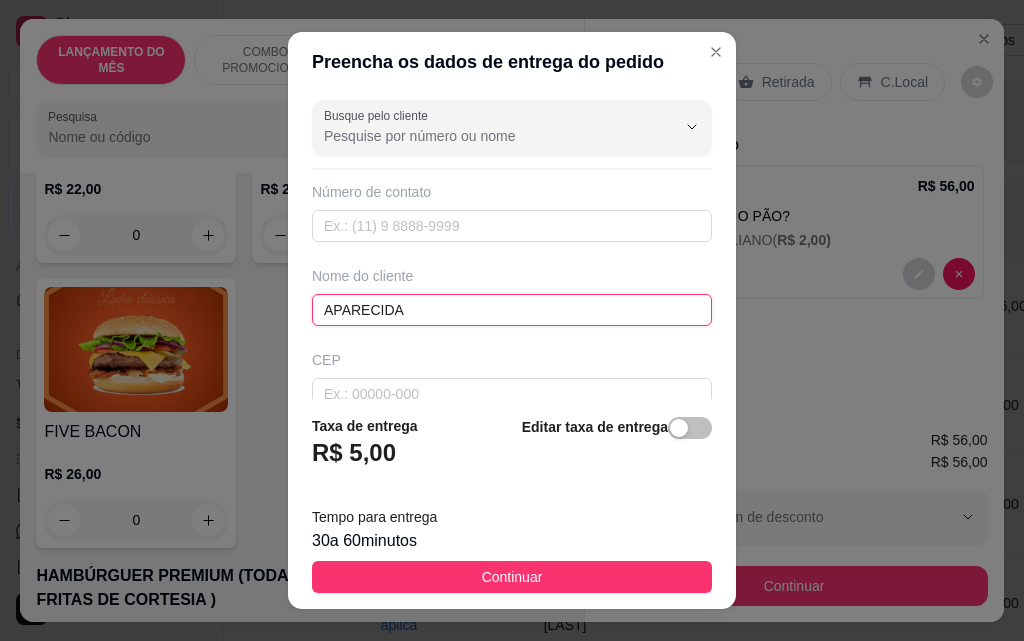 type on "APARECIDA" 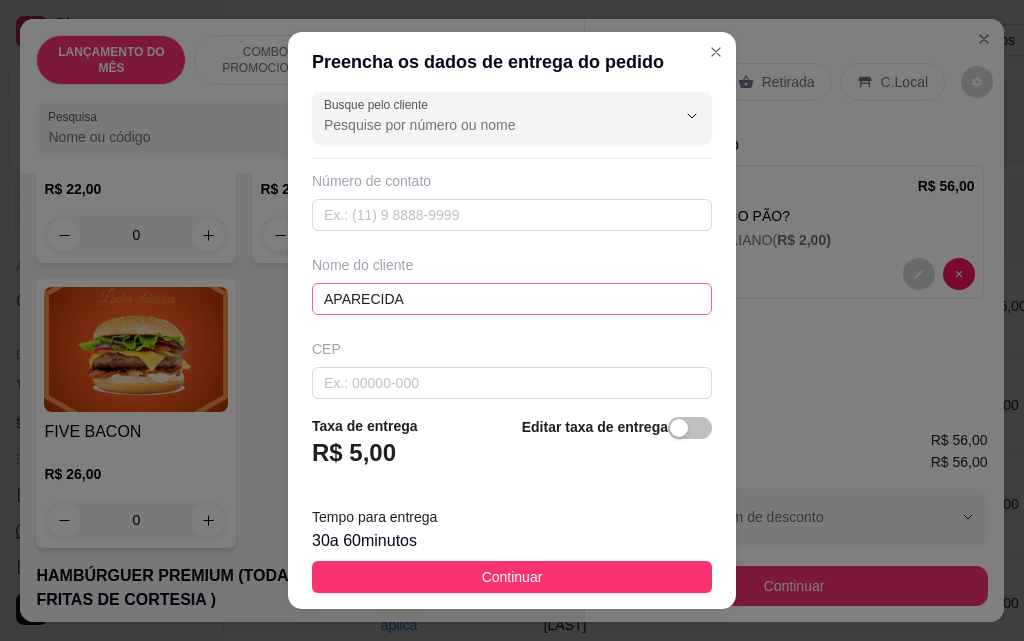 scroll, scrollTop: 233, scrollLeft: 0, axis: vertical 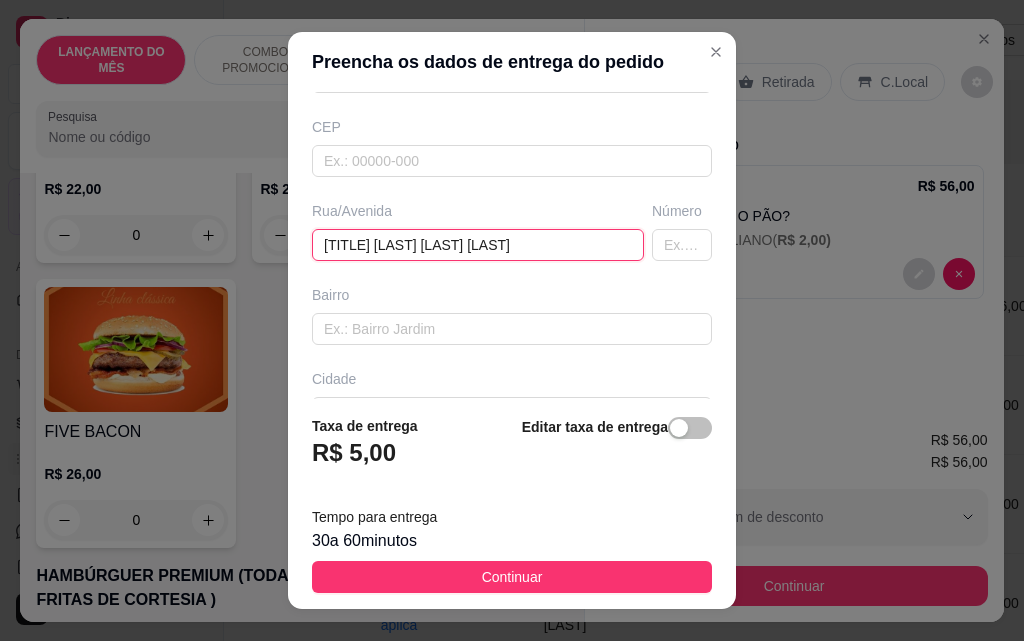 type on "DR NELSON DA SILVA LEITE" 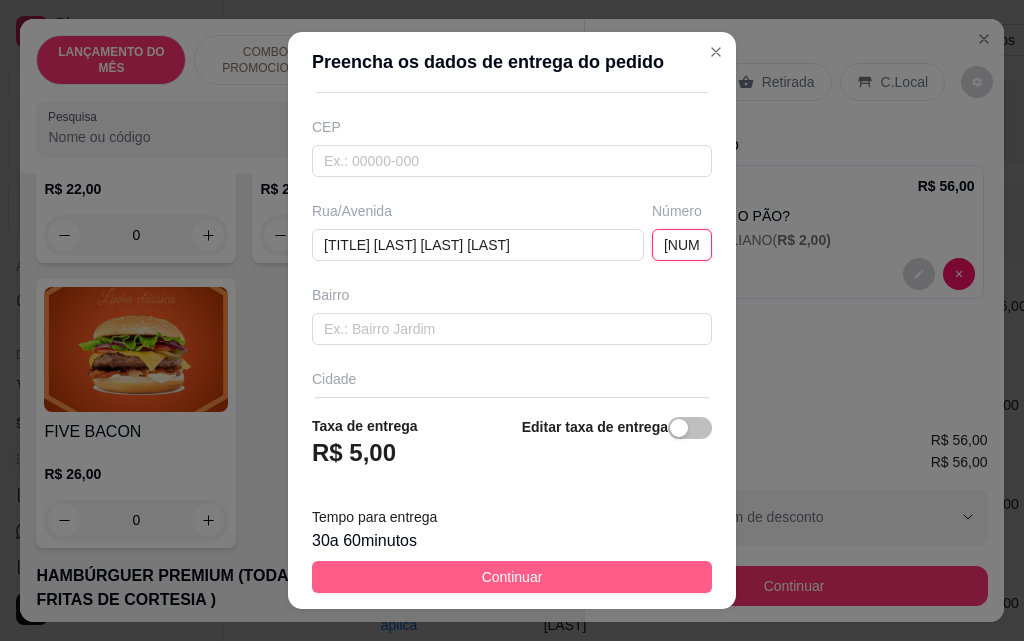 type on "154" 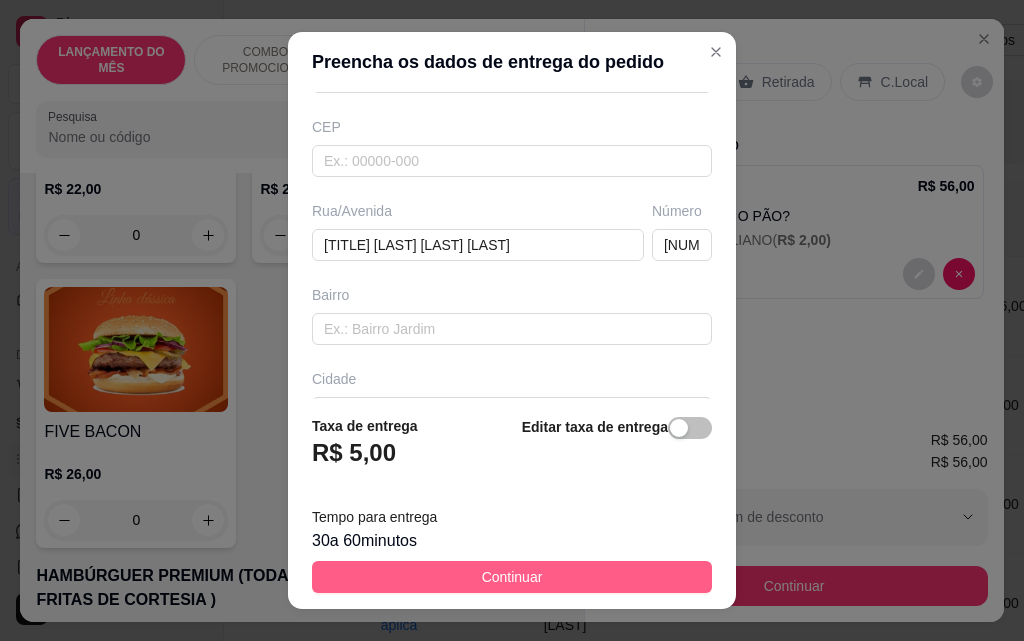click on "Continuar" at bounding box center [512, 577] 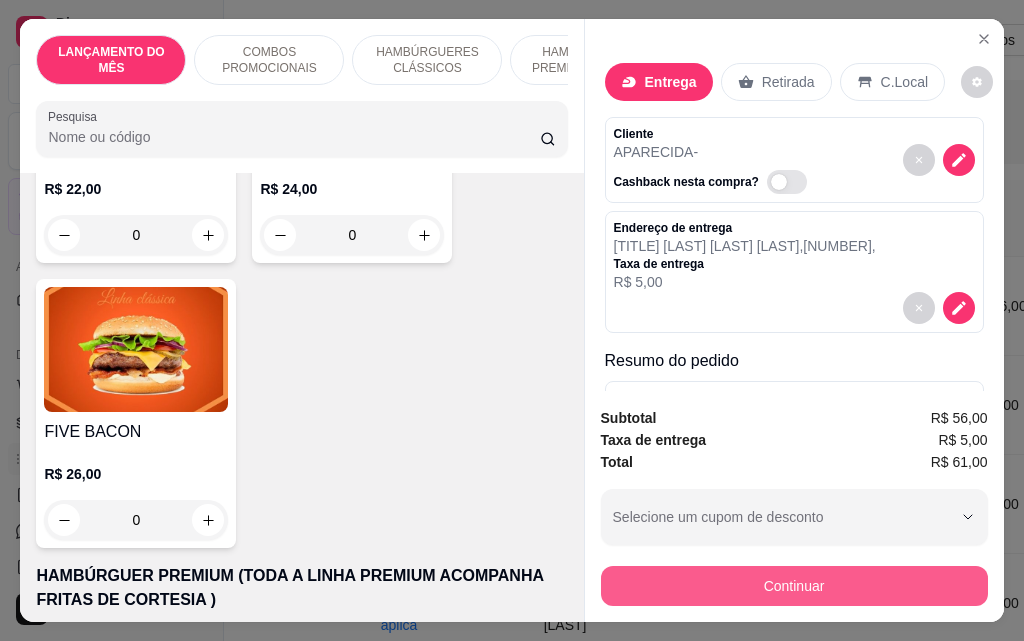 click on "Continuar" at bounding box center (794, 586) 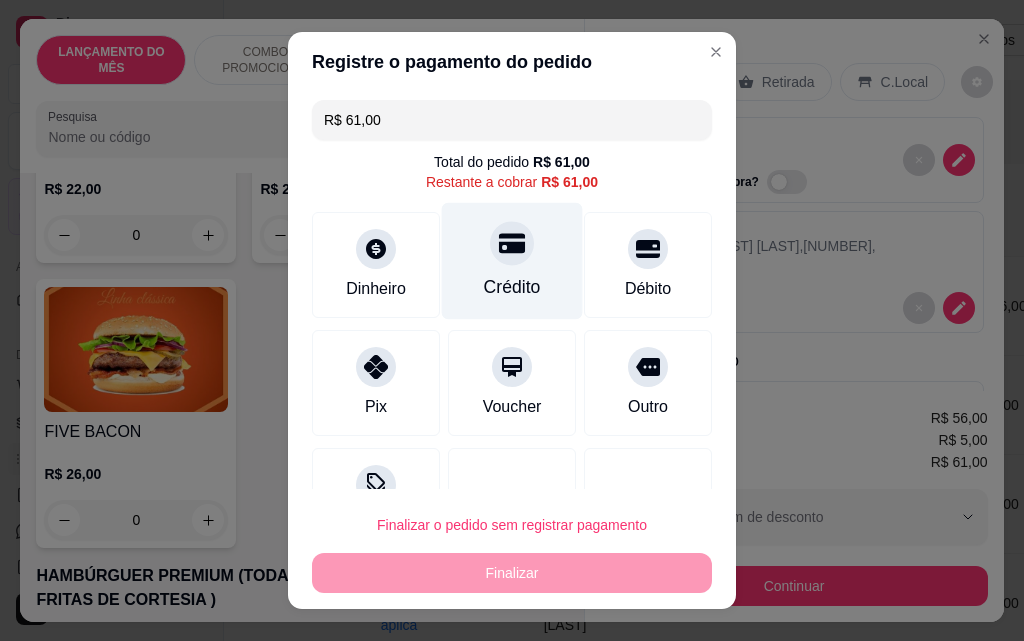click at bounding box center (512, 243) 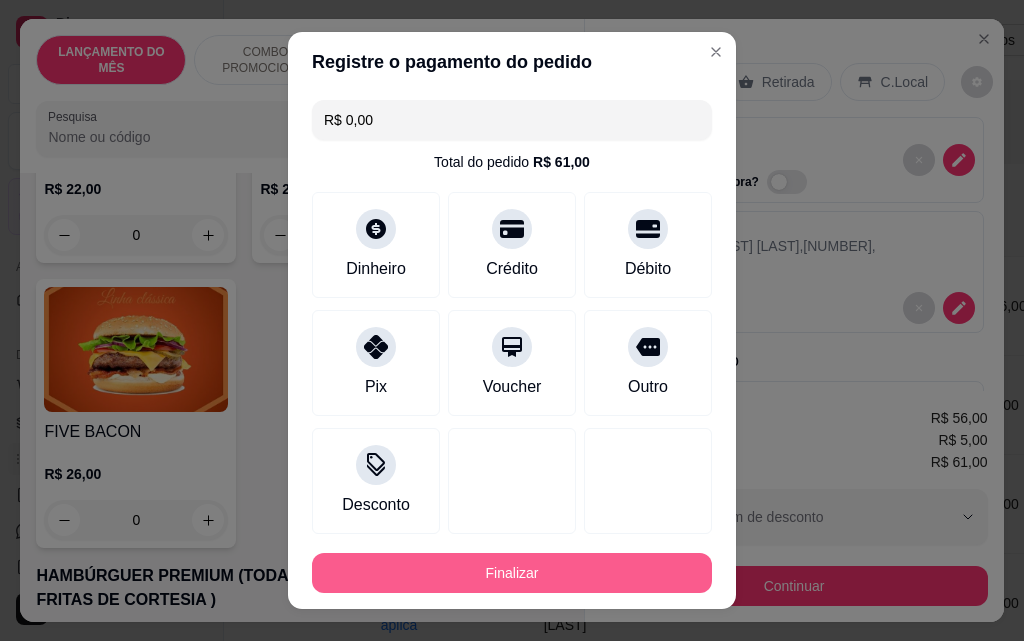 click on "Finalizar" at bounding box center (512, 573) 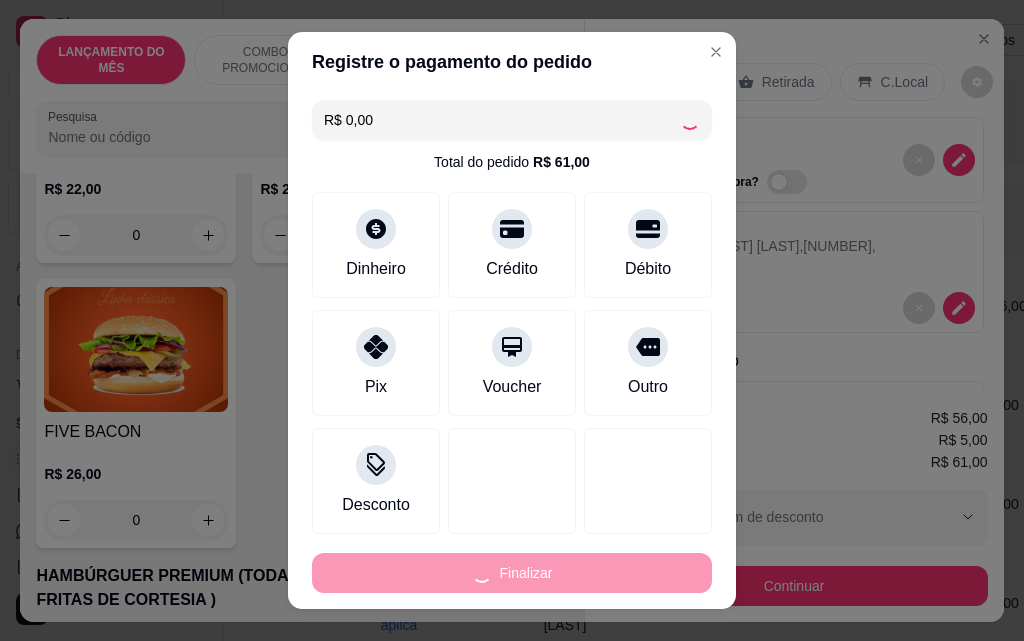 type on "-R$ 61,00" 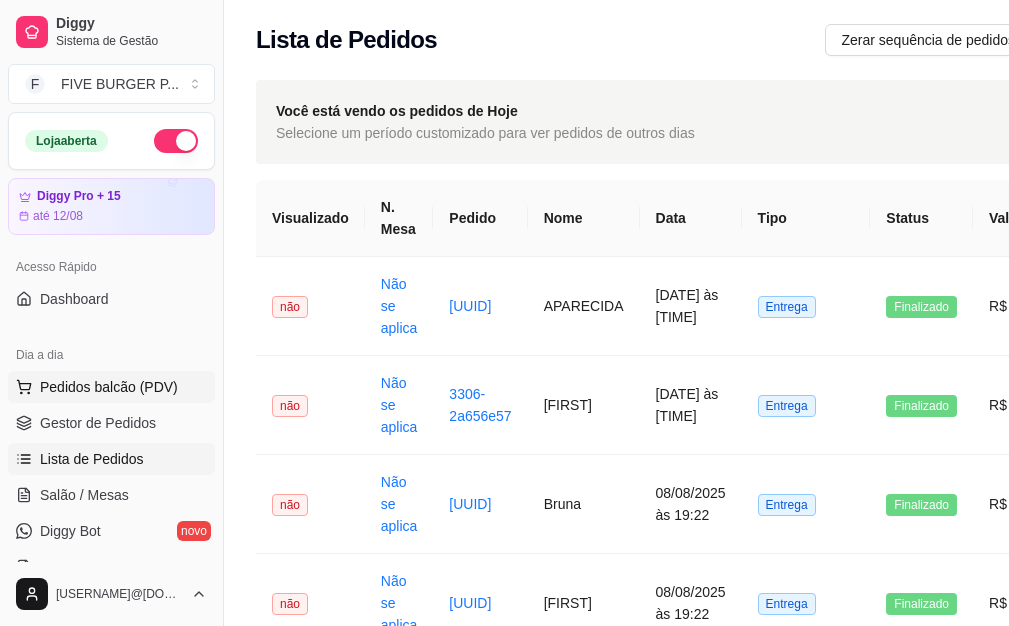 click on "Pedidos balcão (PDV)" at bounding box center (109, 387) 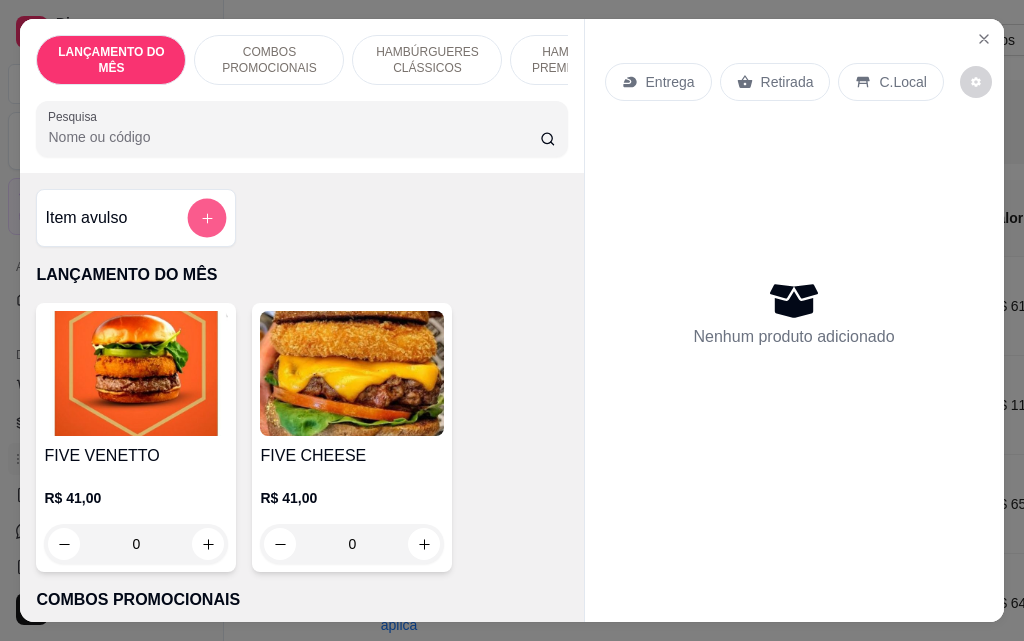 click at bounding box center [207, 218] 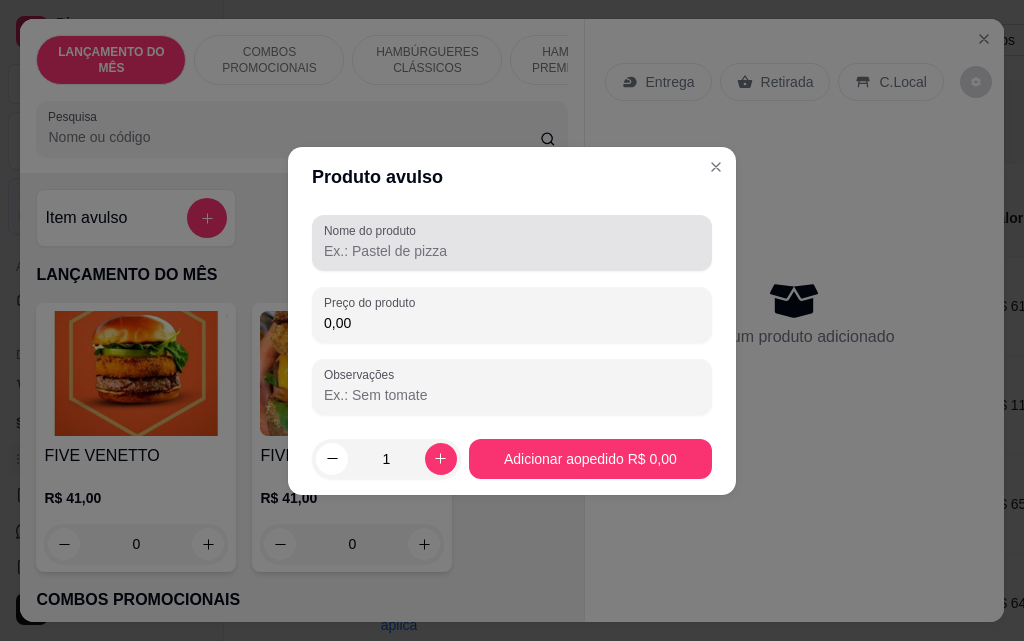 click on "Nome do produto" at bounding box center (512, 251) 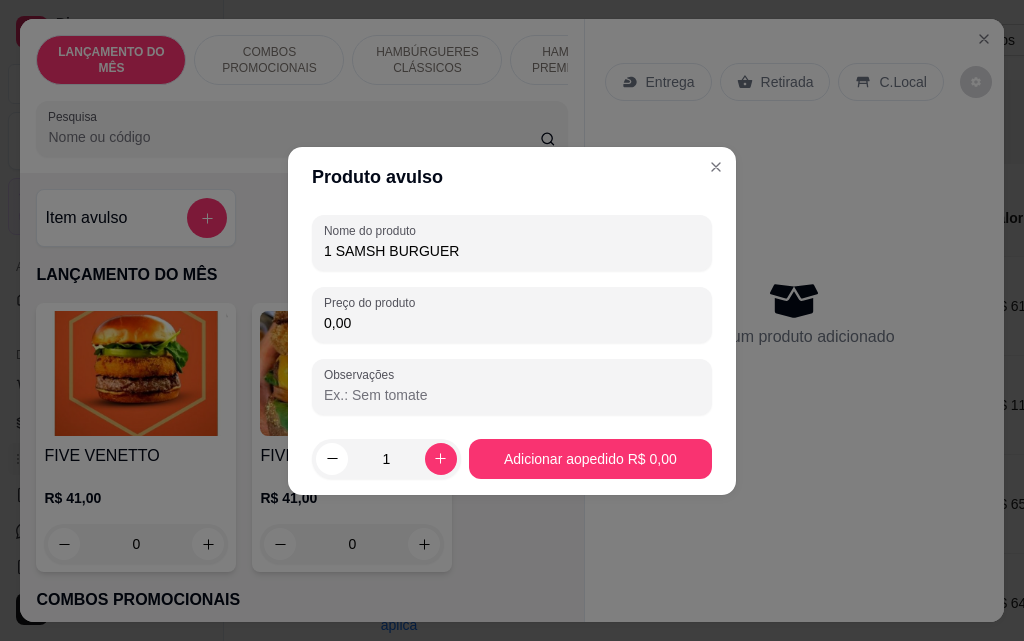 type on "1 SAMSH BURGUER" 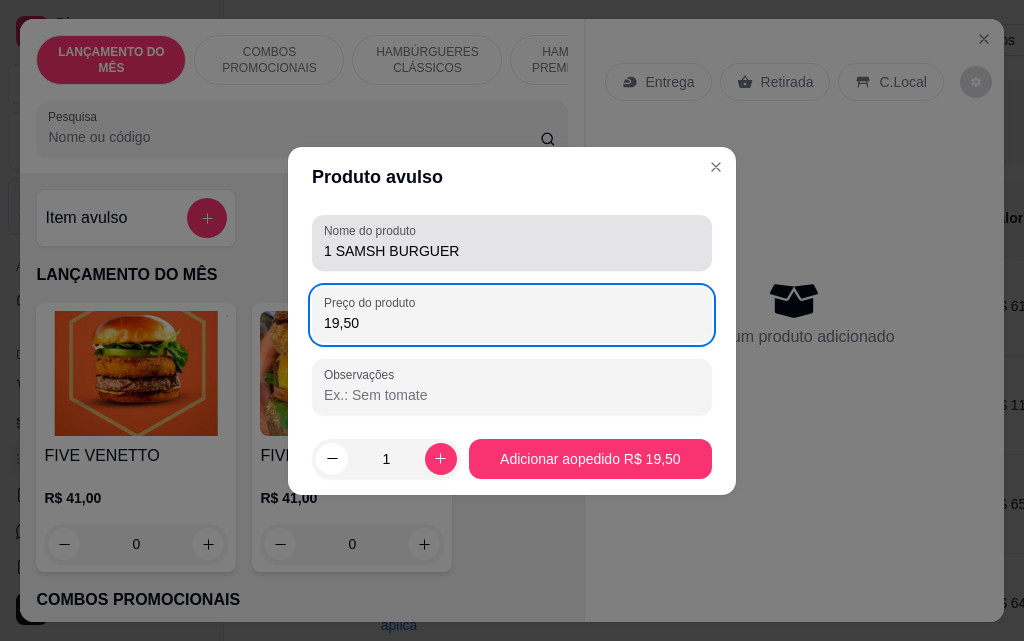 type on "19,50" 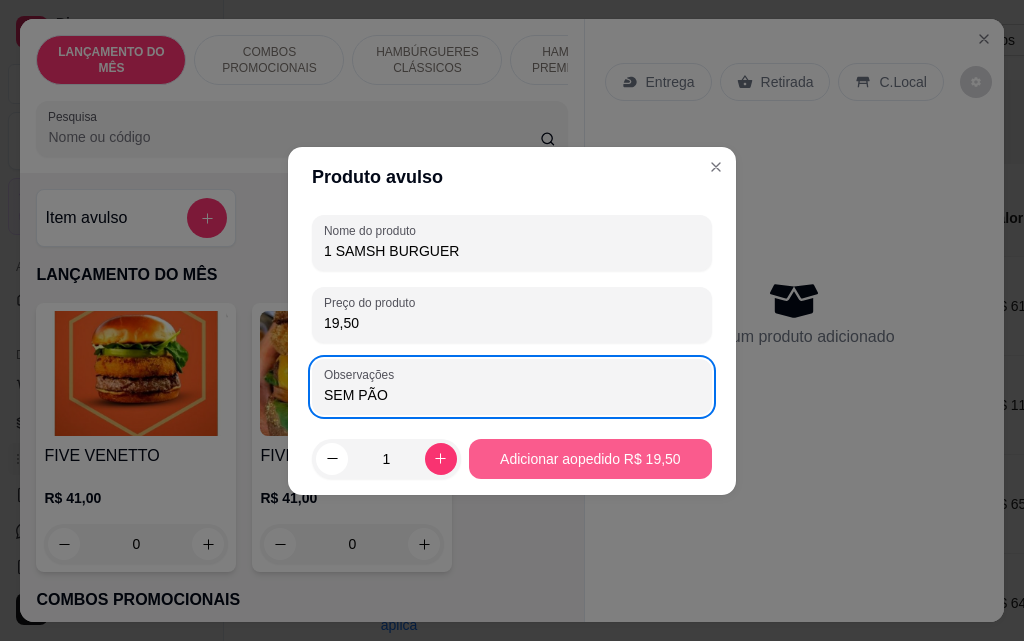 type on "SEM PÃO" 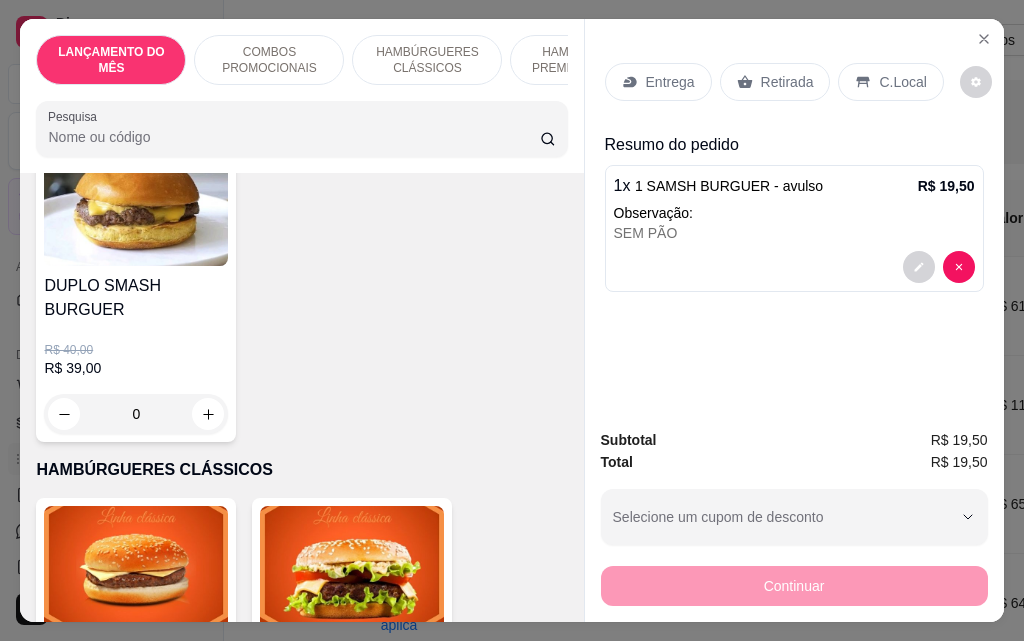 scroll, scrollTop: 800, scrollLeft: 0, axis: vertical 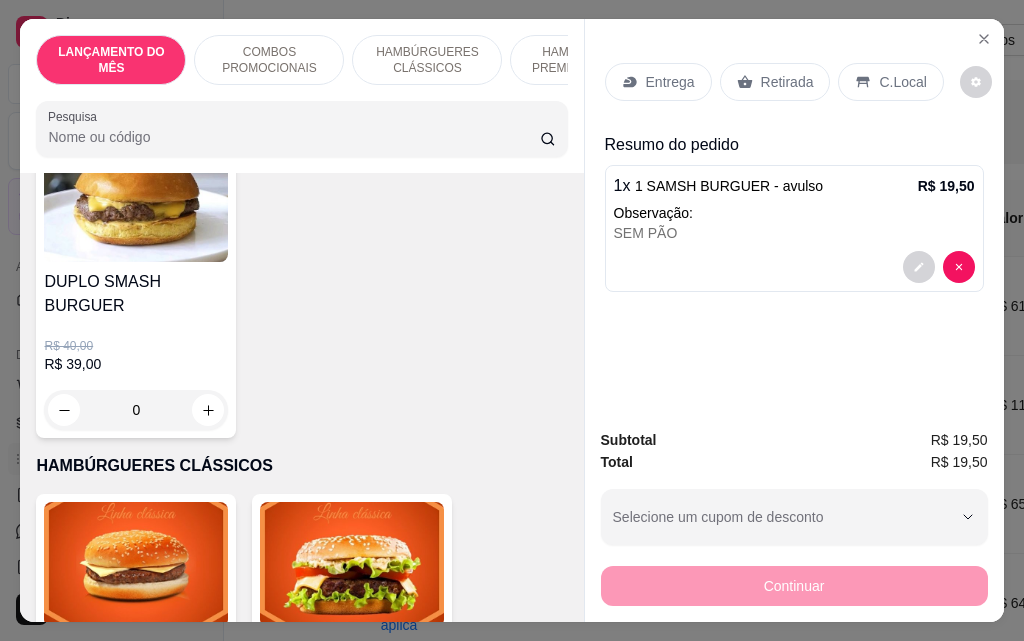 click on "0" at bounding box center [136, 410] 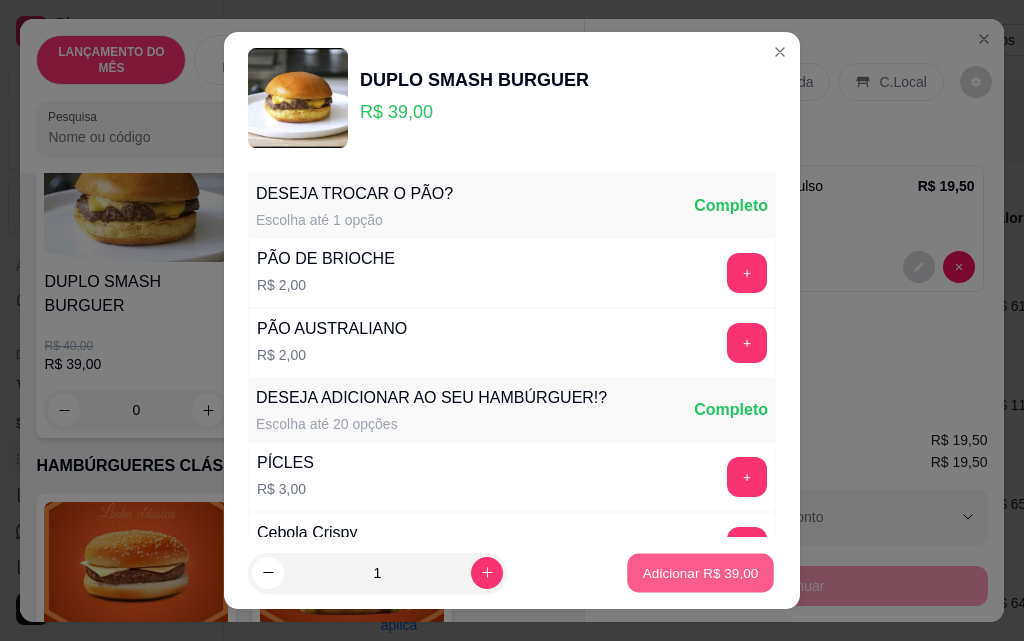 click on "Adicionar   R$ 39,00" at bounding box center (701, 572) 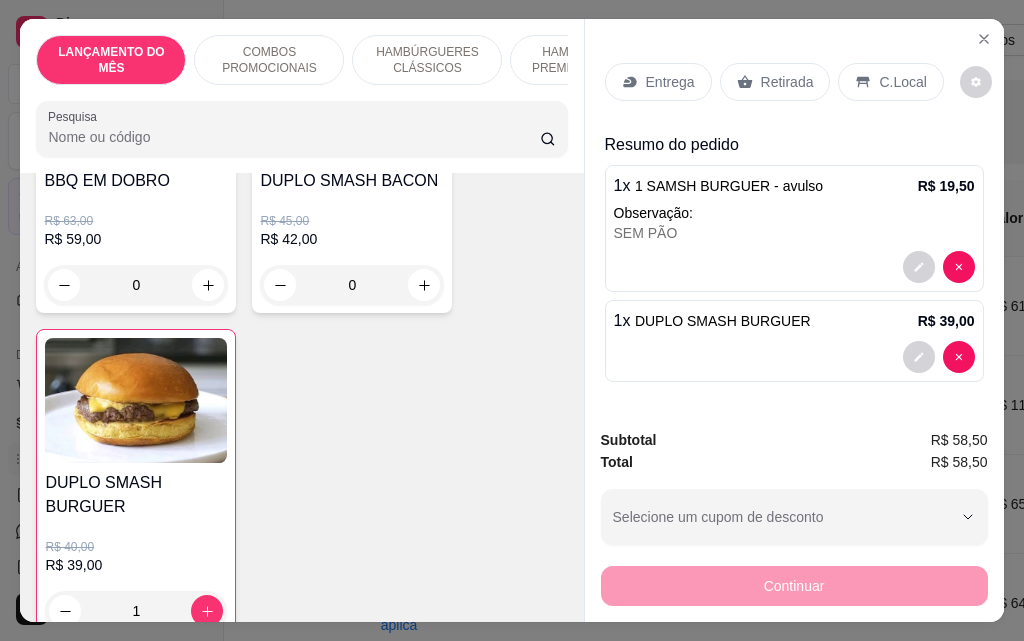 scroll, scrollTop: 601, scrollLeft: 0, axis: vertical 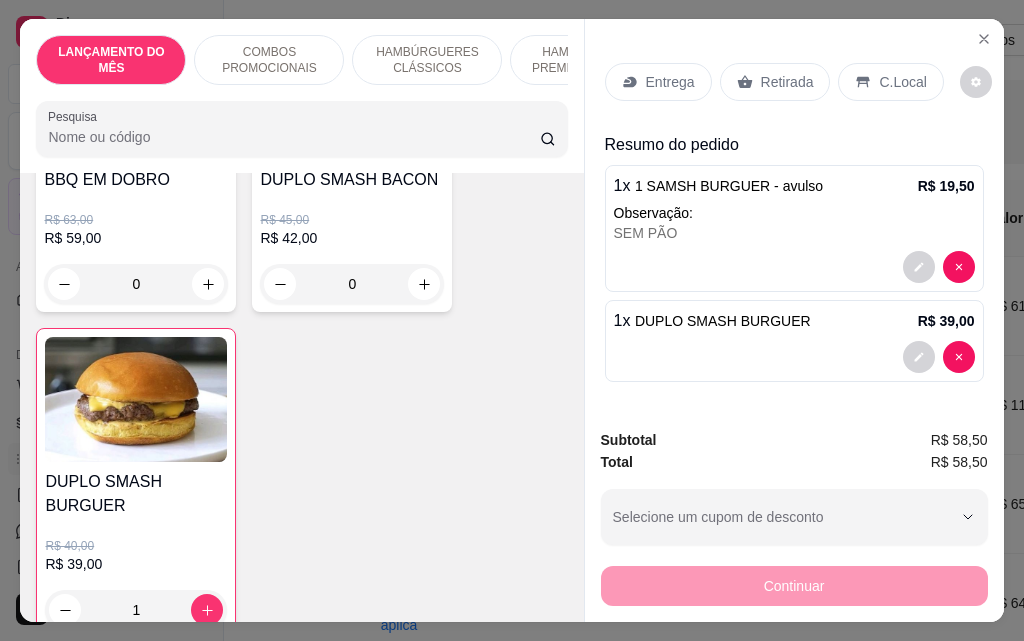 click on "Retirada" at bounding box center (787, 82) 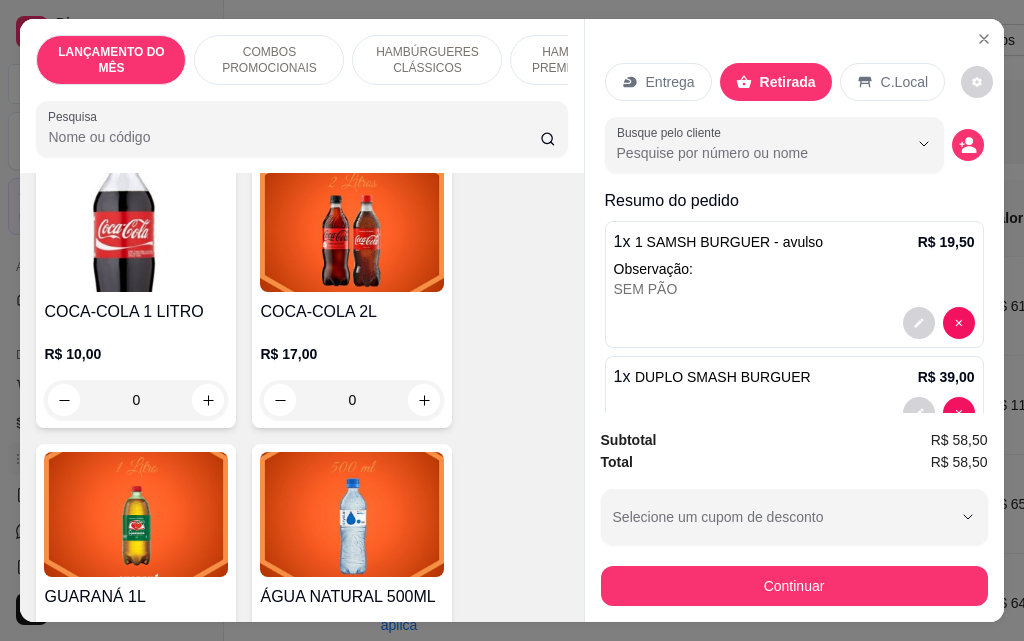 scroll, scrollTop: 9001, scrollLeft: 0, axis: vertical 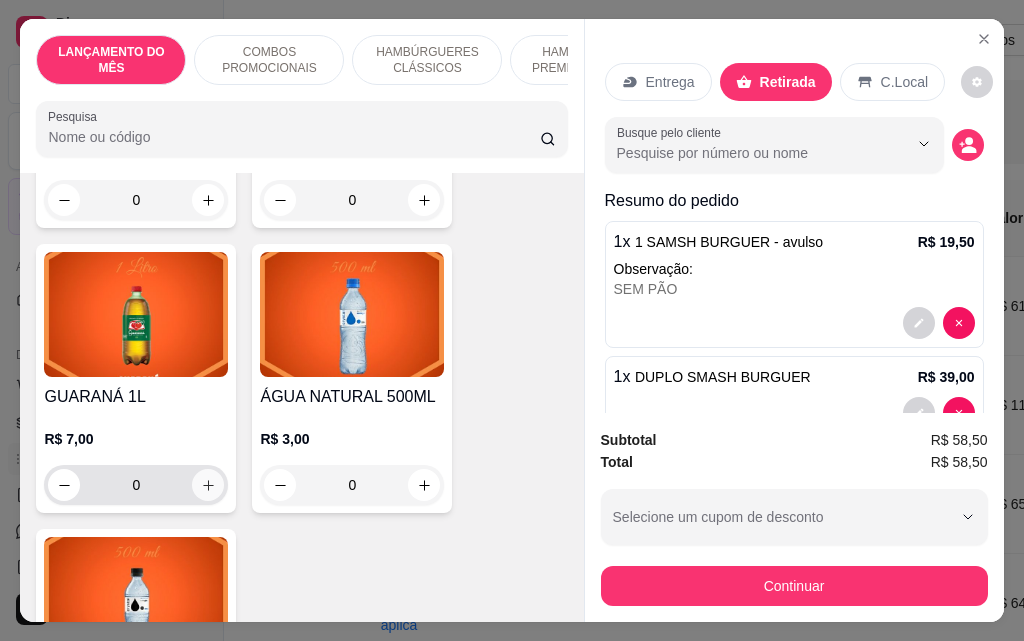click 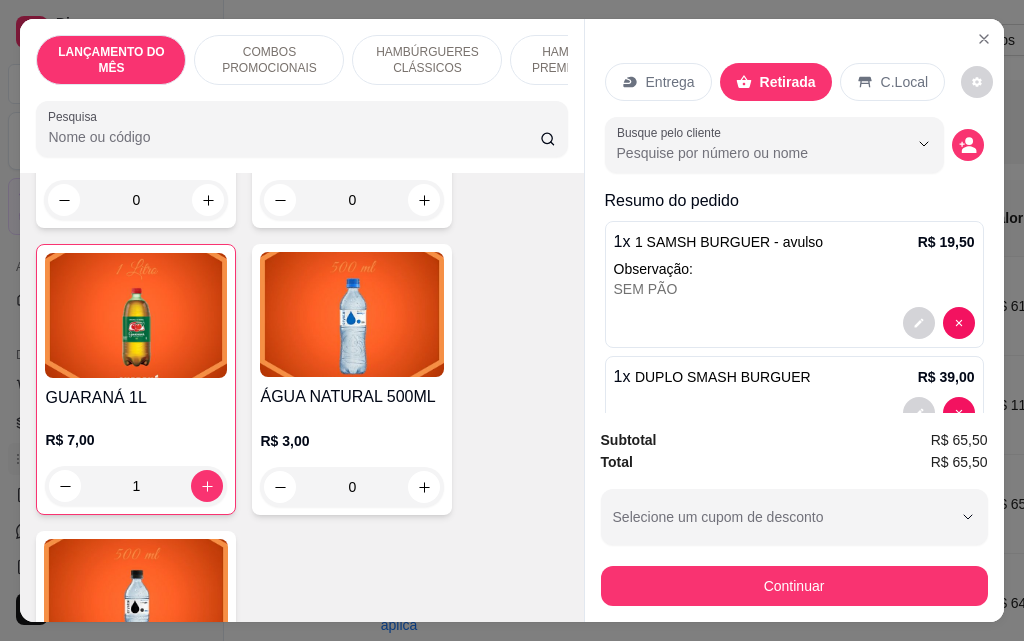 click on "Entrega" at bounding box center (658, 82) 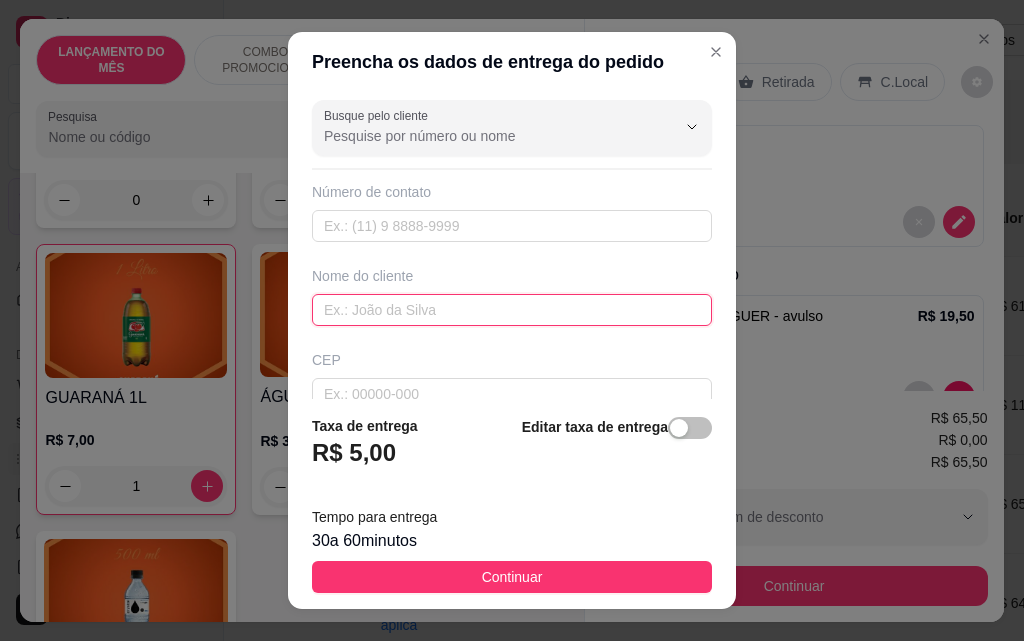 click at bounding box center (512, 310) 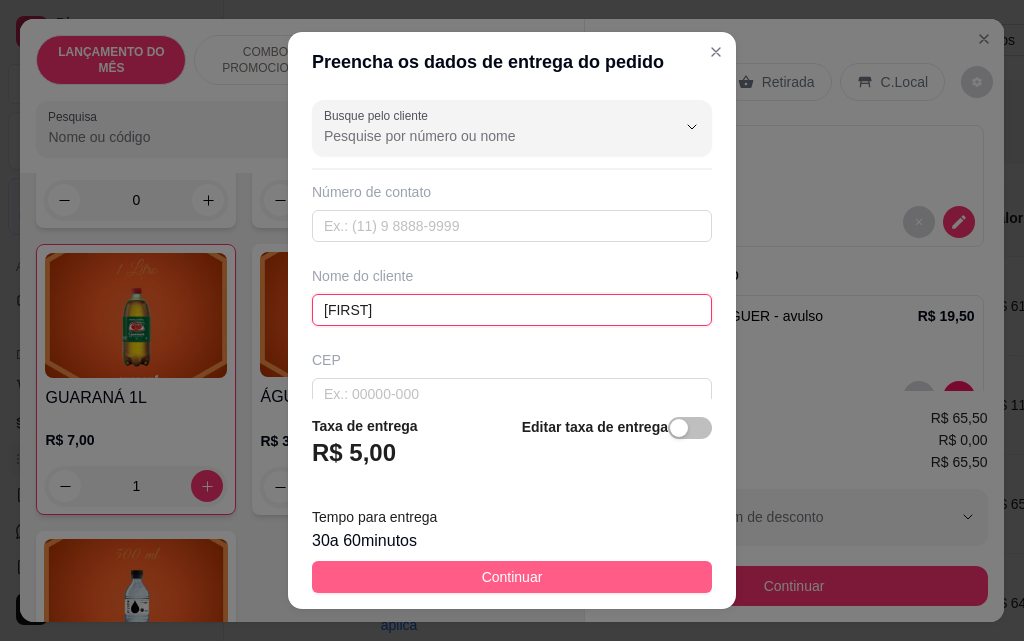 type on "DANIELA" 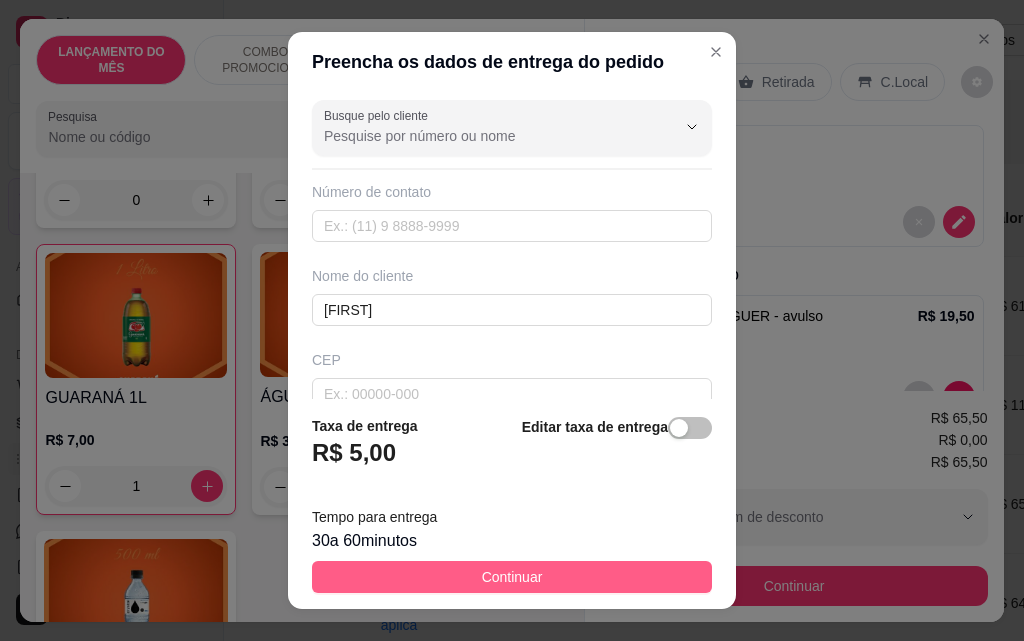click on "Continuar" at bounding box center [512, 577] 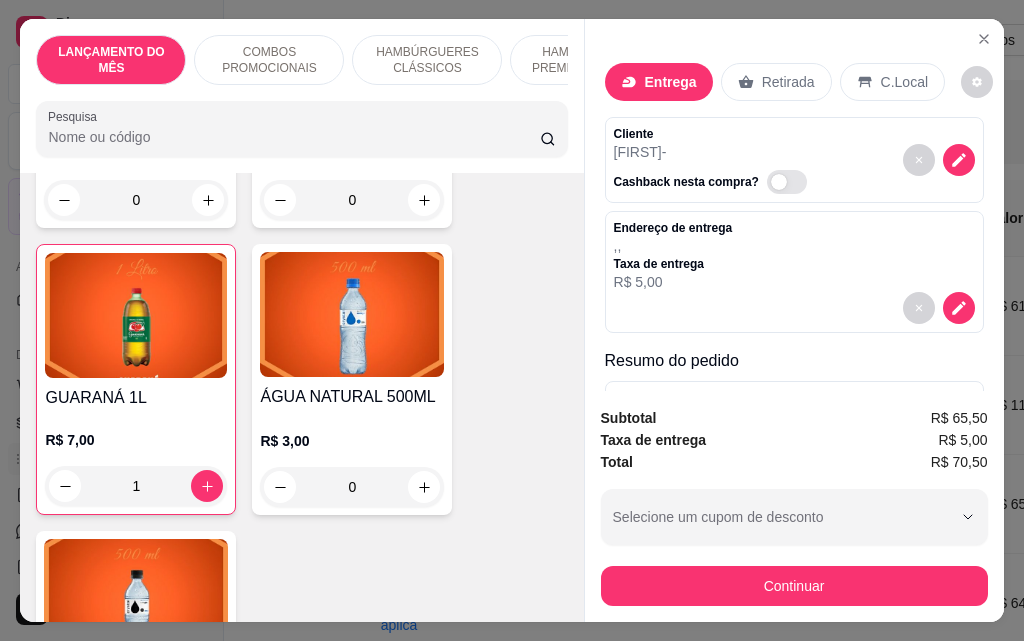 click on "Retirada" at bounding box center (788, 82) 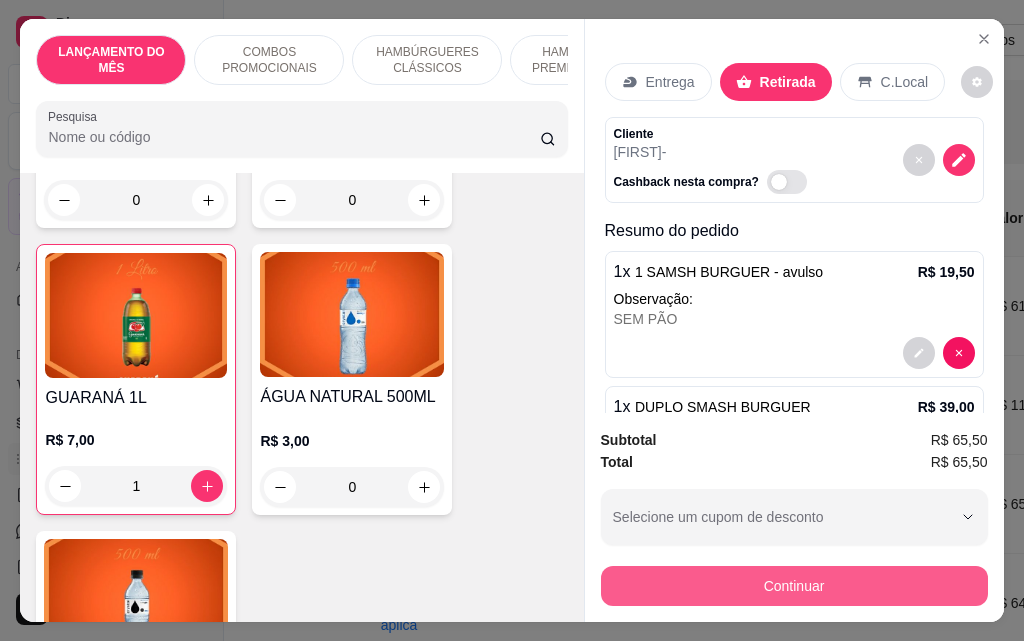 click on "Continuar" at bounding box center [794, 586] 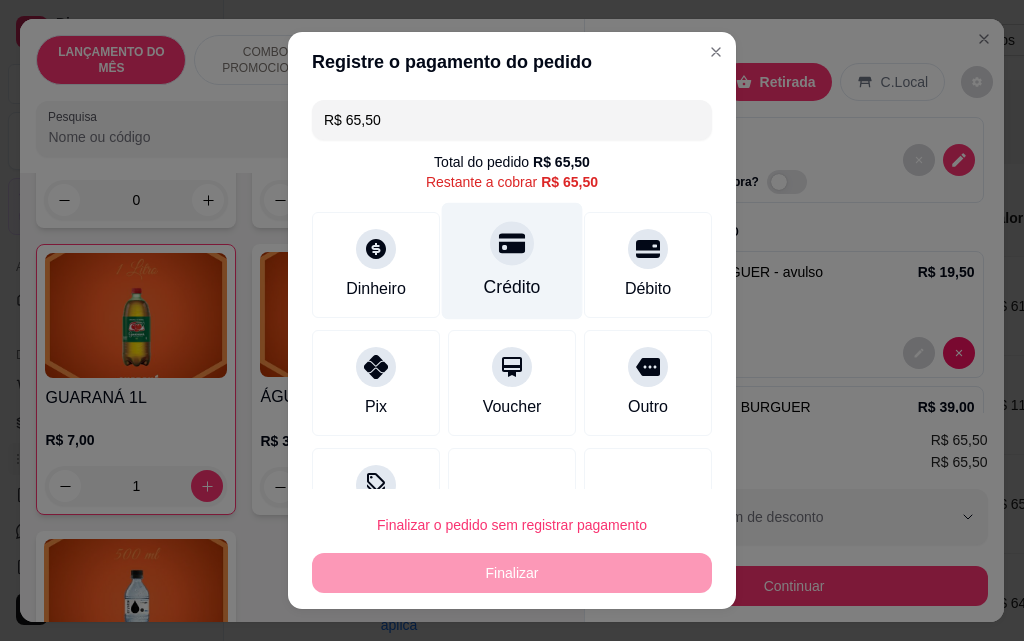 click 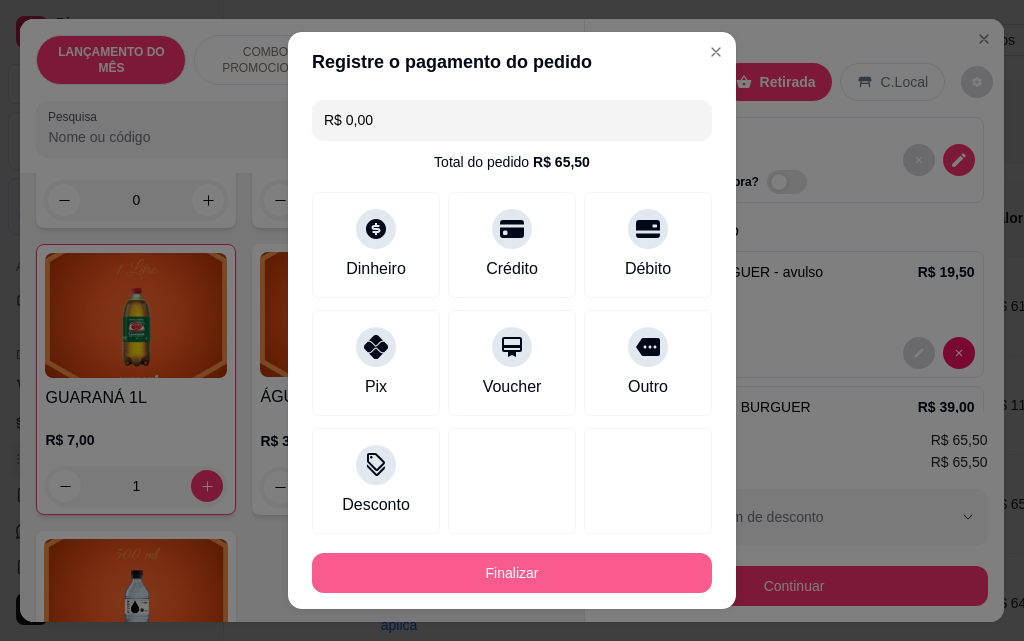click on "Finalizar" at bounding box center [512, 573] 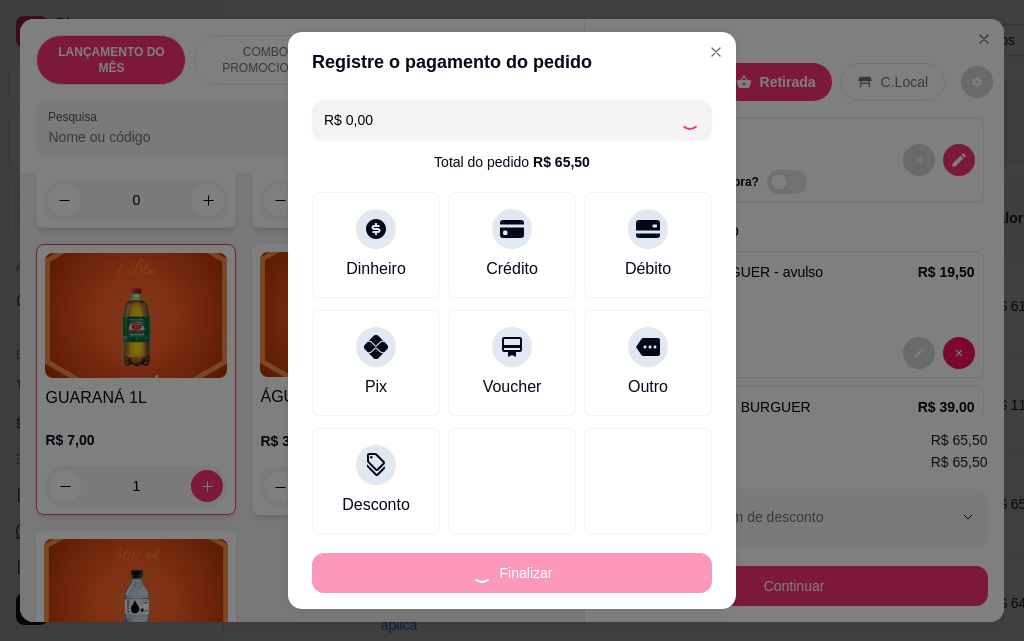 type on "0" 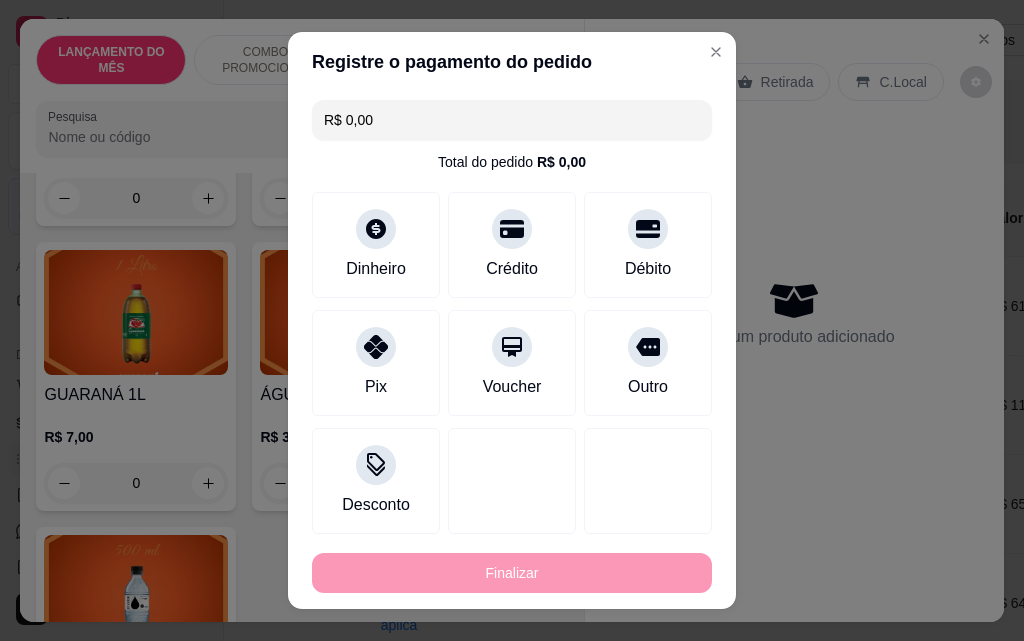 type on "-R$ 65,50" 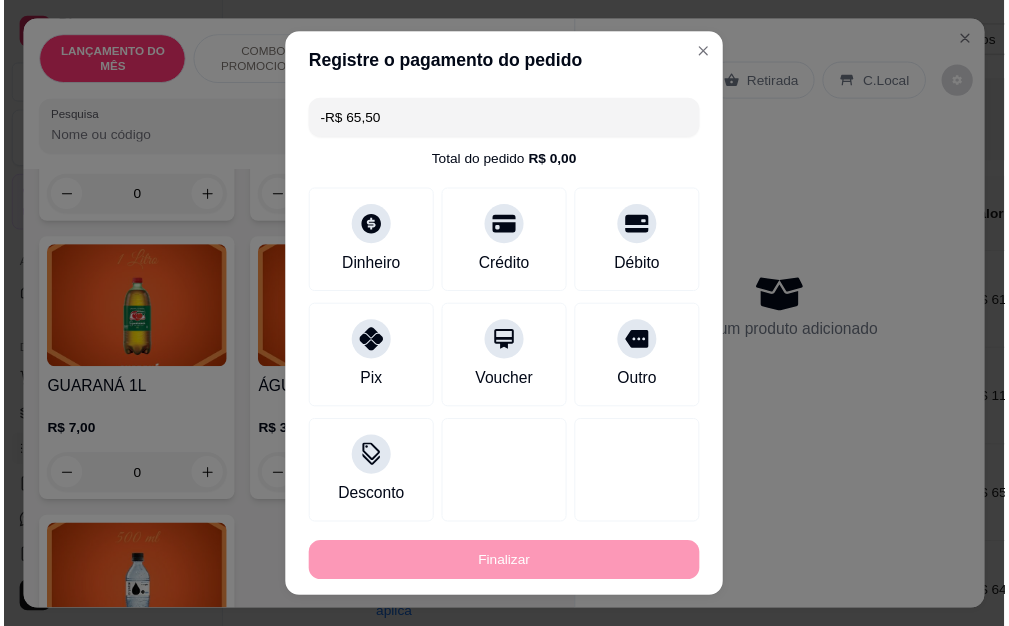 scroll, scrollTop: 8999, scrollLeft: 0, axis: vertical 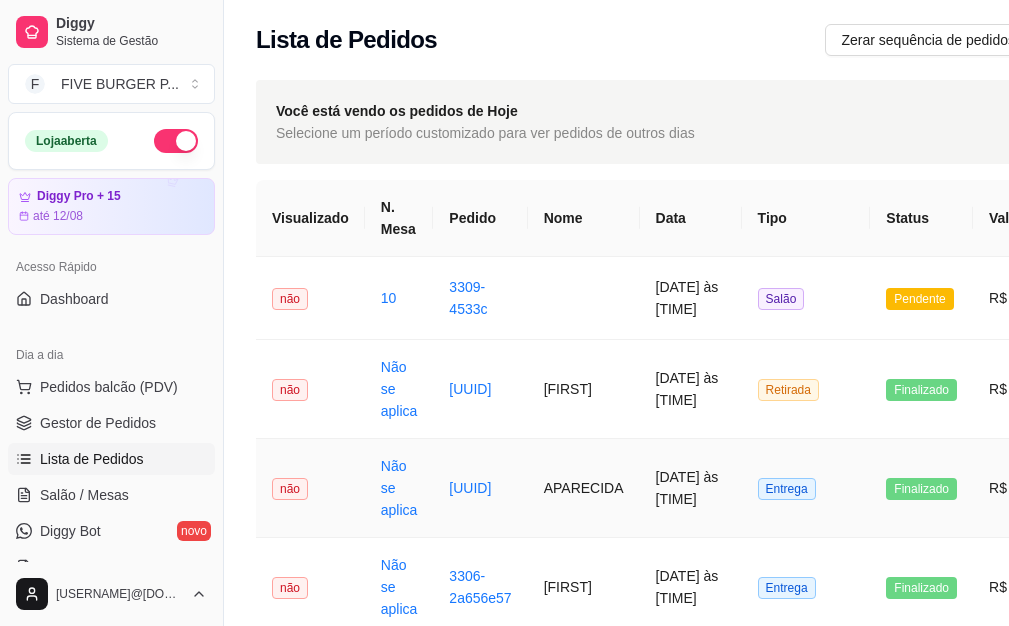 click on "APARECIDA" at bounding box center [584, 488] 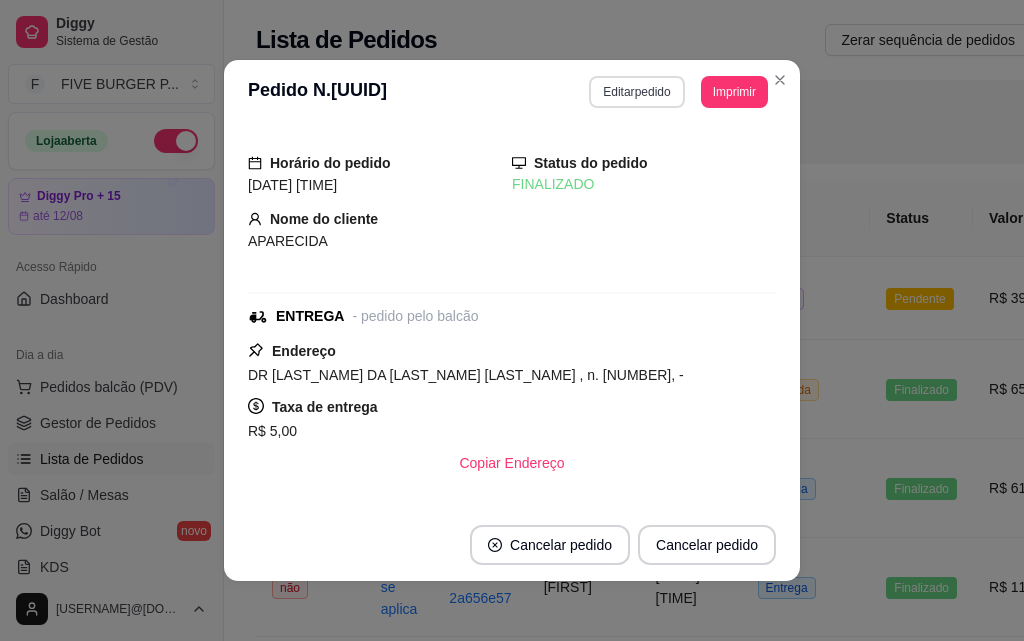 click on "Editar  pedido" at bounding box center (636, 92) 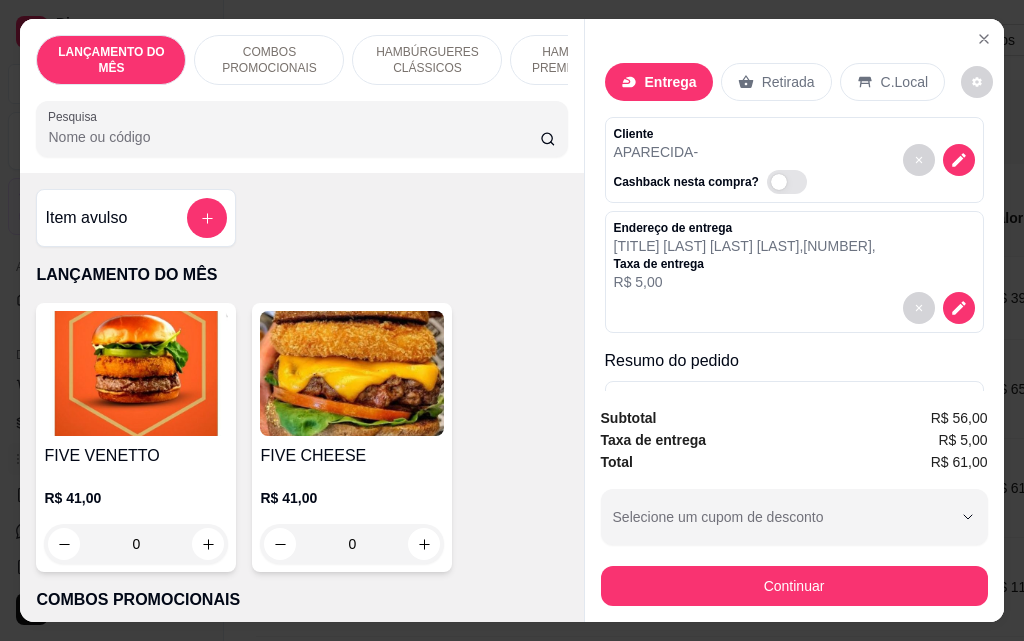 click on "Retirada" at bounding box center (788, 82) 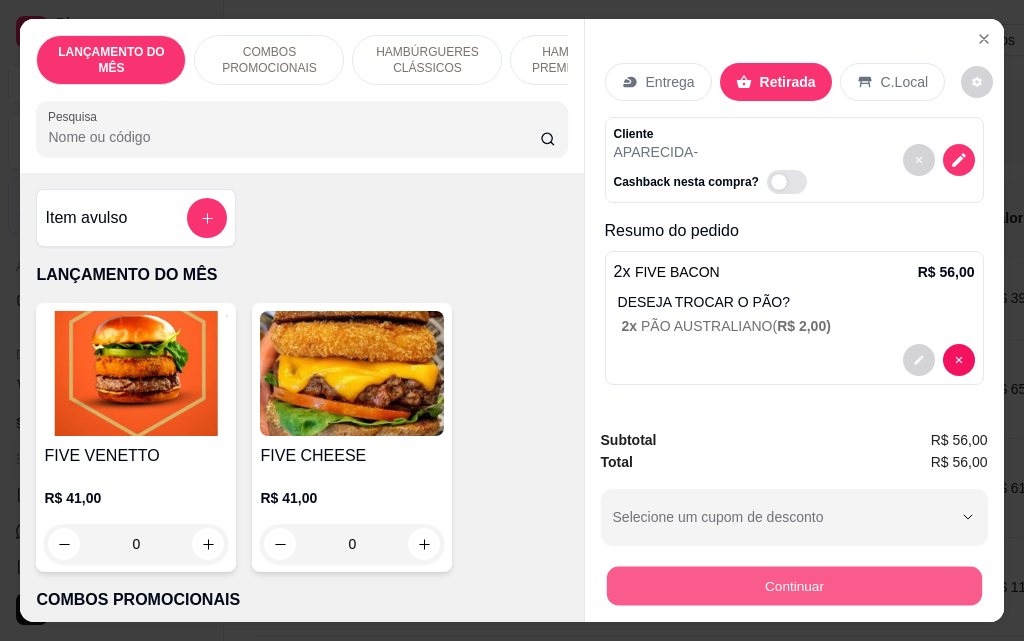 click on "Continuar" at bounding box center [793, 585] 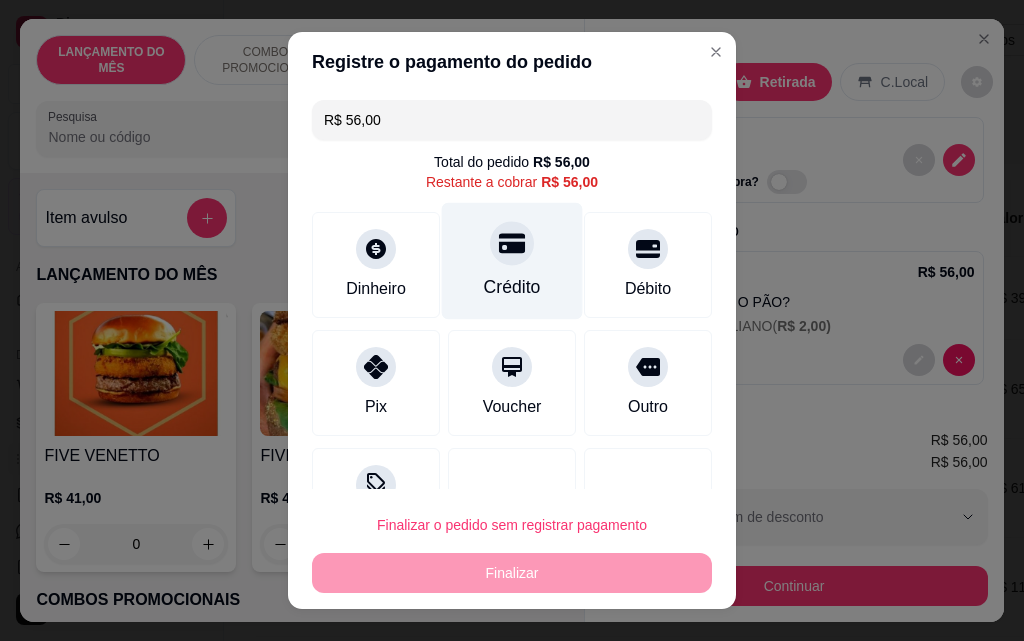 click on "Crédito" at bounding box center (512, 261) 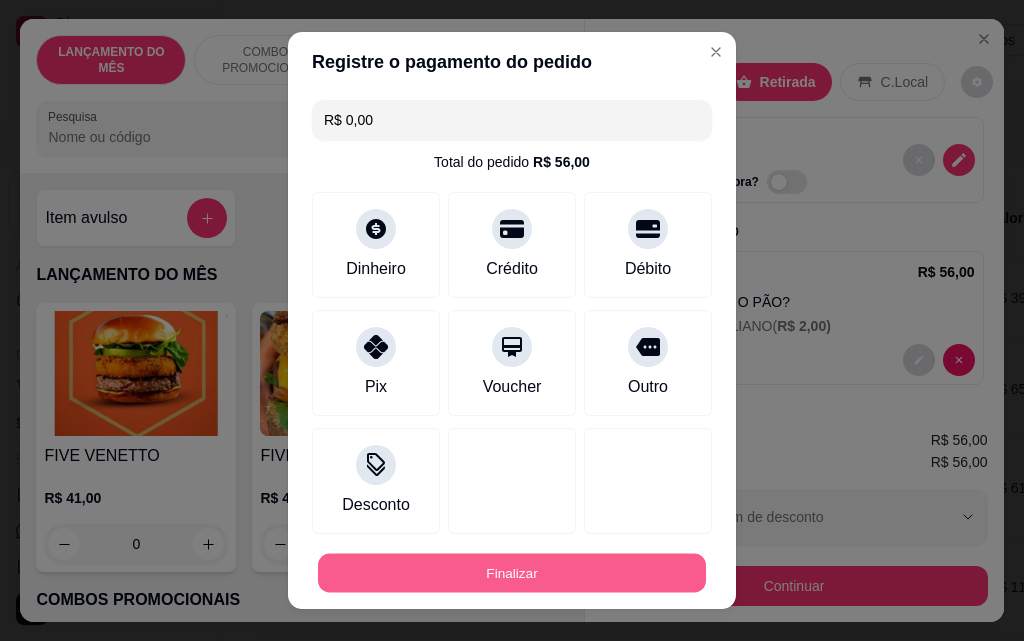 click on "Finalizar" at bounding box center (512, 573) 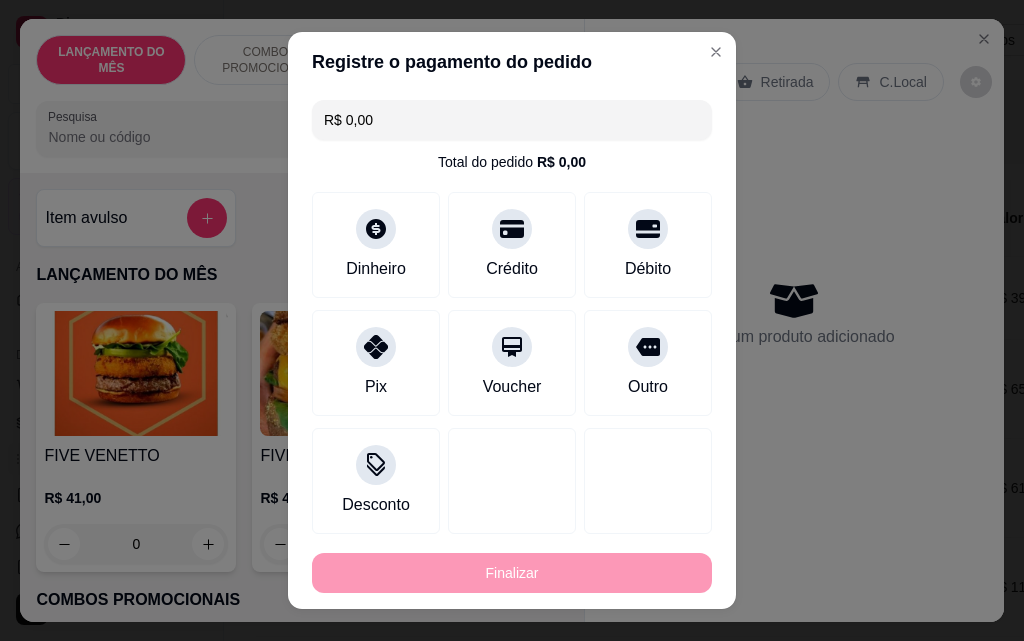 type on "-R$ 56,00" 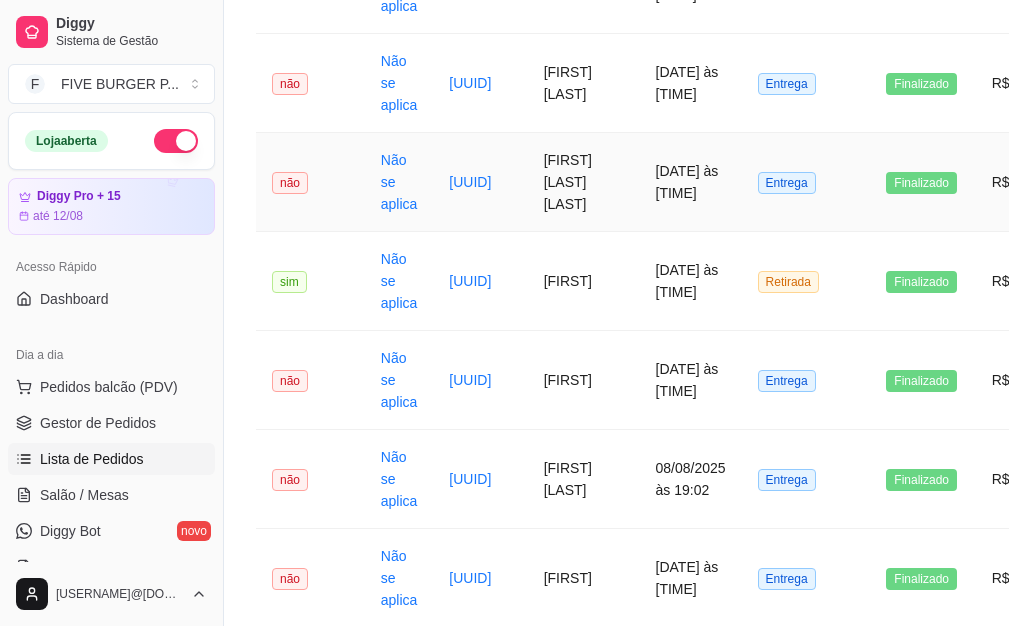 scroll, scrollTop: 1600, scrollLeft: 0, axis: vertical 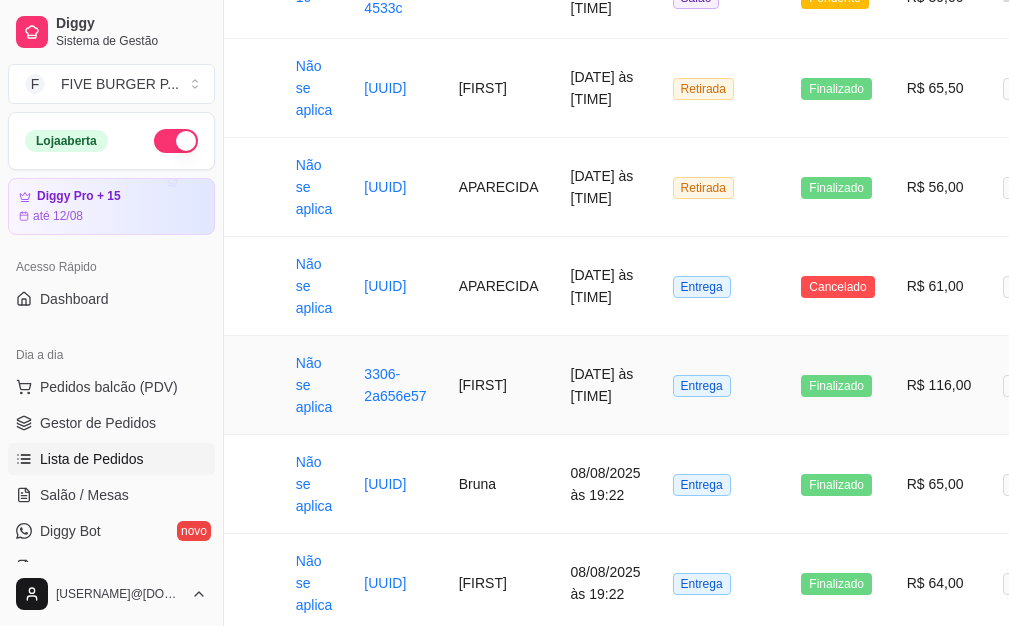 click on "Willian" at bounding box center (499, 385) 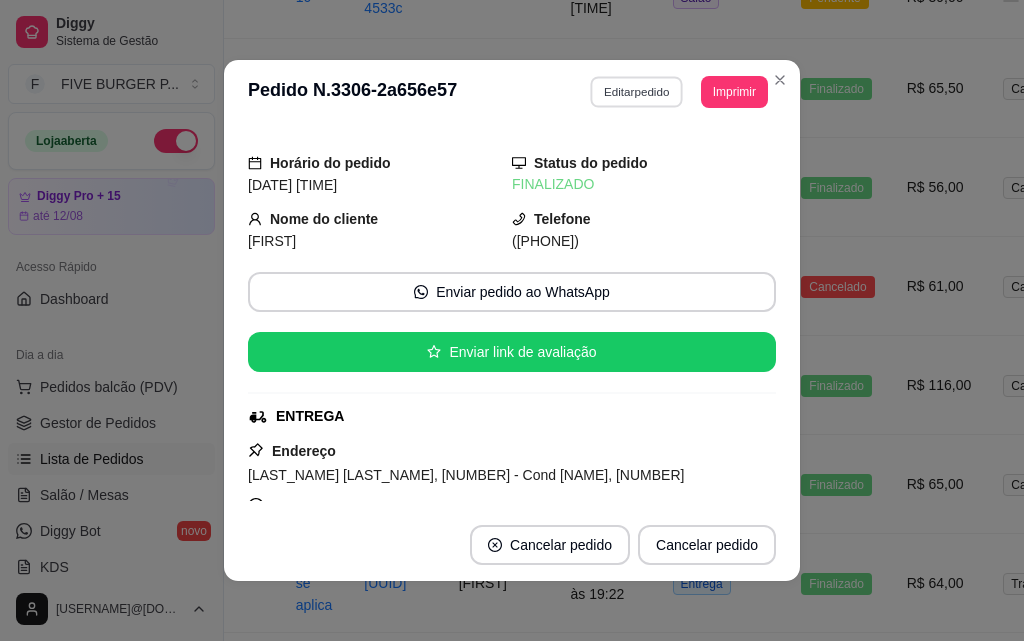 click on "Editar  pedido" at bounding box center [637, 91] 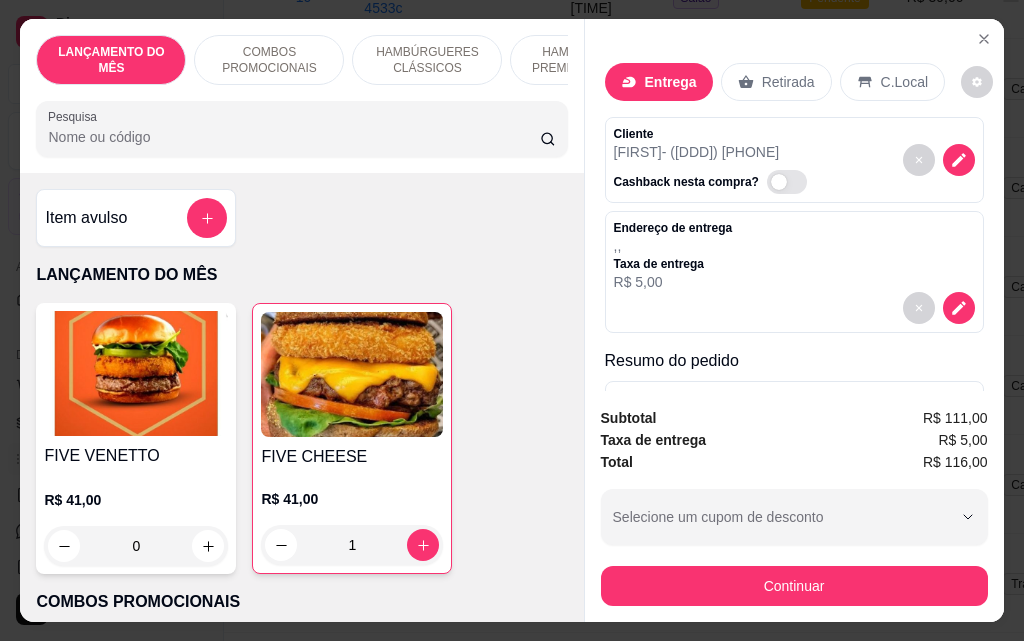 click on "Retirada" at bounding box center [788, 82] 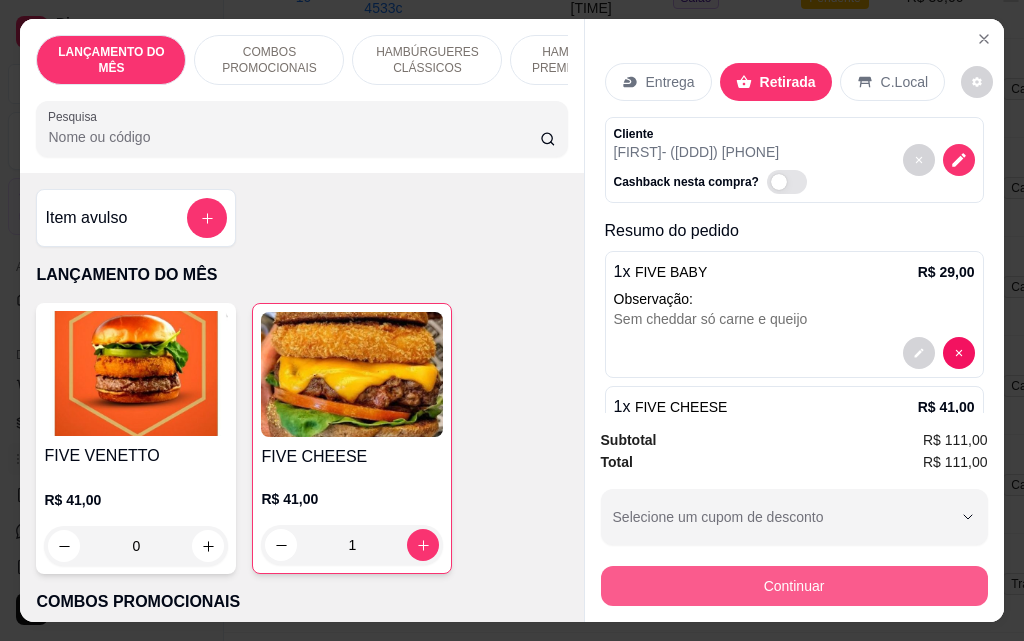 click on "Continuar" at bounding box center (794, 586) 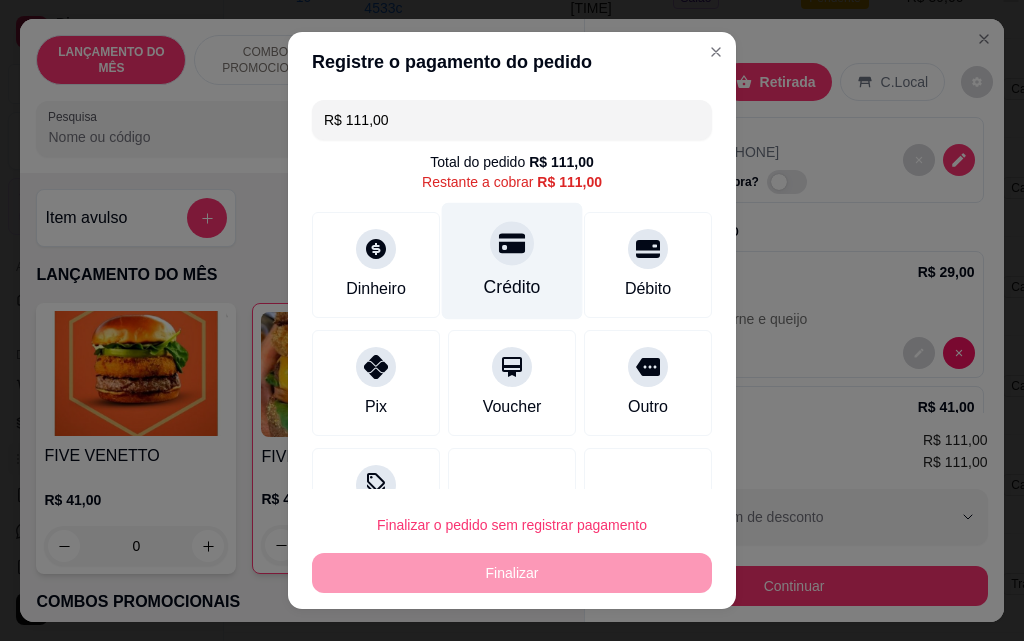 click on "Crédito" at bounding box center [512, 287] 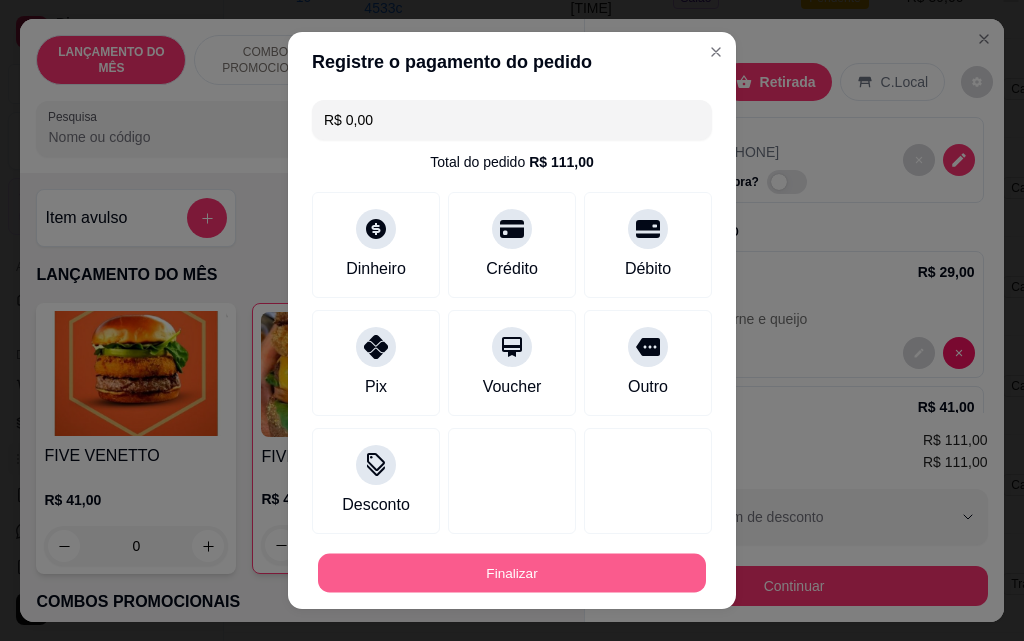 click on "Finalizar" at bounding box center (512, 573) 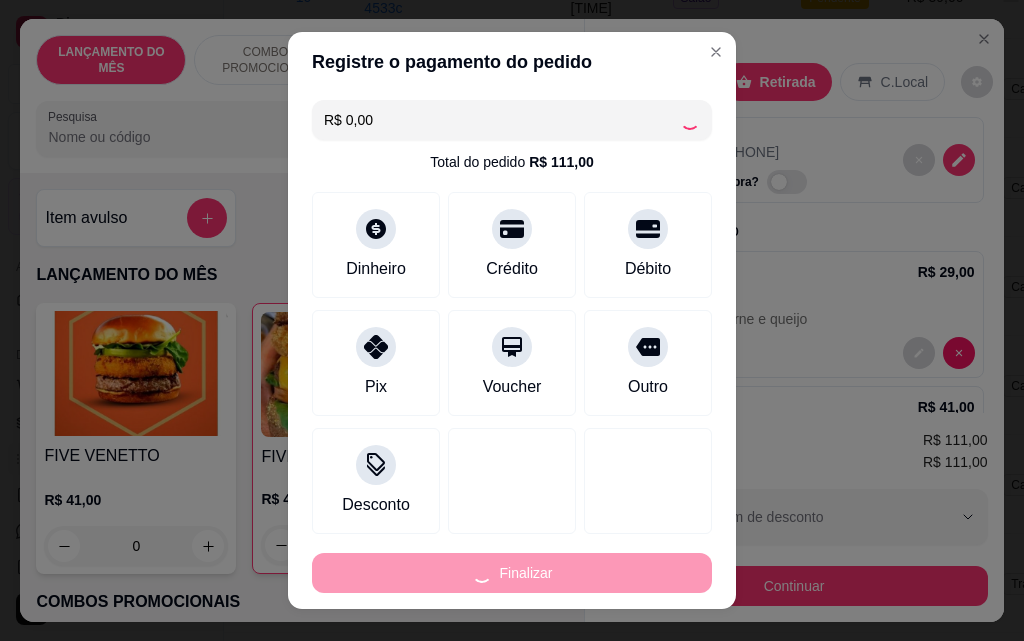 type on "0" 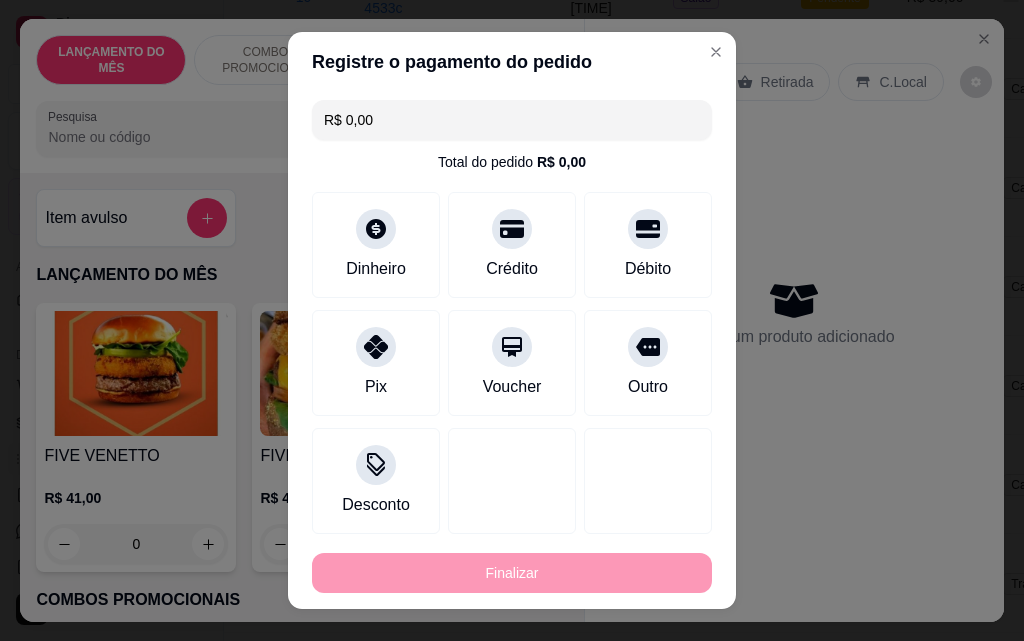 type on "-R$ 111,00" 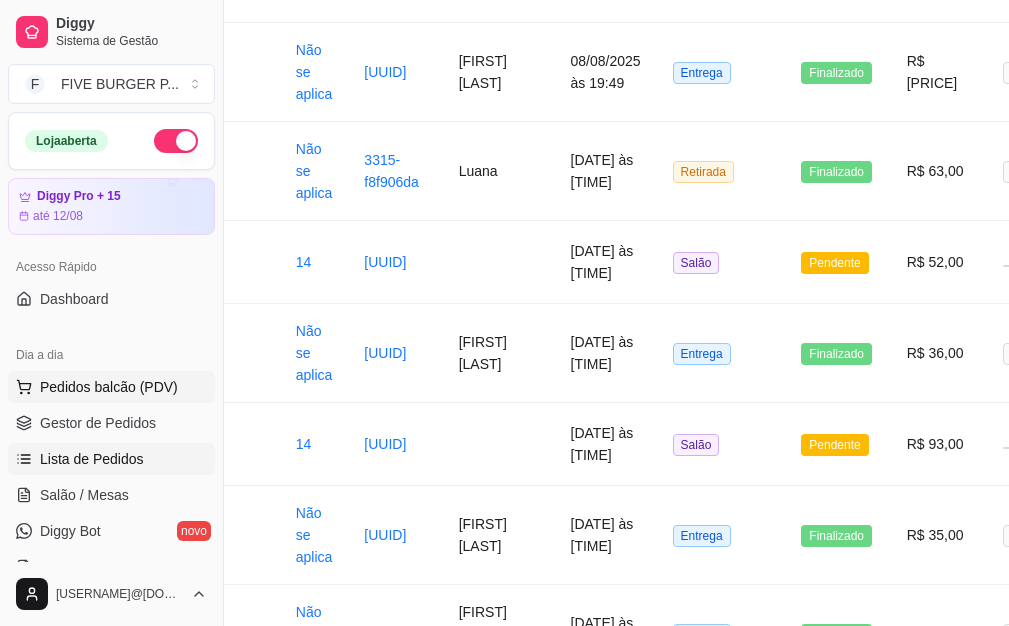 click on "Pedidos balcão (PDV)" at bounding box center [109, 387] 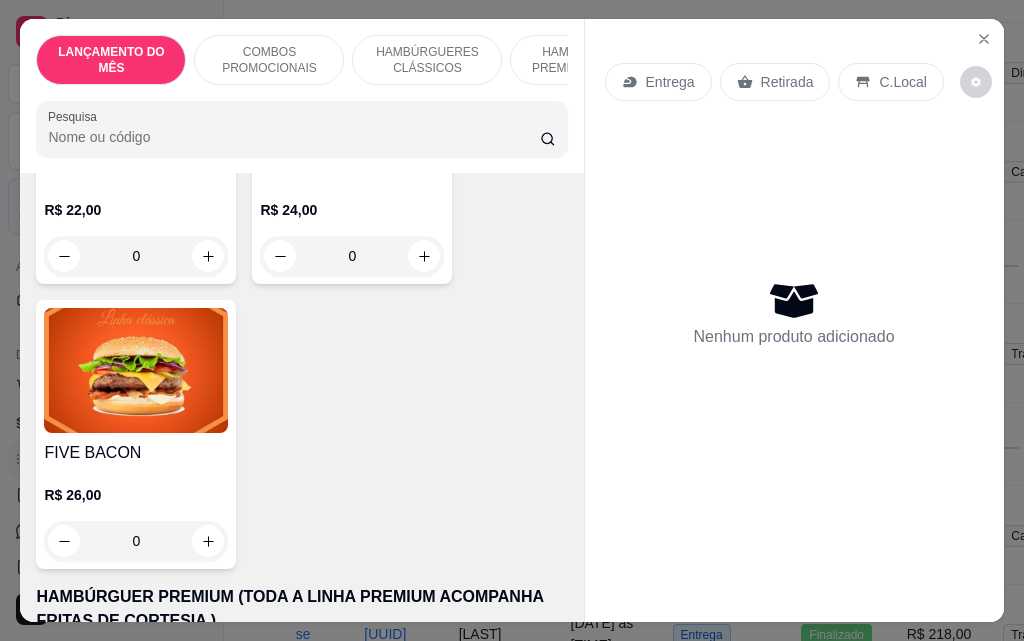 scroll, scrollTop: 1400, scrollLeft: 0, axis: vertical 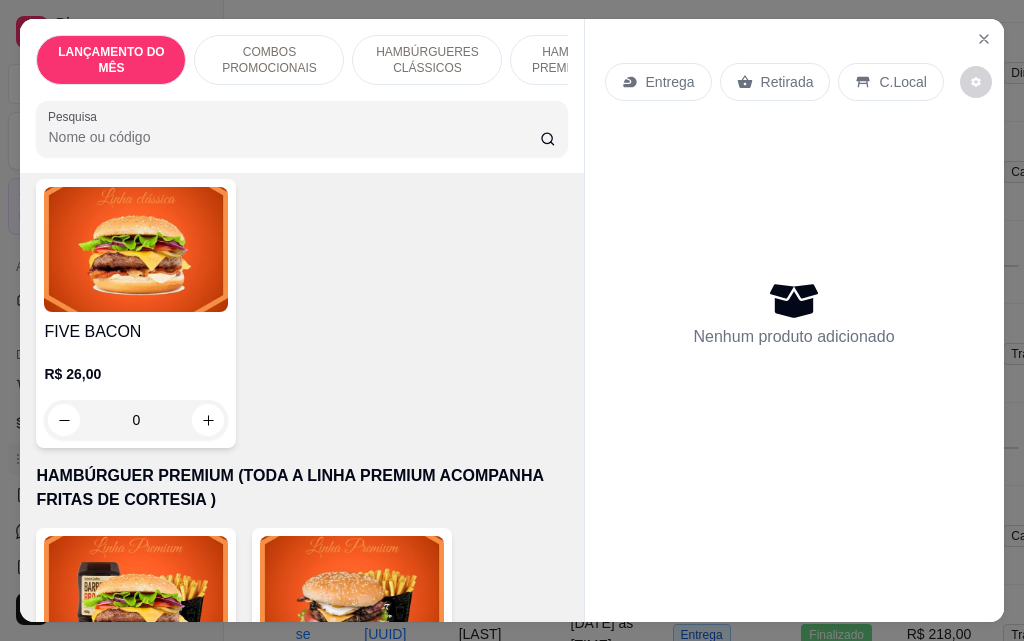 click on "0" at bounding box center (136, 420) 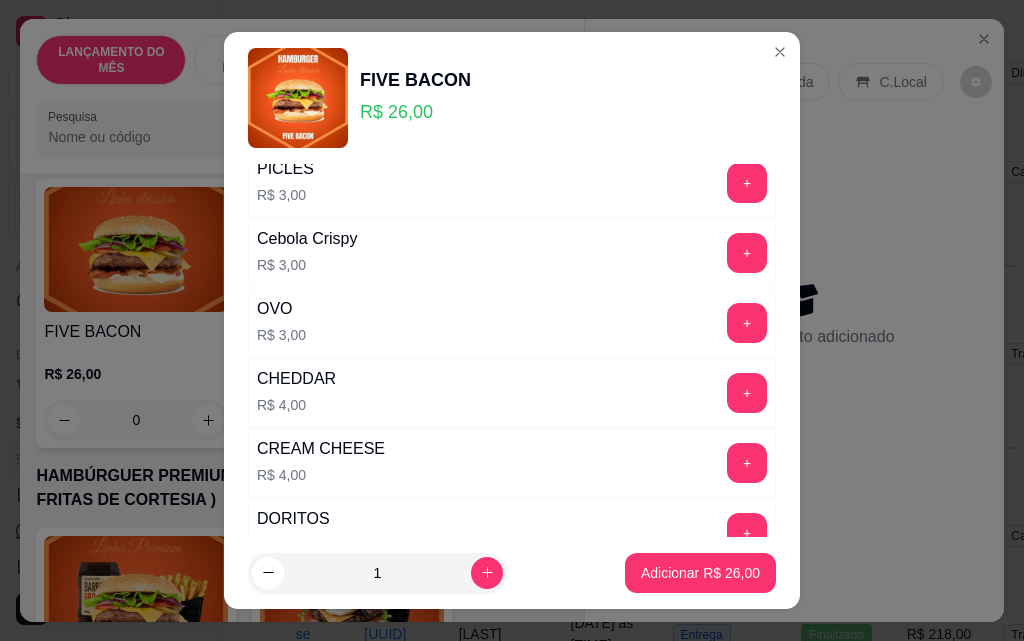 scroll, scrollTop: 400, scrollLeft: 0, axis: vertical 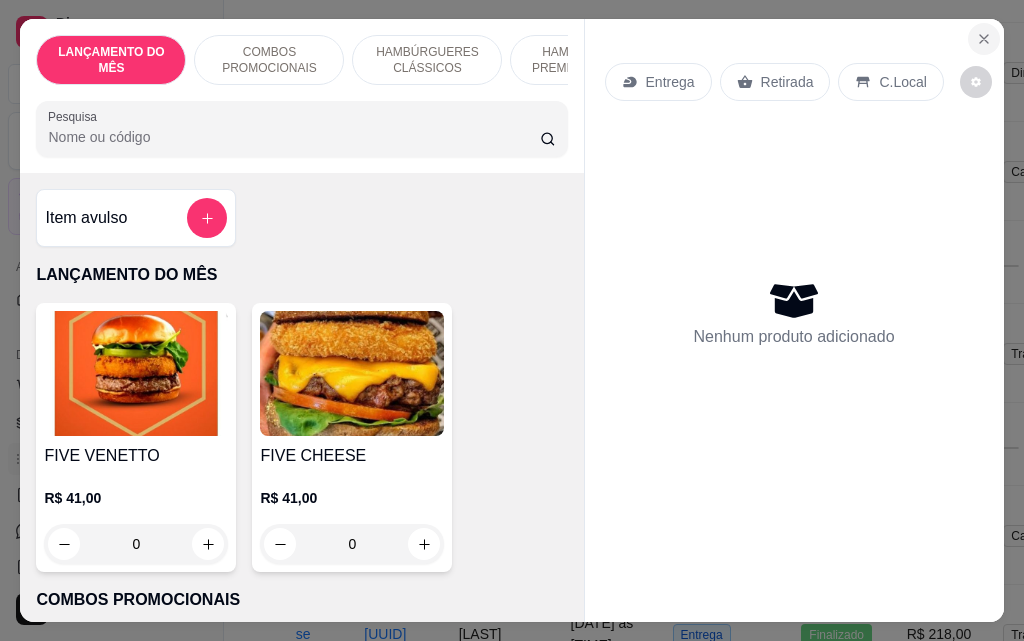 click 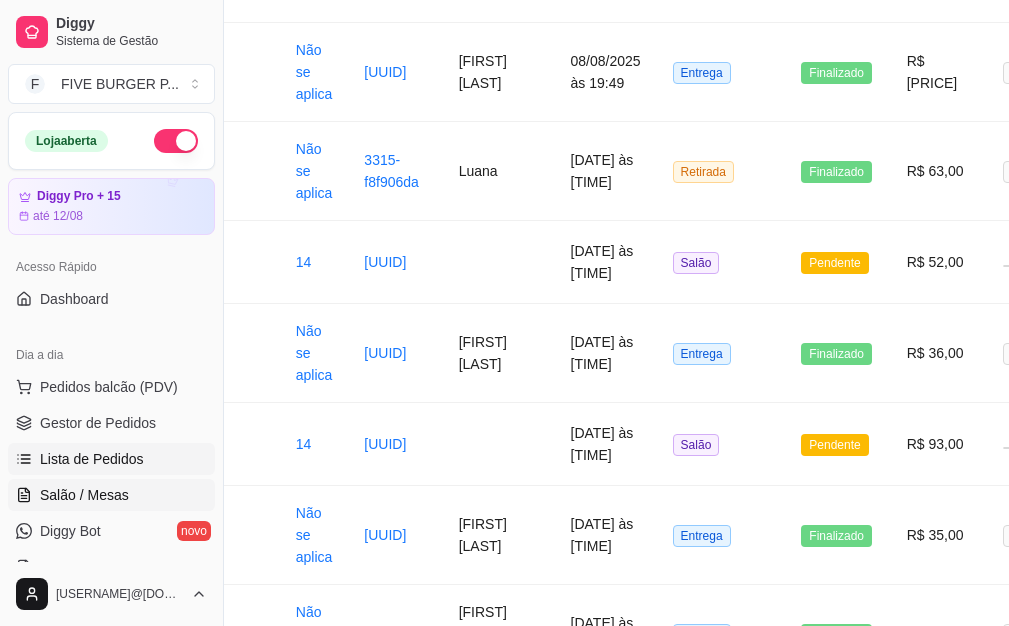 click on "Salão / Mesas" at bounding box center [111, 495] 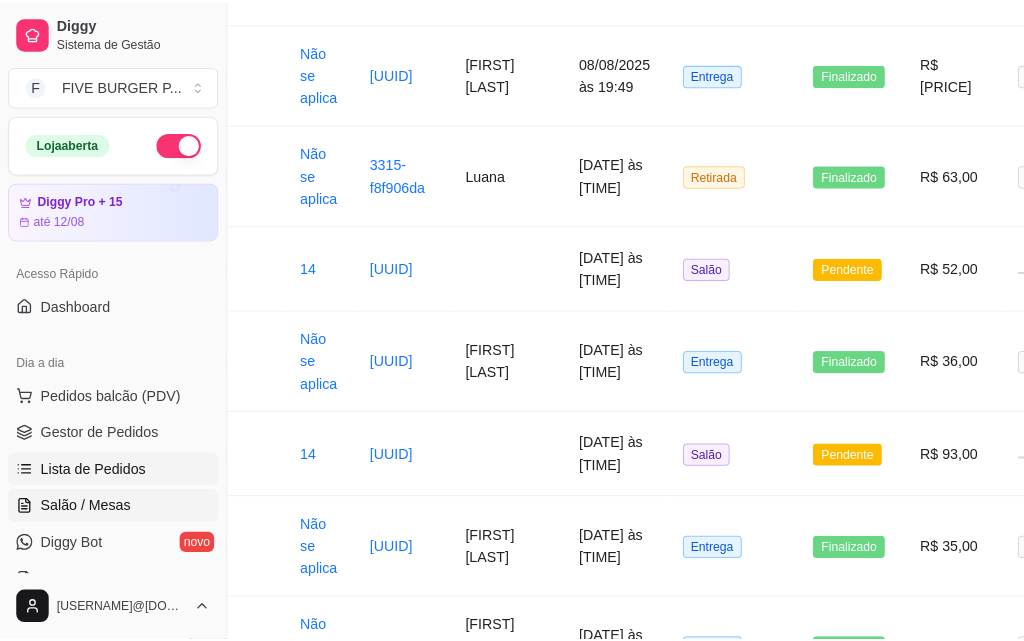 scroll, scrollTop: 0, scrollLeft: 0, axis: both 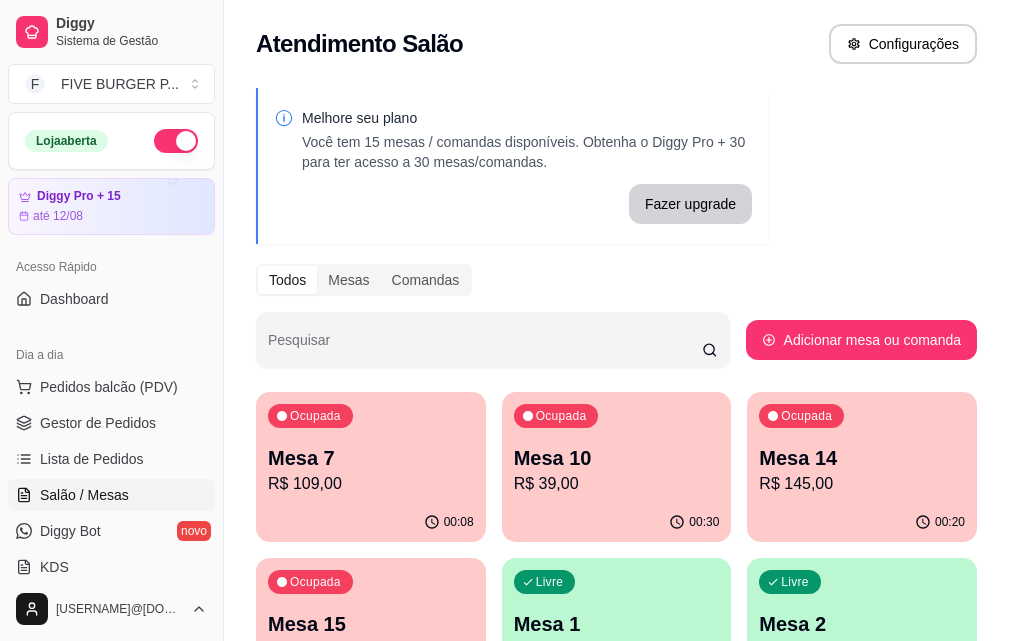 click on "R$ 109,00" at bounding box center [371, 484] 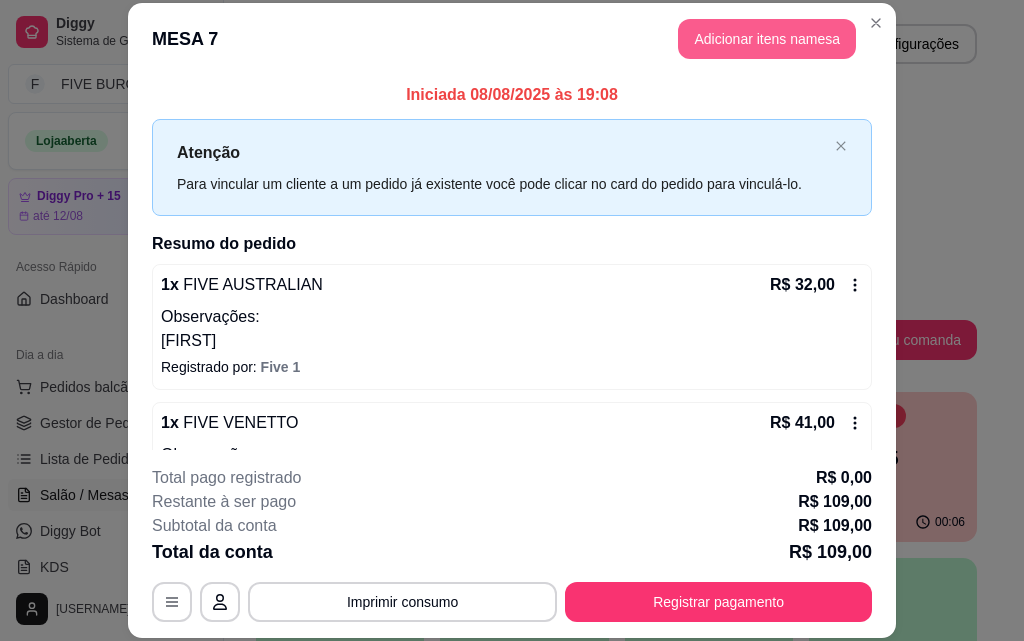 click on "Adicionar itens na  mesa" at bounding box center [767, 39] 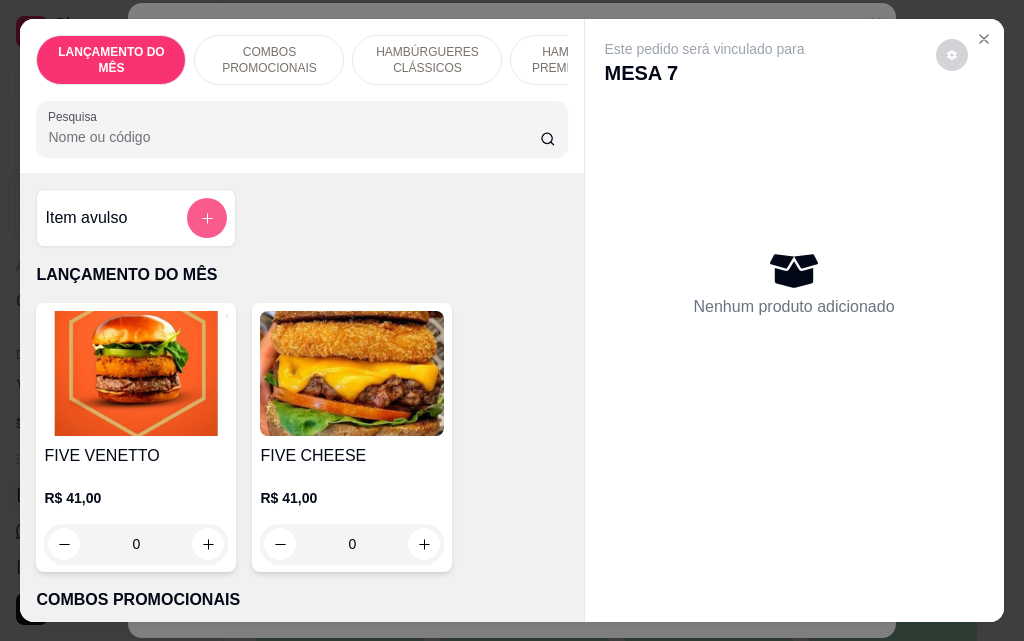 click 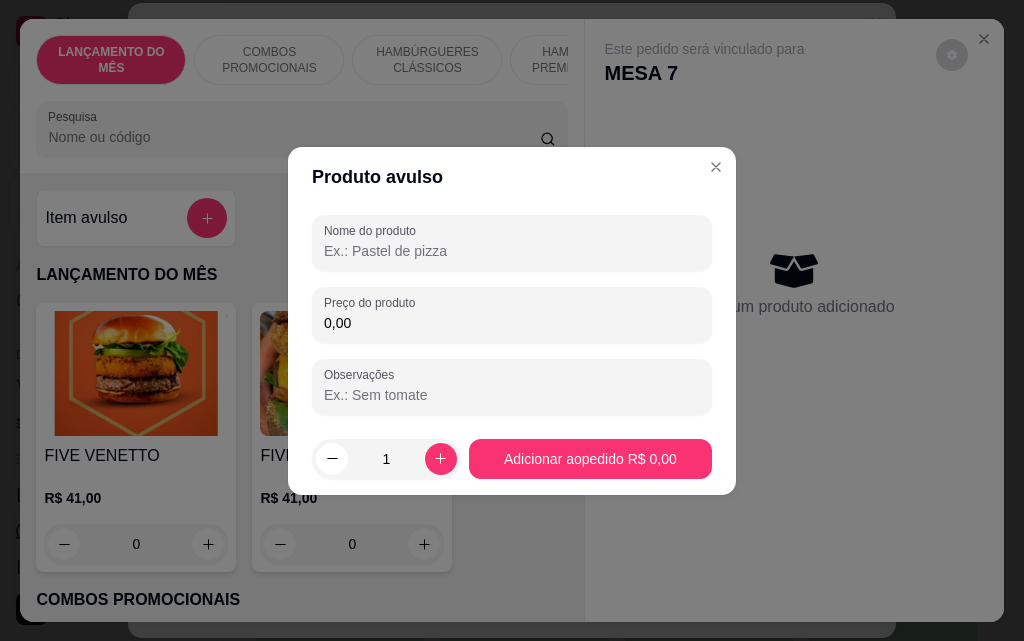 click on "Nome do produto" at bounding box center [512, 251] 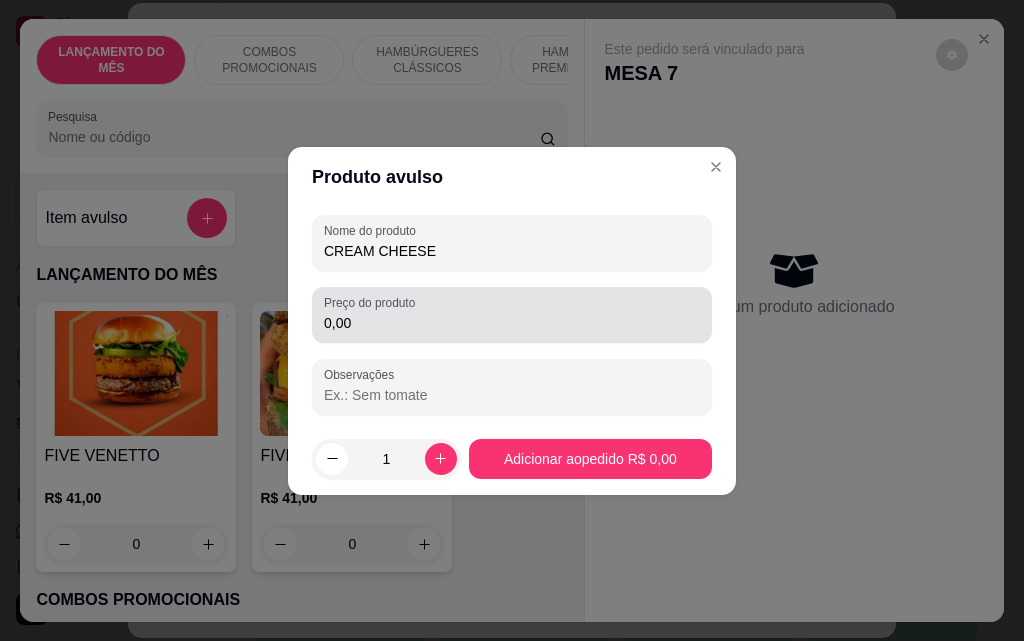 type on "CREAM CHEESE" 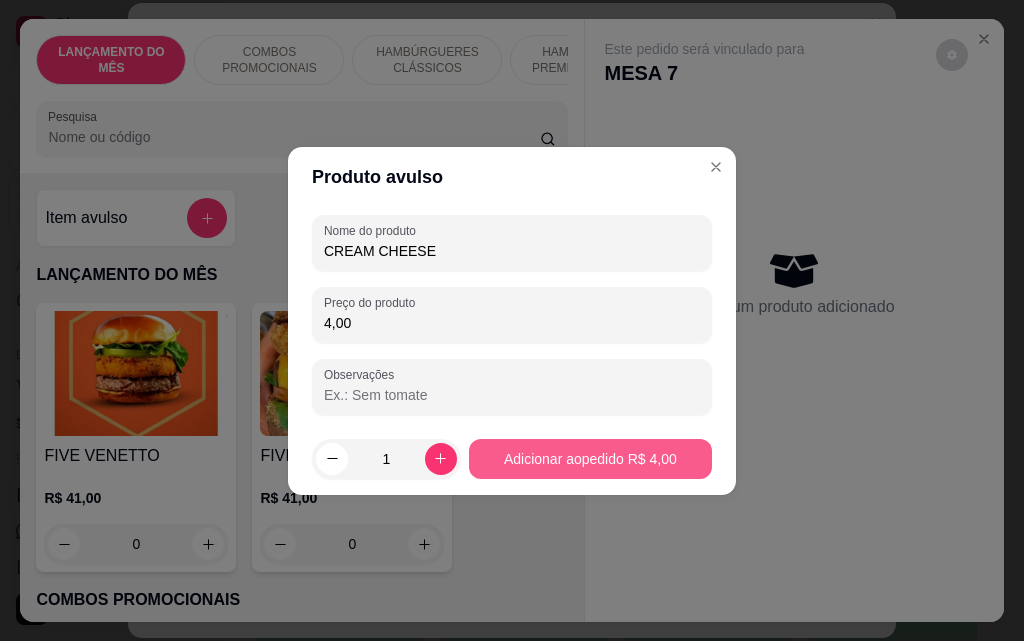 type on "4,00" 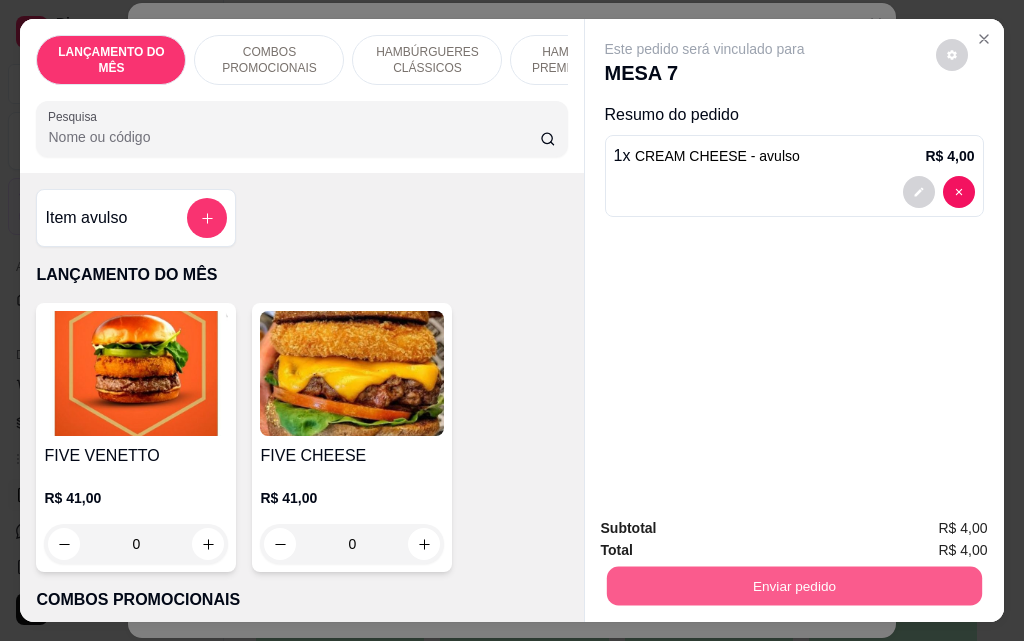 click on "Enviar pedido" at bounding box center [793, 585] 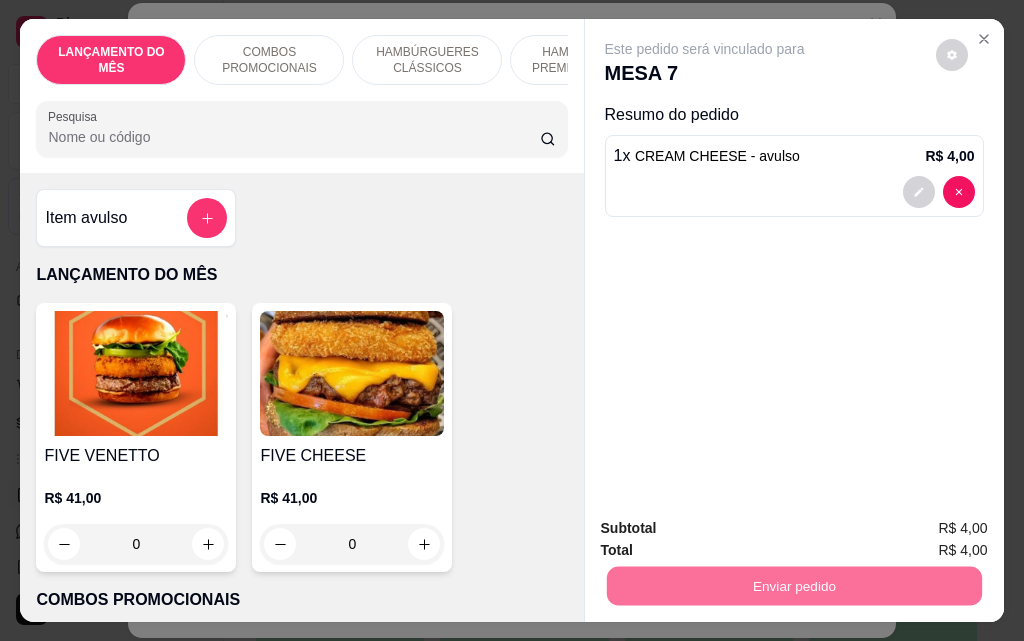 click on "Não registrar e enviar pedido" at bounding box center (728, 529) 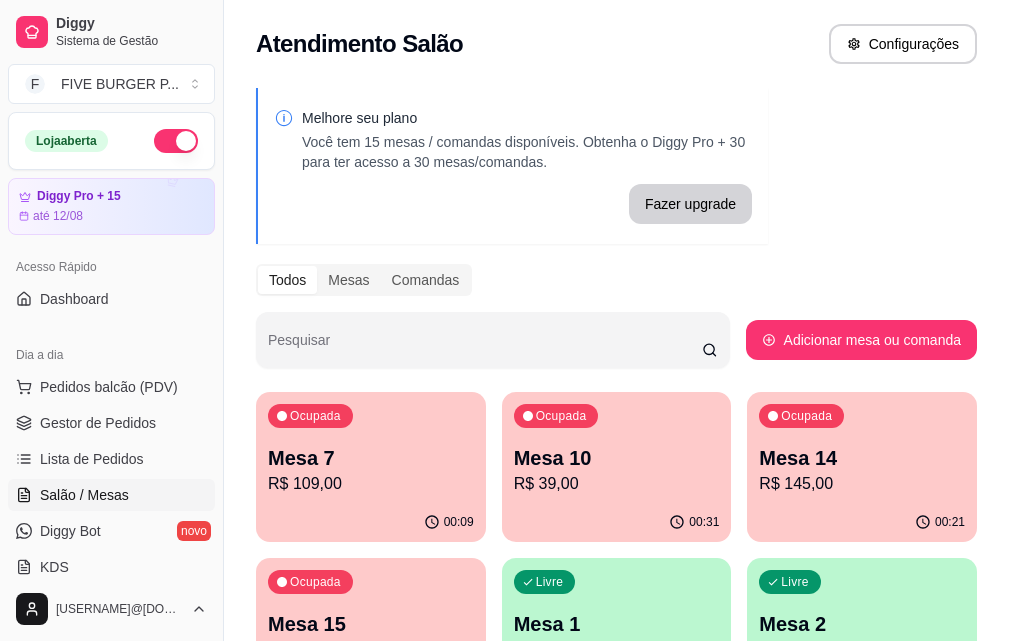 click on "Mesa 7" at bounding box center (371, 458) 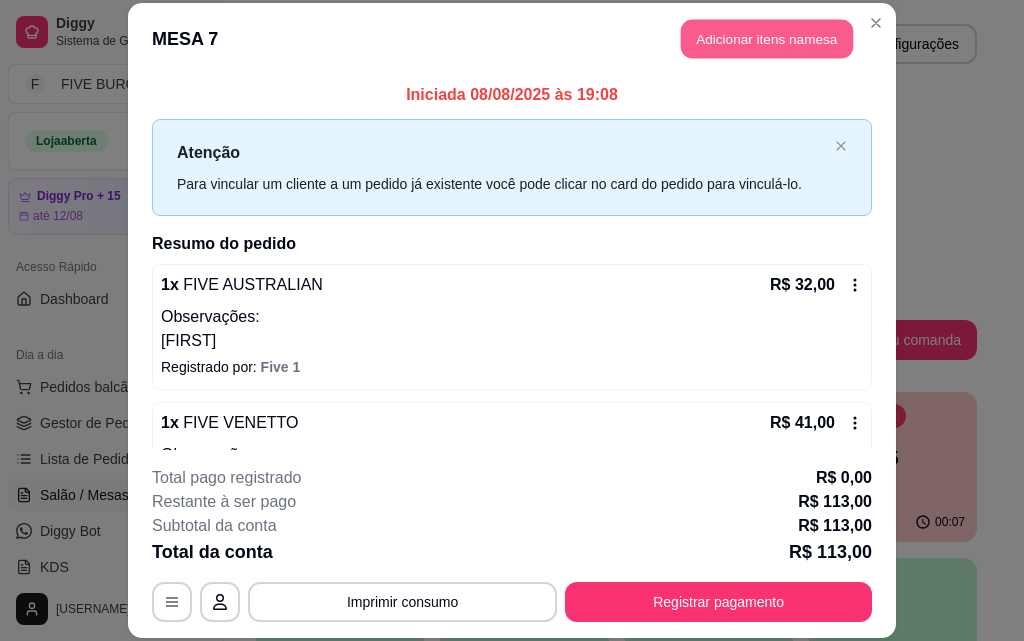 click on "Adicionar itens na  mesa" at bounding box center (767, 39) 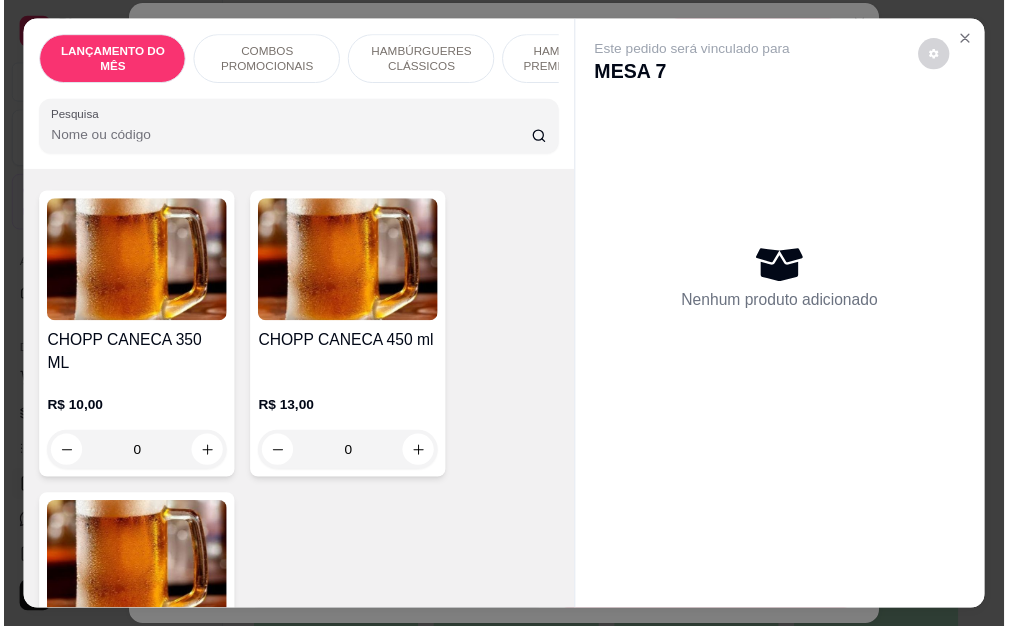 scroll, scrollTop: 11200, scrollLeft: 0, axis: vertical 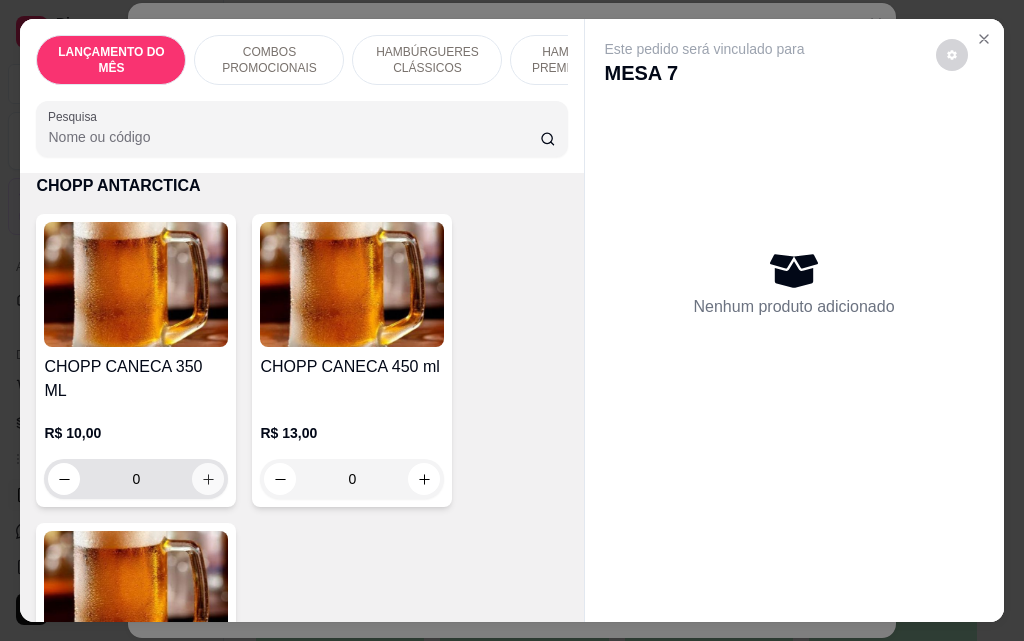 click 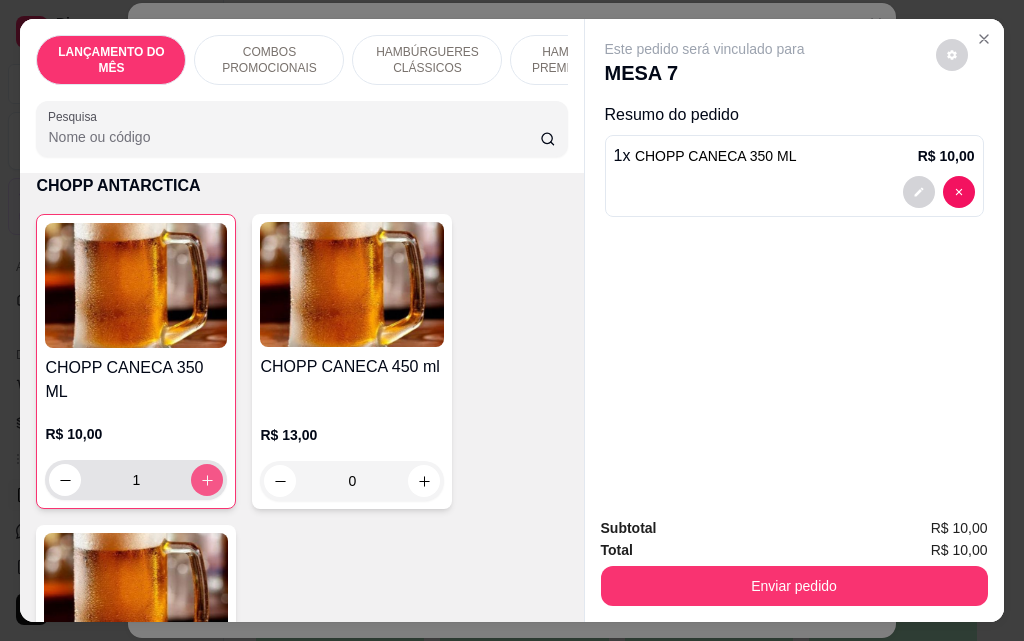 click 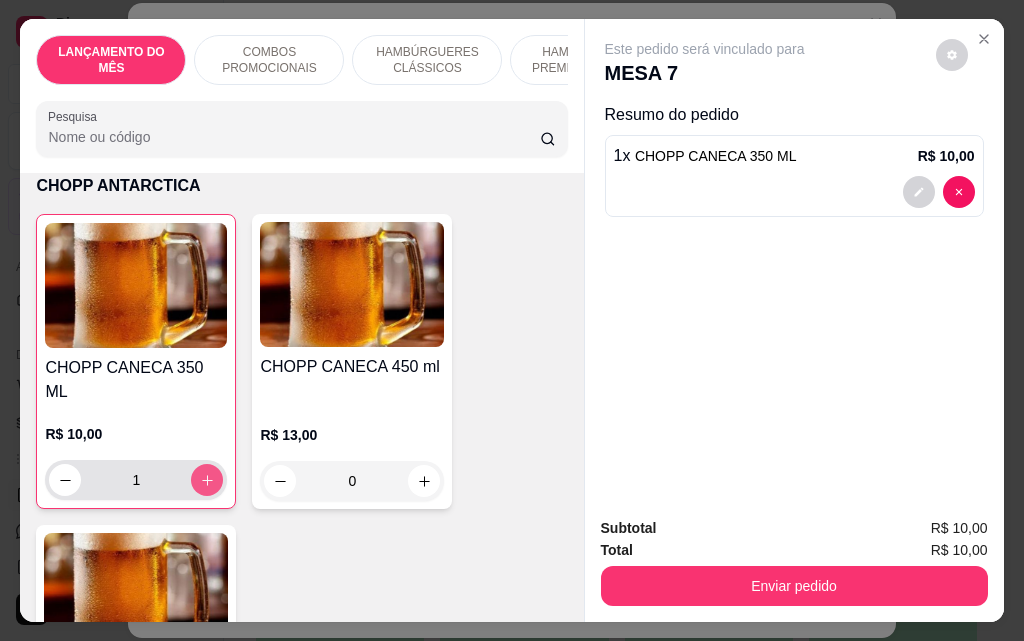 type on "2" 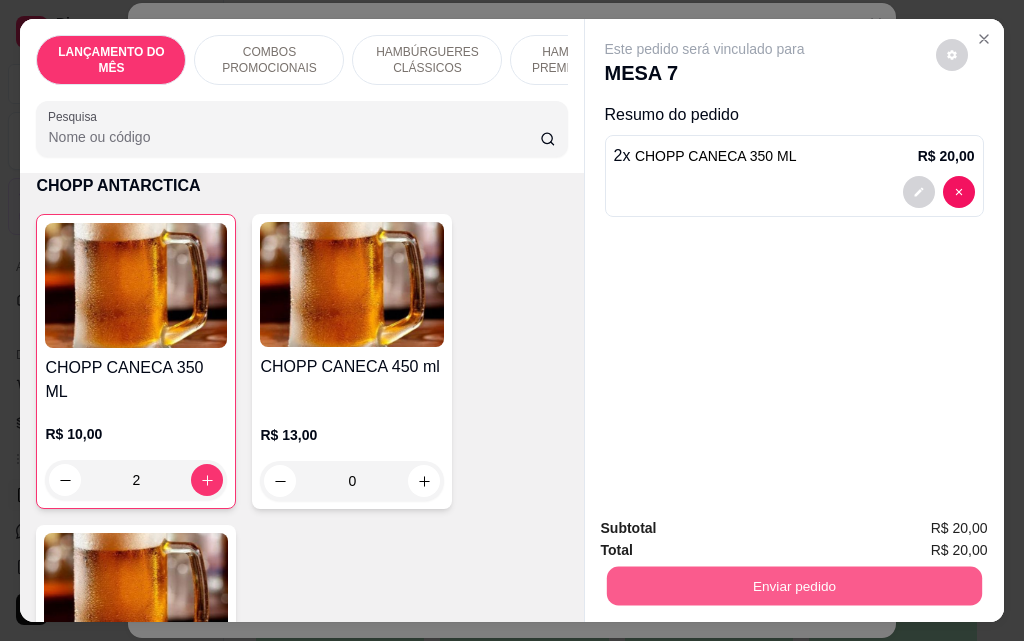 click on "Enviar pedido" at bounding box center [793, 585] 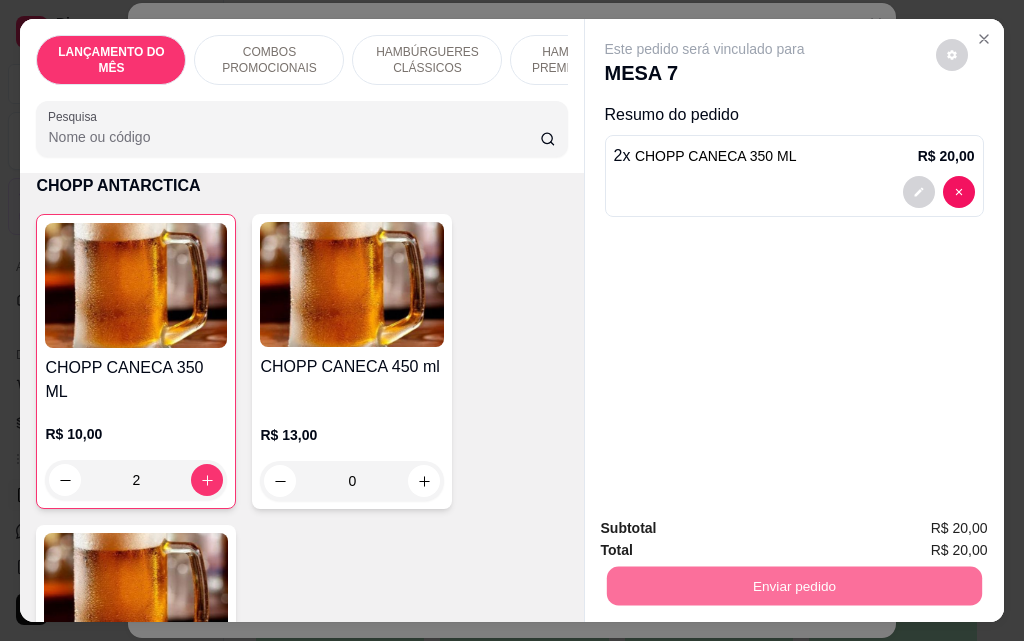 click on "Não registrar e enviar pedido" at bounding box center [728, 529] 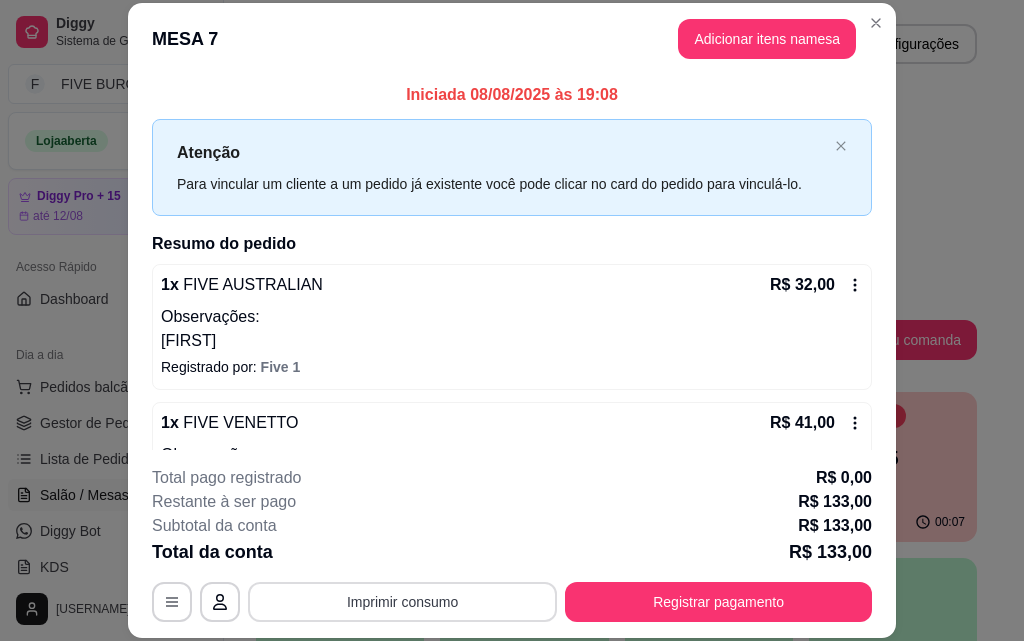 click on "Imprimir consumo" at bounding box center (402, 602) 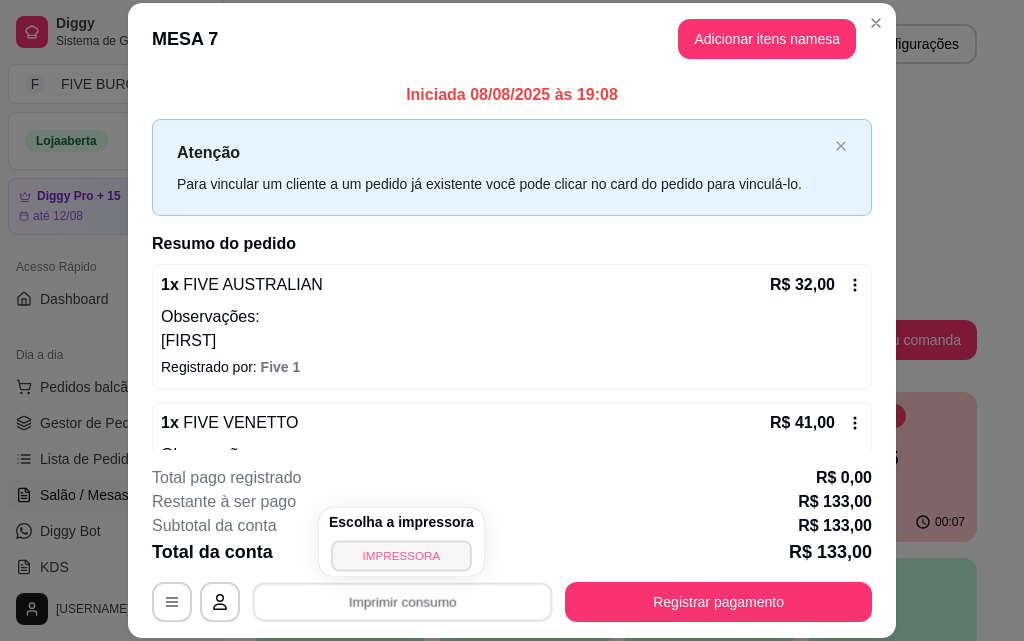 click on "IMPRESSORA" at bounding box center (401, 555) 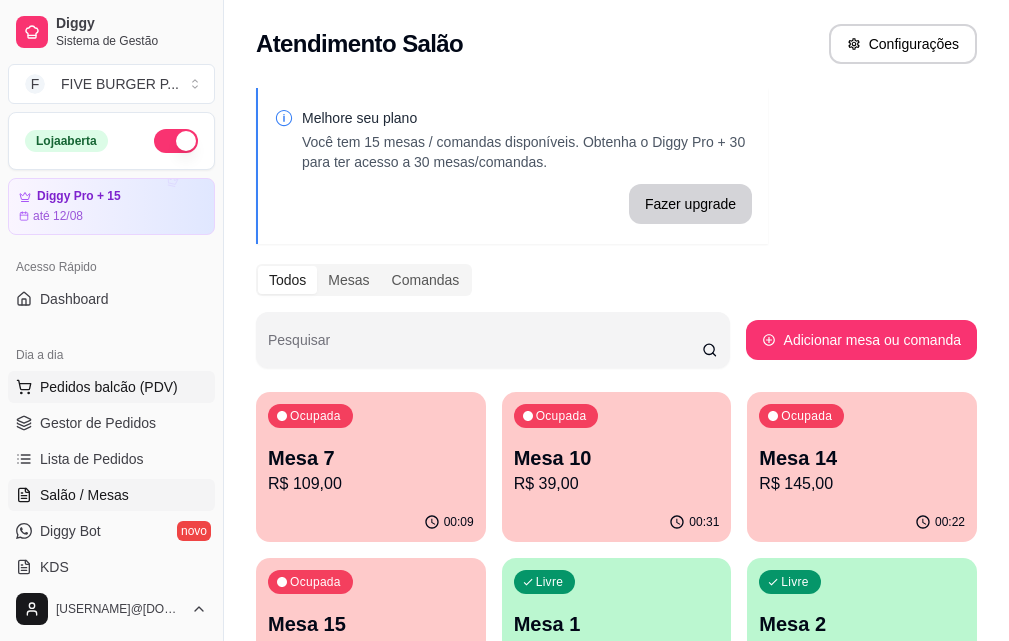 click on "Pedidos balcão (PDV)" at bounding box center (109, 387) 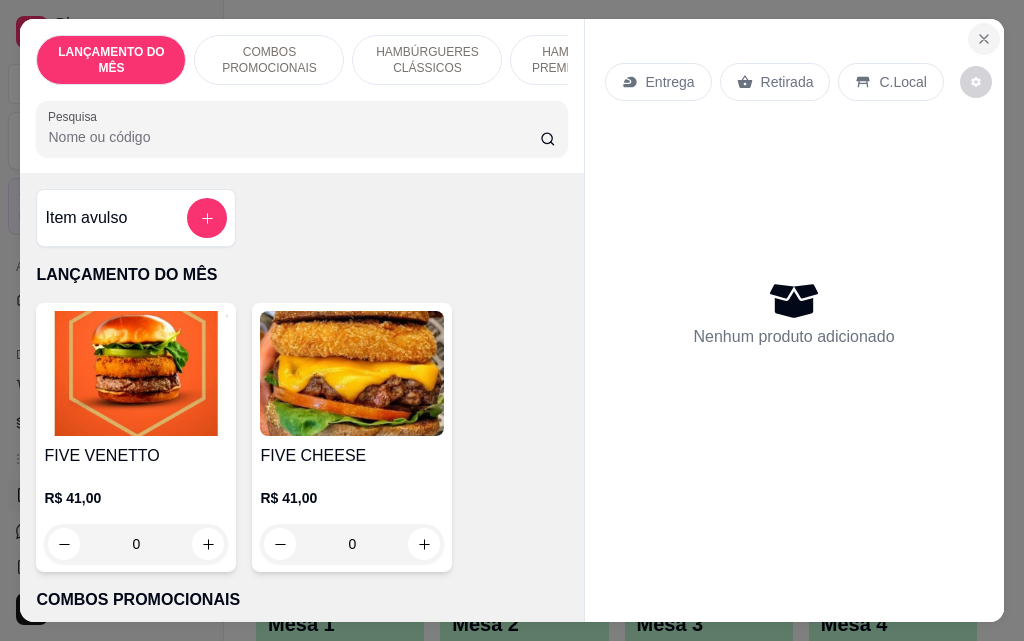 click 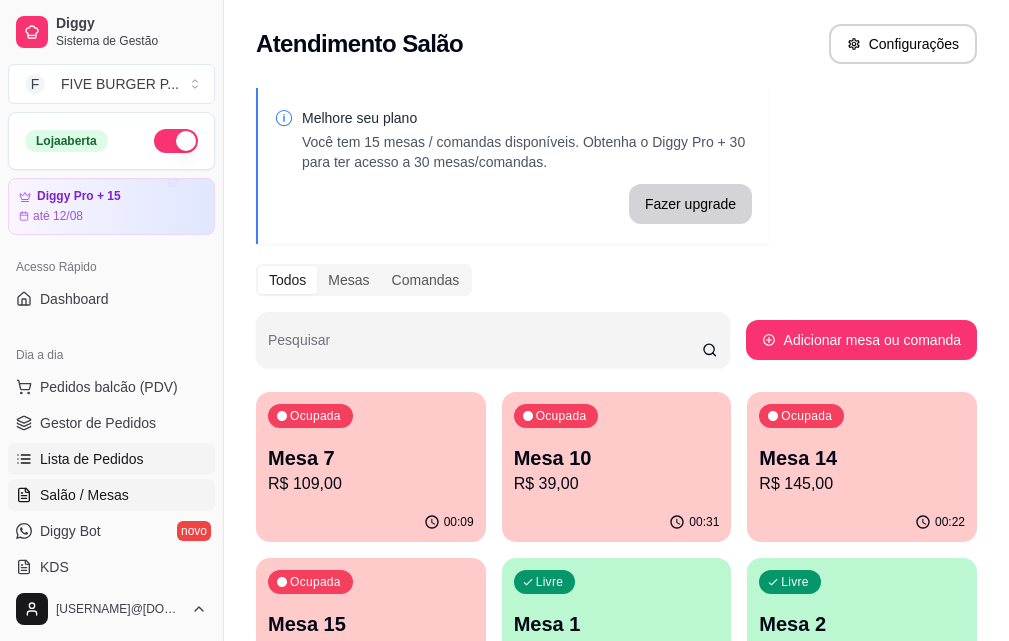 click on "Lista de Pedidos" at bounding box center [92, 459] 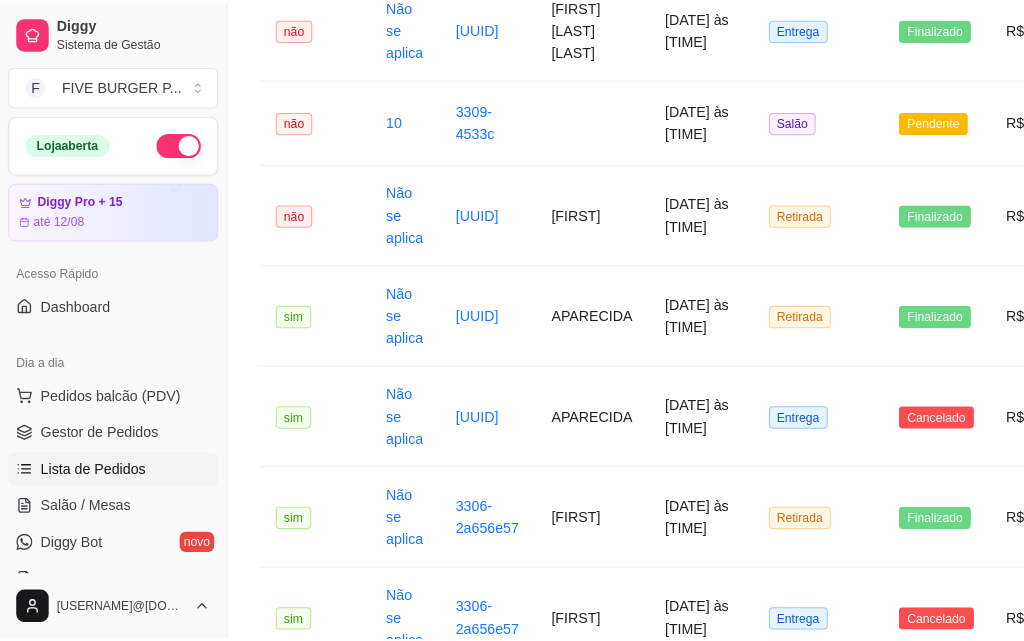 scroll, scrollTop: 1200, scrollLeft: 0, axis: vertical 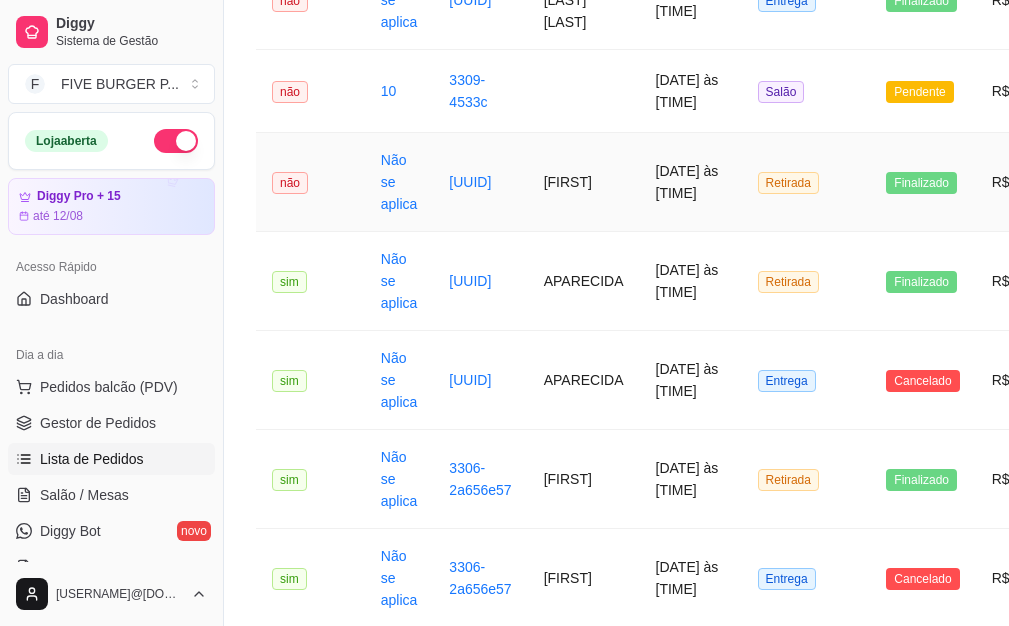click on "DANIELA" at bounding box center (584, 182) 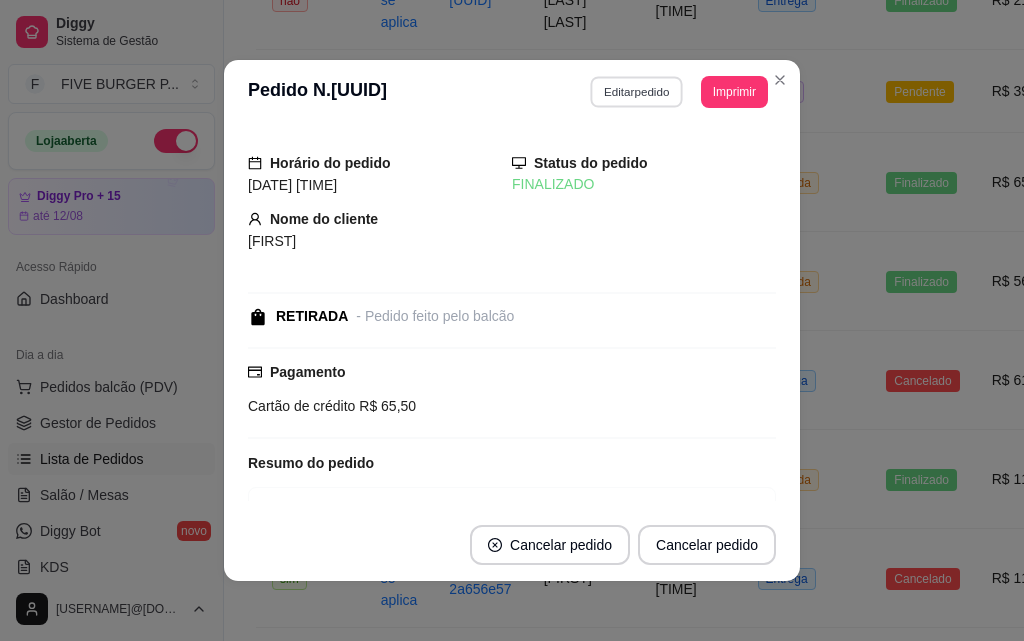 click on "Editar  pedido" at bounding box center [637, 91] 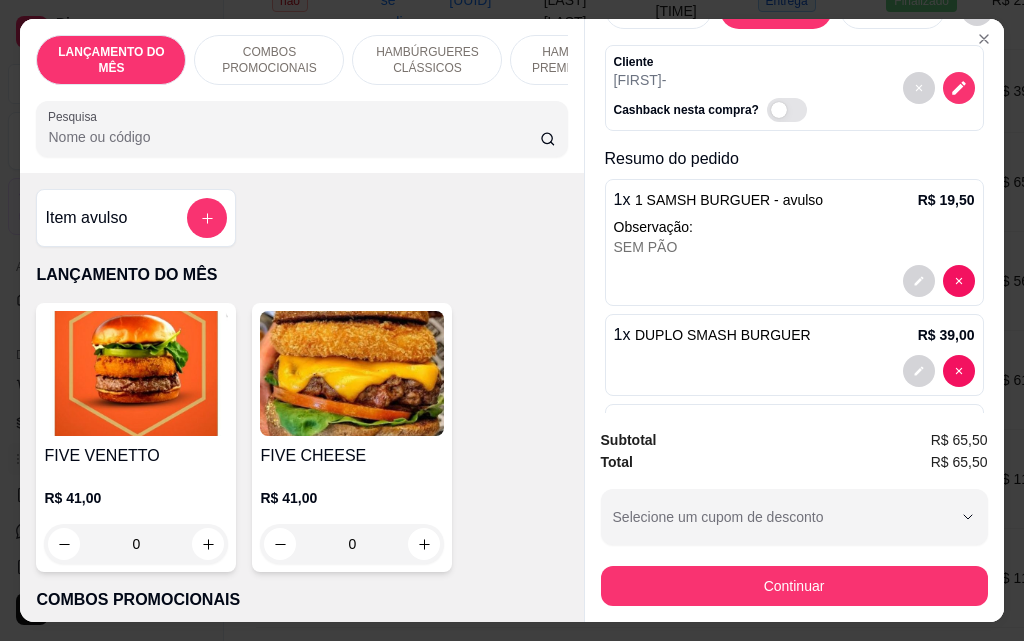 scroll, scrollTop: 173, scrollLeft: 0, axis: vertical 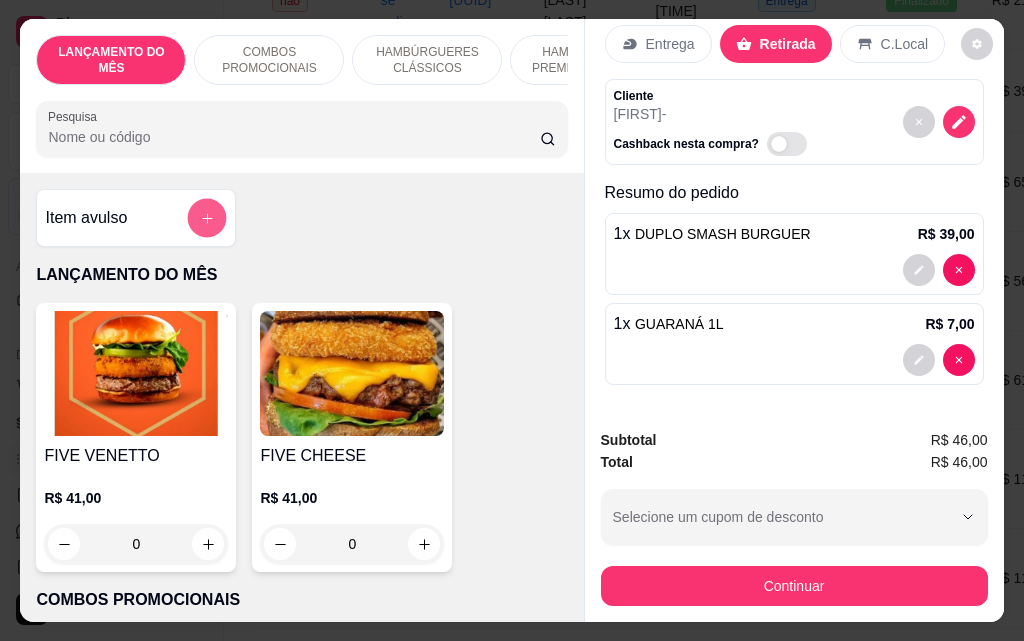 click 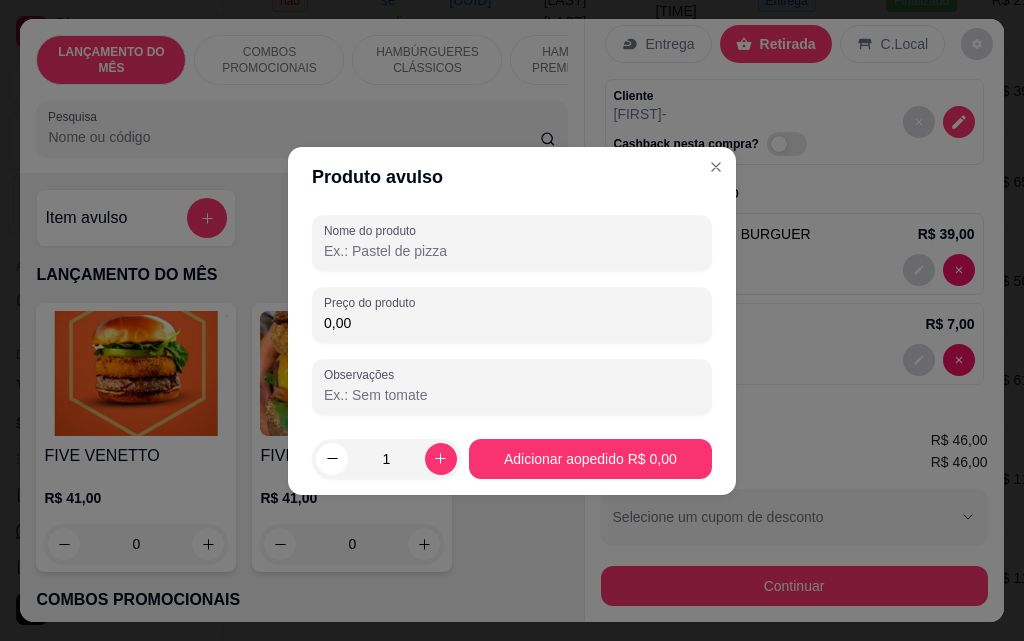 click on "Nome do produto" at bounding box center (512, 251) 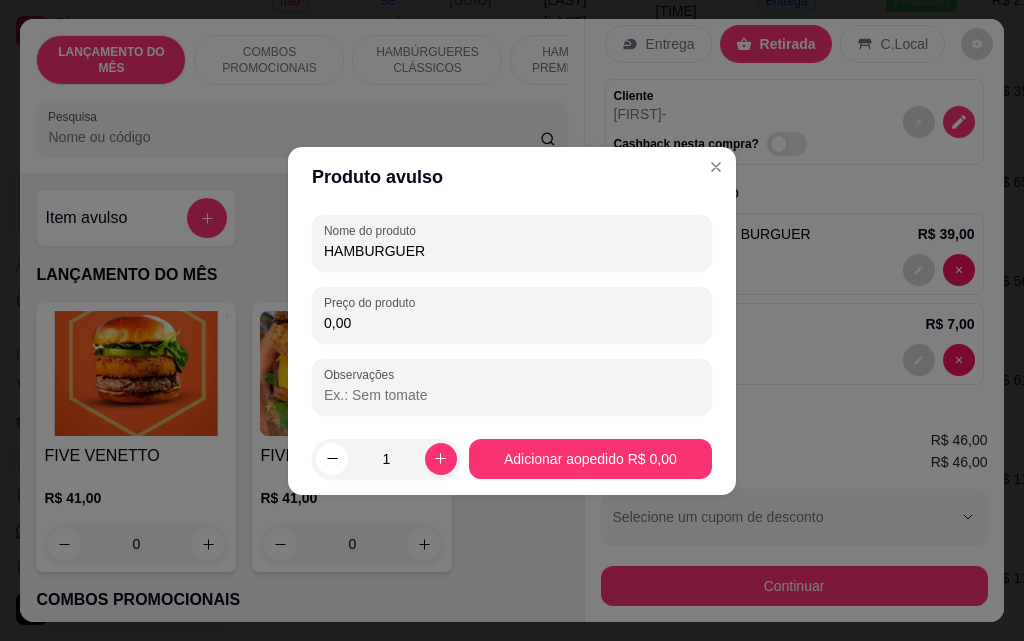 type on "HAMBURGUER" 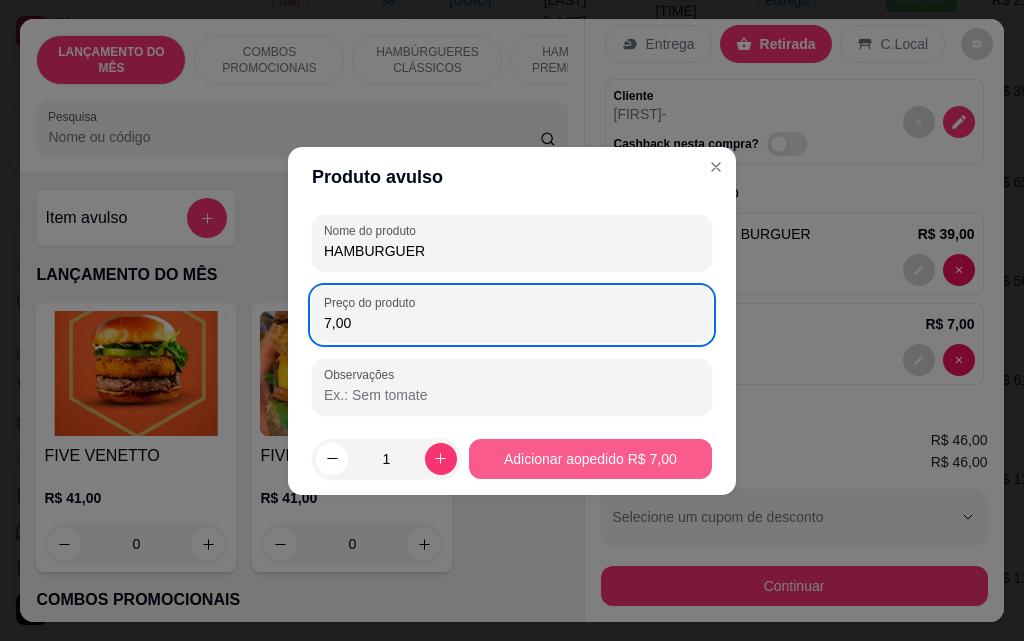type on "7,00" 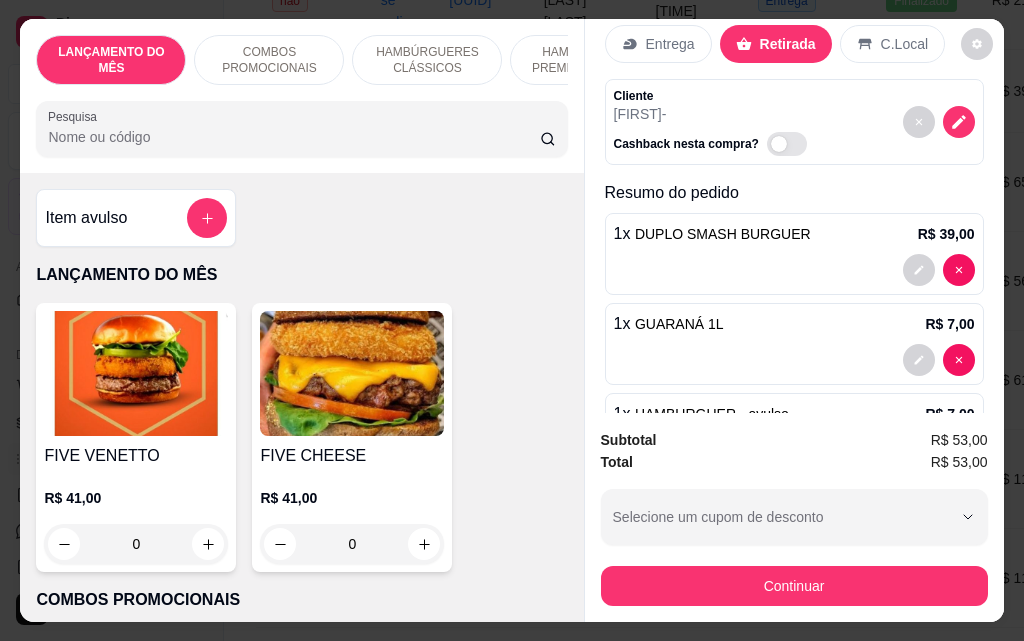 scroll, scrollTop: 128, scrollLeft: 0, axis: vertical 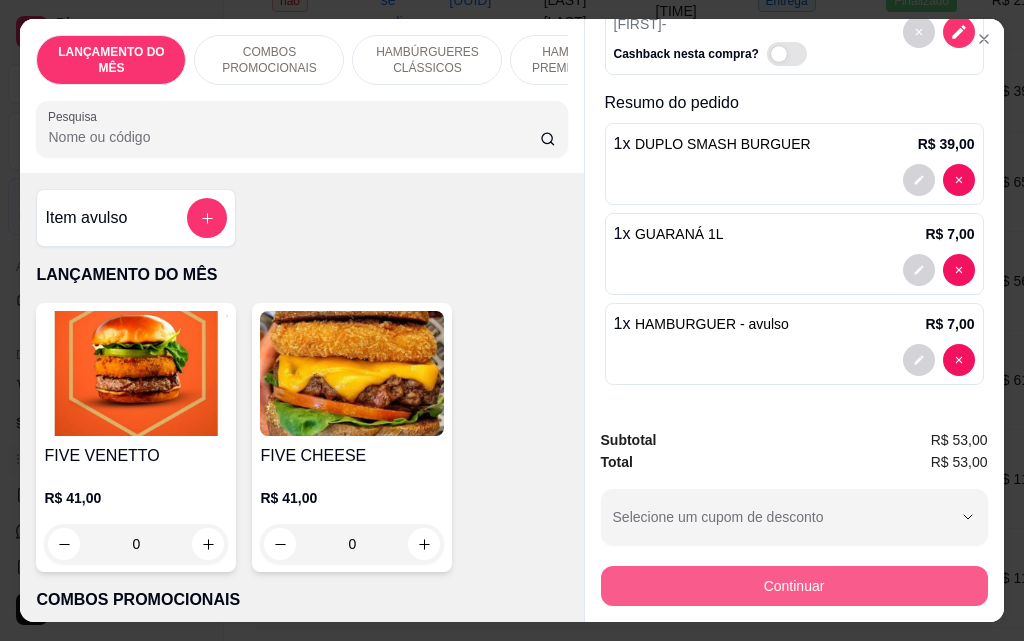 click on "Continuar" at bounding box center (794, 586) 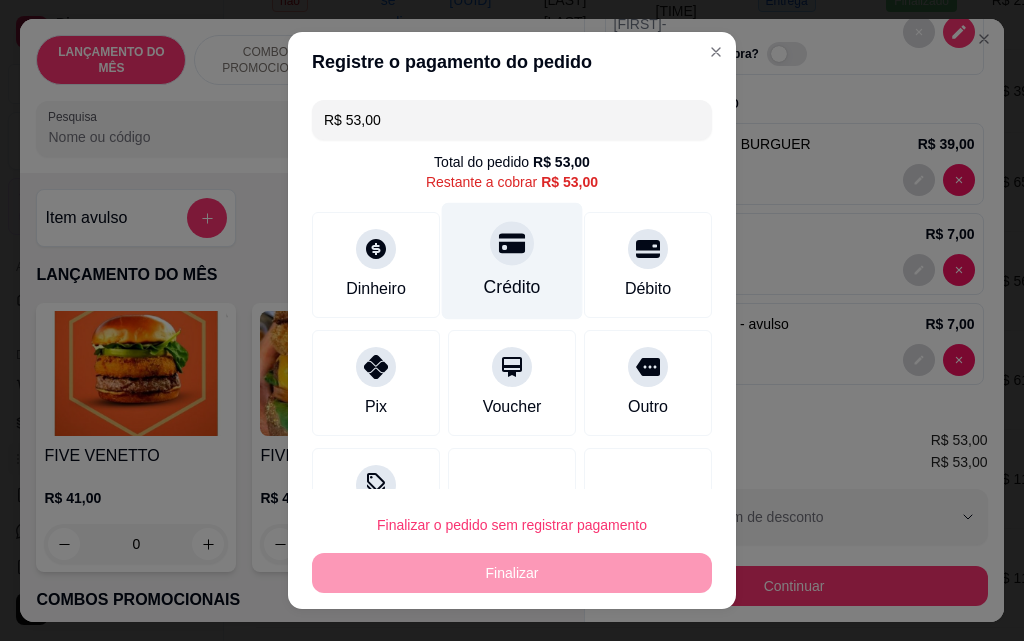 click on "Crédito" at bounding box center (512, 261) 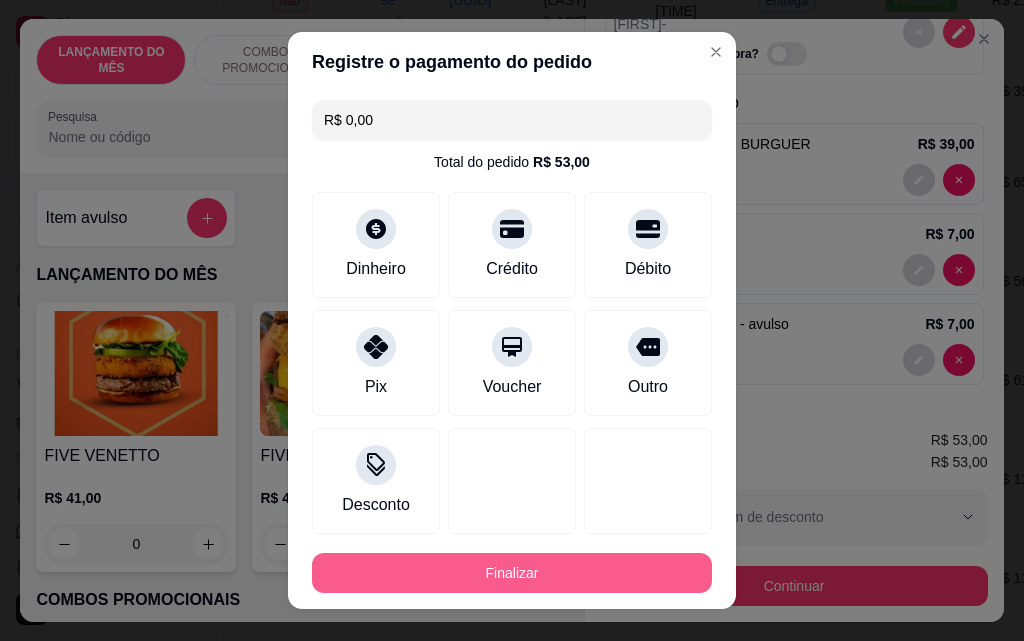 click on "Finalizar" at bounding box center [512, 573] 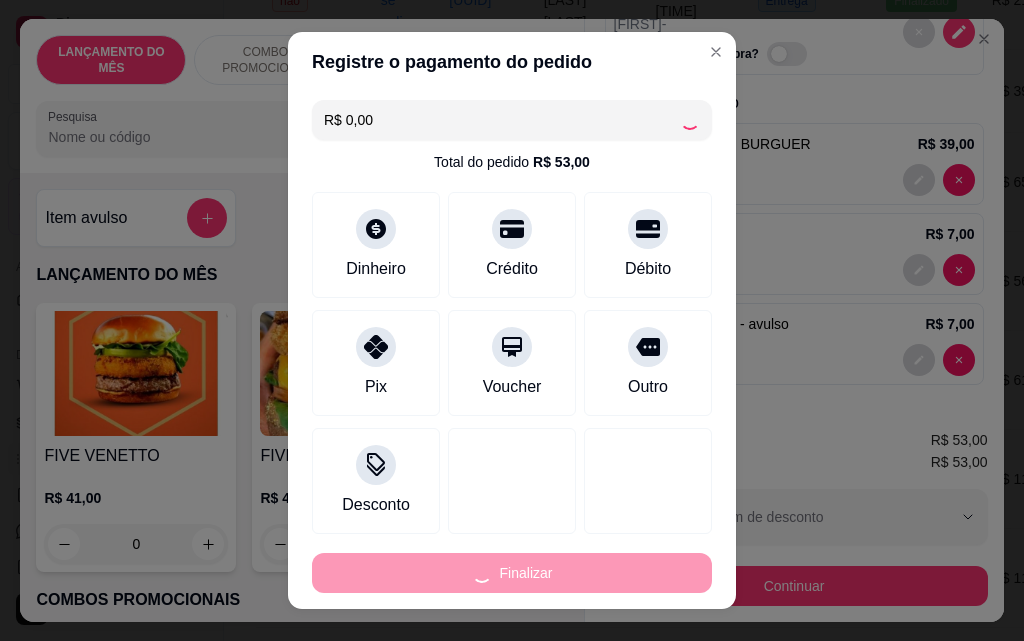 type on "0" 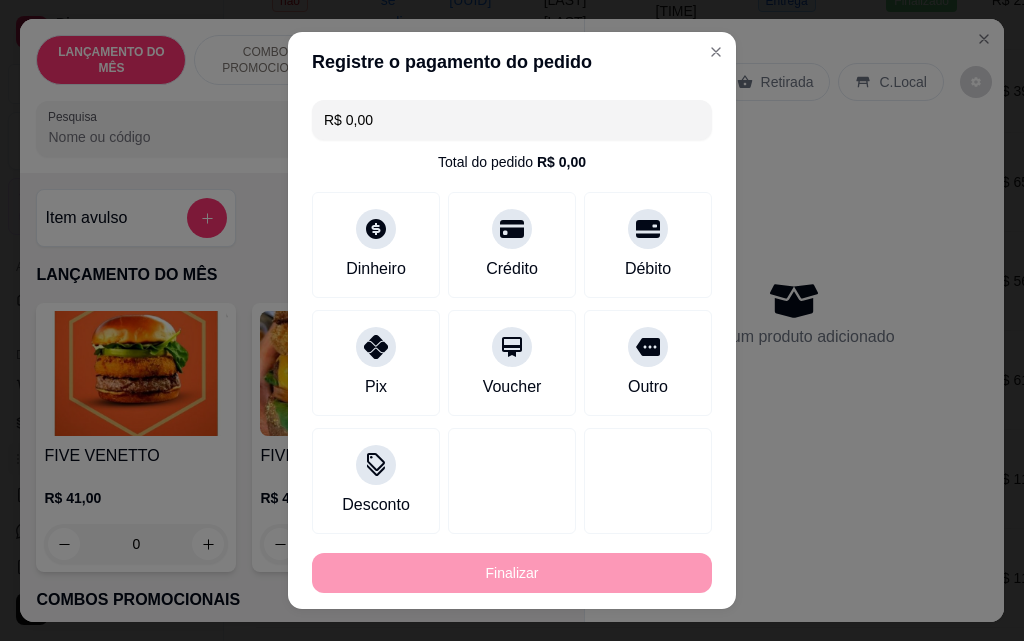 type on "-R$ 53,00" 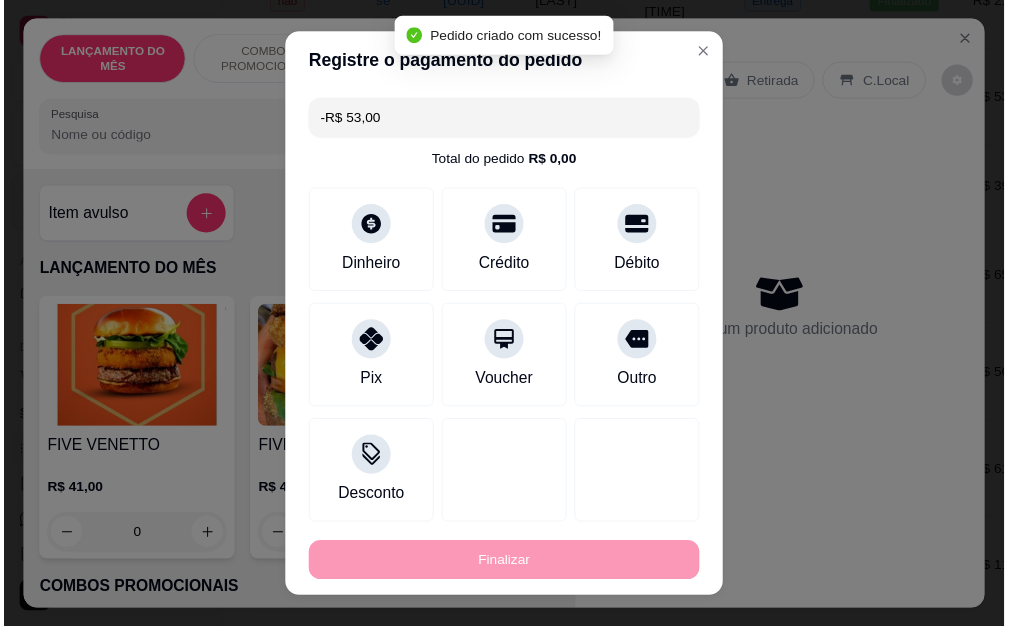 scroll, scrollTop: 0, scrollLeft: 0, axis: both 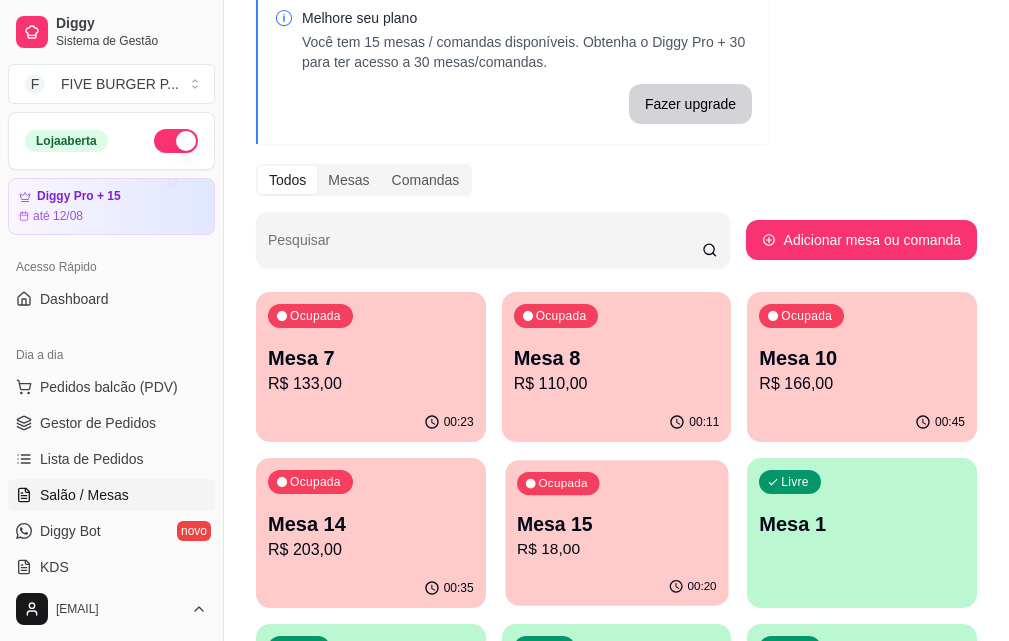 click on "Mesa 15" at bounding box center (617, 524) 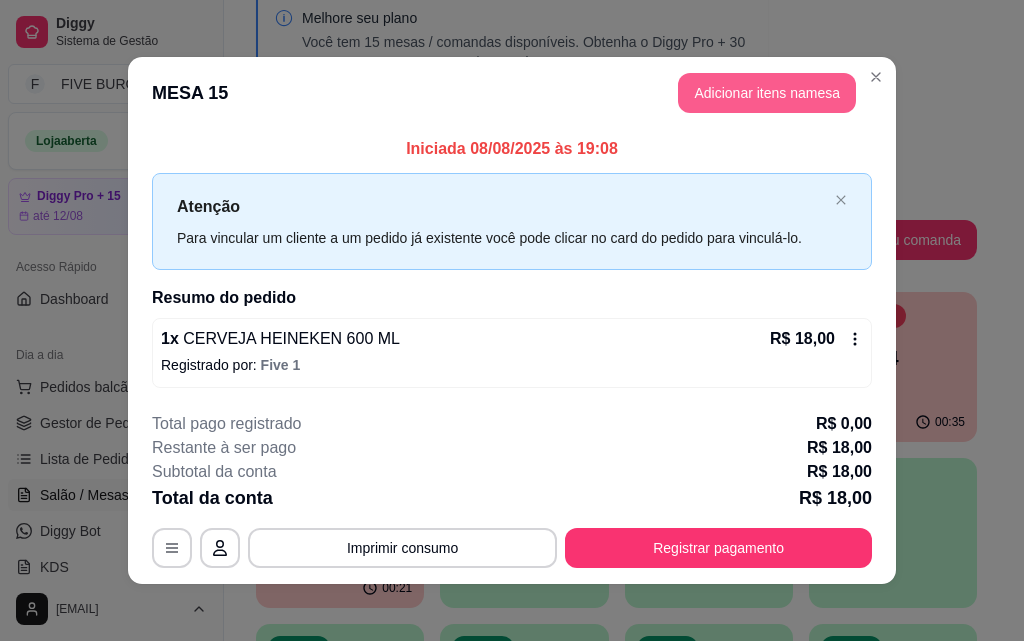 click on "Adicionar itens na  mesa" at bounding box center [767, 93] 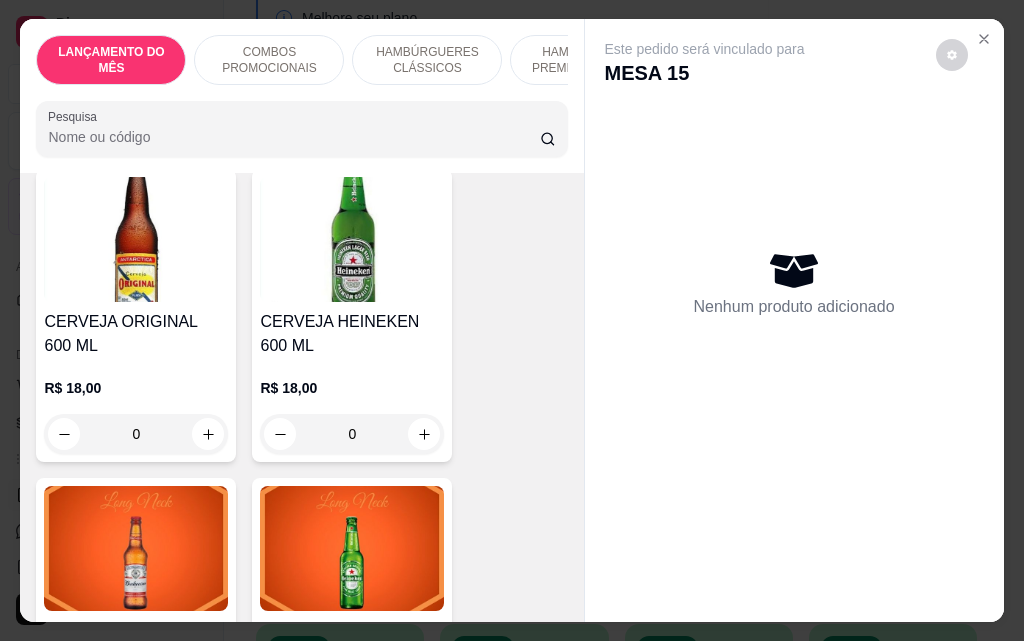 scroll, scrollTop: 9600, scrollLeft: 0, axis: vertical 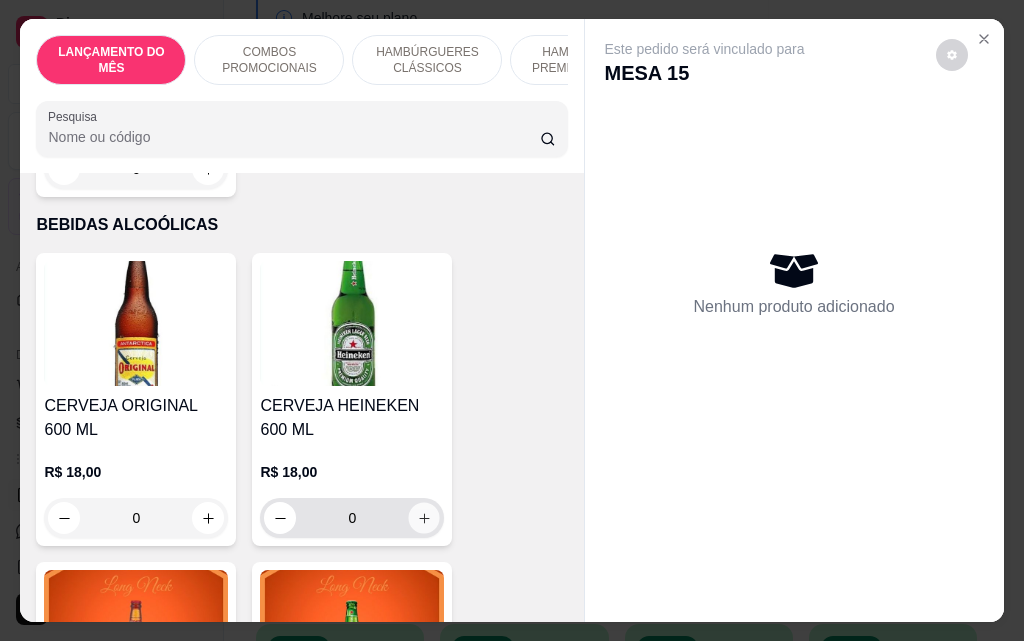 click 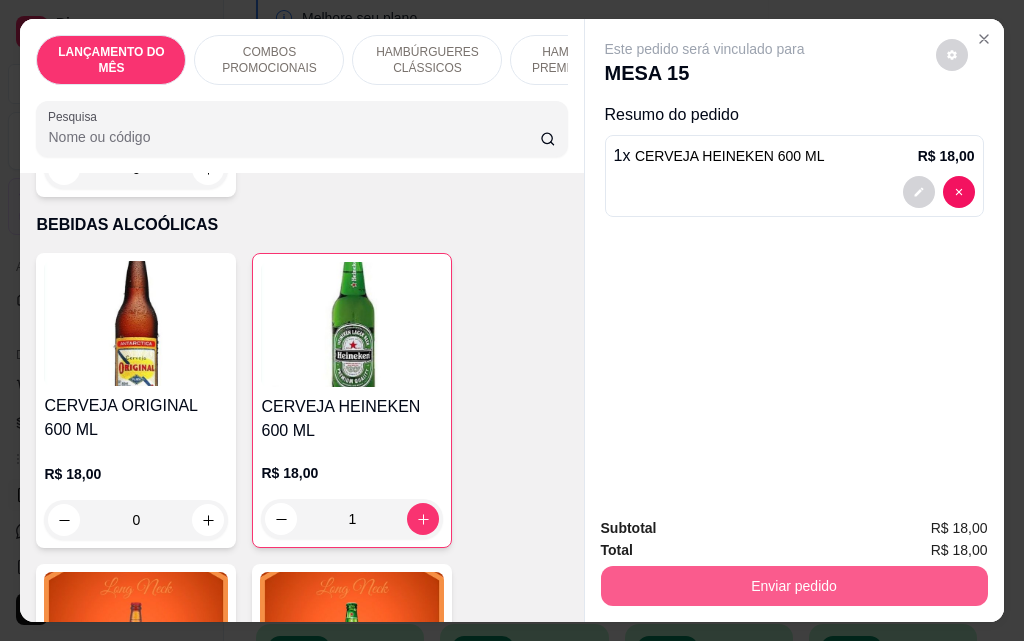 click on "Enviar pedido" at bounding box center [794, 586] 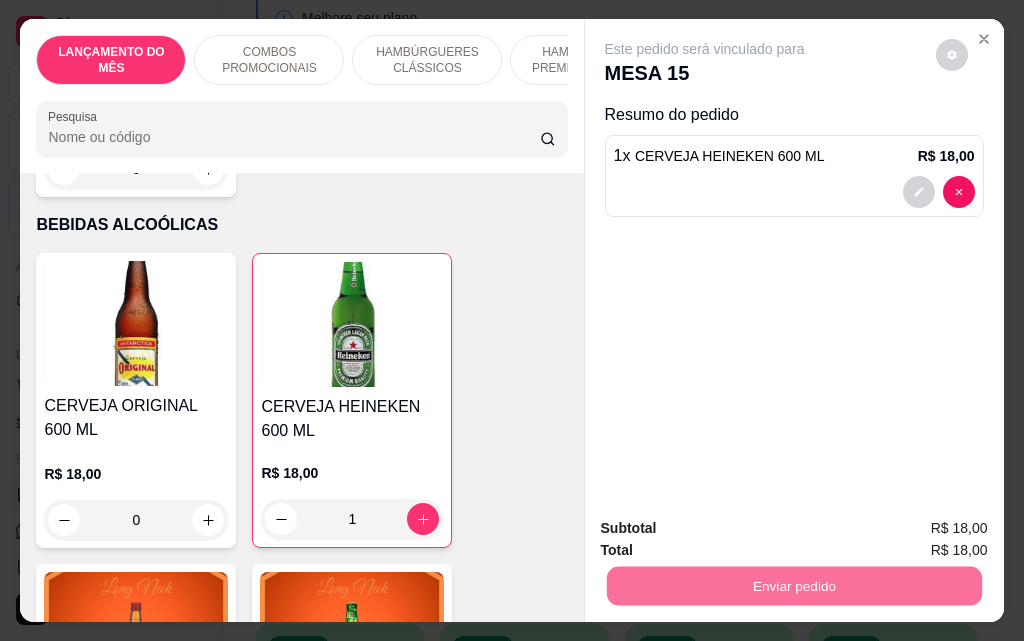 click on "Não registrar e enviar pedido" at bounding box center [728, 528] 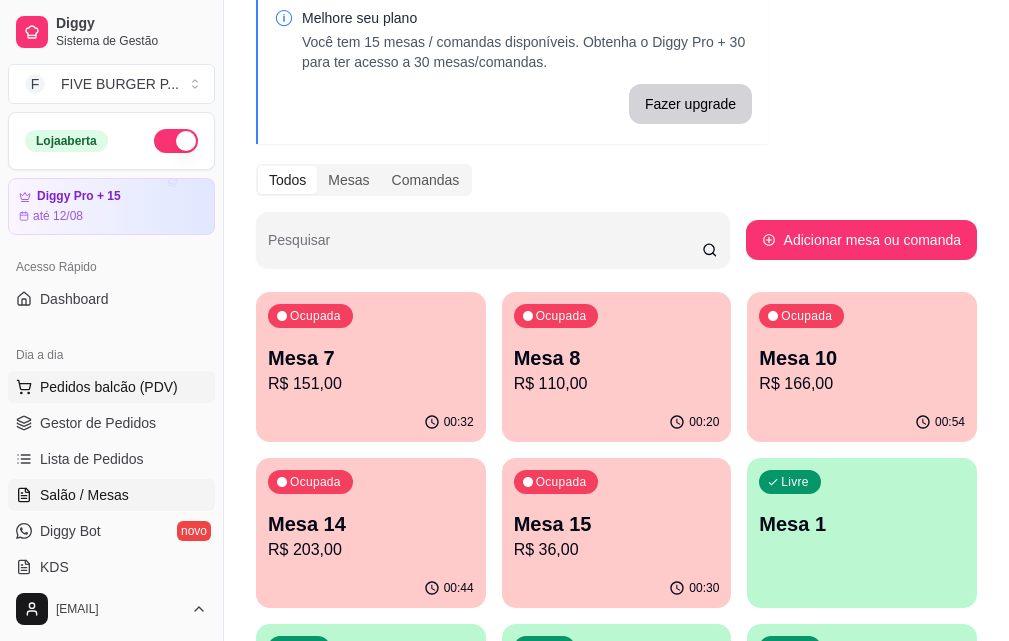 click on "Pedidos balcão (PDV)" at bounding box center [109, 387] 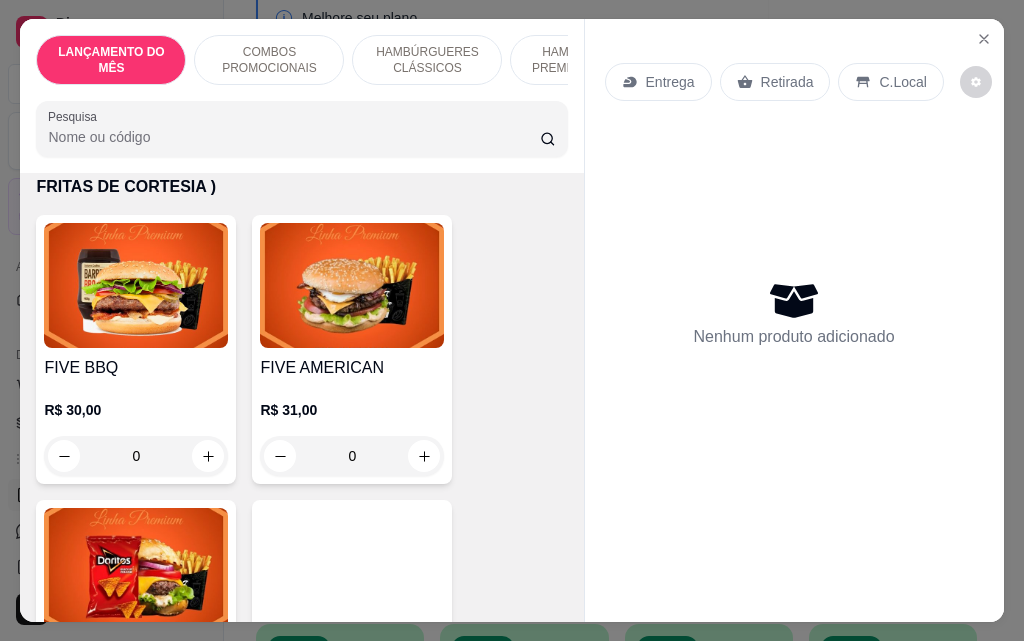 scroll, scrollTop: 1800, scrollLeft: 0, axis: vertical 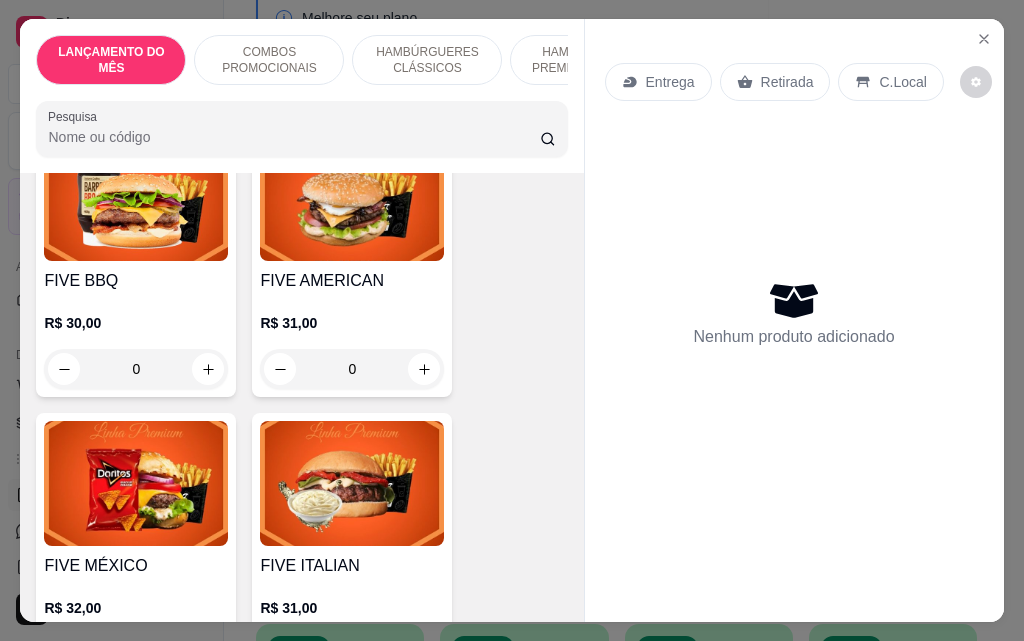 click on "0" at bounding box center [136, 369] 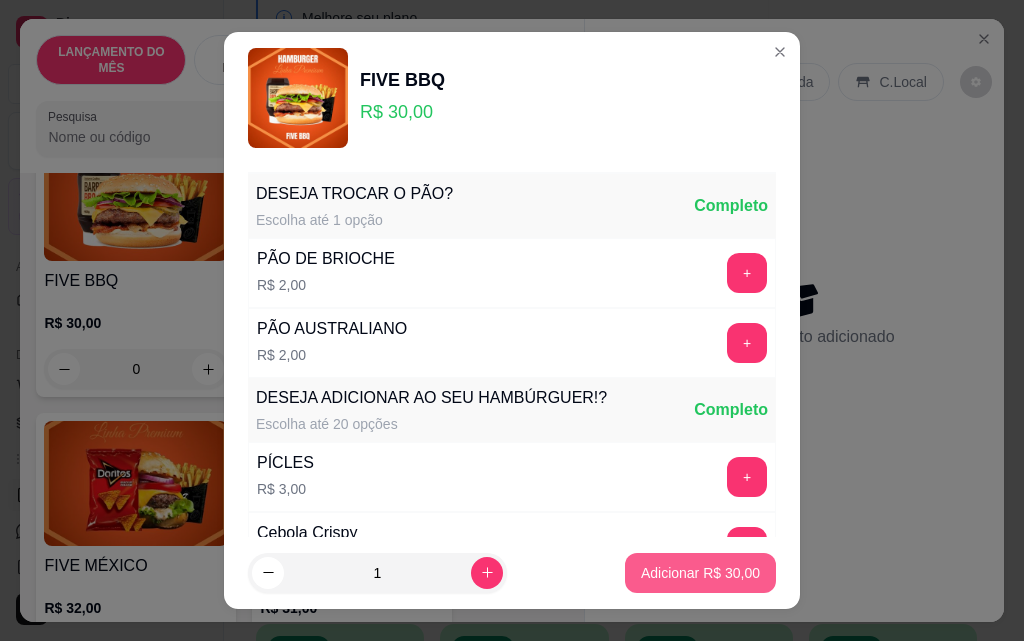 click on "Adicionar   R$ 30,00" at bounding box center [700, 573] 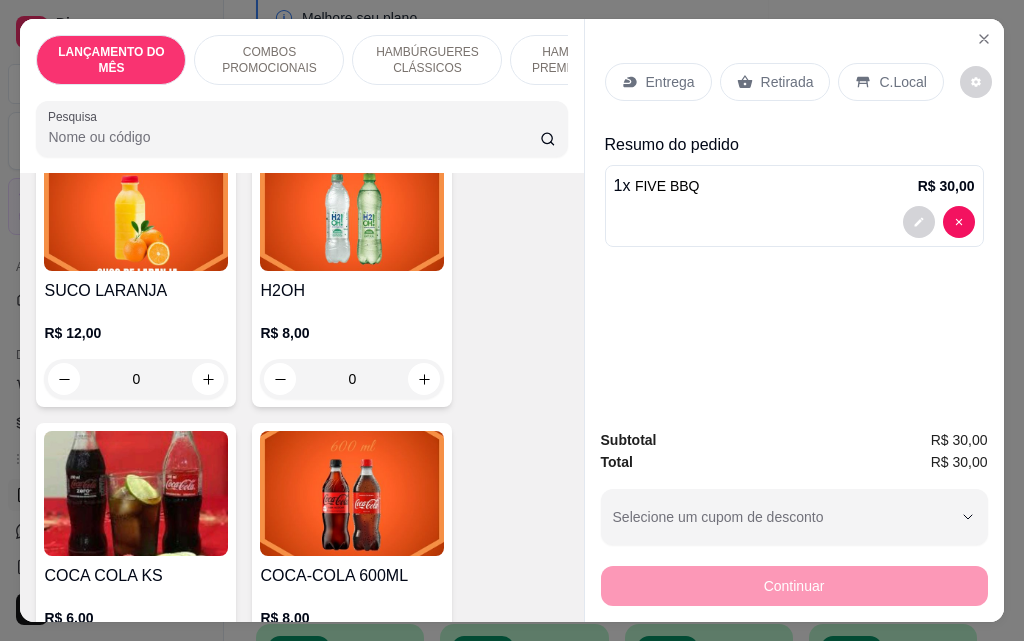 scroll, scrollTop: 8701, scrollLeft: 0, axis: vertical 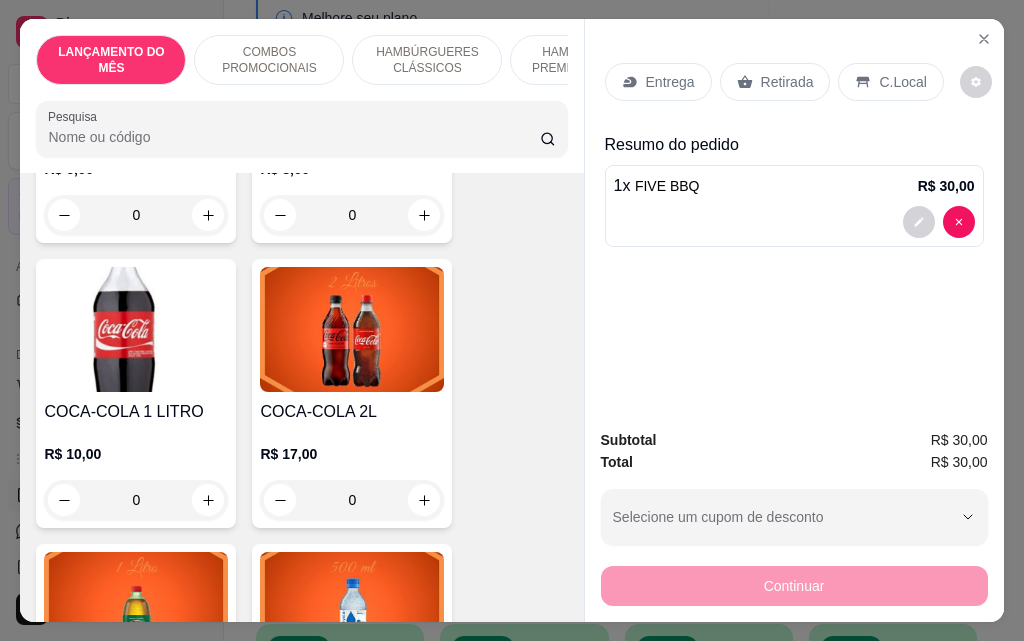 click on "0" at bounding box center [352, 500] 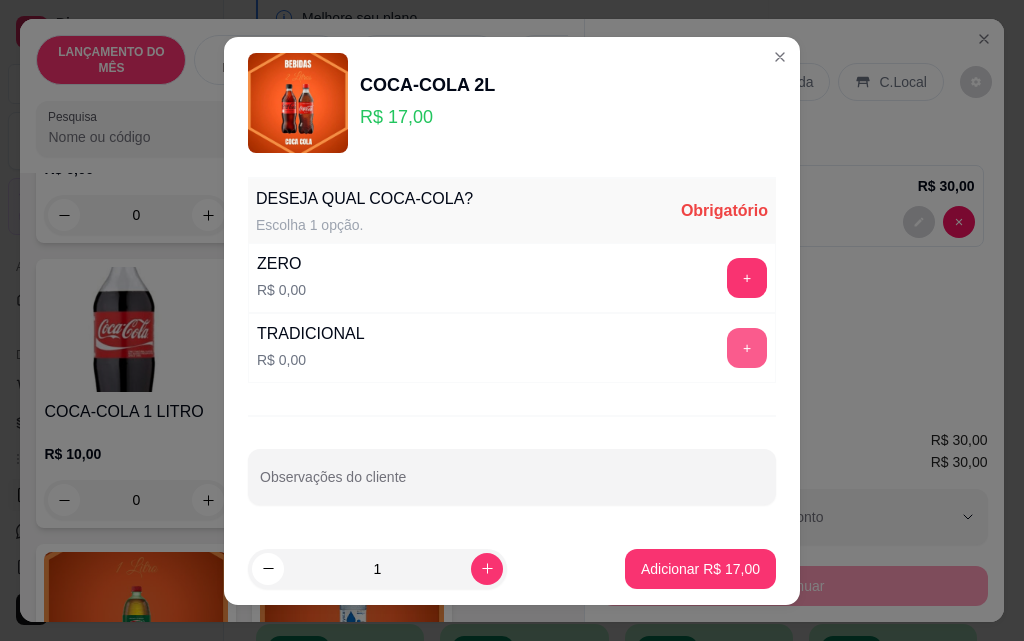 click on "+" at bounding box center [747, 348] 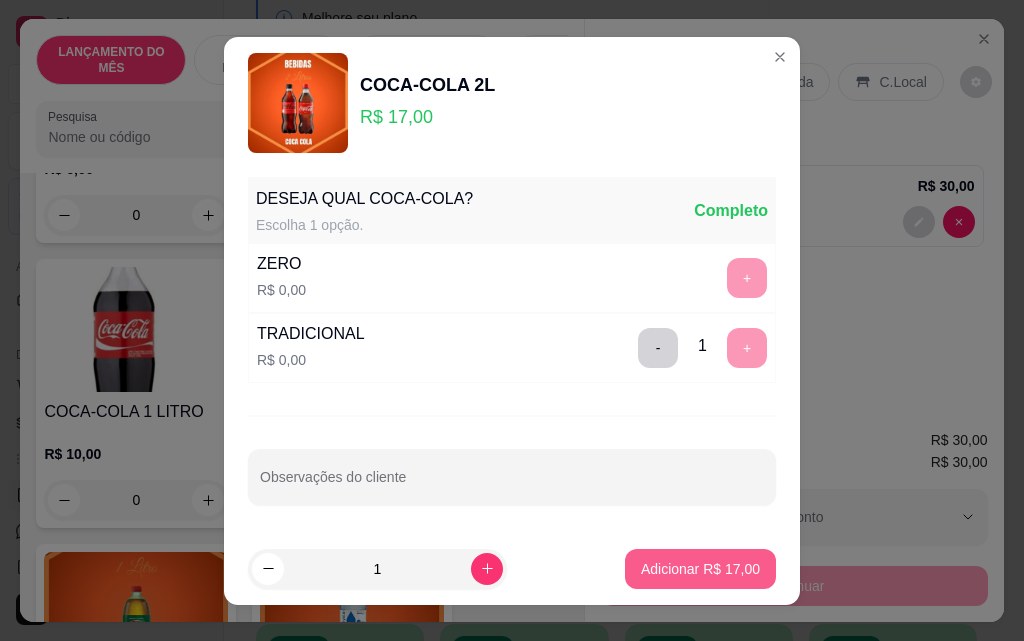 click on "Adicionar   R$ 17,00" at bounding box center (700, 569) 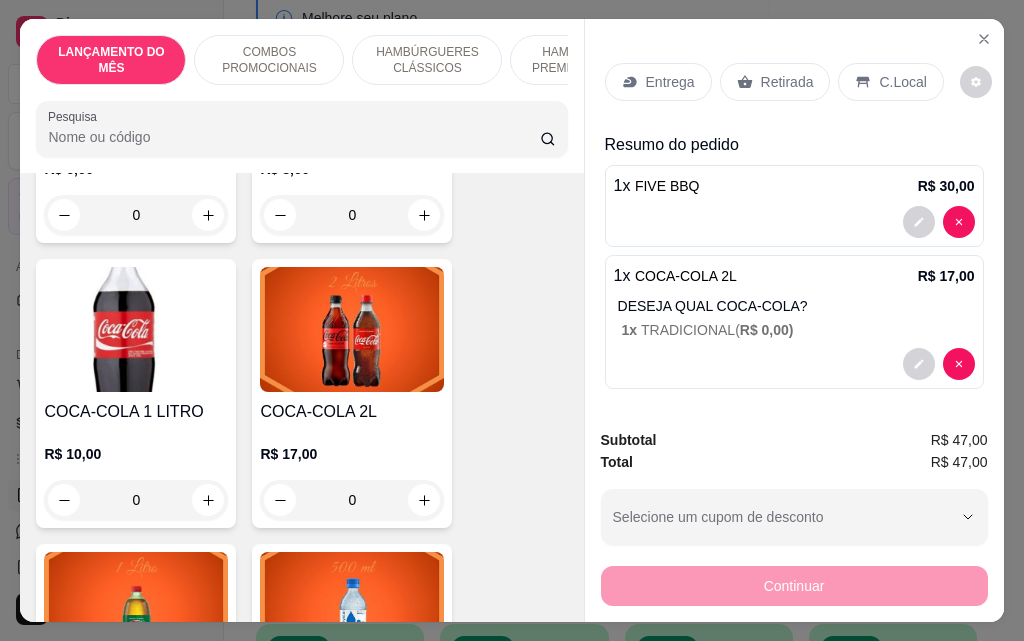 click on "Entrega" at bounding box center [670, 82] 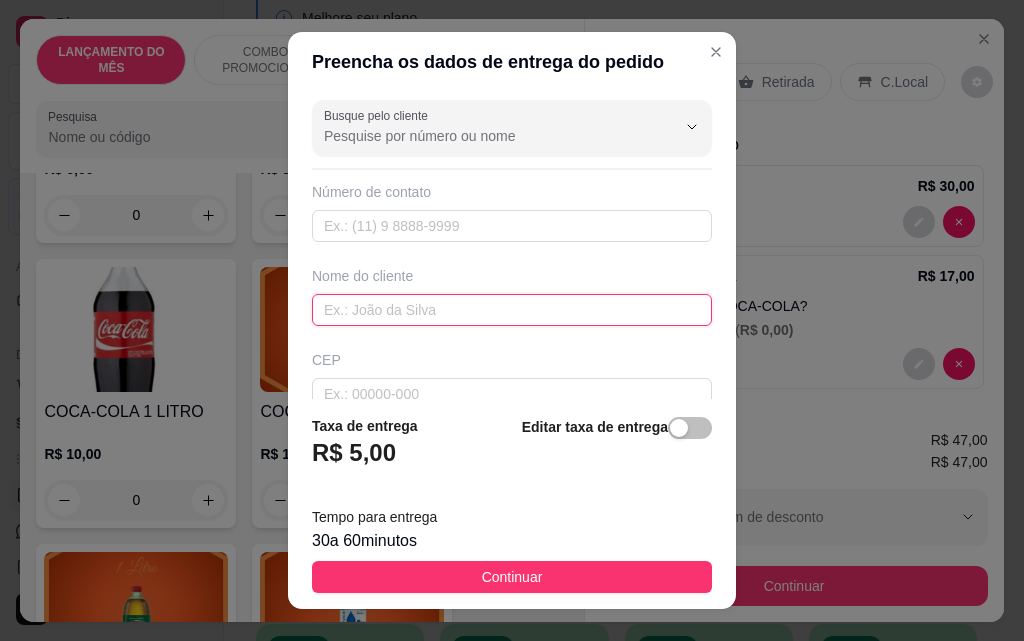 click at bounding box center (512, 310) 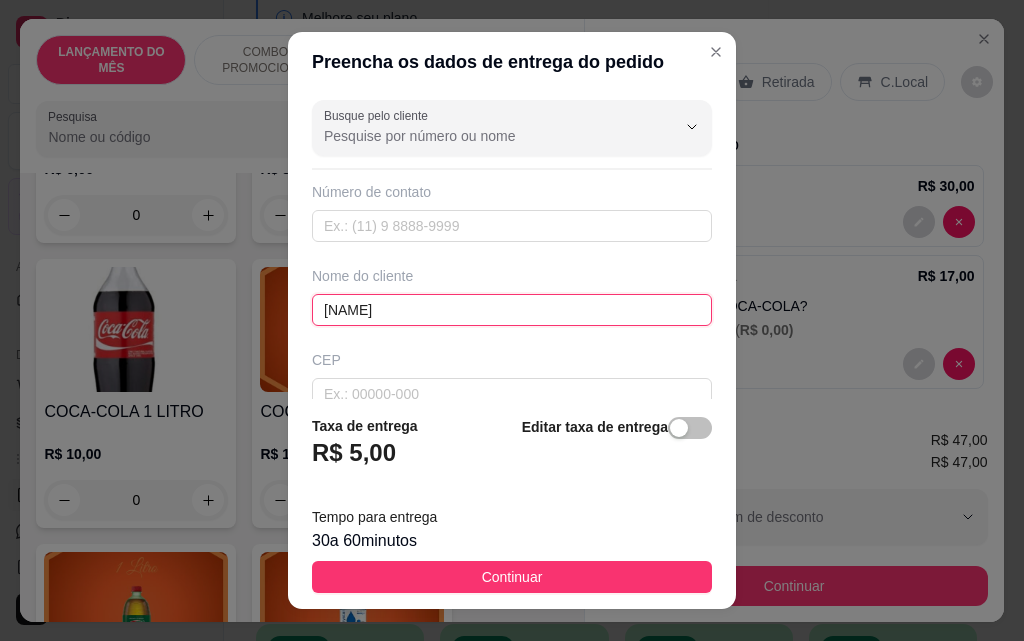 type on "[NAME]" 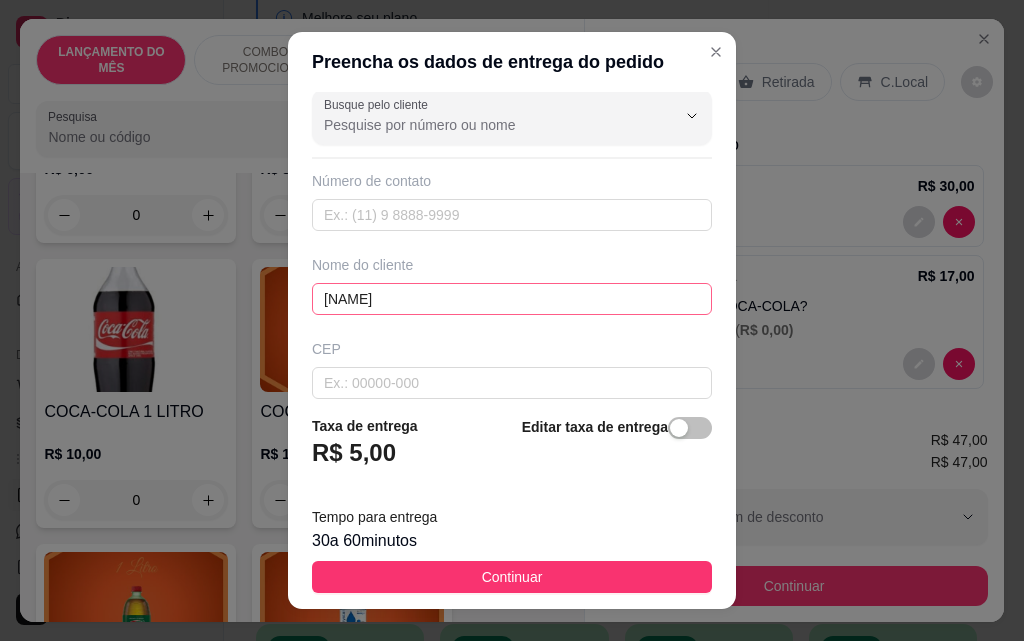 scroll, scrollTop: 233, scrollLeft: 0, axis: vertical 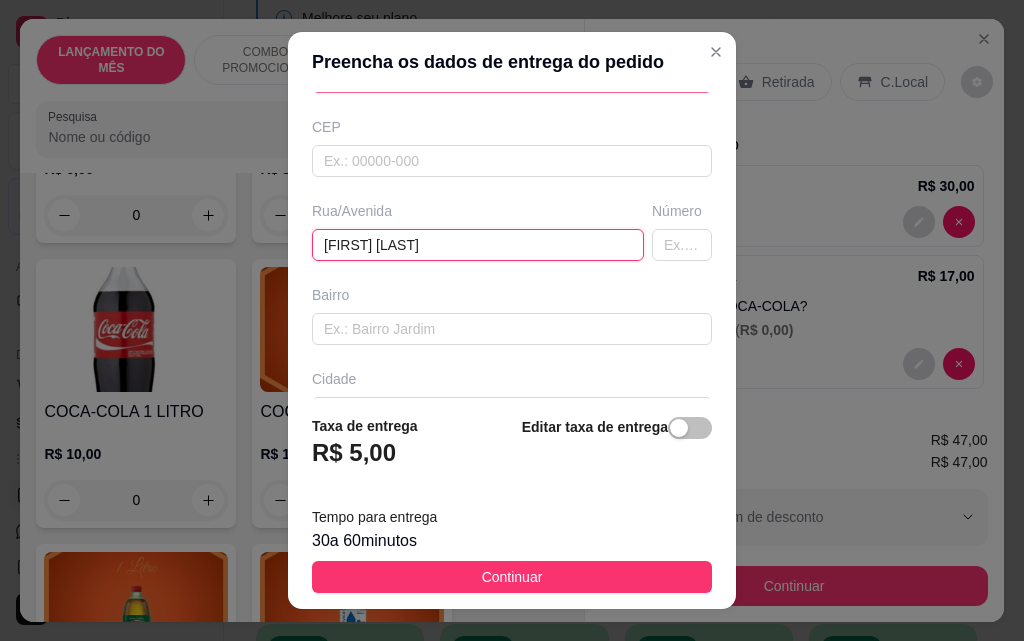 type on "[FIRST] [LAST]" 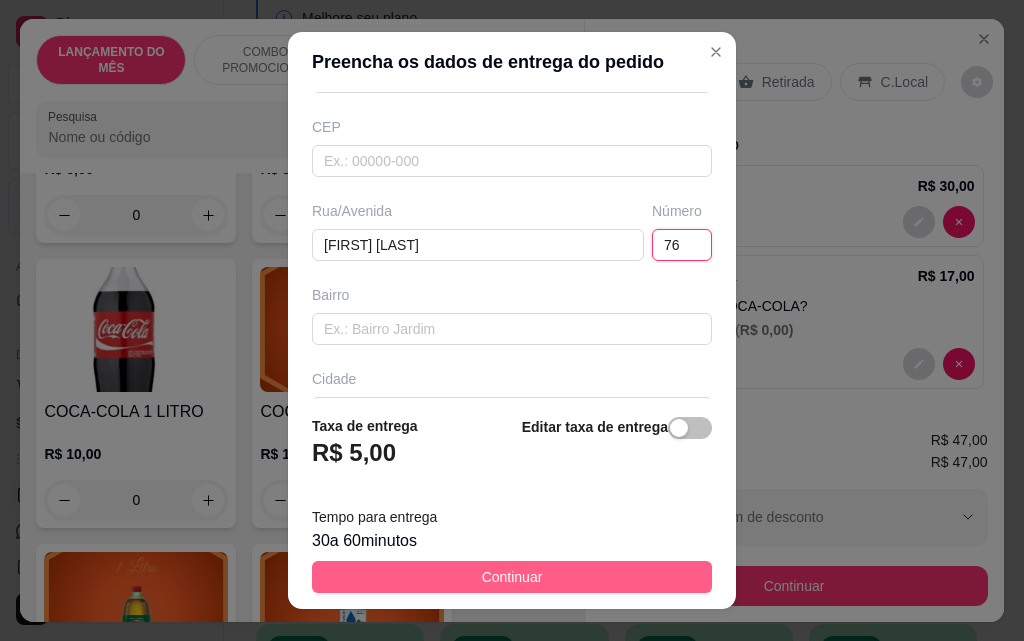 type on "76" 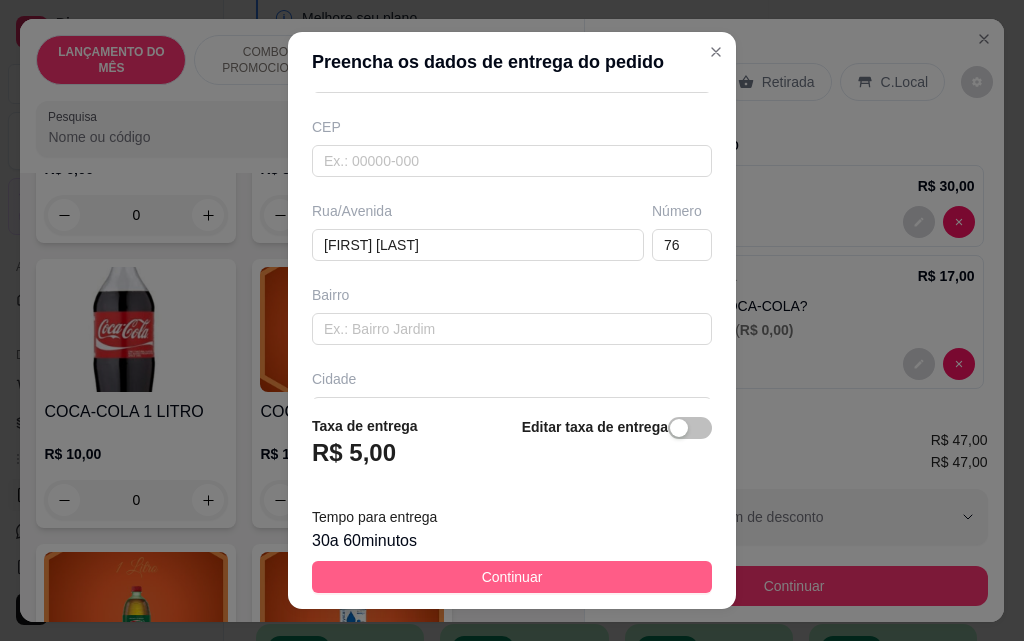 click on "Continuar" at bounding box center [512, 577] 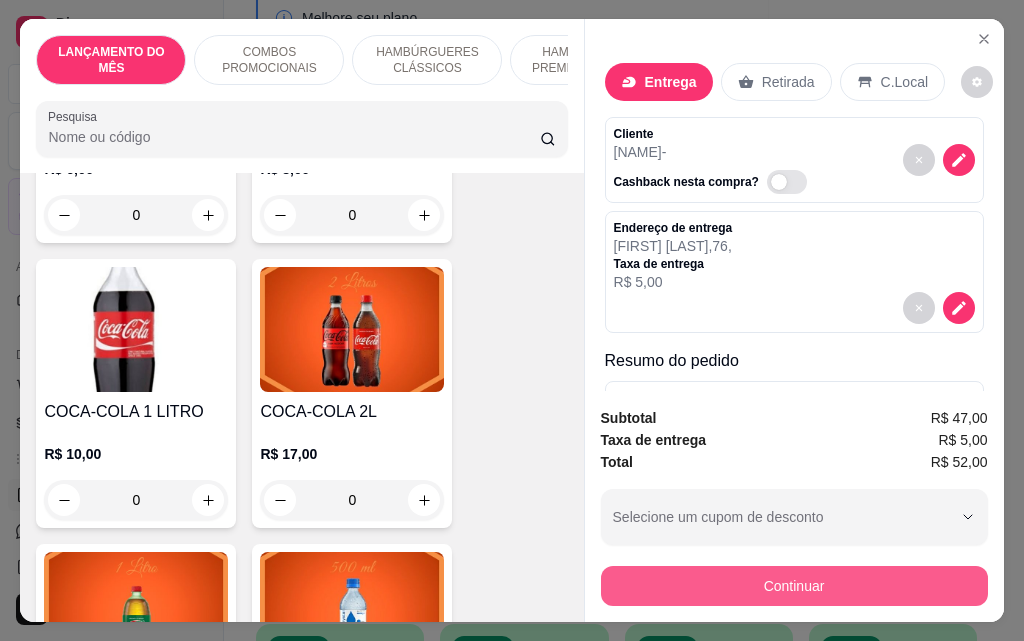click on "Continuar" at bounding box center (794, 586) 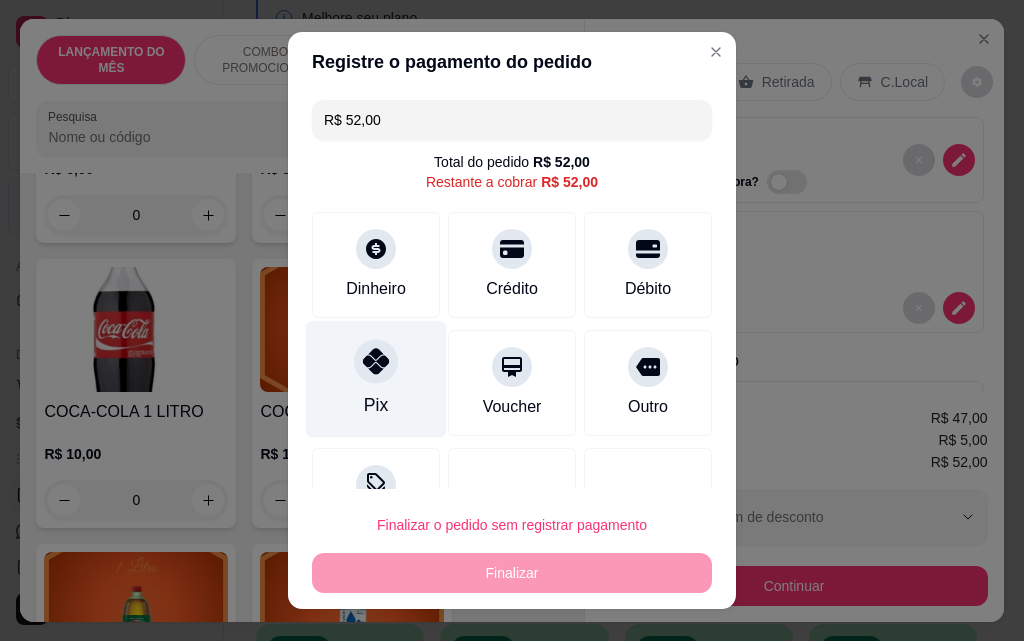 click on "Pix" at bounding box center [376, 379] 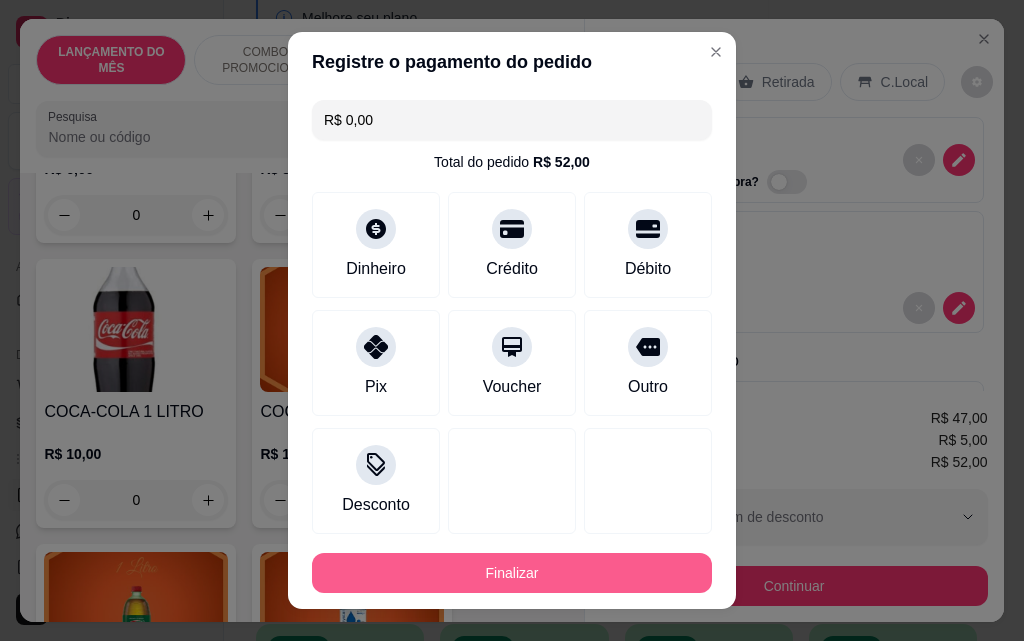 click on "Finalizar" at bounding box center (512, 573) 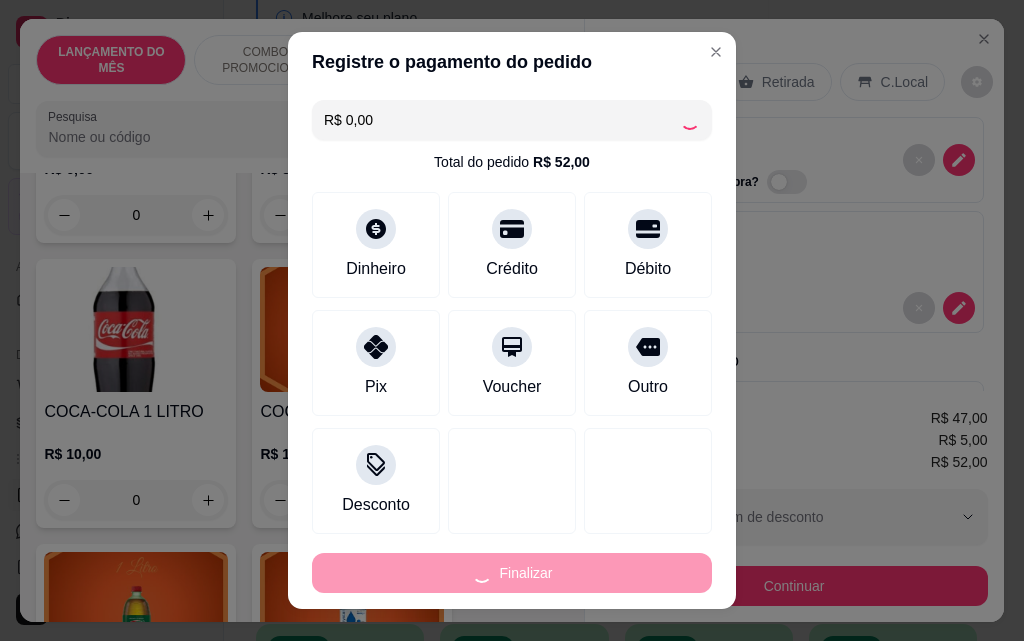type on "0" 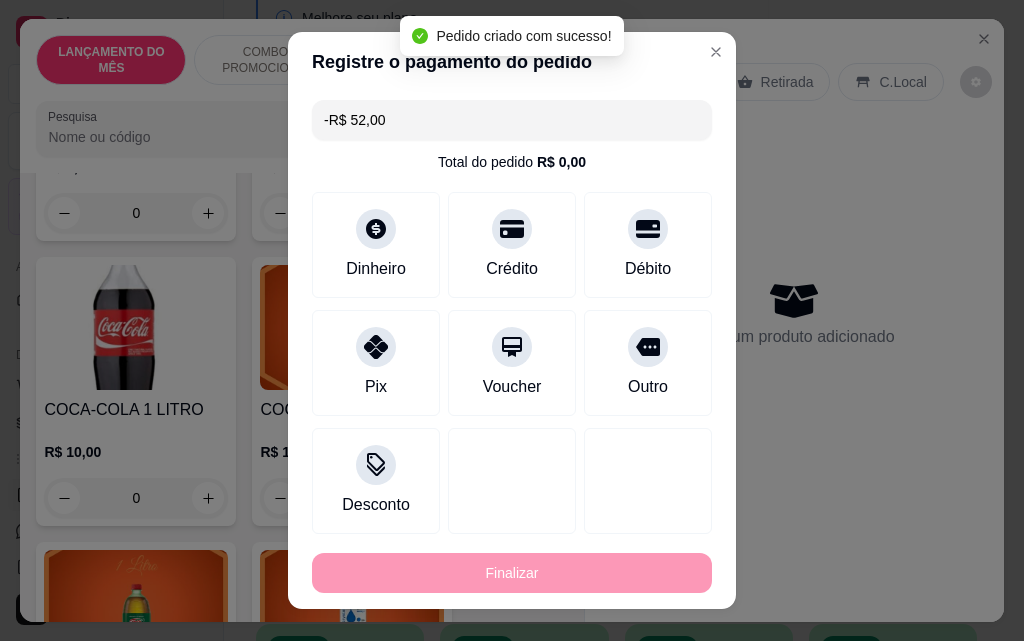 scroll, scrollTop: 8699, scrollLeft: 0, axis: vertical 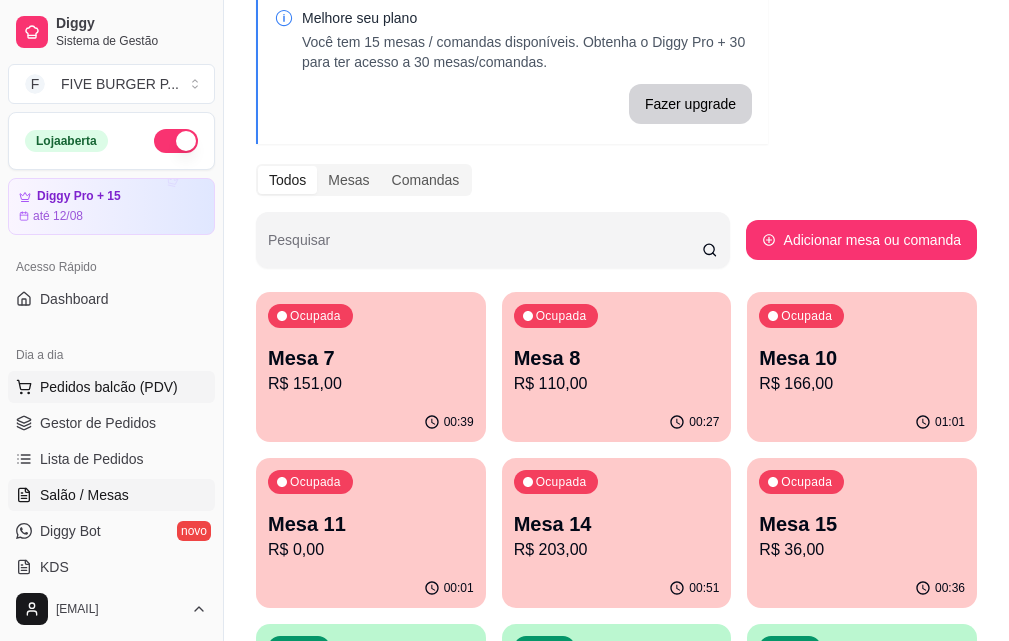 click on "Pedidos balcão (PDV)" at bounding box center (109, 387) 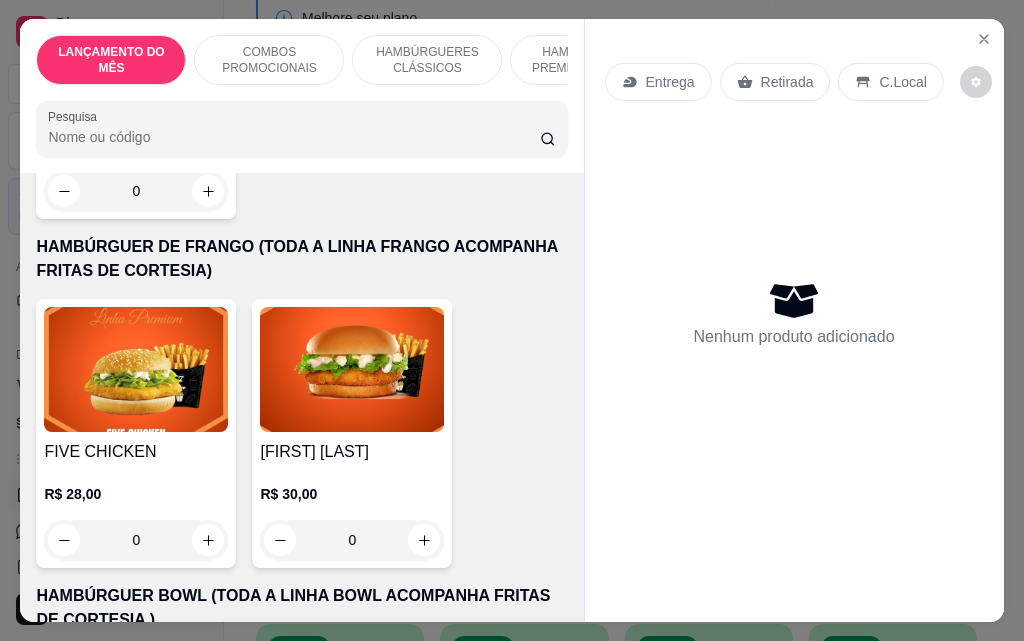 scroll, scrollTop: 3900, scrollLeft: 0, axis: vertical 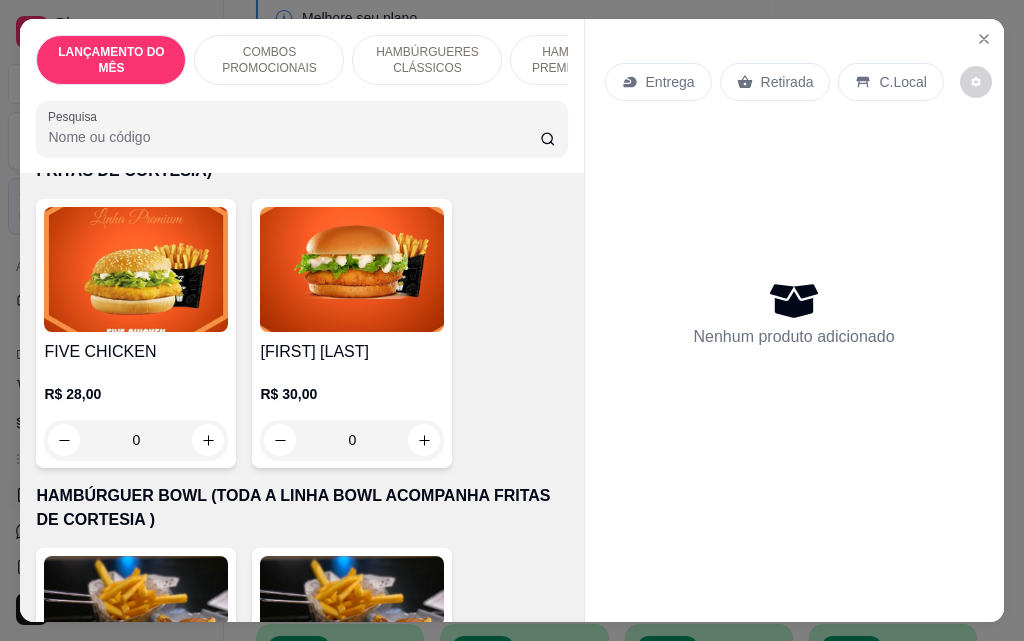 click on "0" at bounding box center (136, 440) 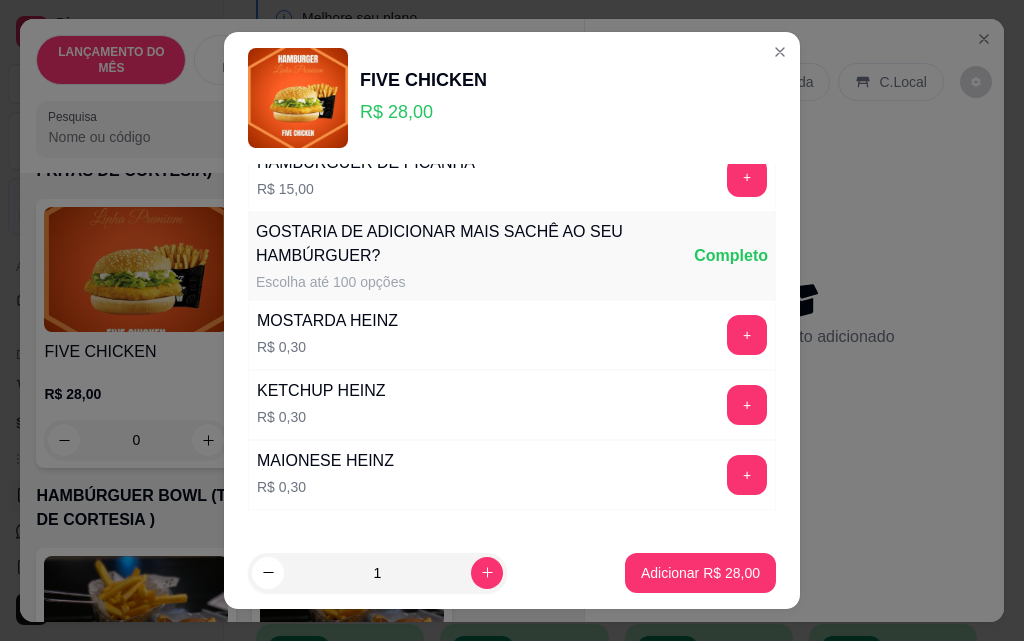 scroll, scrollTop: 1753, scrollLeft: 0, axis: vertical 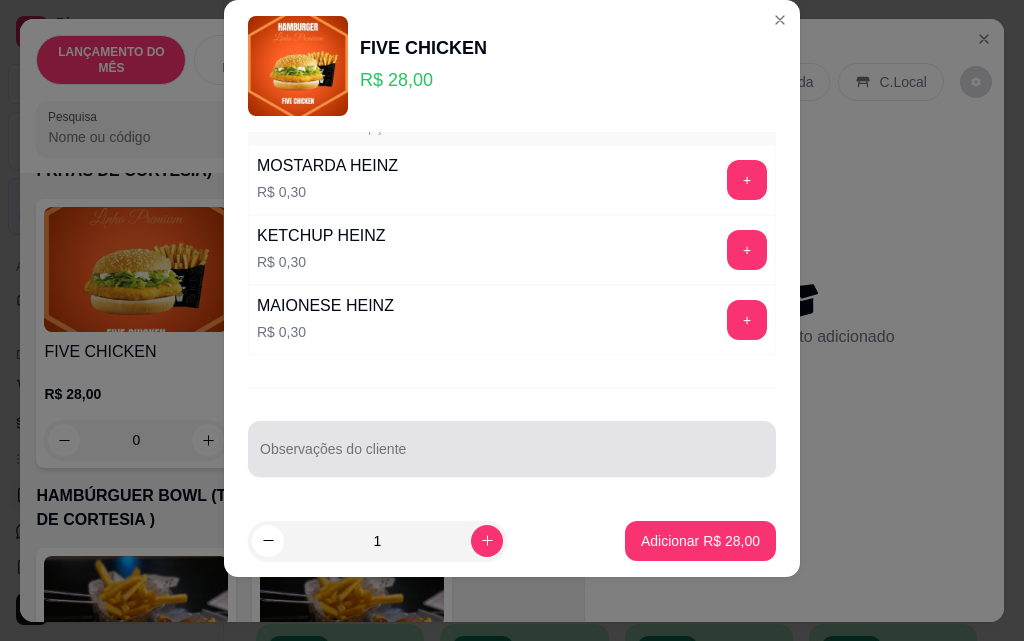 click at bounding box center [512, 449] 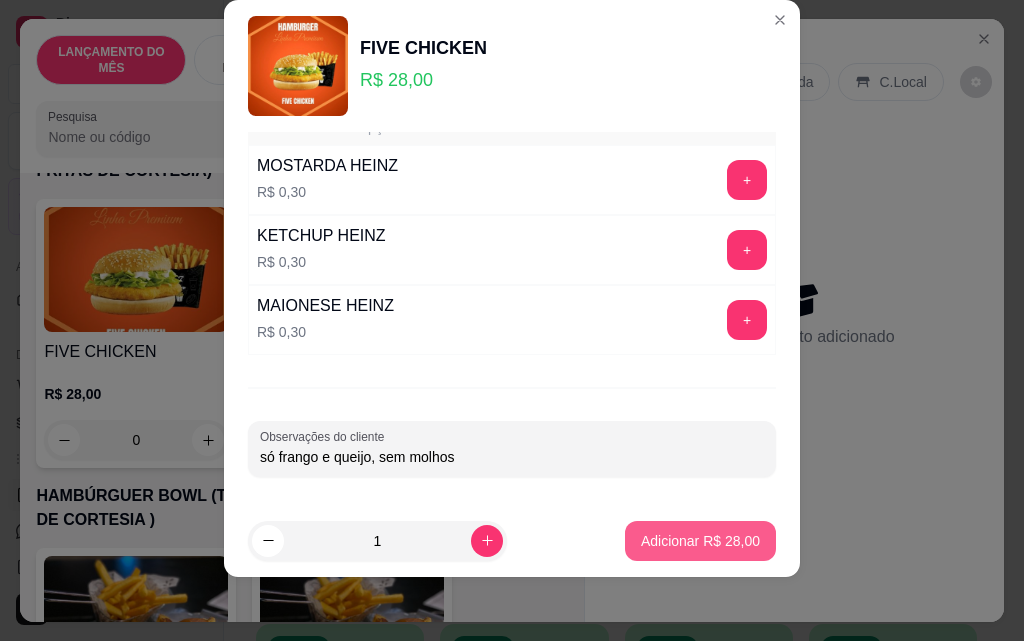 type on "só frango e queijo, sem molhos" 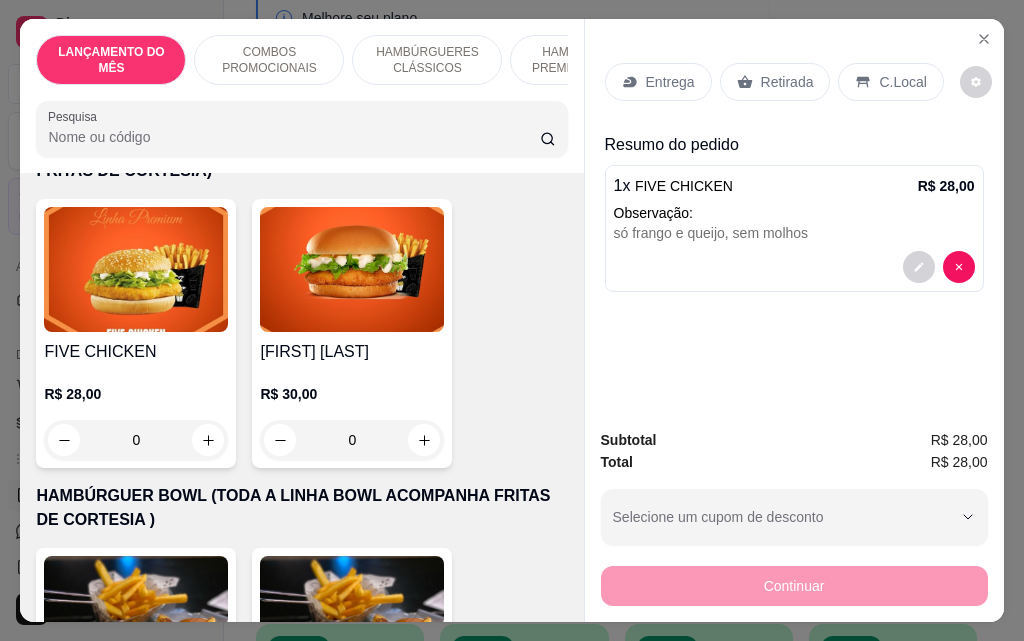 click on "Retirada" at bounding box center [787, 82] 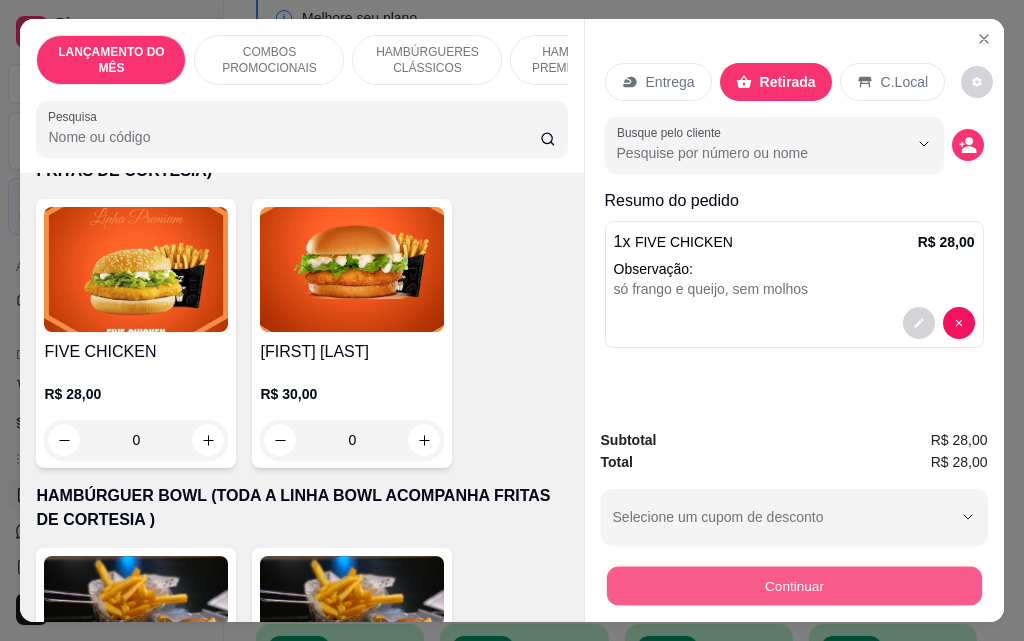 click on "Continuar" at bounding box center [793, 585] 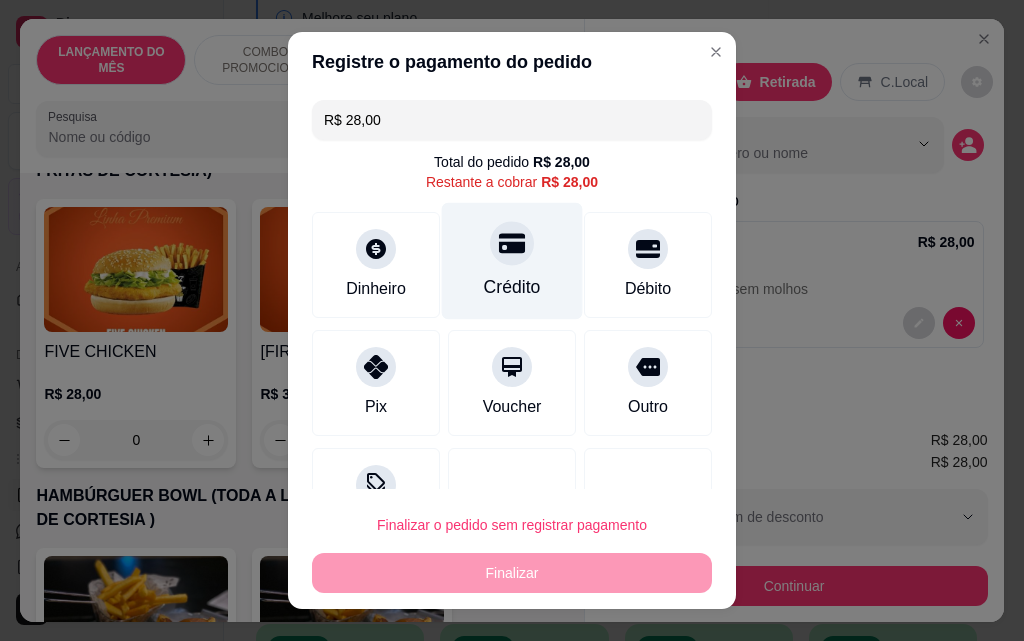 click 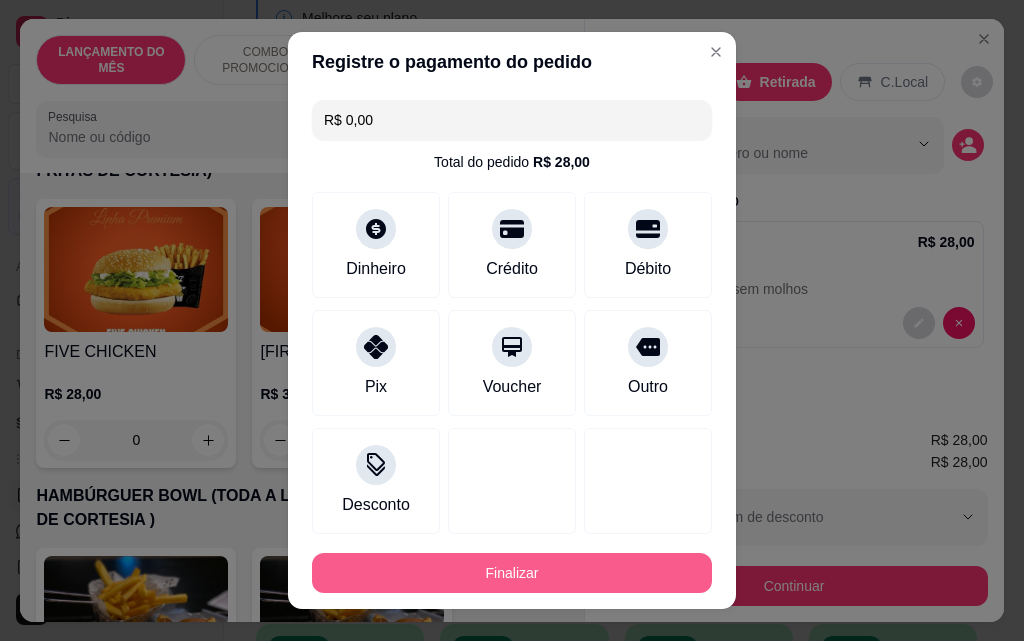 click on "Finalizar" at bounding box center [512, 573] 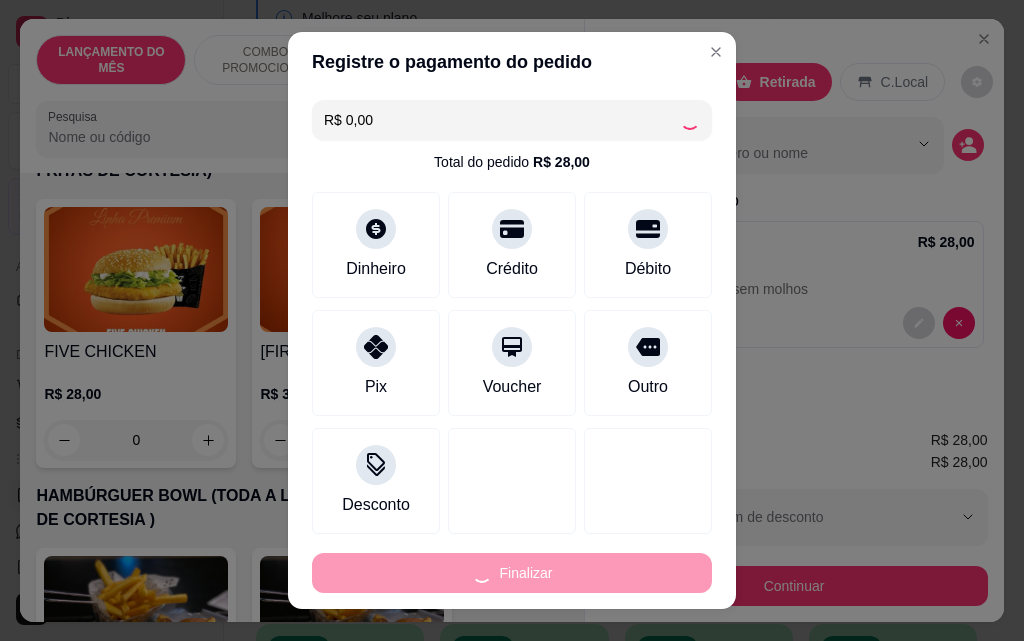 type on "-R$ 28,00" 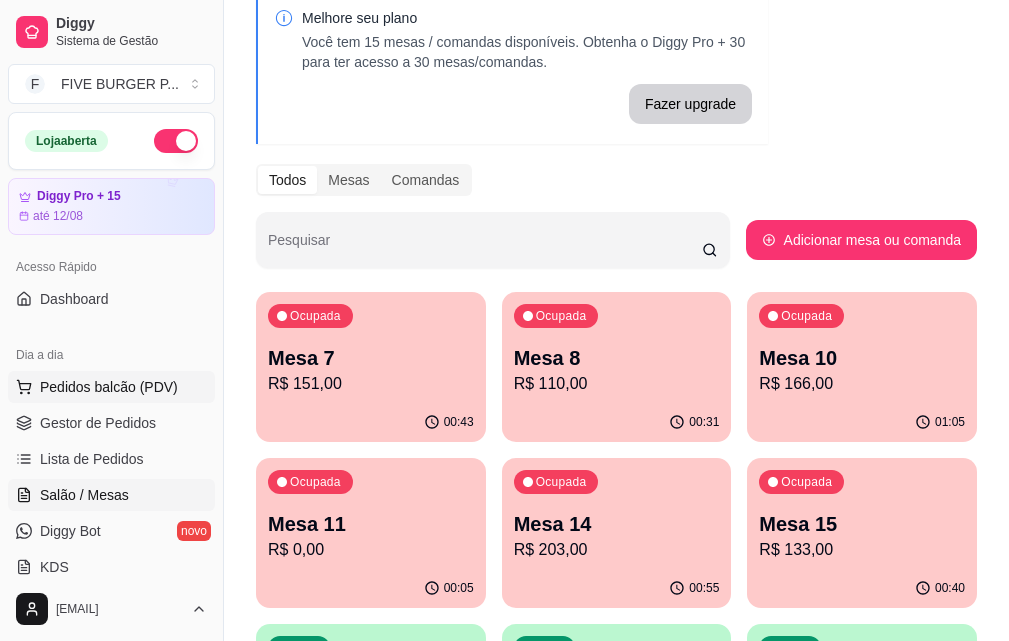 click on "Pedidos balcão (PDV)" at bounding box center (109, 387) 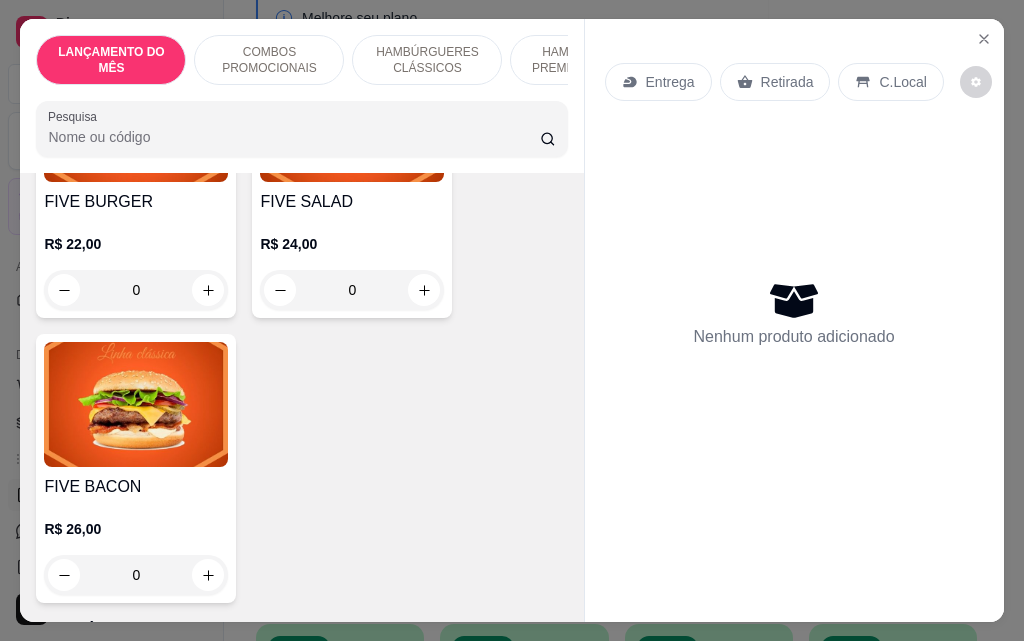 scroll, scrollTop: 1300, scrollLeft: 0, axis: vertical 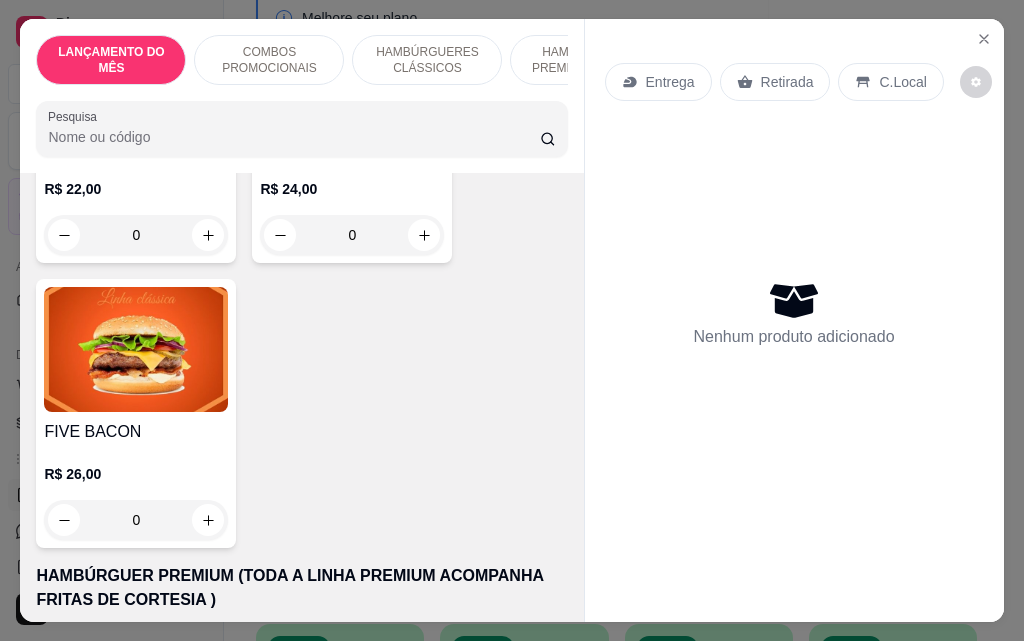 click on "0" at bounding box center (136, 235) 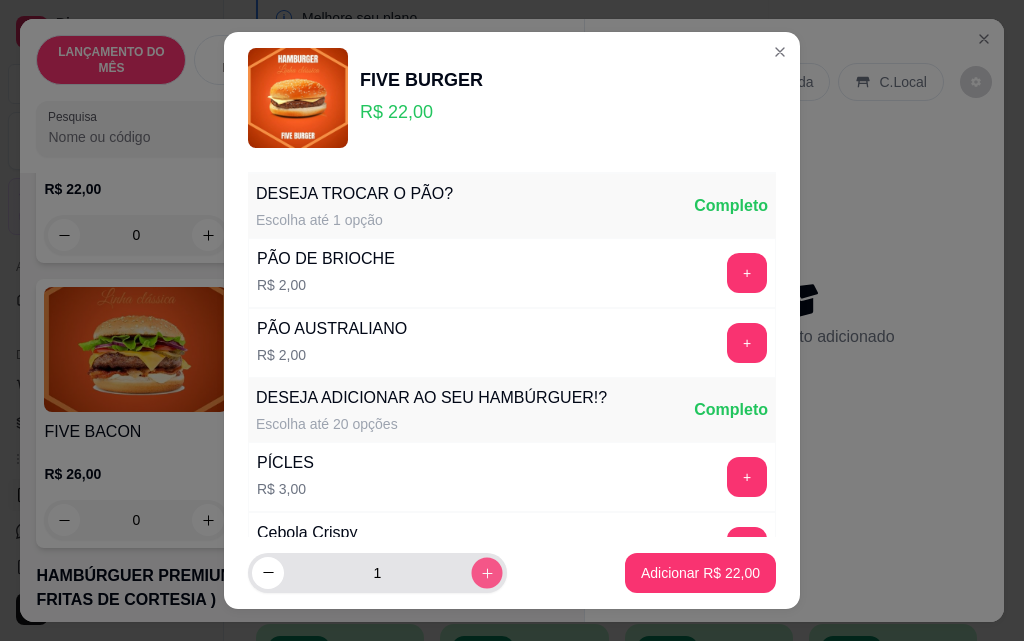 click at bounding box center [486, 572] 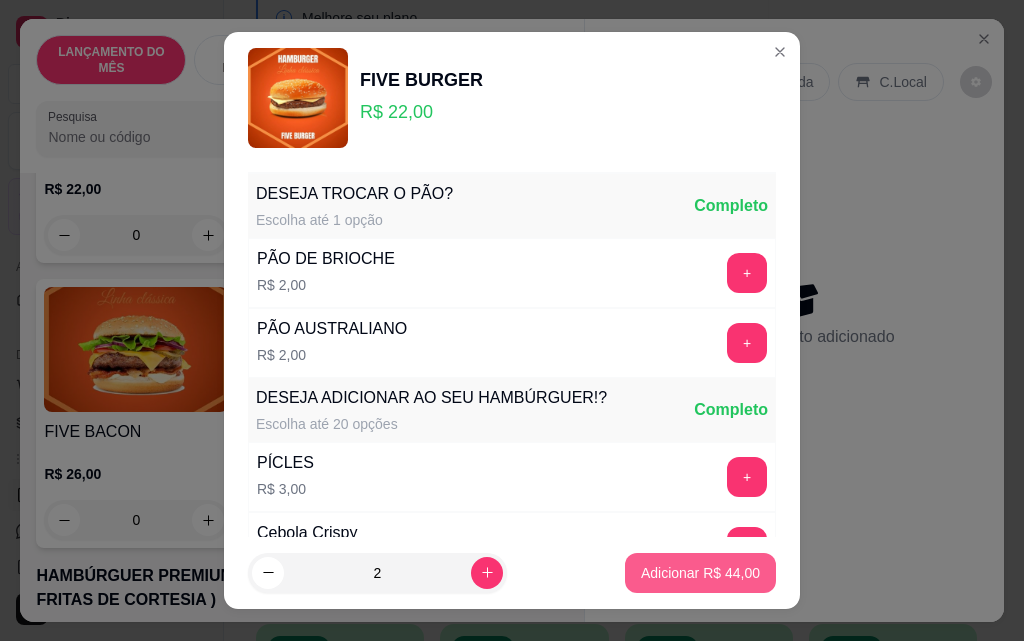 click on "Adicionar   R$ 44,00" at bounding box center [700, 573] 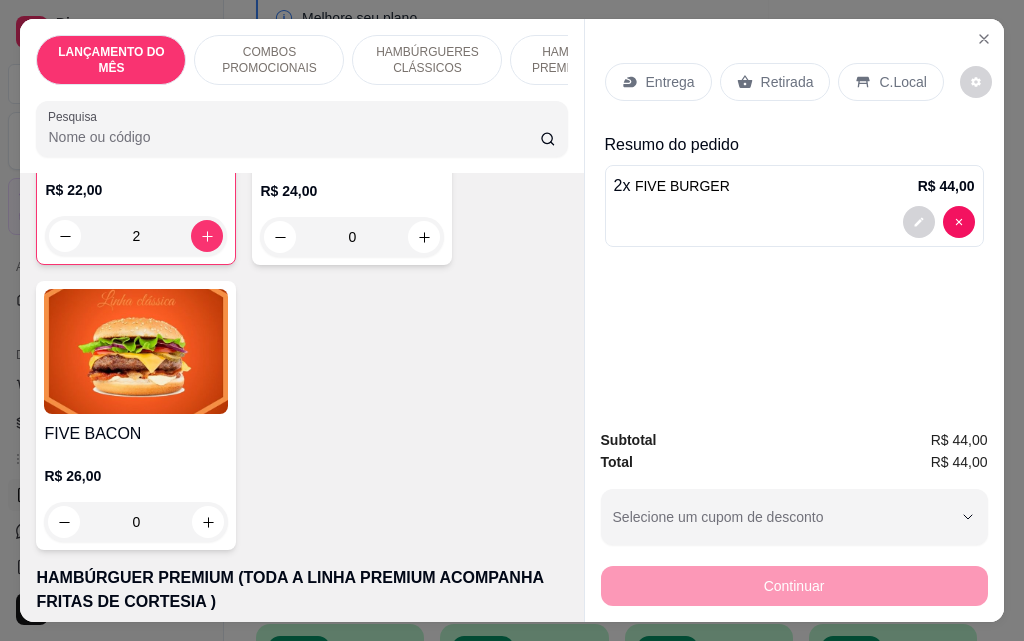 scroll, scrollTop: 1301, scrollLeft: 0, axis: vertical 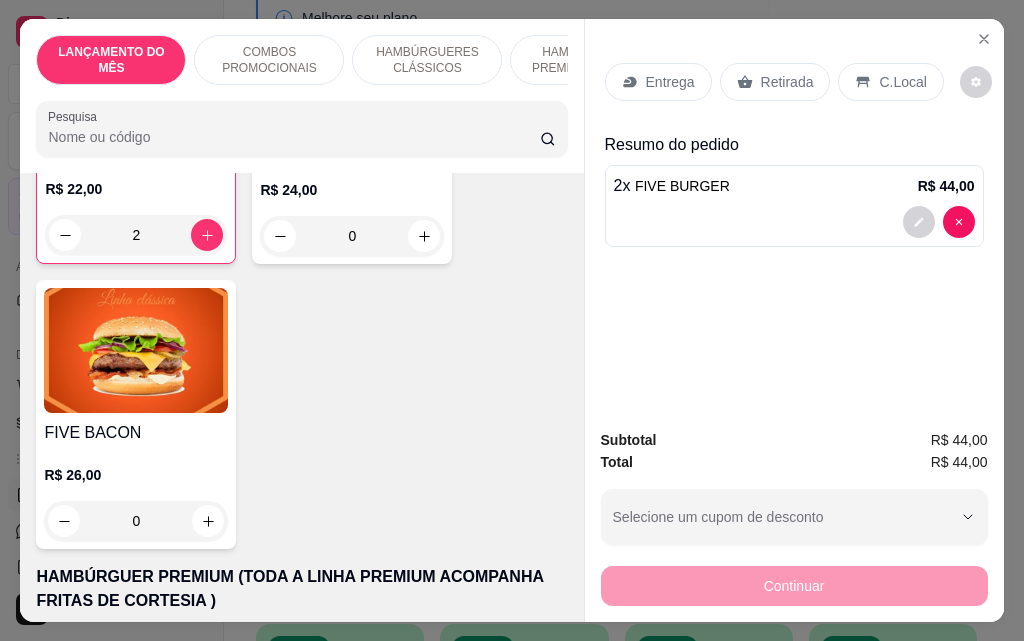 click on "Entrega" at bounding box center [658, 82] 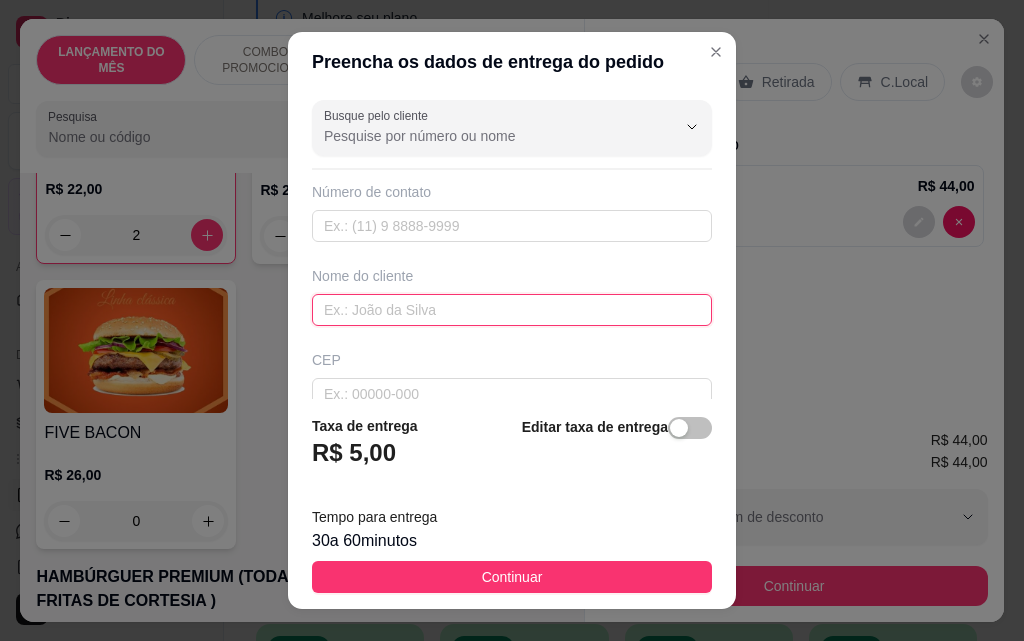click at bounding box center (512, 310) 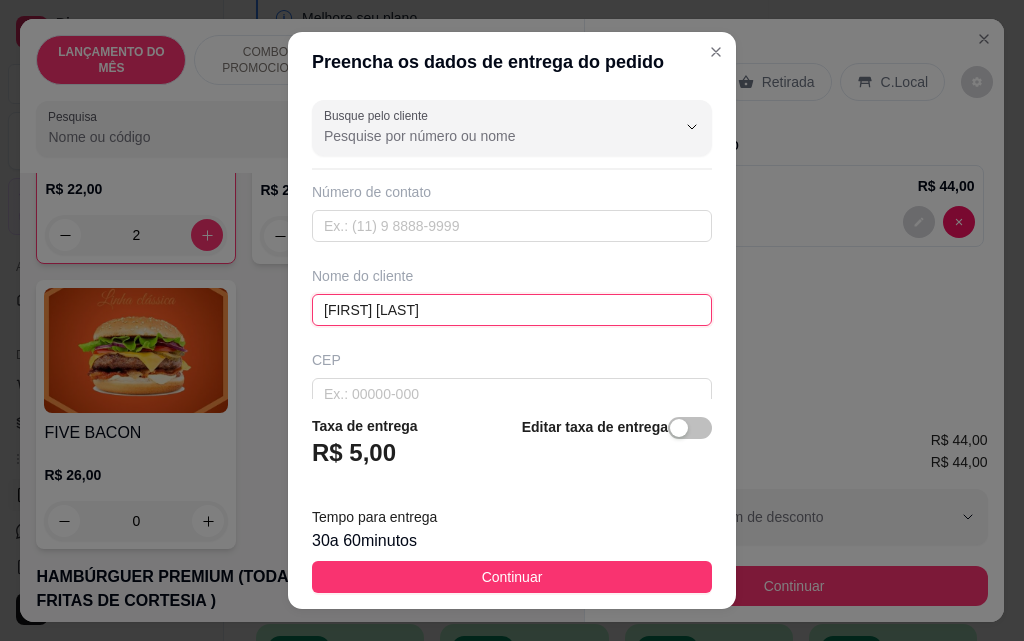 type on "[FIRST] [LAST]" 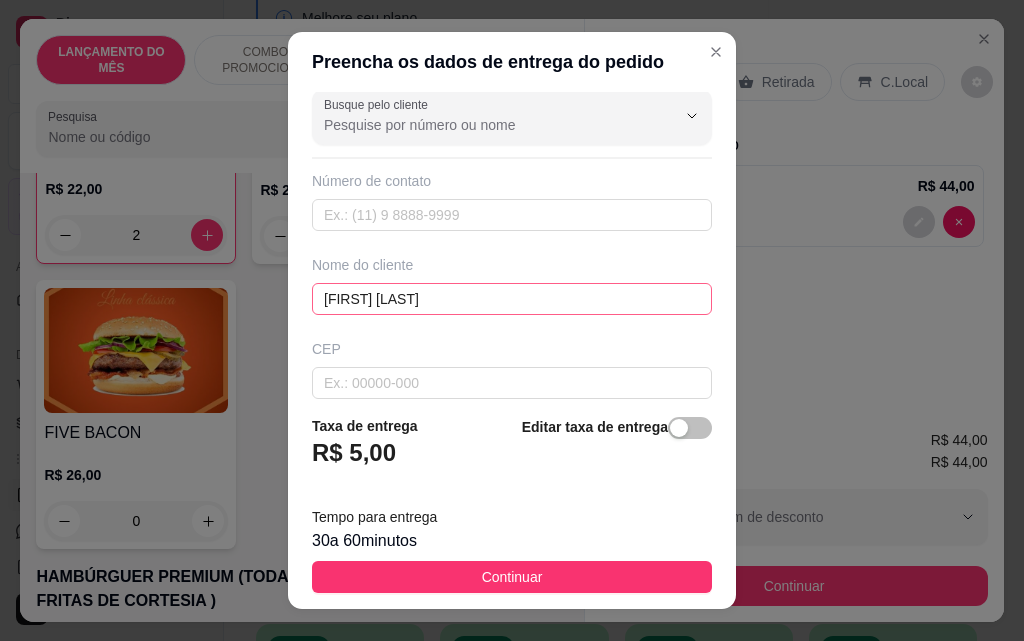 scroll, scrollTop: 233, scrollLeft: 0, axis: vertical 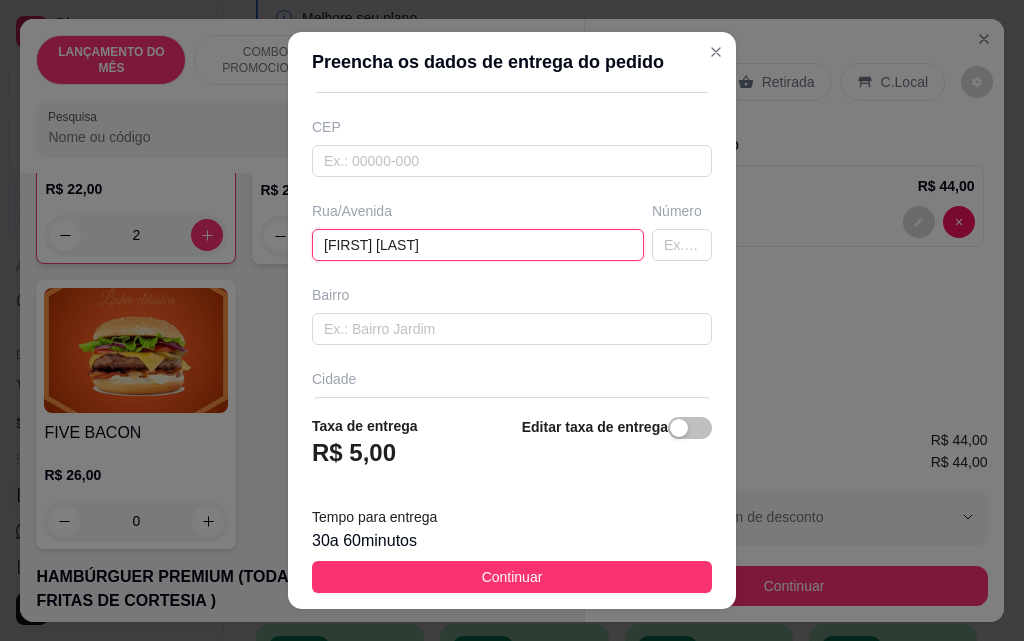type on "[FIRST] [LAST]" 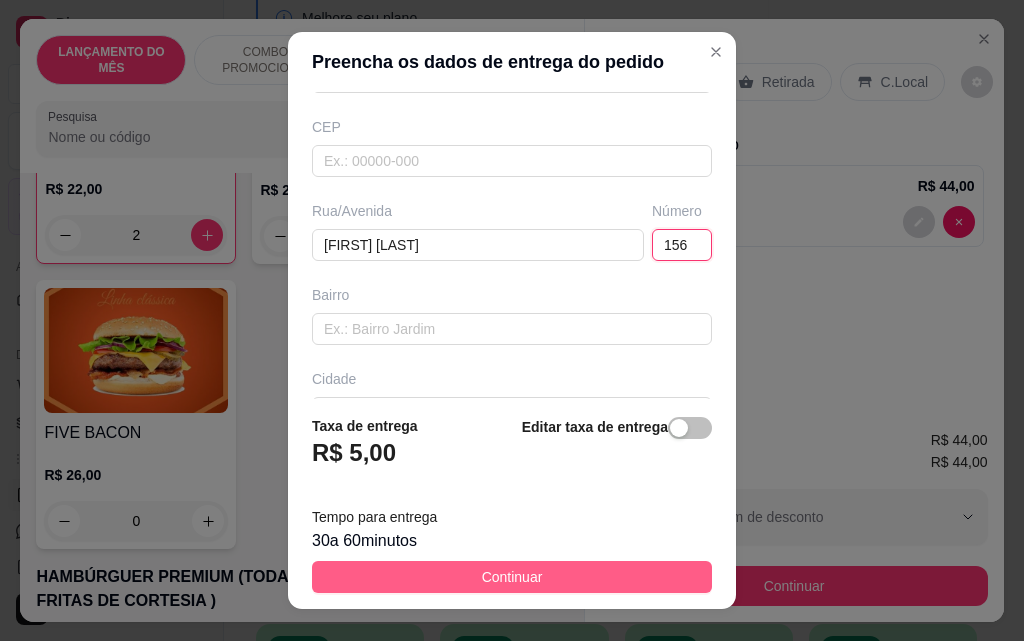 type on "156" 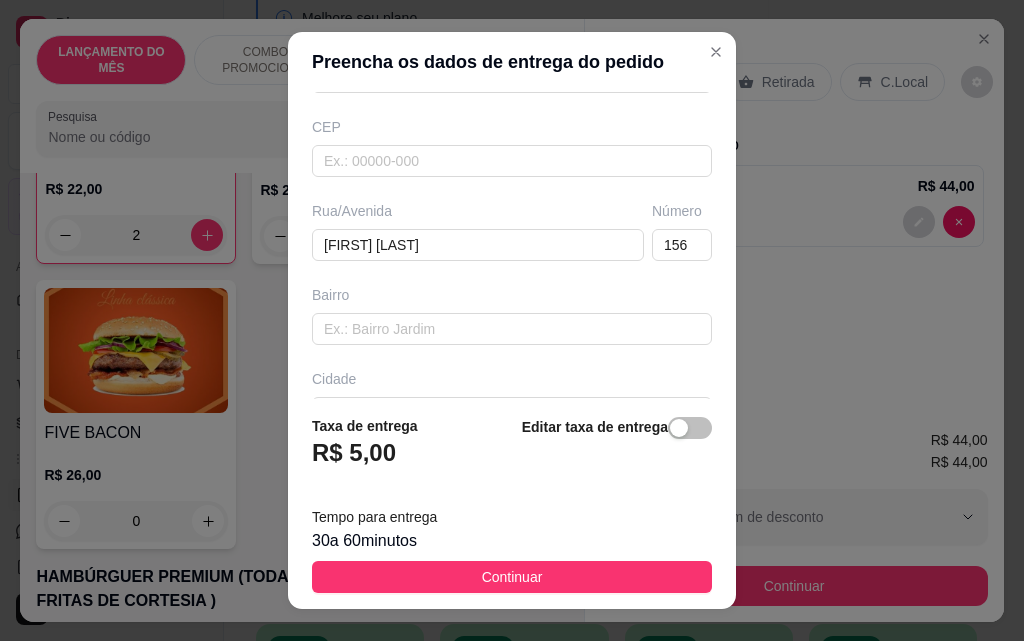 drag, startPoint x: 622, startPoint y: 581, endPoint x: 692, endPoint y: 578, distance: 70.064255 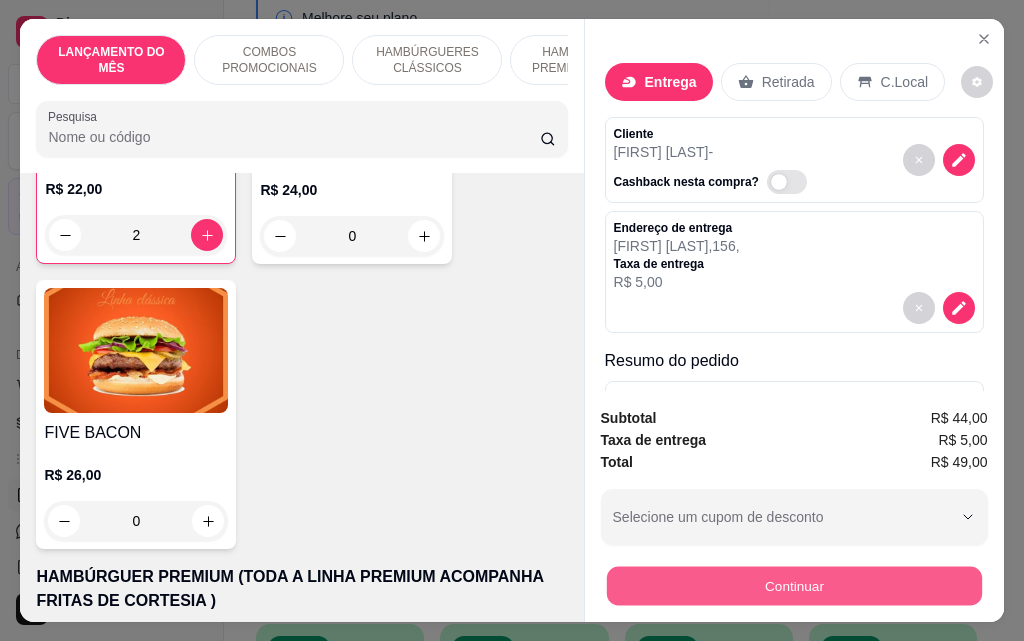 click on "Continuar" at bounding box center (793, 585) 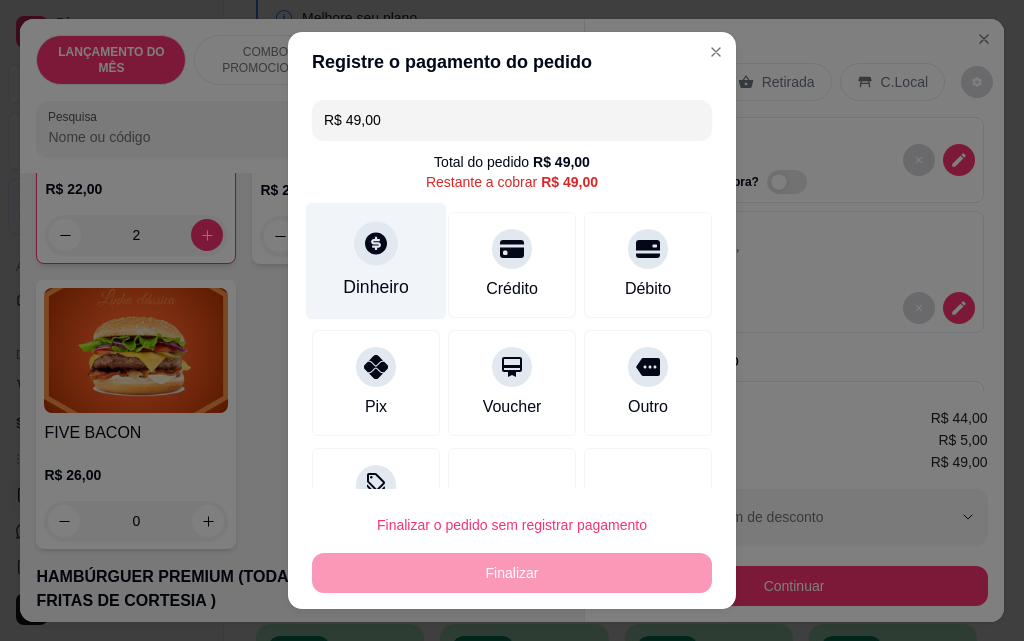 click on "Dinheiro" at bounding box center (376, 261) 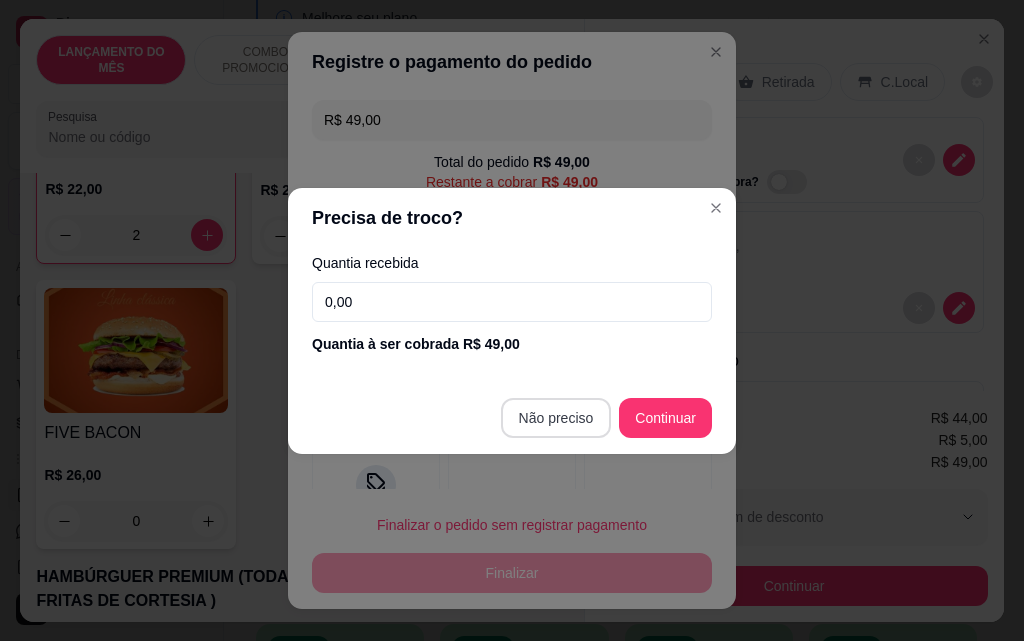 type on "R$ 0,00" 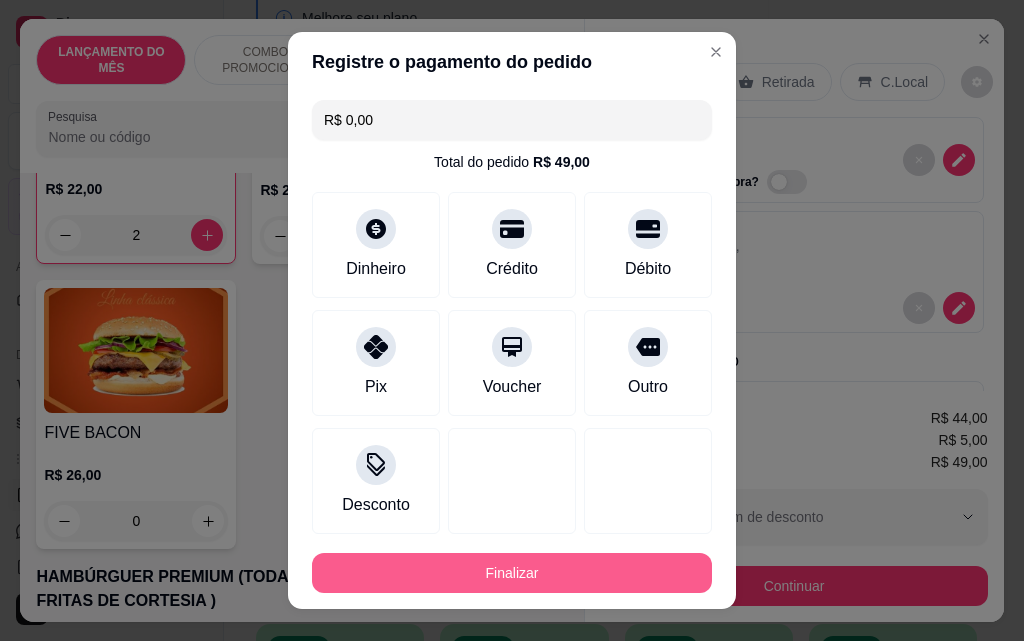 click on "Finalizar" at bounding box center (512, 573) 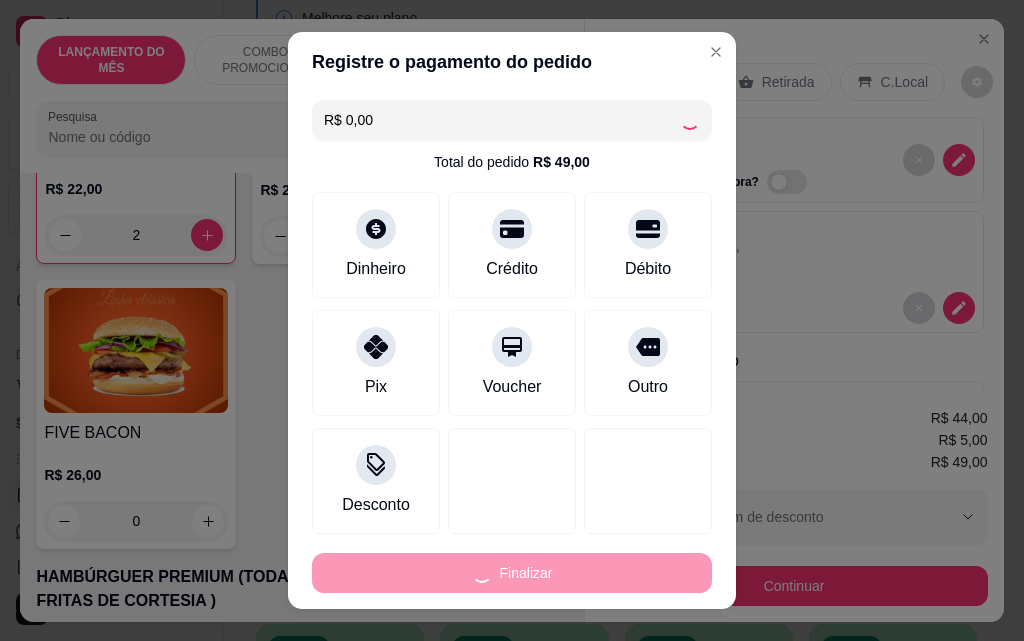 type on "0" 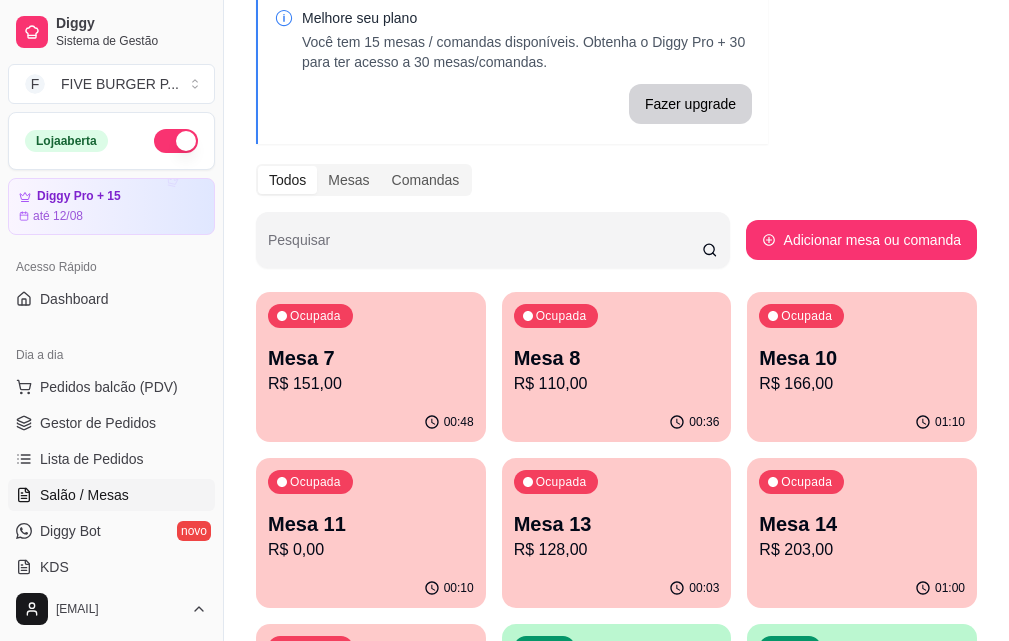 click on "Mesa 14" at bounding box center (862, 524) 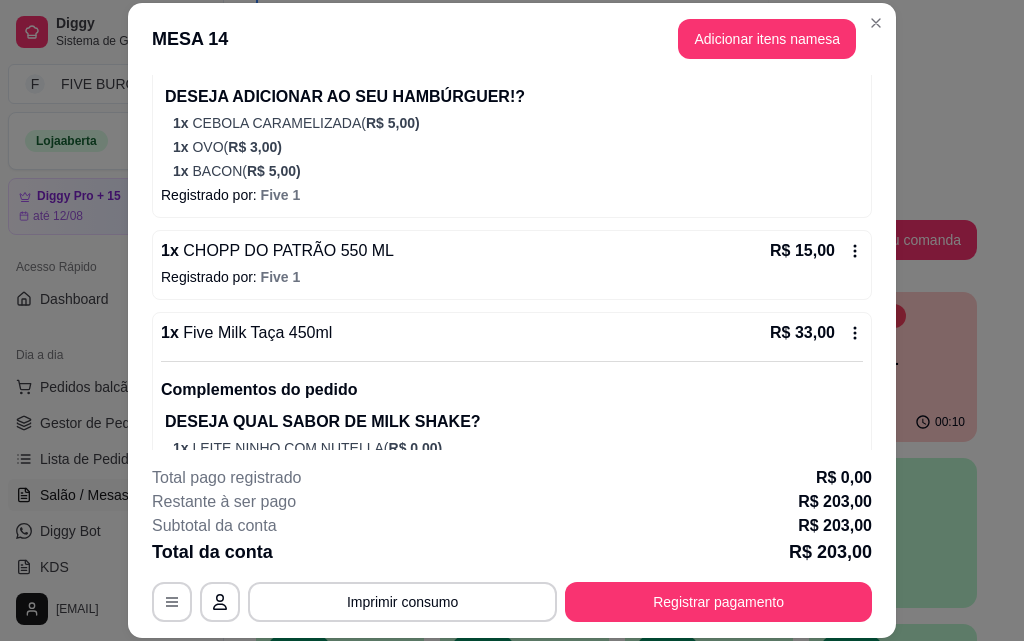 scroll, scrollTop: 935, scrollLeft: 0, axis: vertical 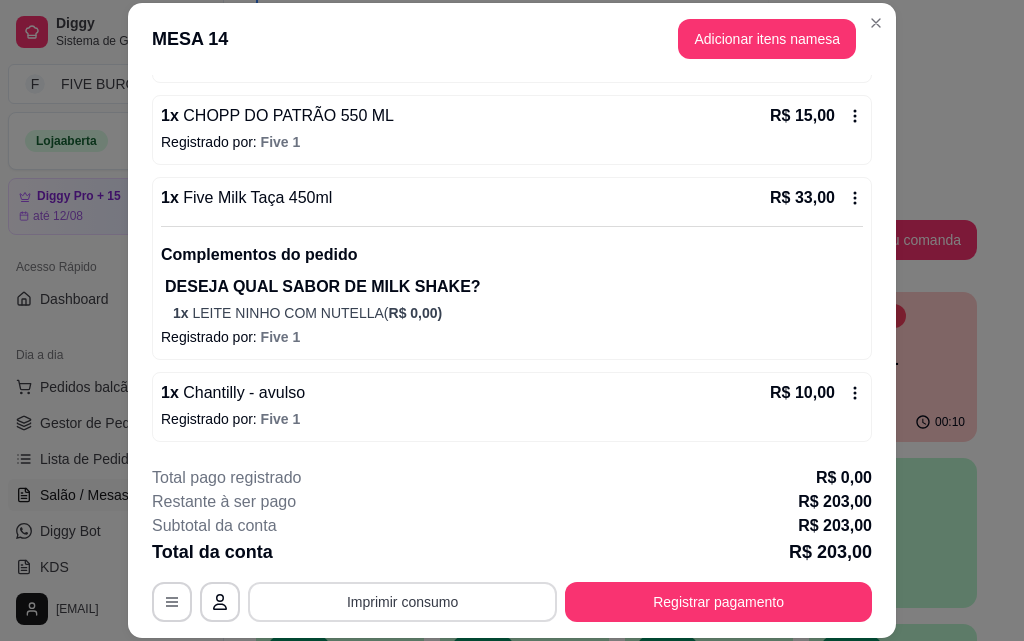 click on "Imprimir consumo" at bounding box center (402, 602) 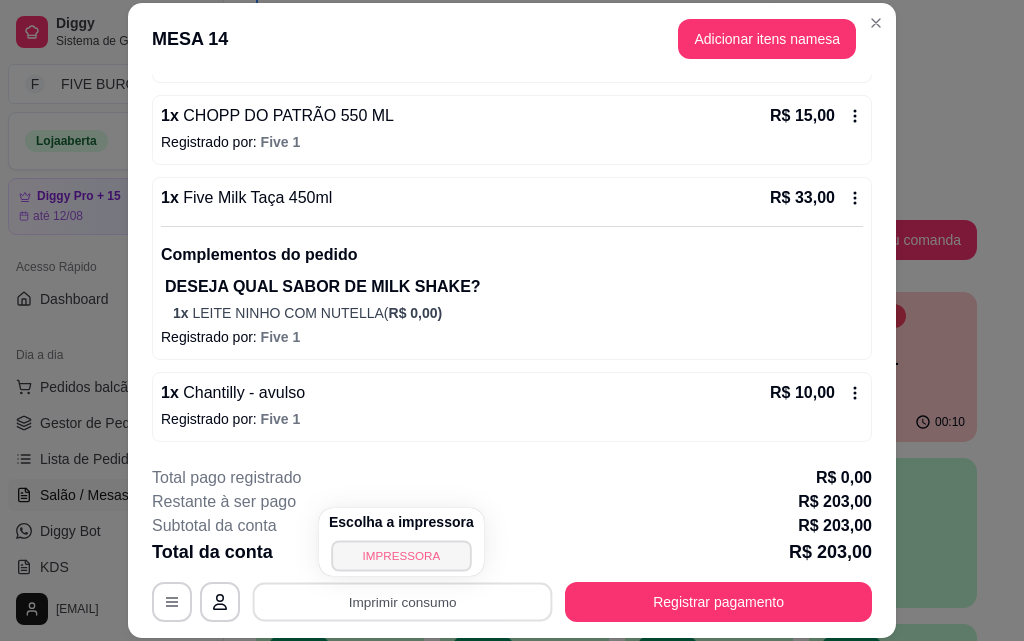 click on "IMPRESSORA" at bounding box center [401, 555] 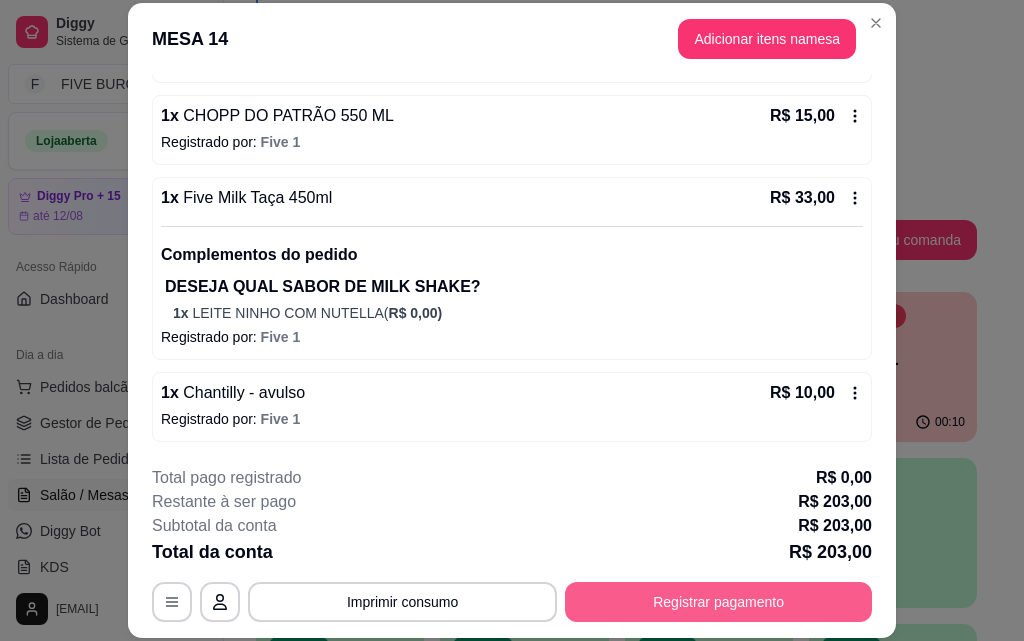click on "Registrar pagamento" at bounding box center [718, 602] 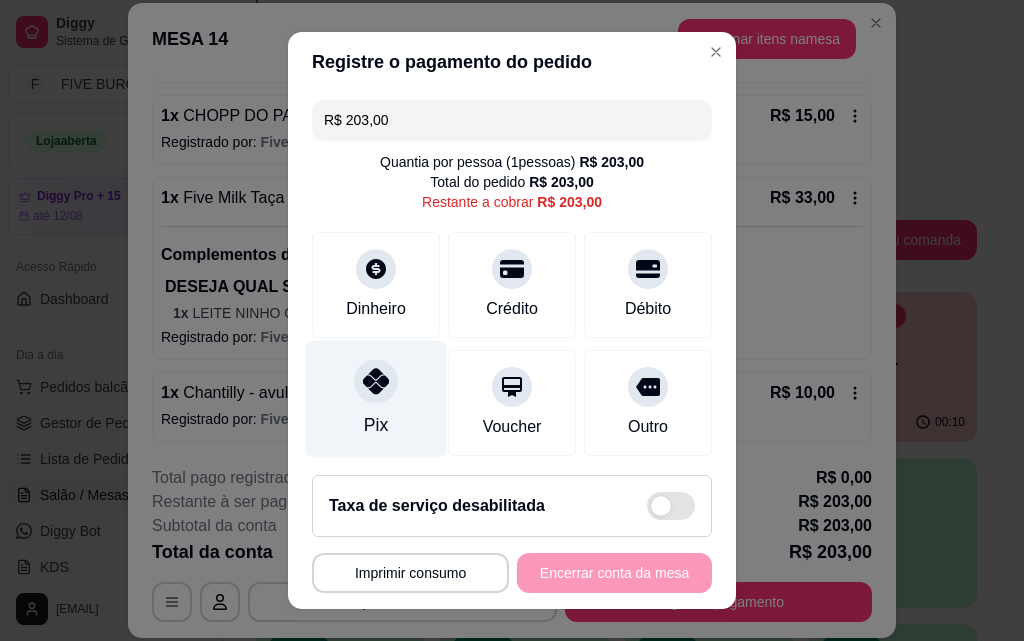 click at bounding box center [376, 381] 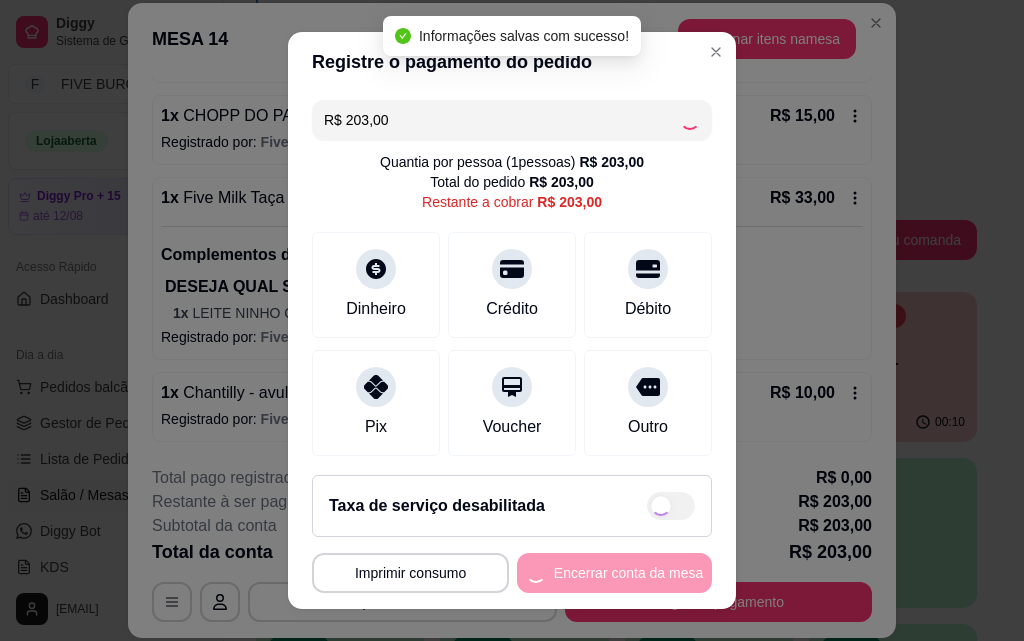 type on "R$ 0,00" 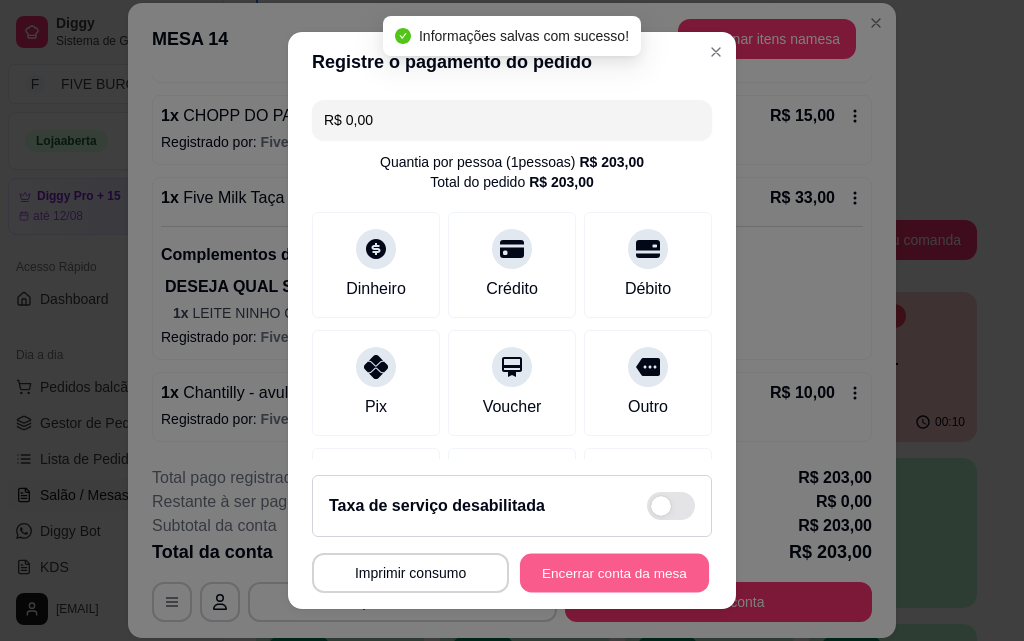 click on "Encerrar conta da mesa" at bounding box center (614, 573) 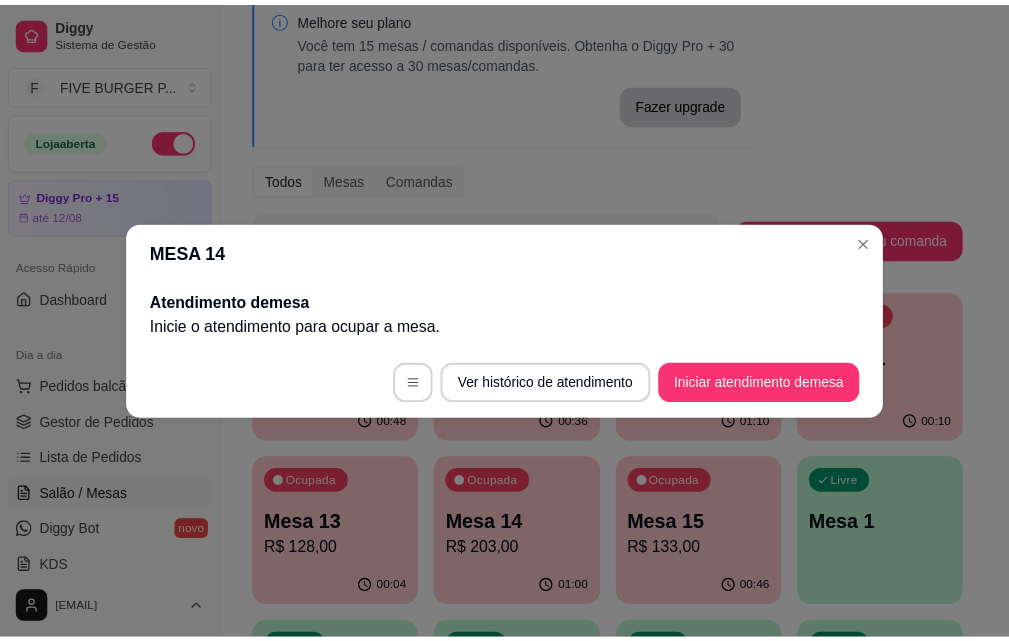 scroll, scrollTop: 0, scrollLeft: 0, axis: both 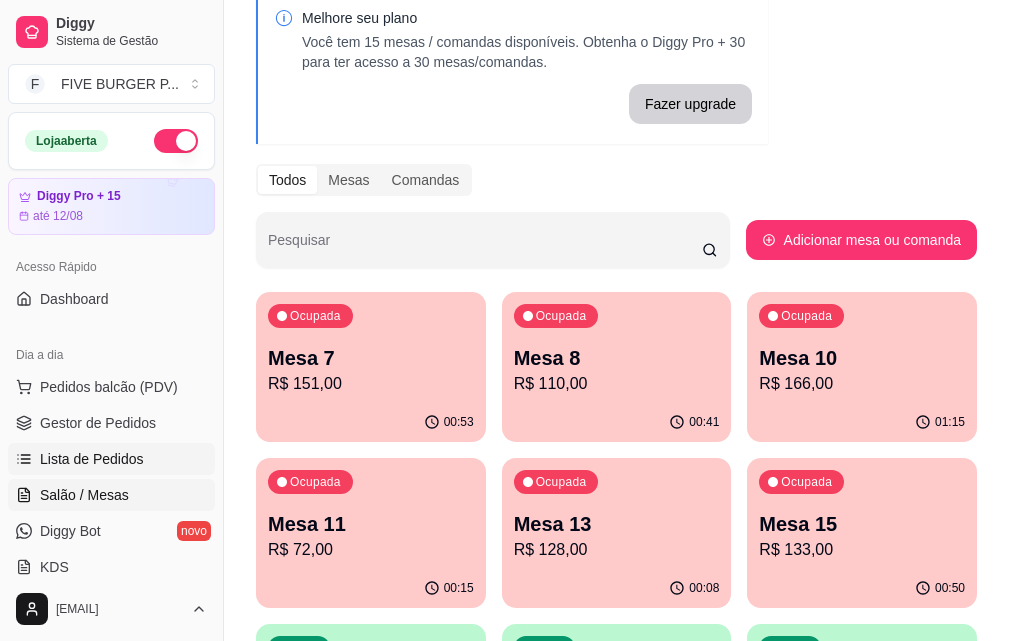 click on "Lista de Pedidos" at bounding box center [92, 459] 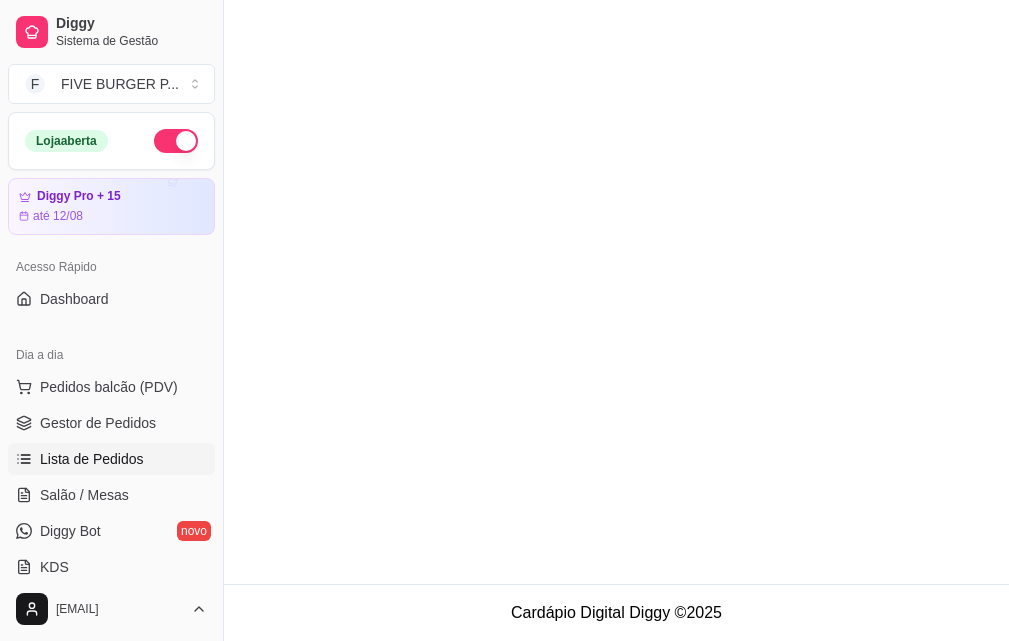 scroll, scrollTop: 0, scrollLeft: 0, axis: both 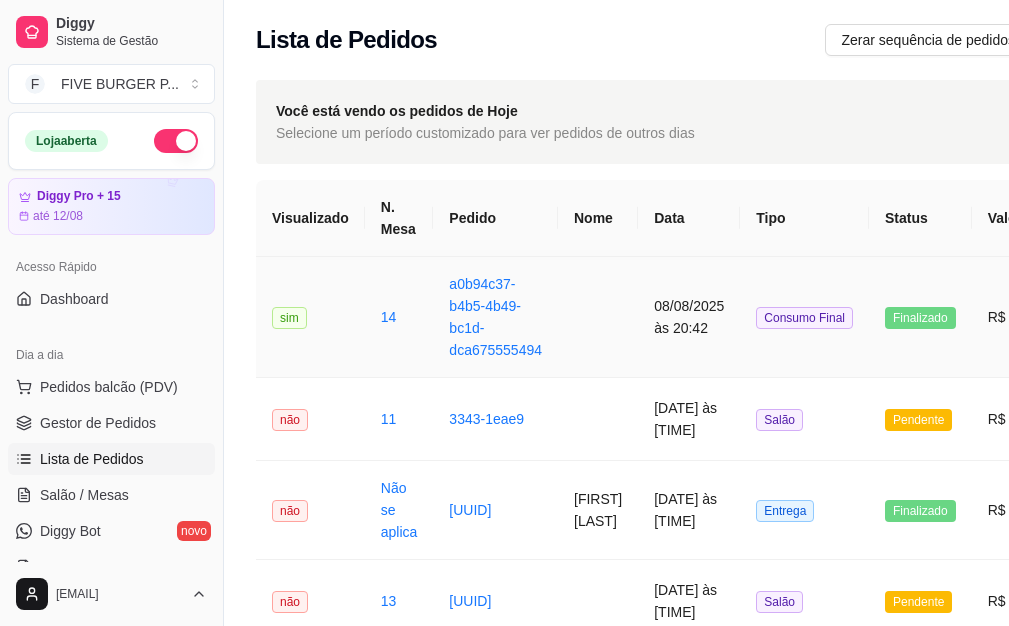 click at bounding box center (598, 317) 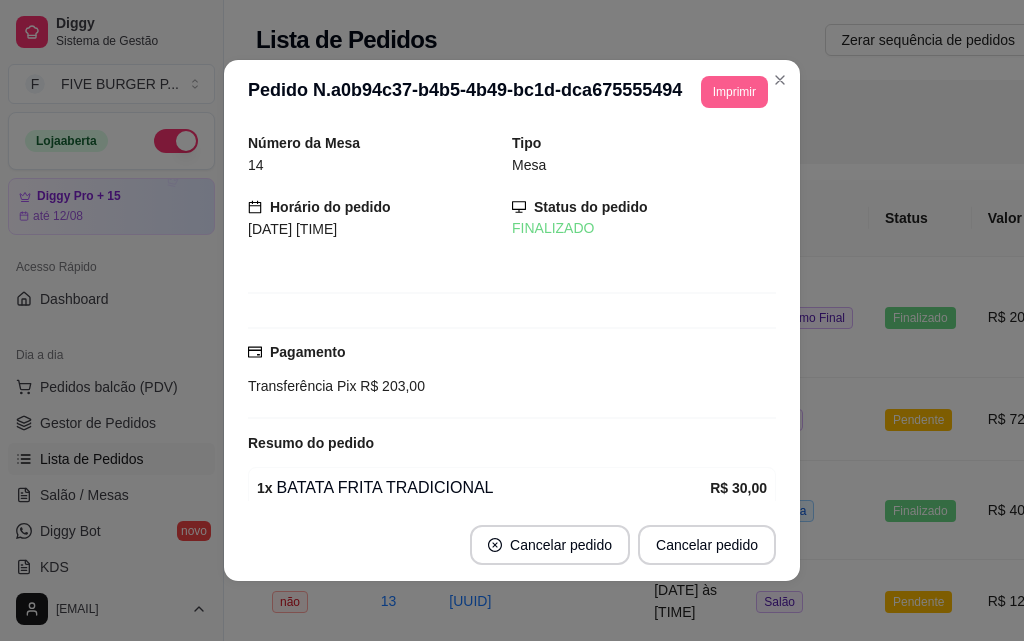 click on "Imprimir" at bounding box center (734, 92) 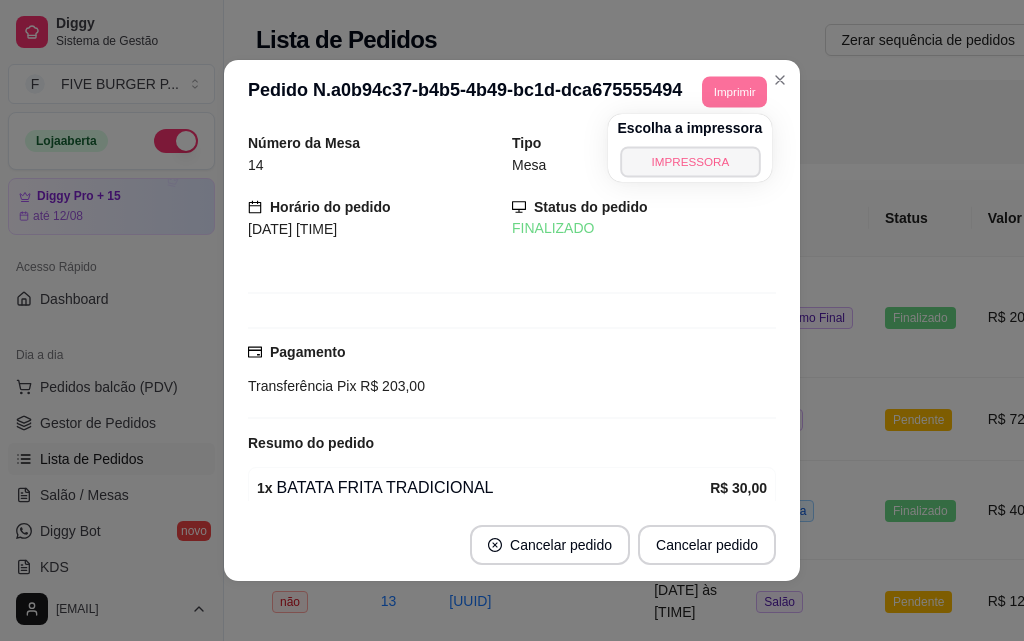 click on "IMPRESSORA" at bounding box center [690, 161] 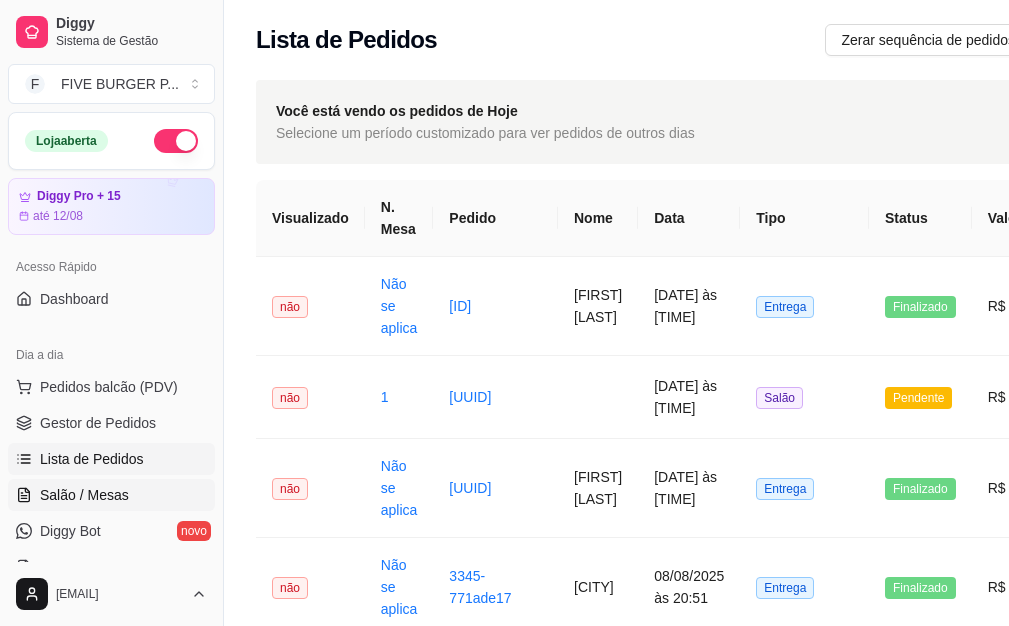 click on "Salão / Mesas" at bounding box center [111, 495] 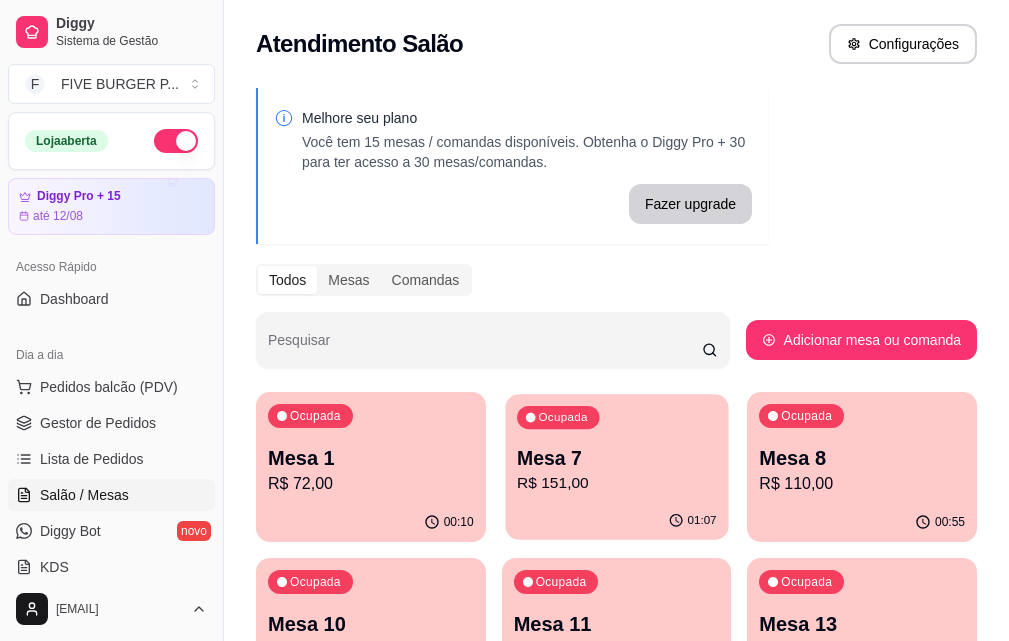 click on "Mesa 7" at bounding box center (617, 458) 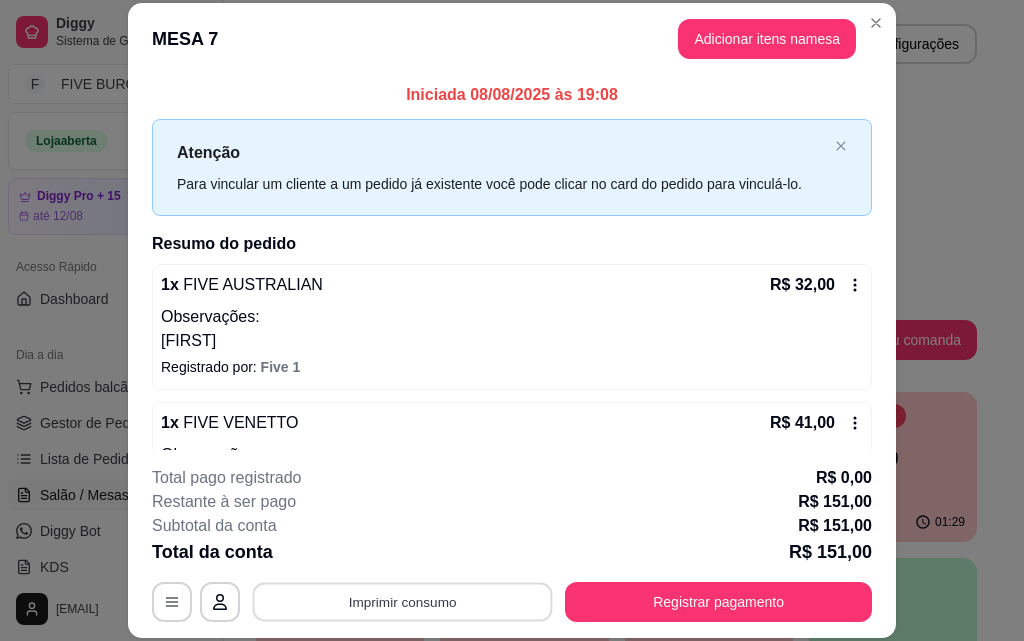 click on "Imprimir consumo" at bounding box center [403, 601] 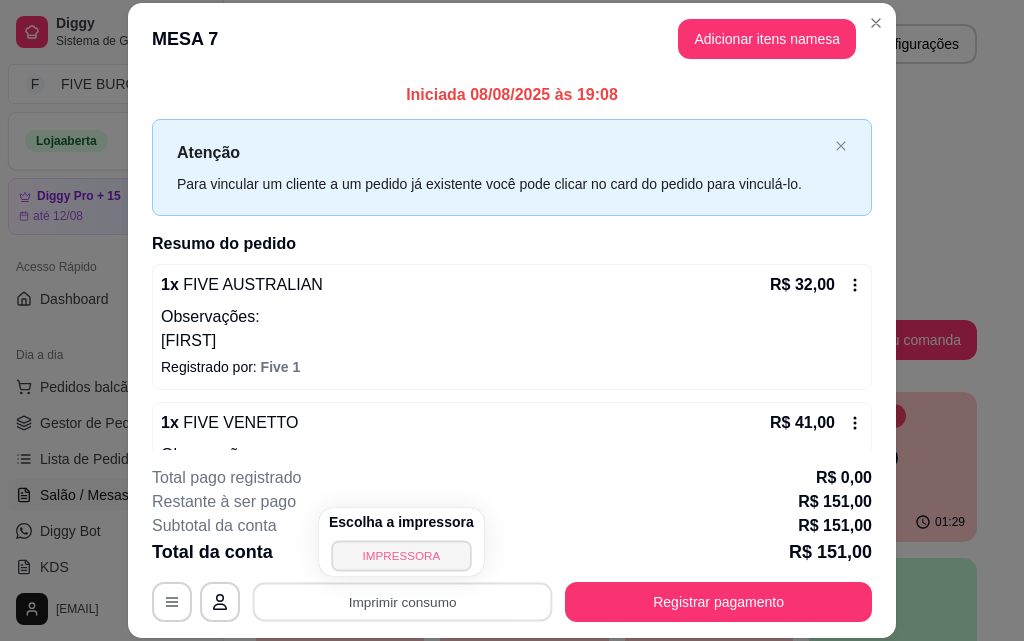 click on "IMPRESSORA" at bounding box center (401, 555) 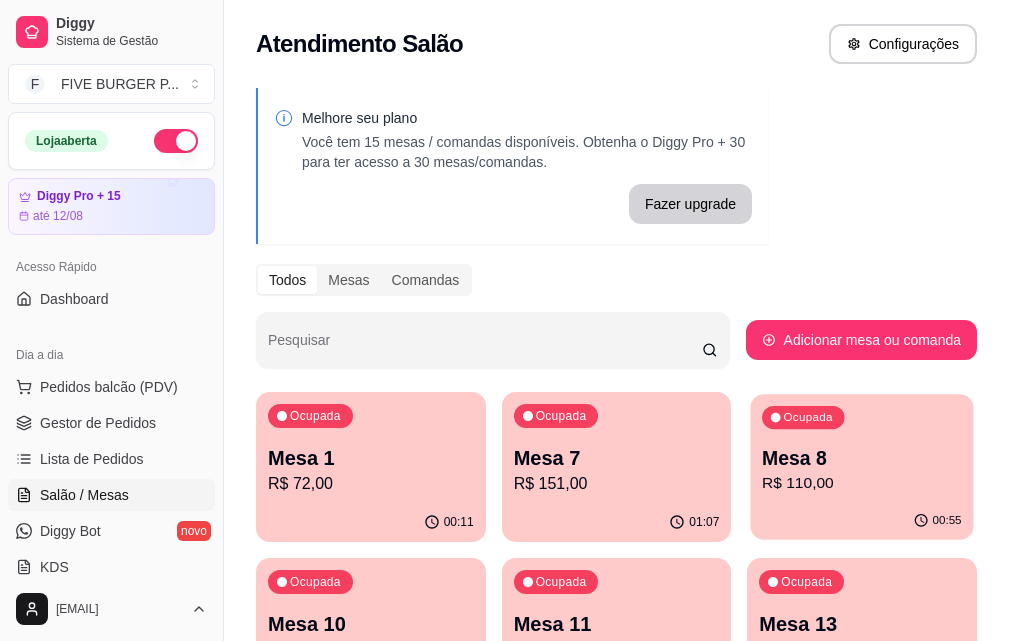 click on "Ocupada Mesa 8 R$ 110,00" at bounding box center [862, 448] 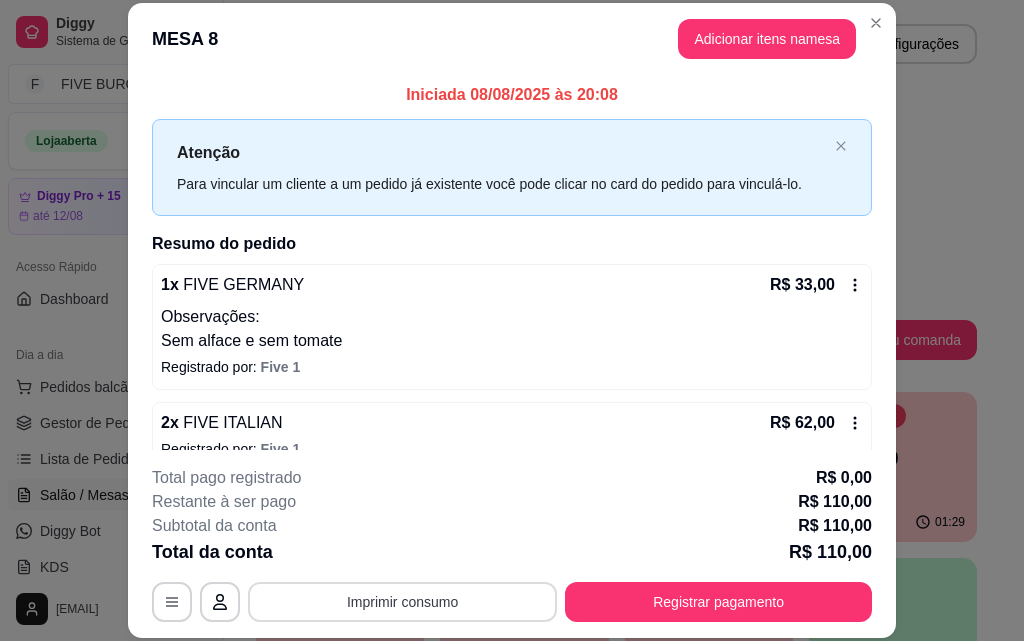 click on "Imprimir consumo" at bounding box center (402, 602) 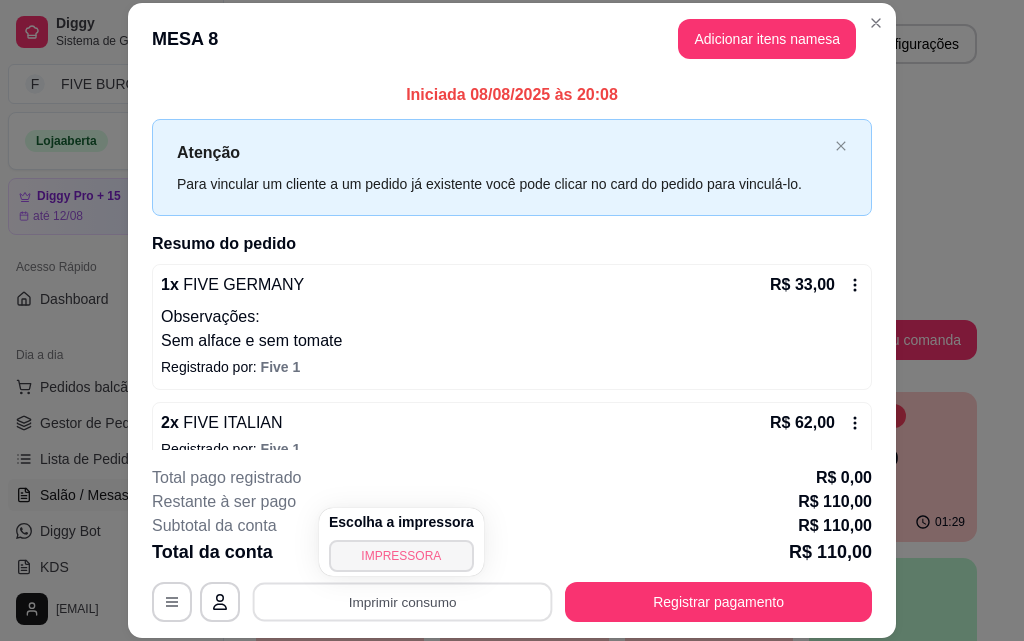 click on "IMPRESSORA" at bounding box center (401, 556) 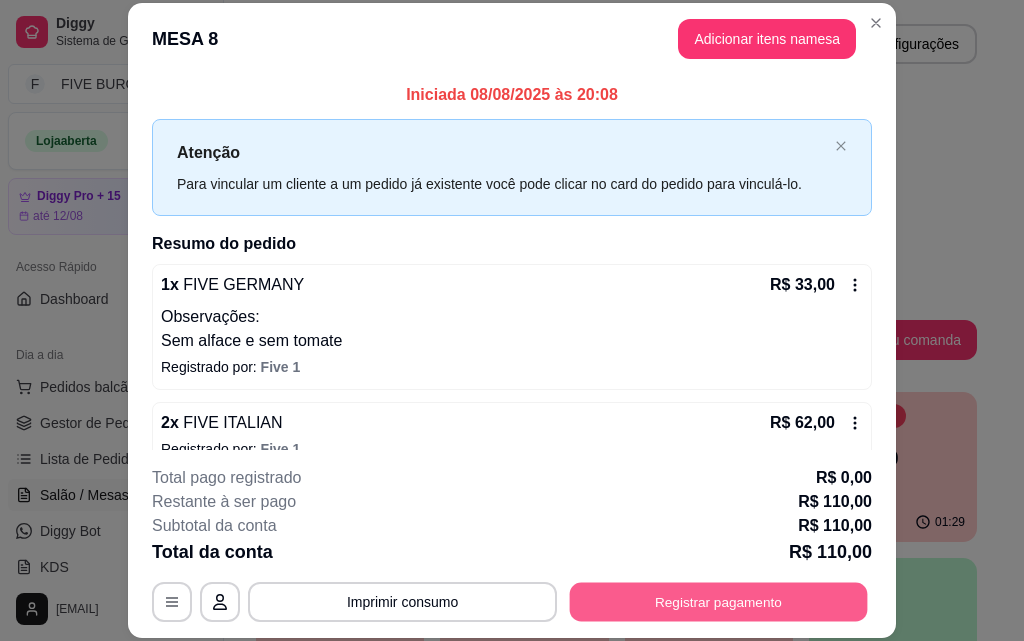 click on "Registrar pagamento" at bounding box center [719, 601] 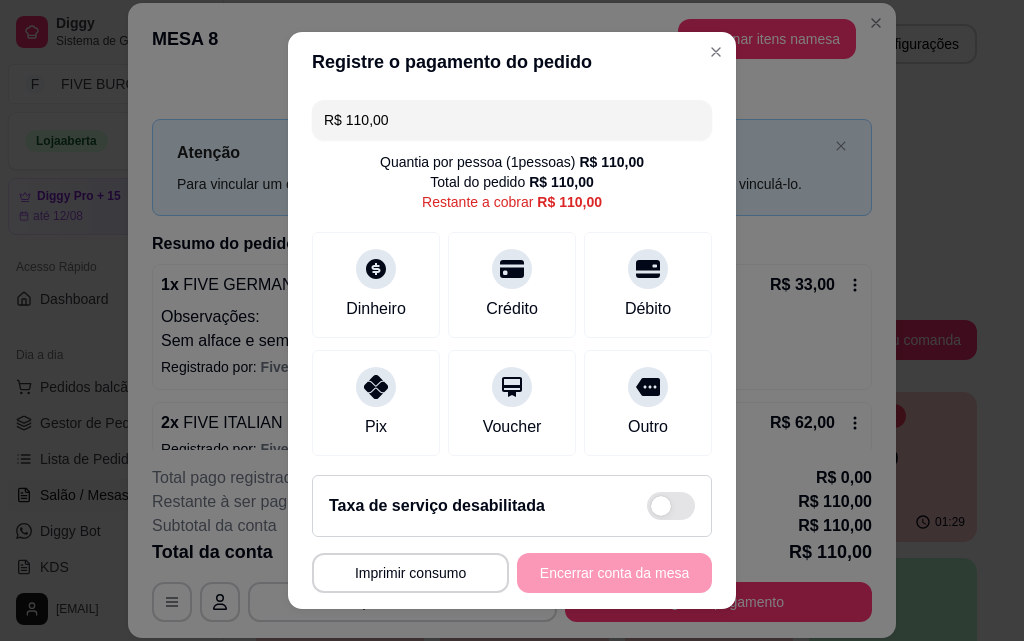 drag, startPoint x: 507, startPoint y: 122, endPoint x: 38, endPoint y: 120, distance: 469.00427 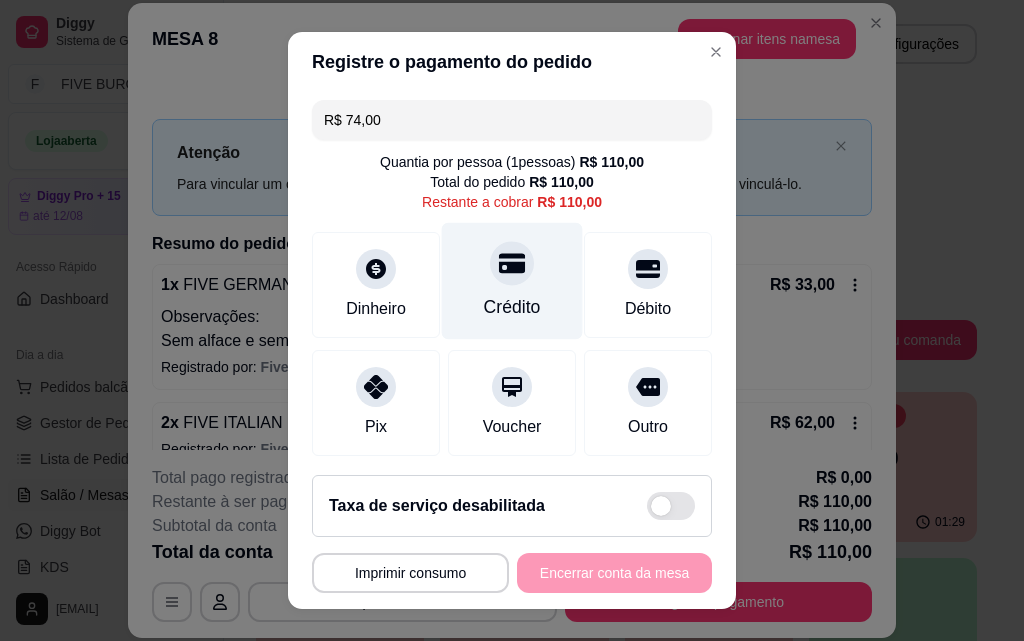 click 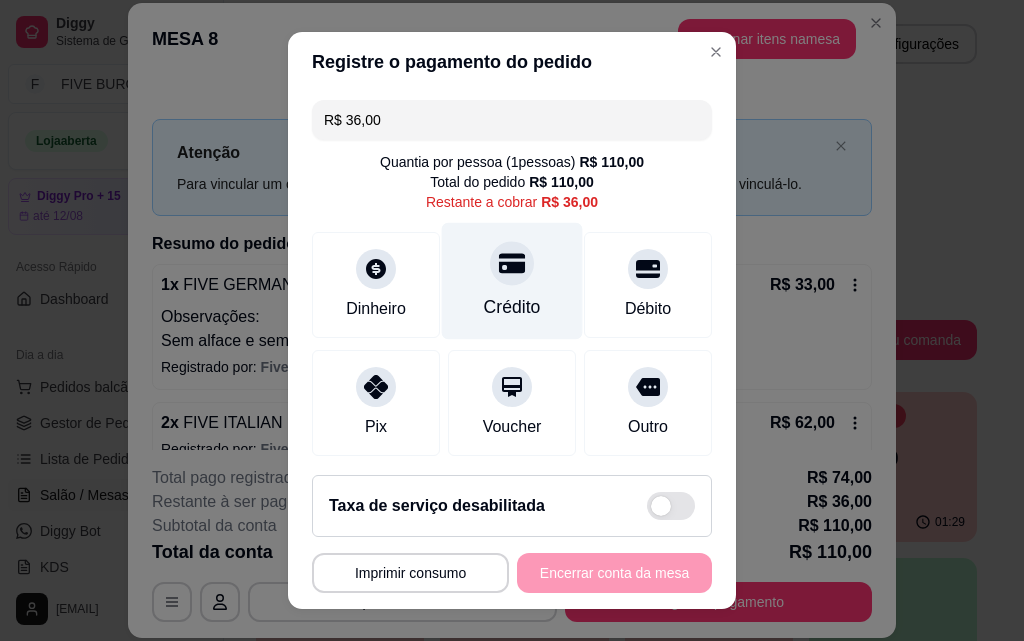 click on "Crédito" at bounding box center [512, 281] 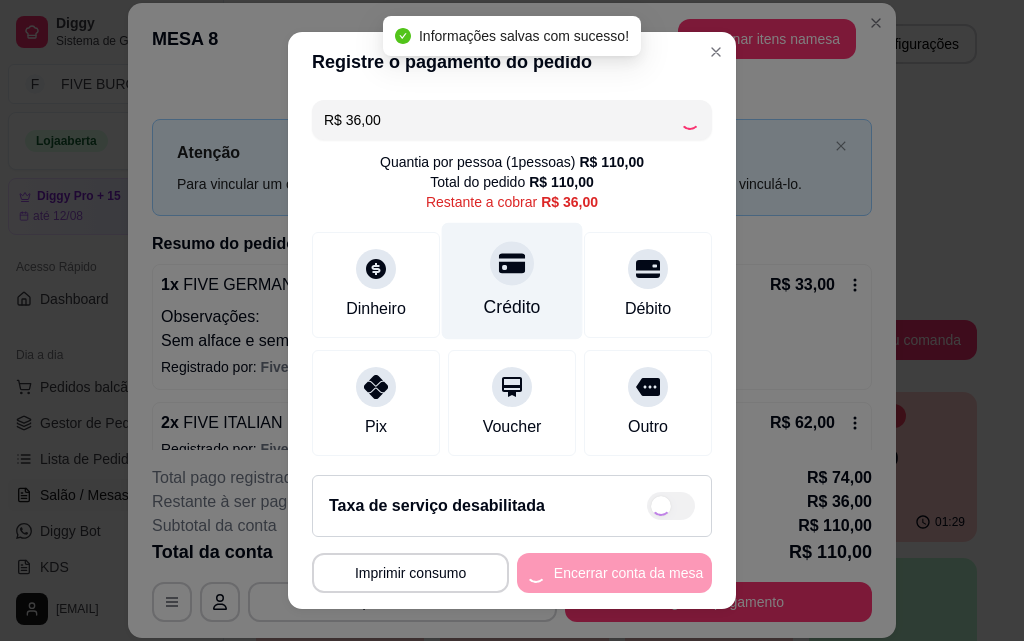 type on "R$ 0,00" 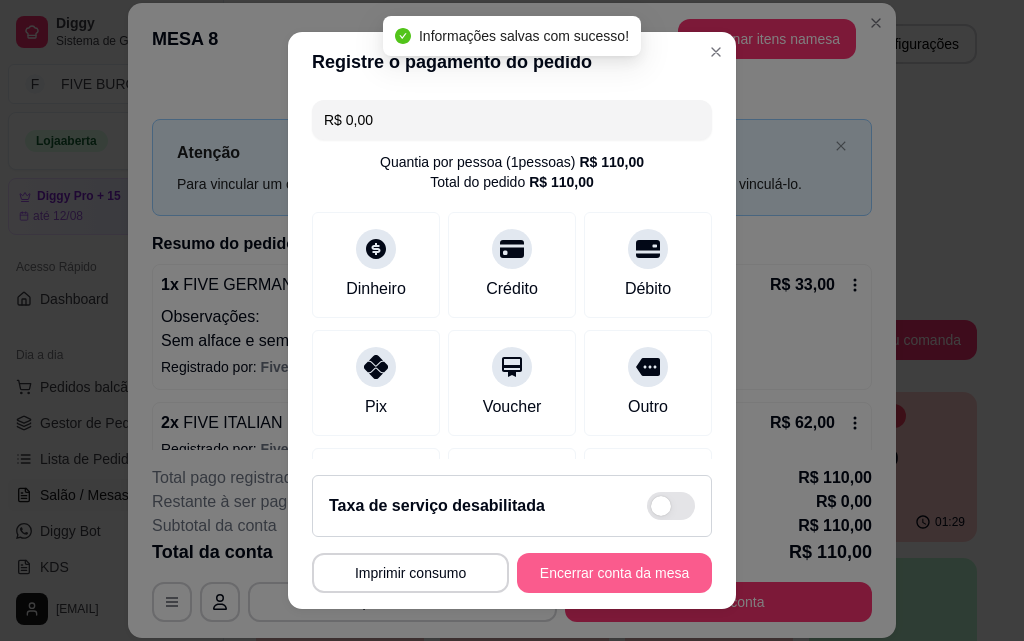 click on "Encerrar conta da mesa" at bounding box center [614, 573] 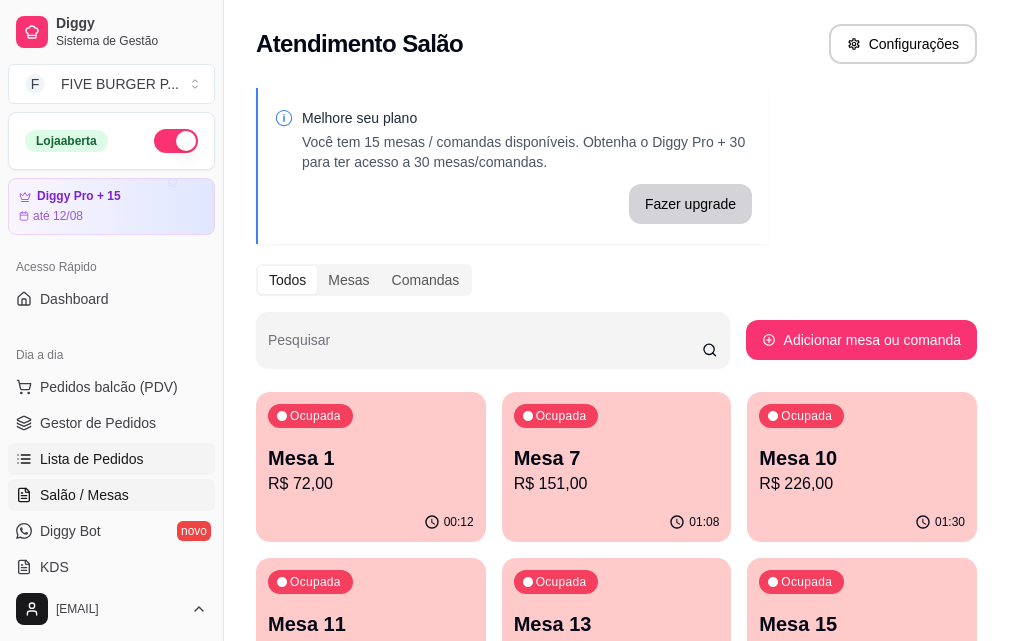 click on "Lista de Pedidos" at bounding box center (92, 459) 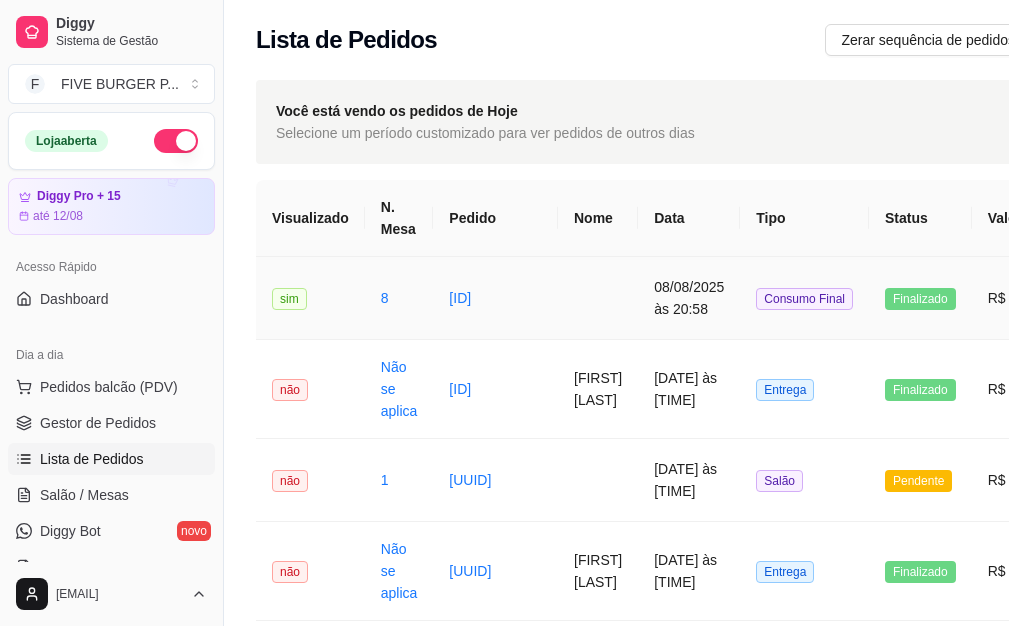 click at bounding box center (598, 298) 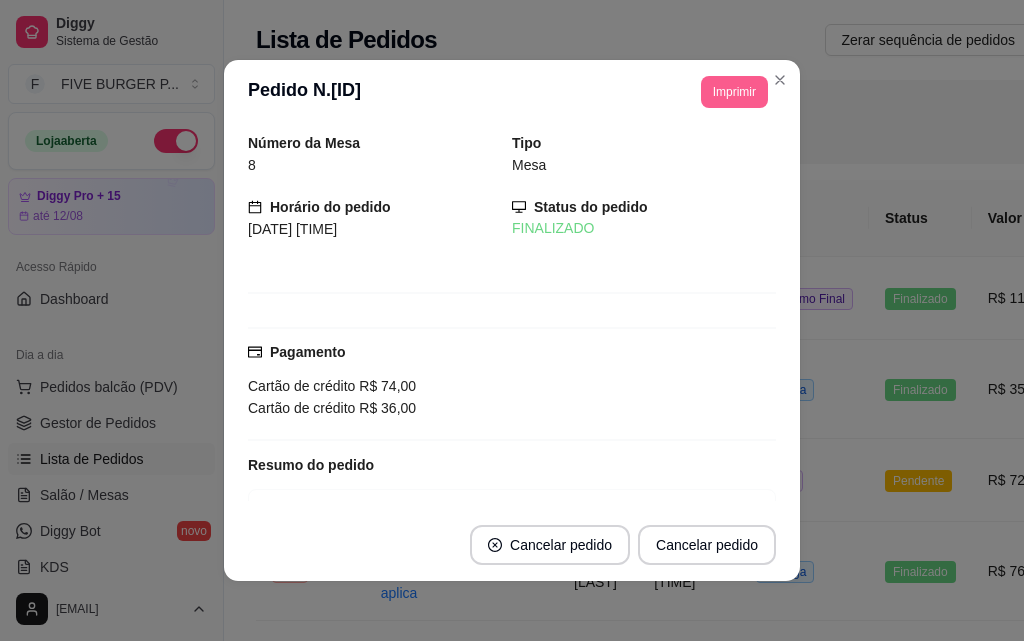 click on "Imprimir" at bounding box center [734, 92] 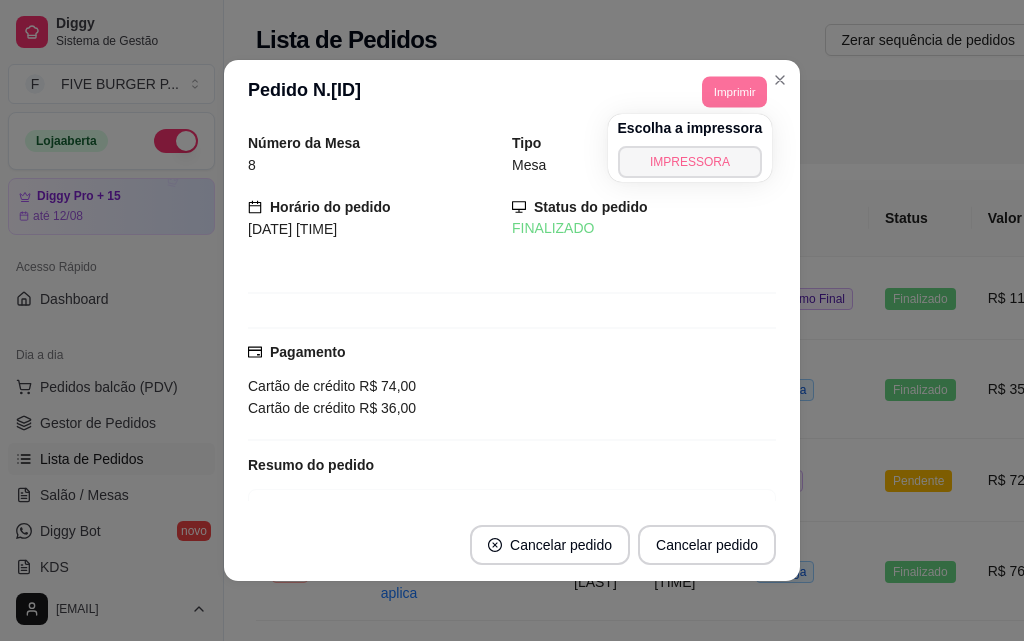 click on "IMPRESSORA" at bounding box center [690, 162] 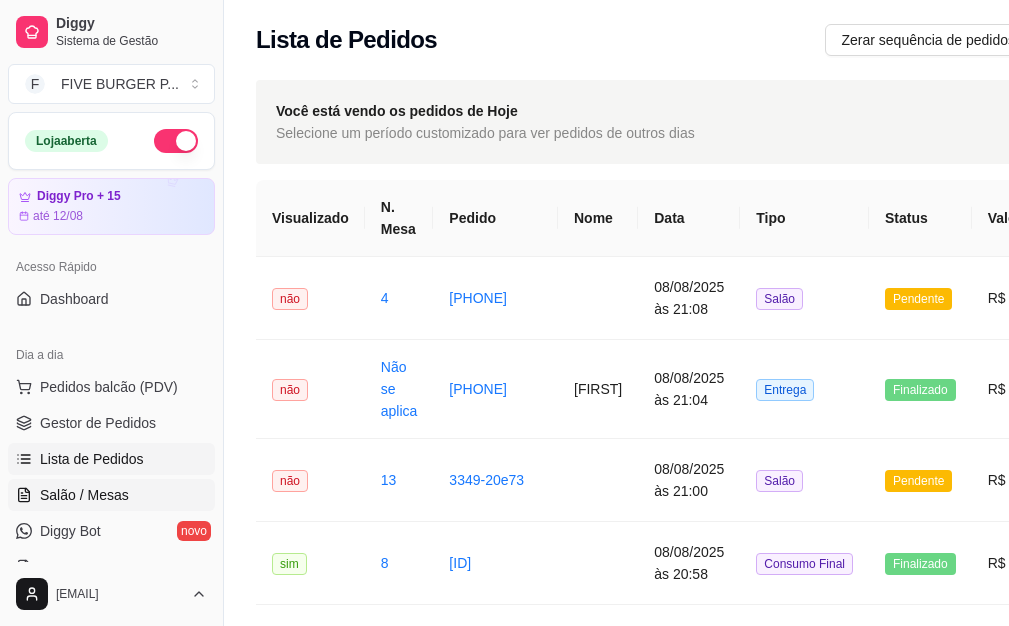 click on "Salão / Mesas" at bounding box center (111, 495) 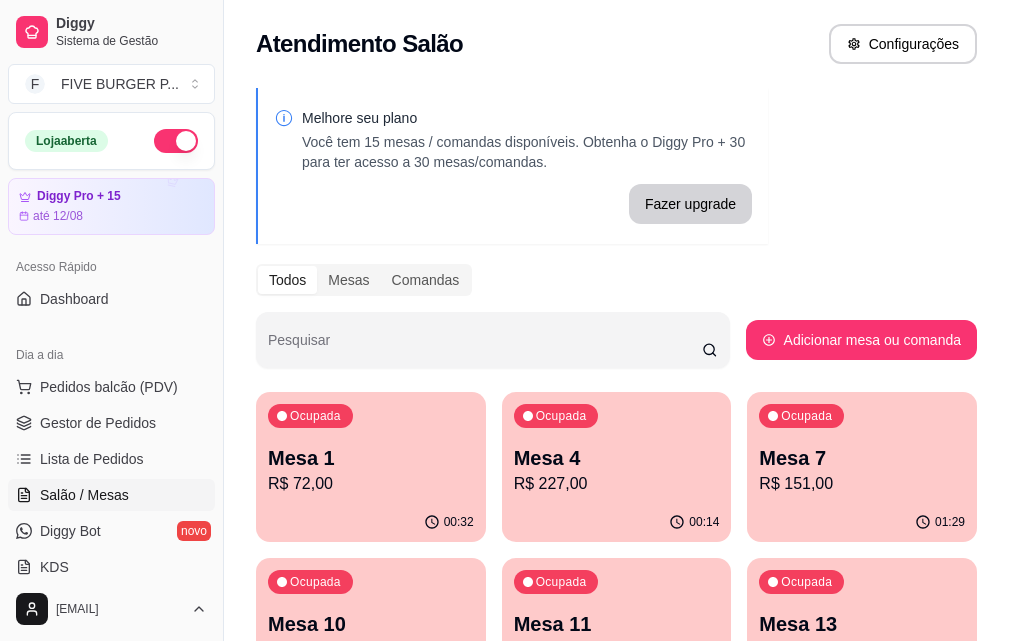 click on "Mesa 7" at bounding box center [862, 458] 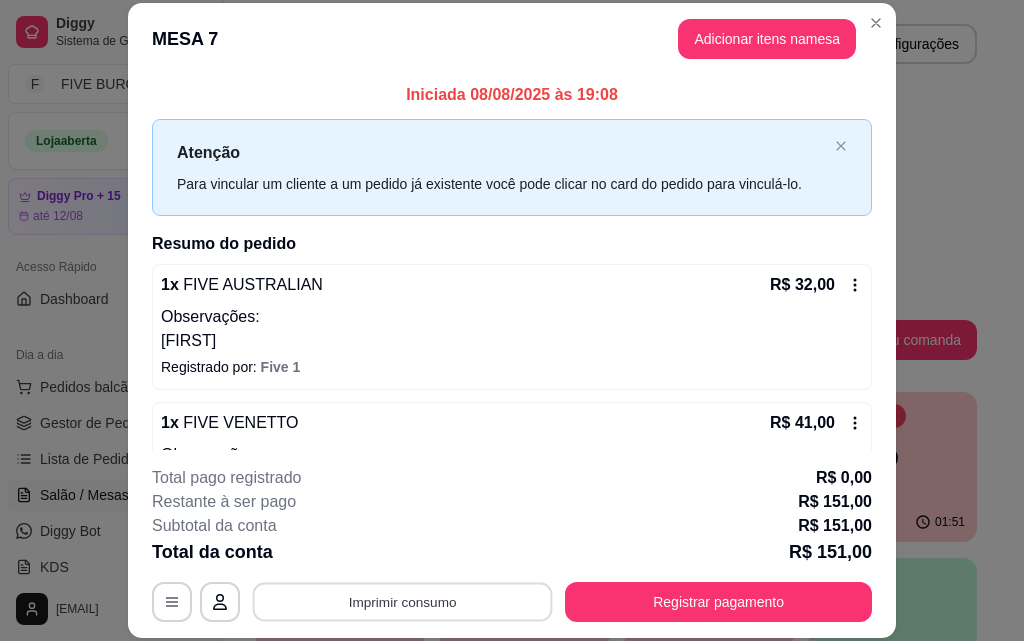 click on "Imprimir consumo" at bounding box center (403, 601) 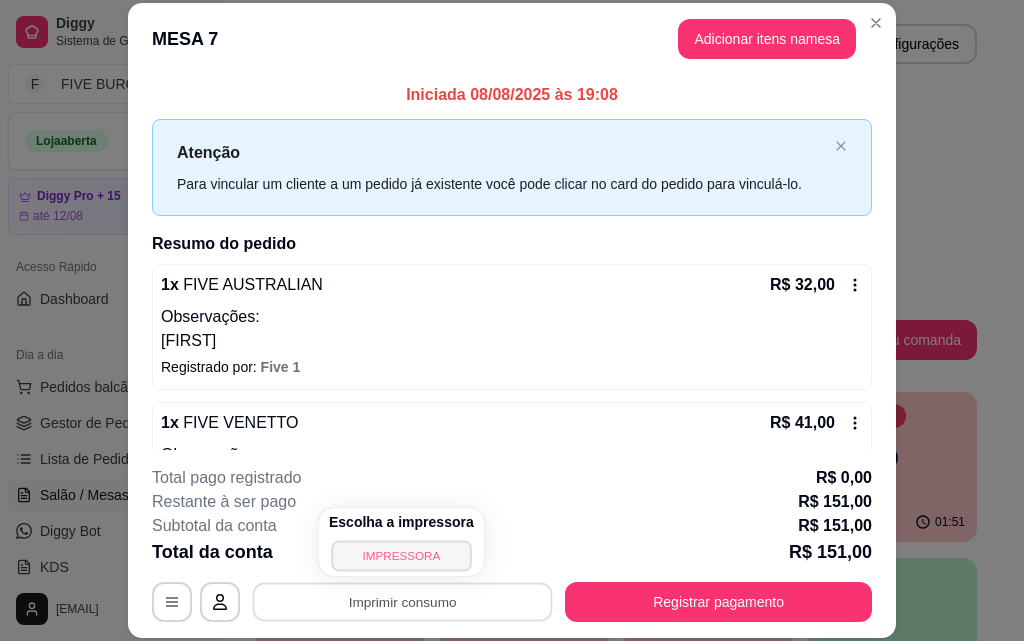 click on "IMPRESSORA" at bounding box center [401, 555] 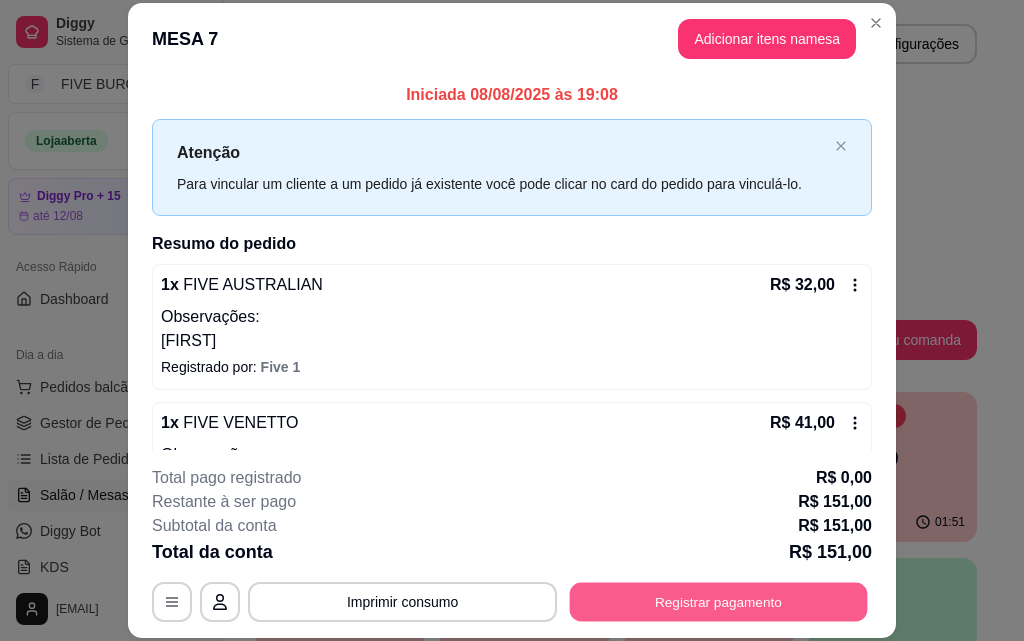 click on "Registrar pagamento" at bounding box center [719, 601] 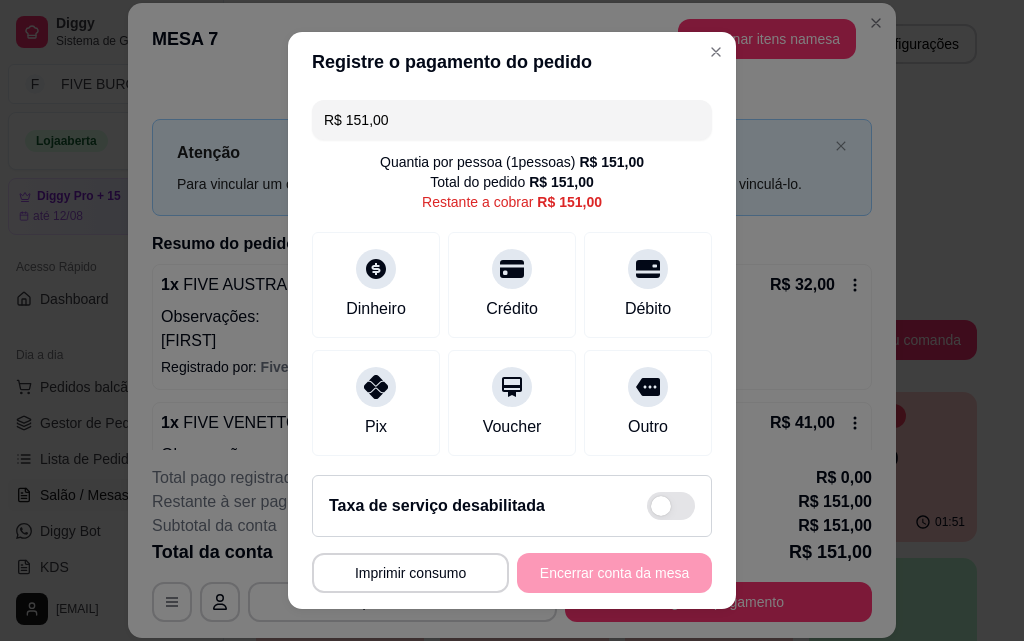 drag, startPoint x: 385, startPoint y: 119, endPoint x: 138, endPoint y: 120, distance: 247.00203 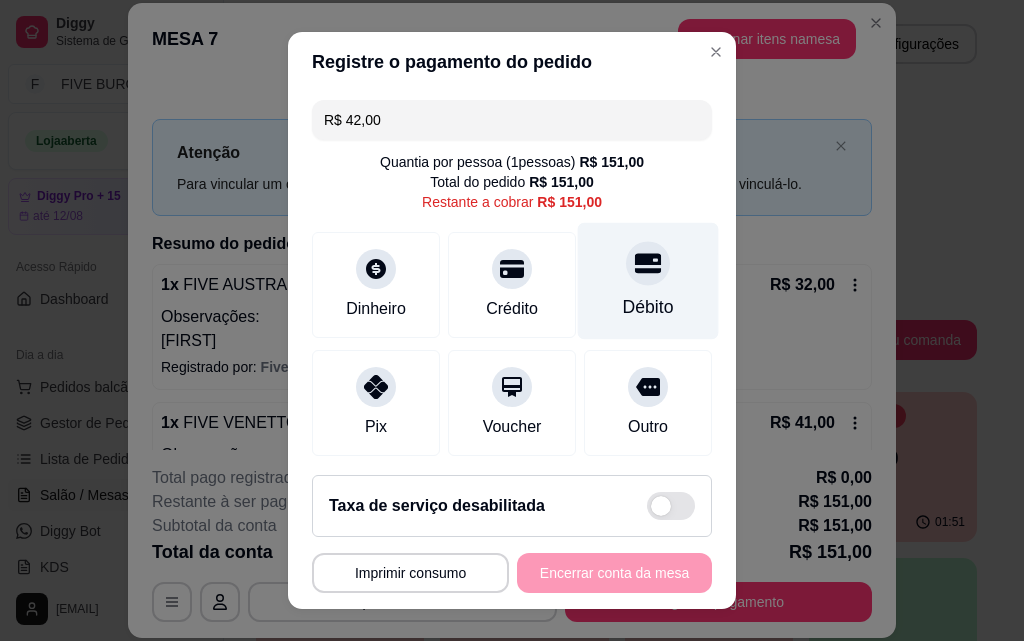 click on "Débito" at bounding box center (648, 281) 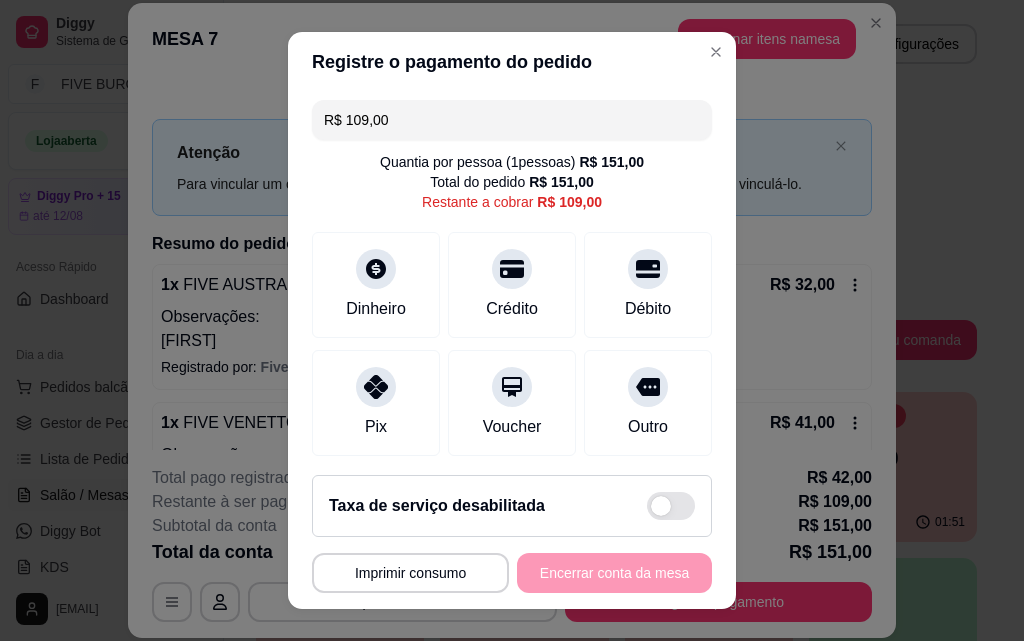 drag, startPoint x: 437, startPoint y: 100, endPoint x: 237, endPoint y: 124, distance: 201.43486 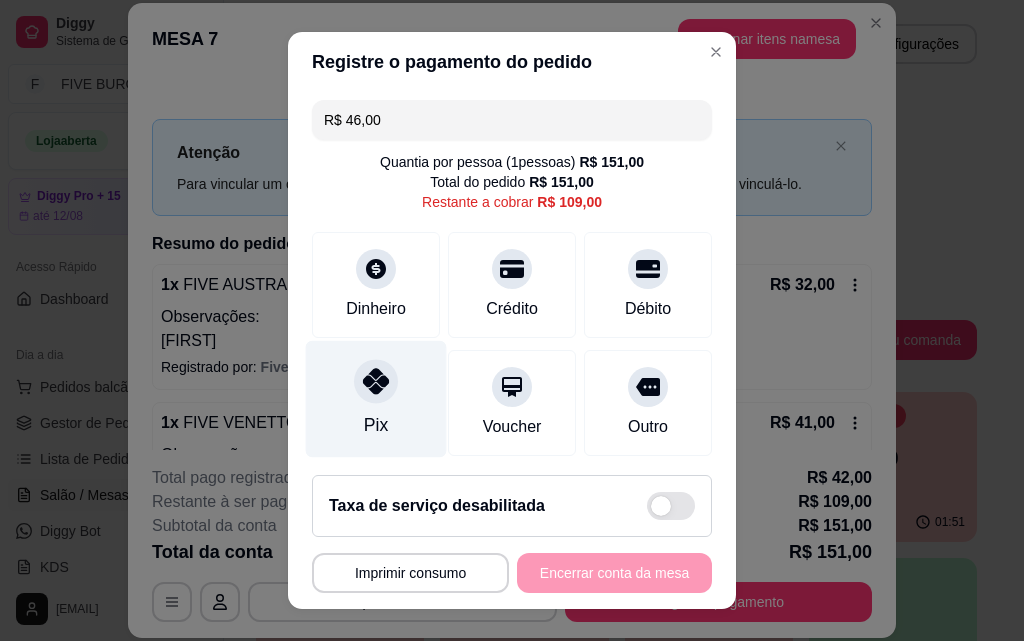 click on "Pix" at bounding box center (376, 399) 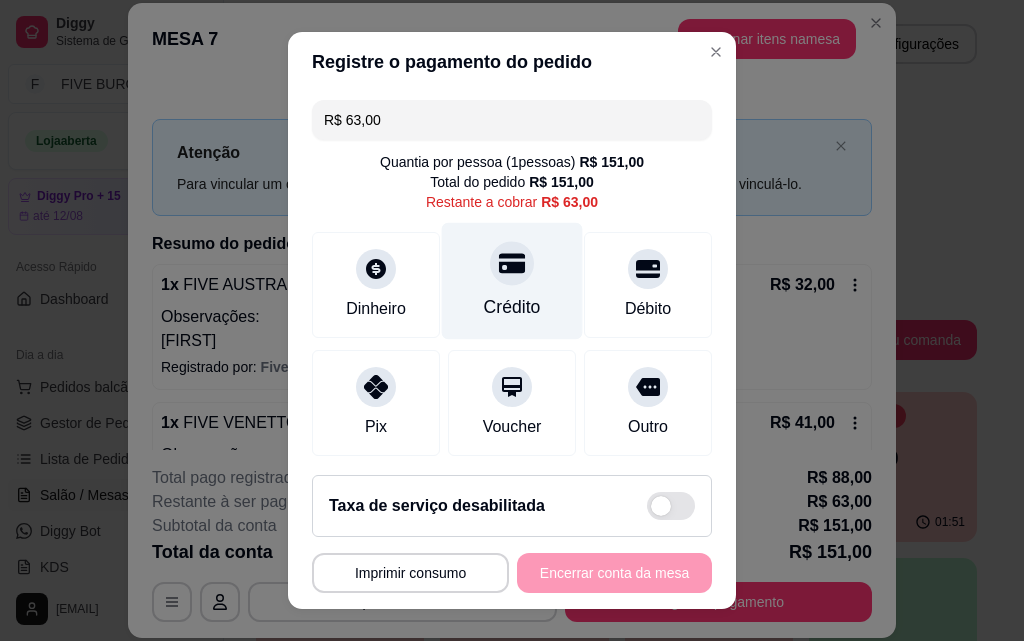 click on "Crédito" at bounding box center [512, 281] 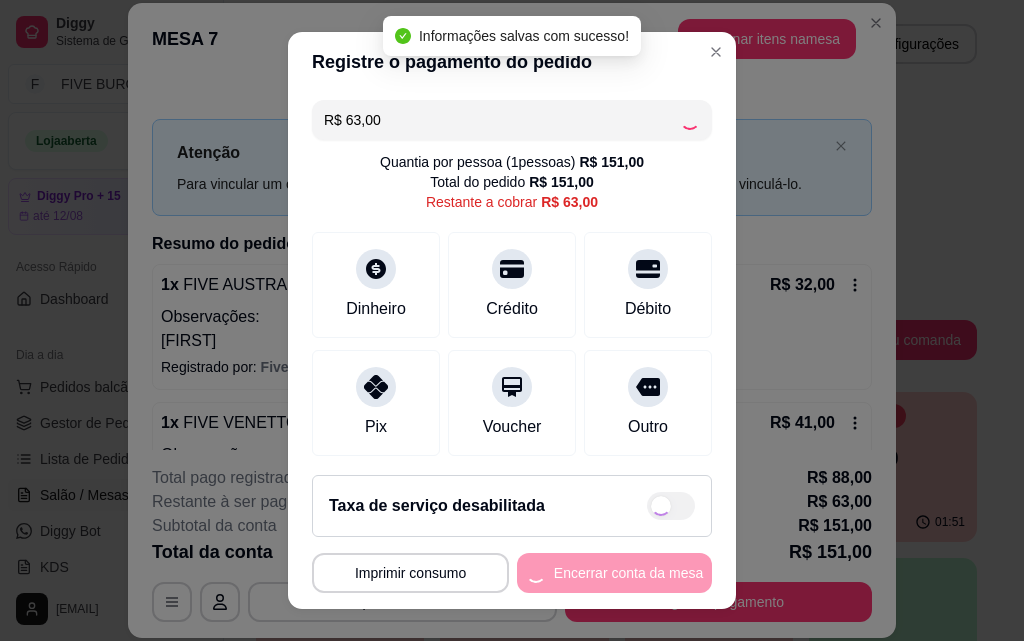 type on "R$ 0,00" 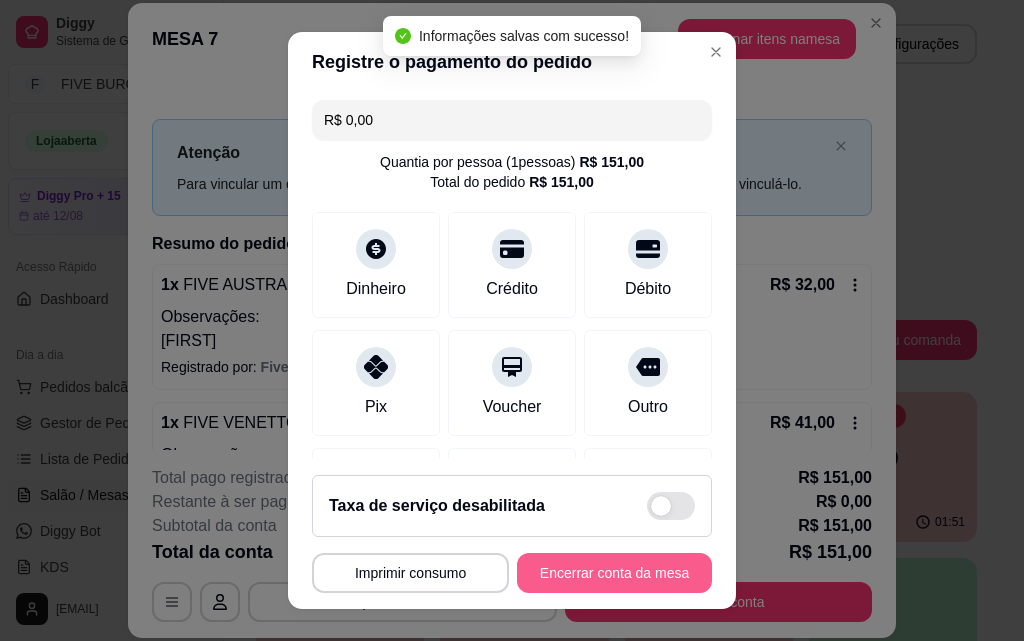 click on "Encerrar conta da mesa" at bounding box center [614, 573] 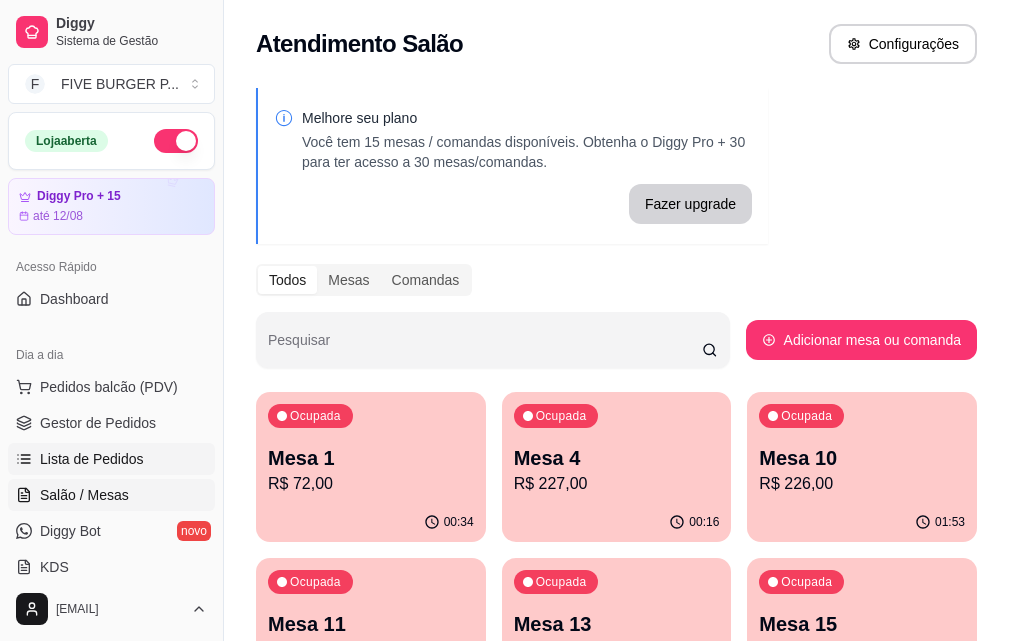 click on "Lista de Pedidos" at bounding box center [92, 459] 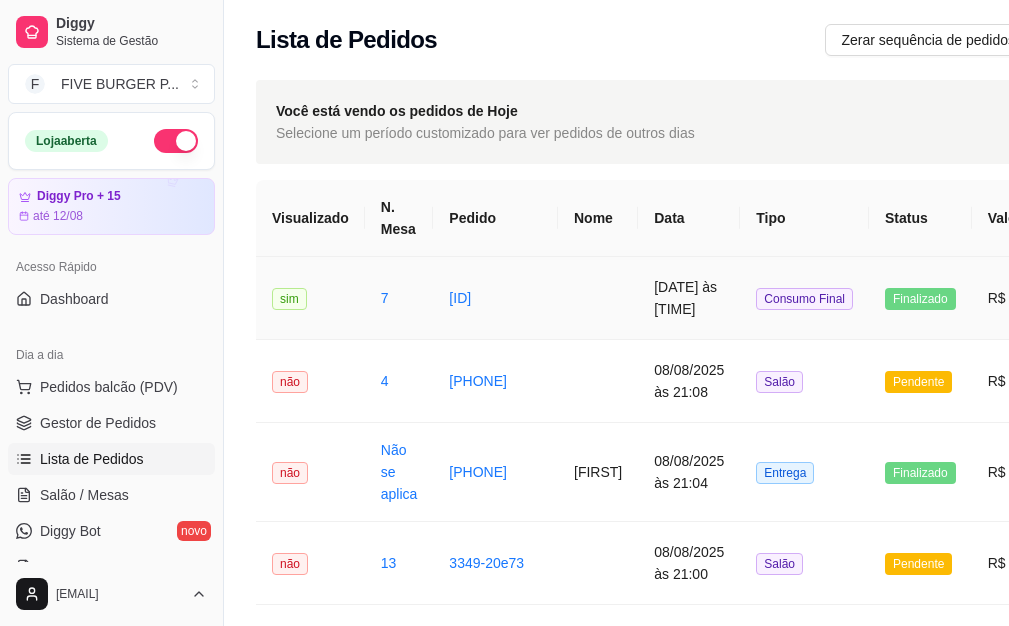 click at bounding box center (598, 298) 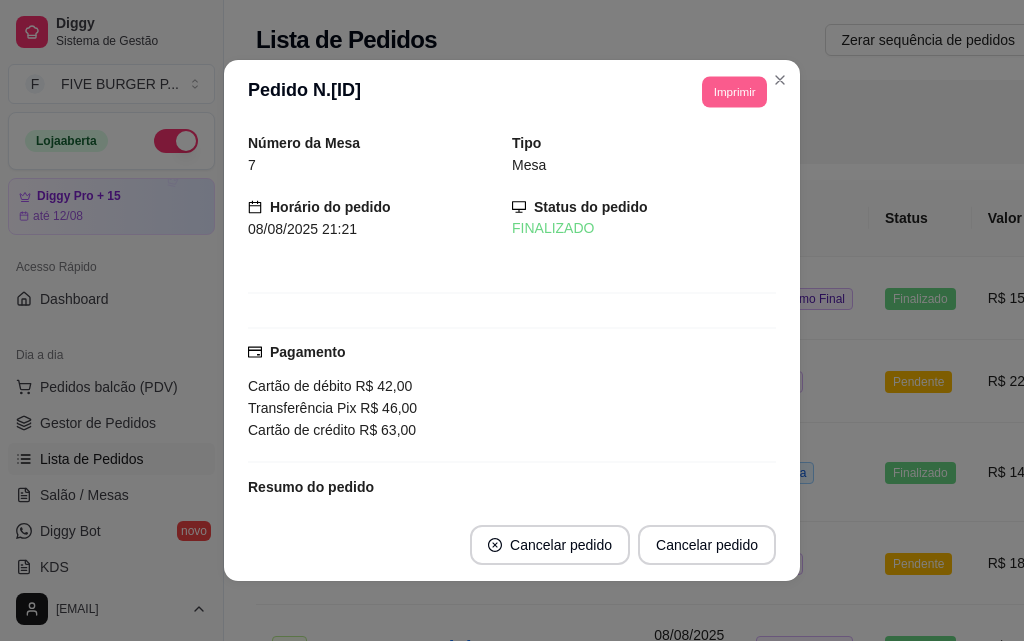 click on "Imprimir" at bounding box center (734, 91) 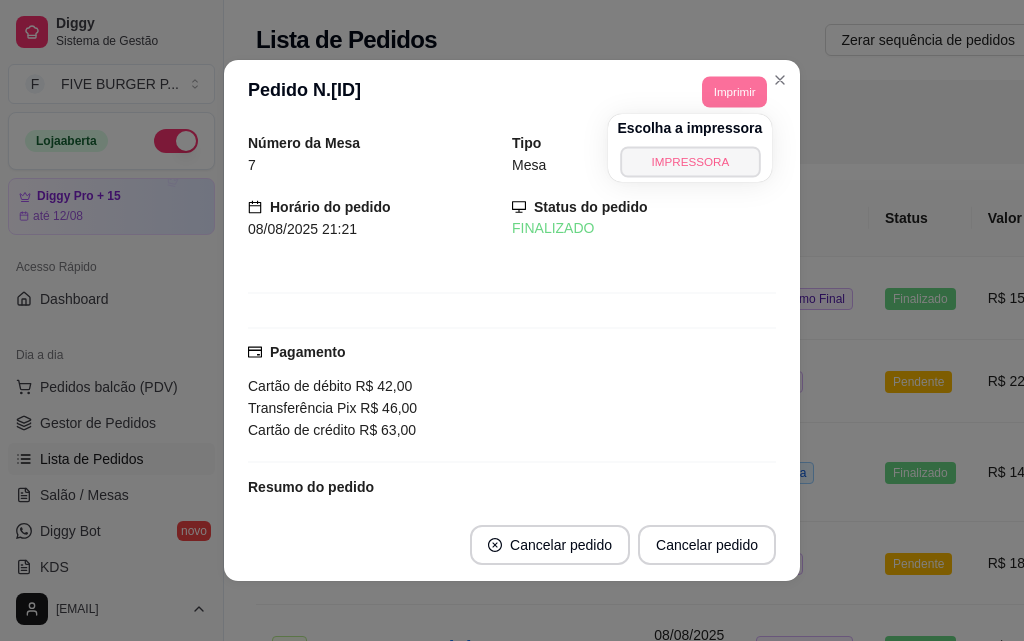 click on "IMPRESSORA" at bounding box center (690, 161) 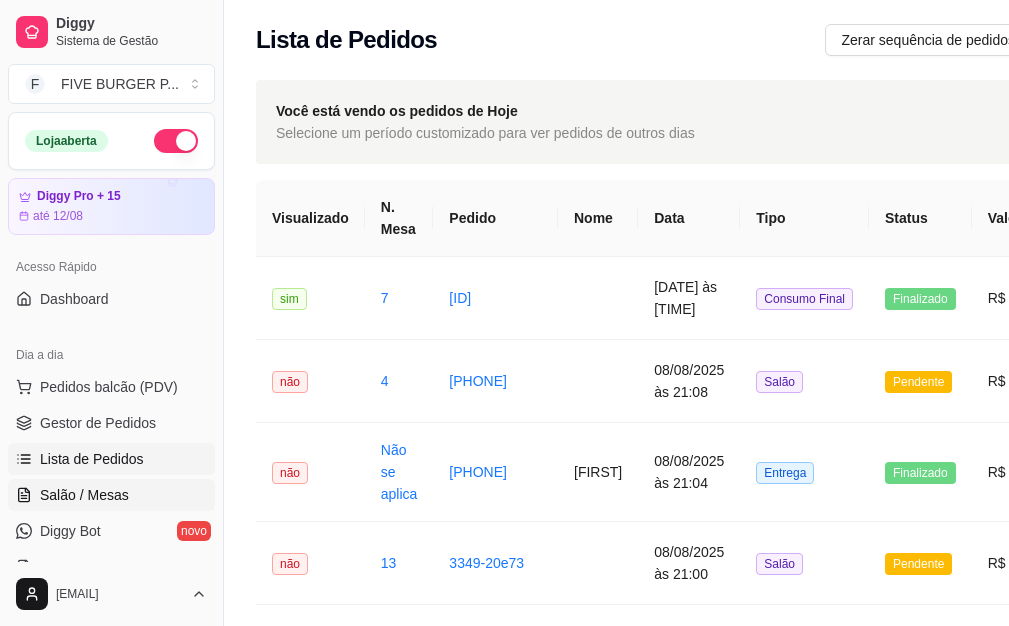click on "Salão / Mesas" at bounding box center [111, 495] 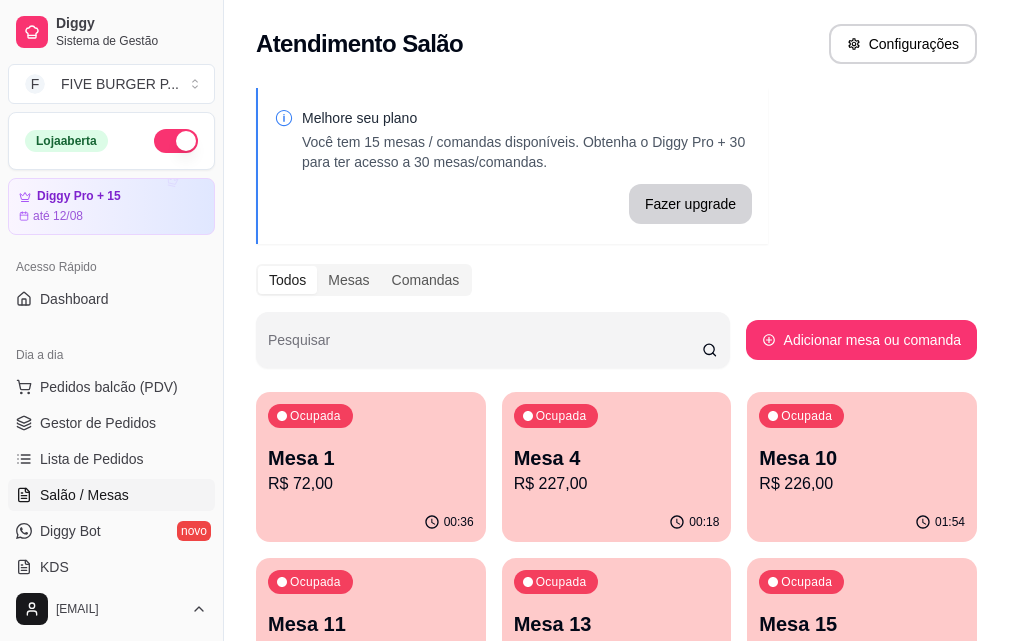 click on "R$ 226,00" at bounding box center [862, 484] 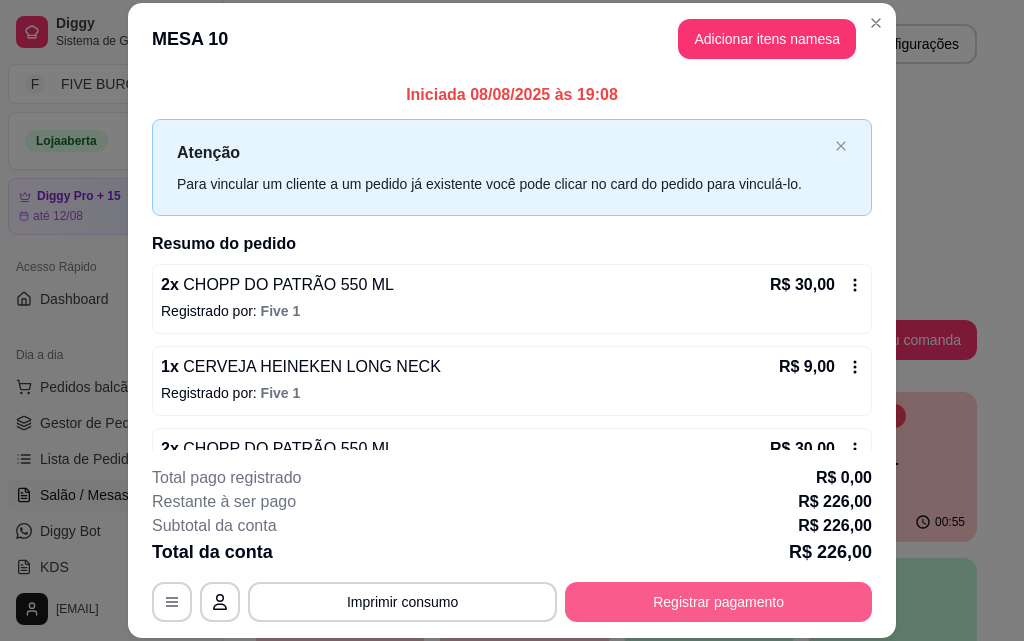 click on "Registrar pagamento" at bounding box center (718, 602) 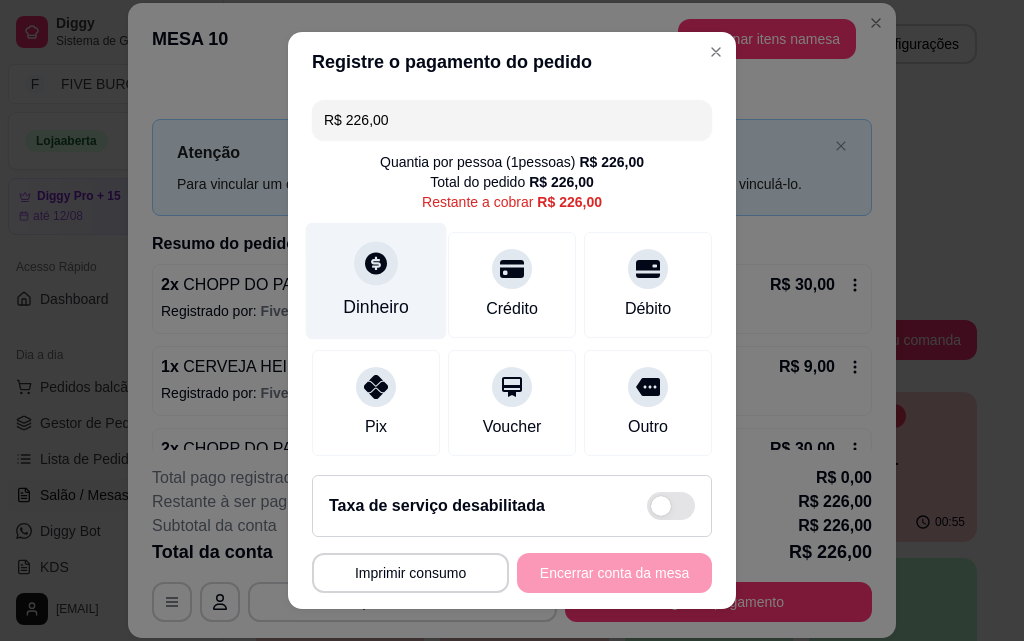 click on "Dinheiro" at bounding box center (376, 281) 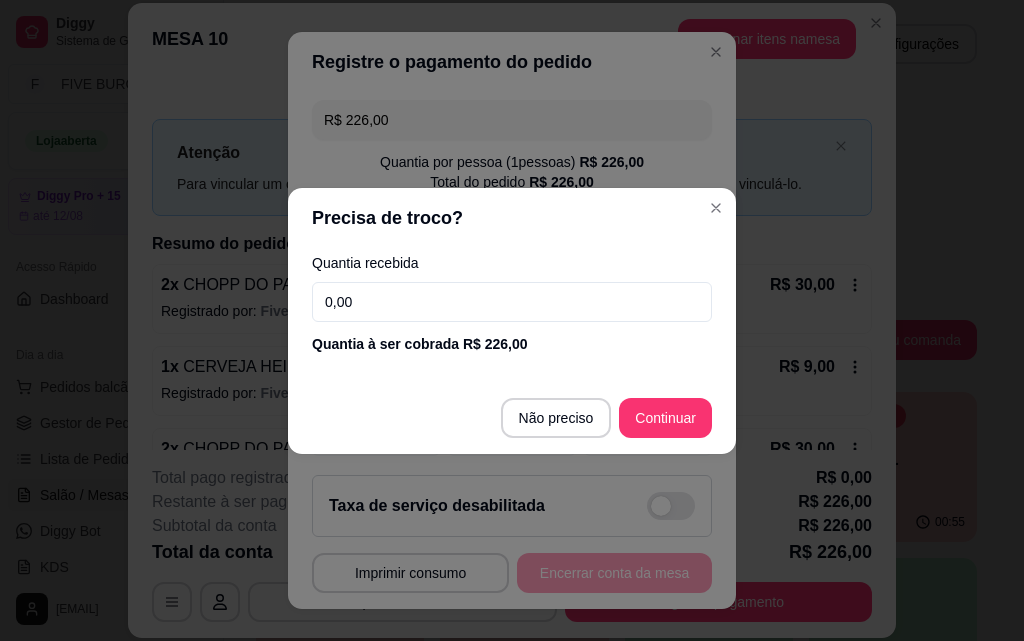 click on "0,00" at bounding box center [512, 302] 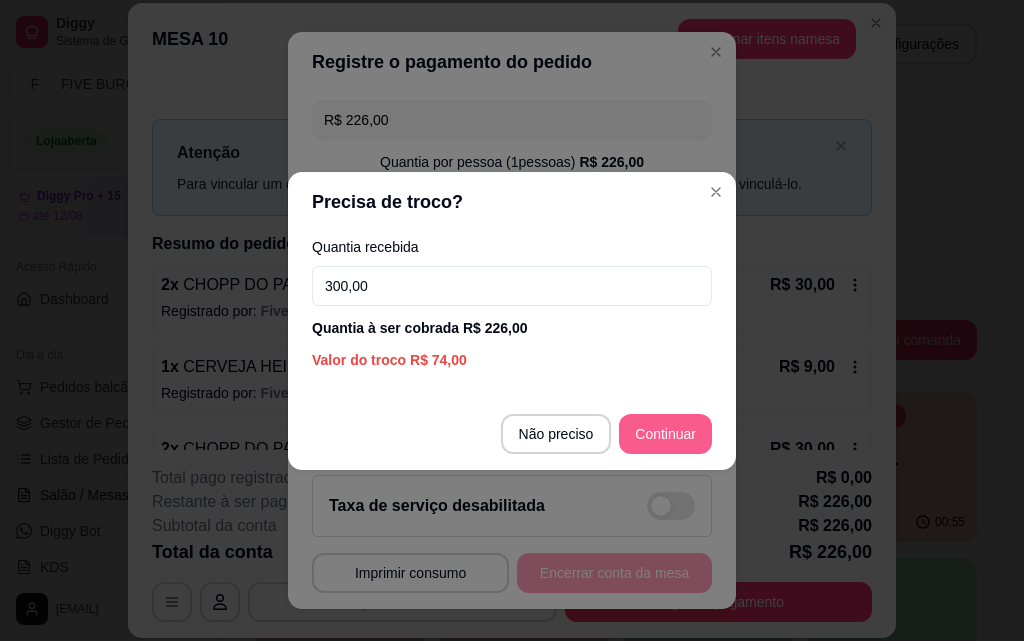 type on "300,00" 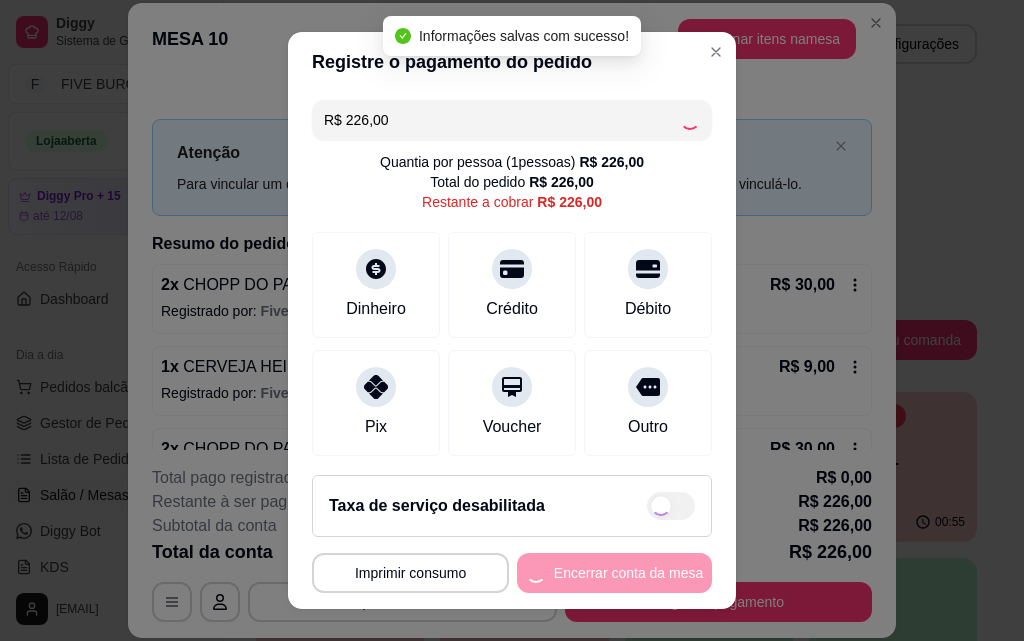 type on "R$ 0,00" 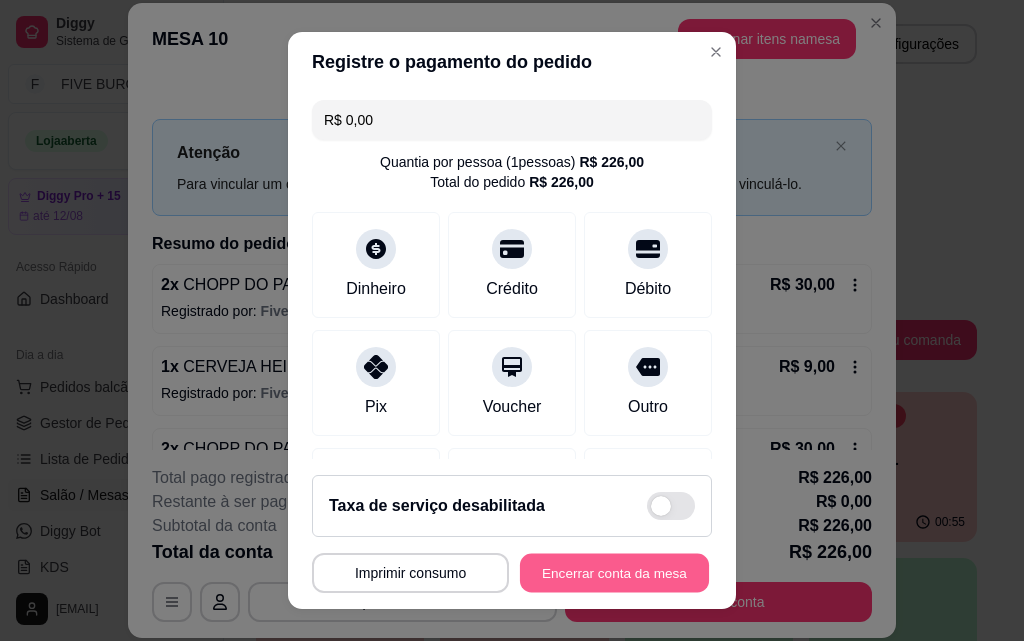 click on "Encerrar conta da mesa" at bounding box center [614, 573] 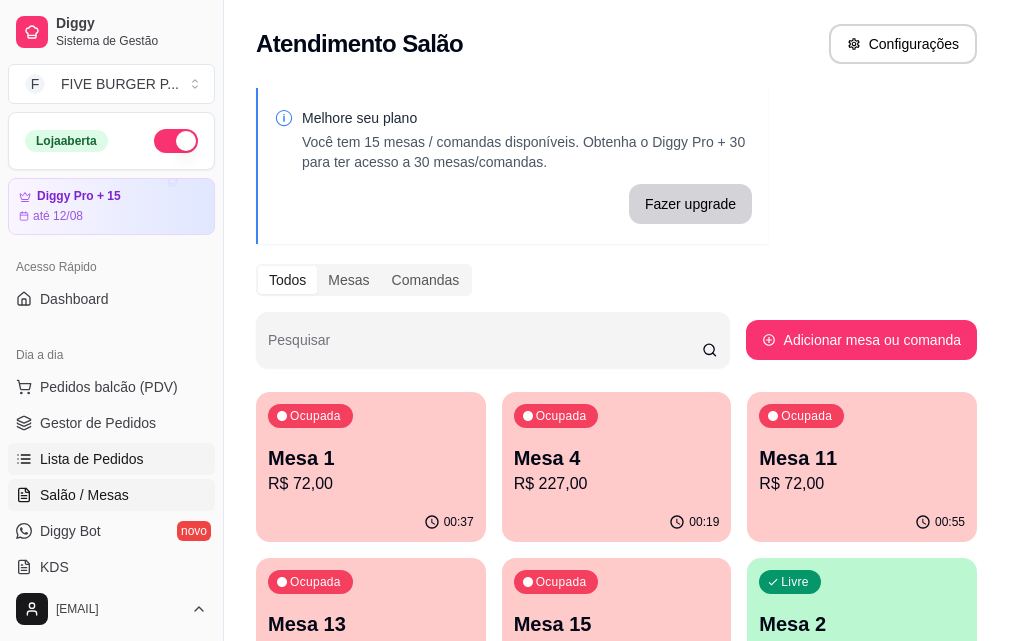 click on "Lista de Pedidos" at bounding box center [111, 459] 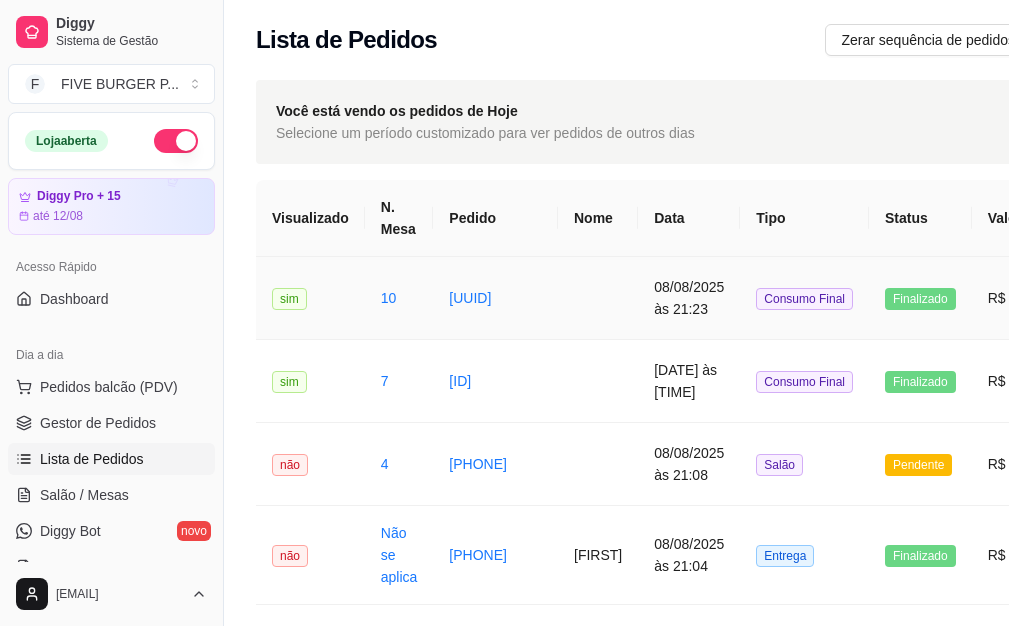 click at bounding box center (598, 298) 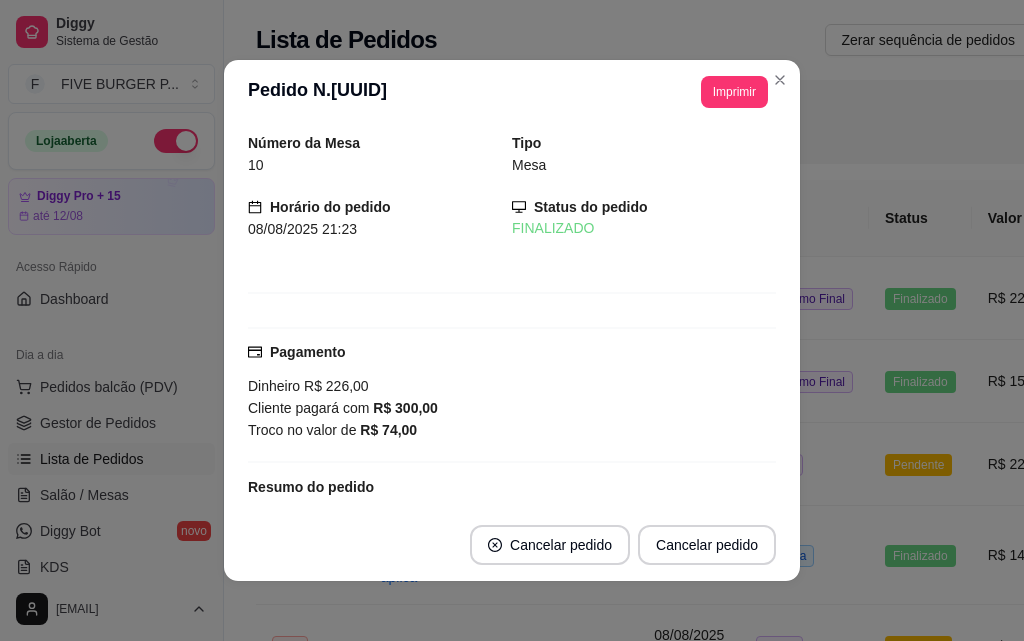click on "**********" at bounding box center (512, 92) 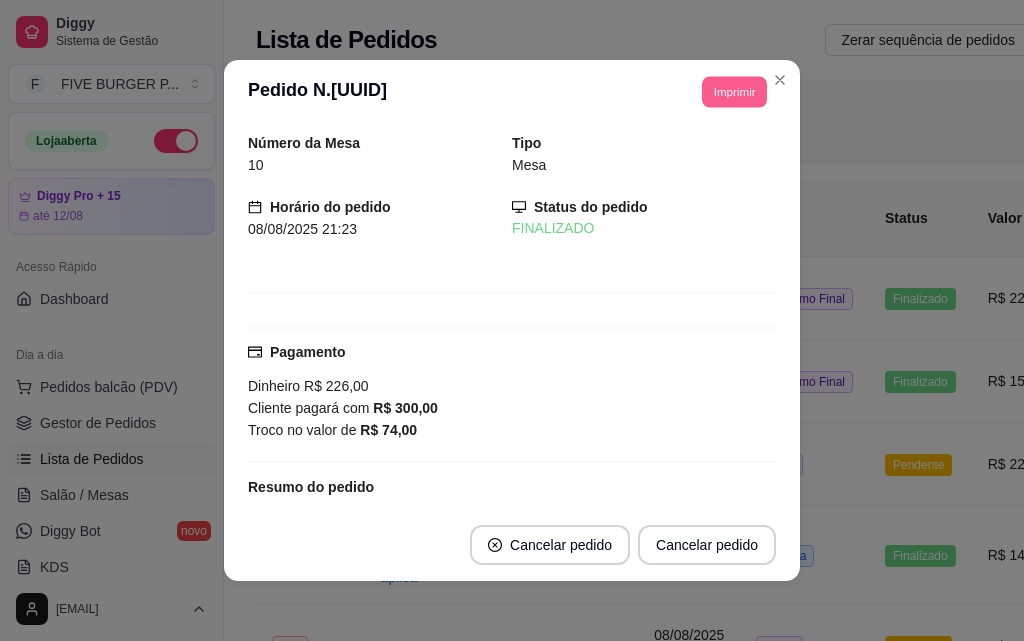 click on "Imprimir" at bounding box center (734, 91) 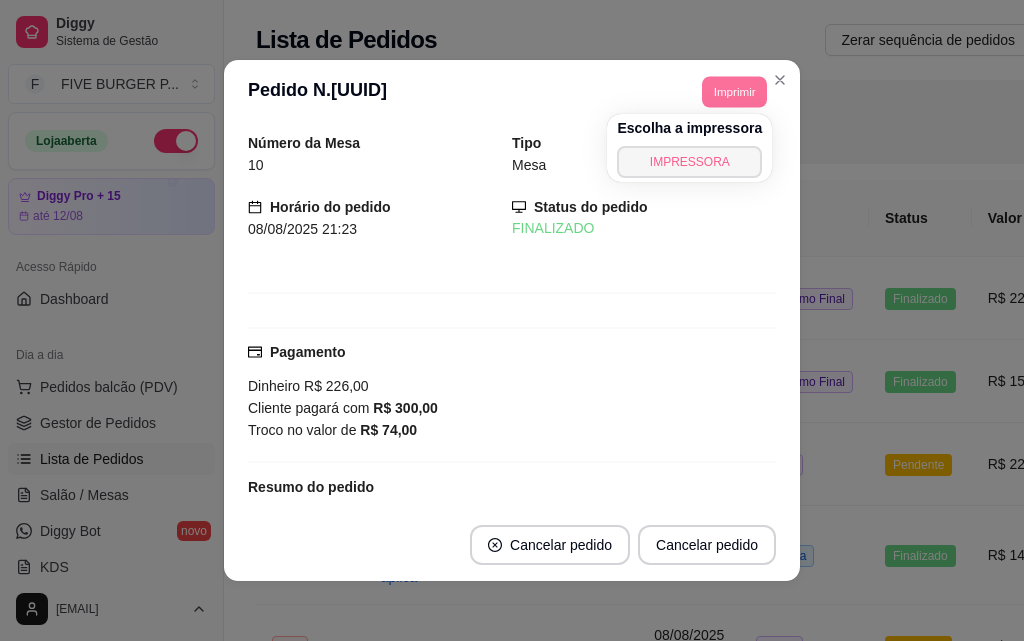 click on "IMPRESSORA" at bounding box center [689, 162] 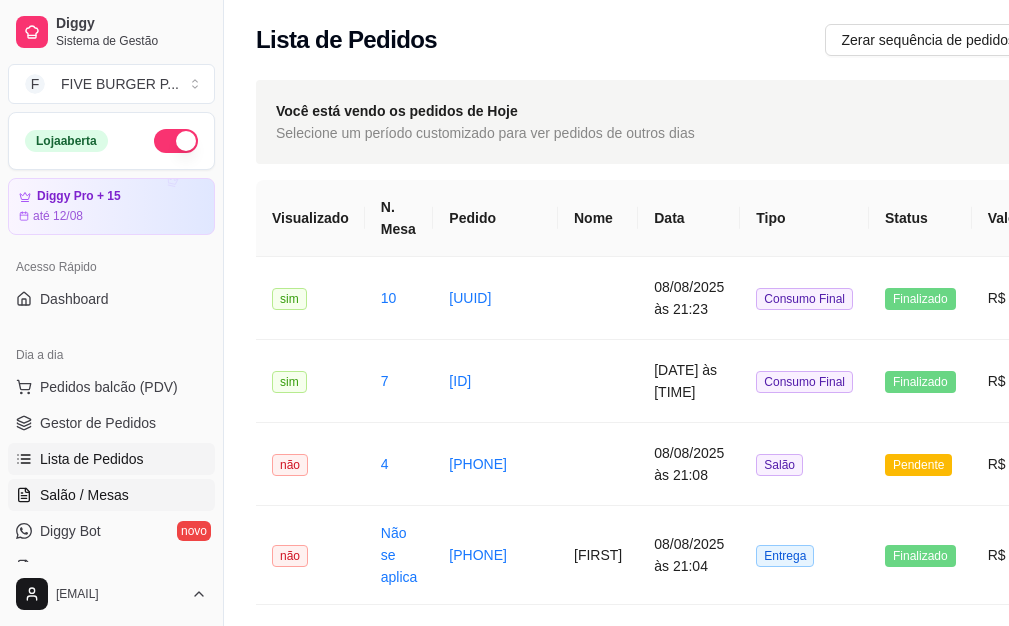 click on "Salão / Mesas" at bounding box center (111, 495) 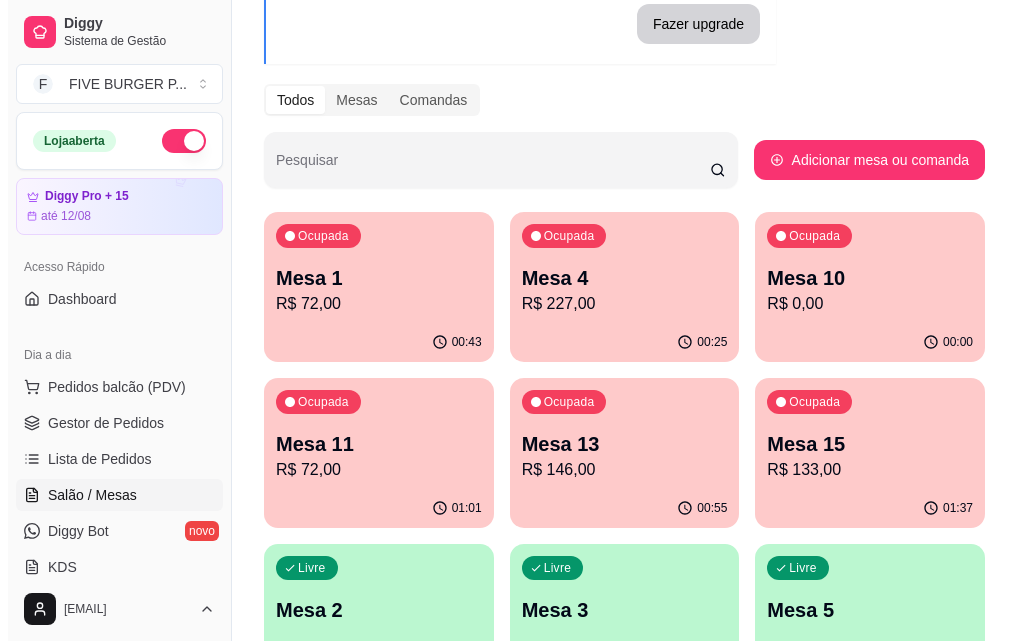 scroll, scrollTop: 200, scrollLeft: 0, axis: vertical 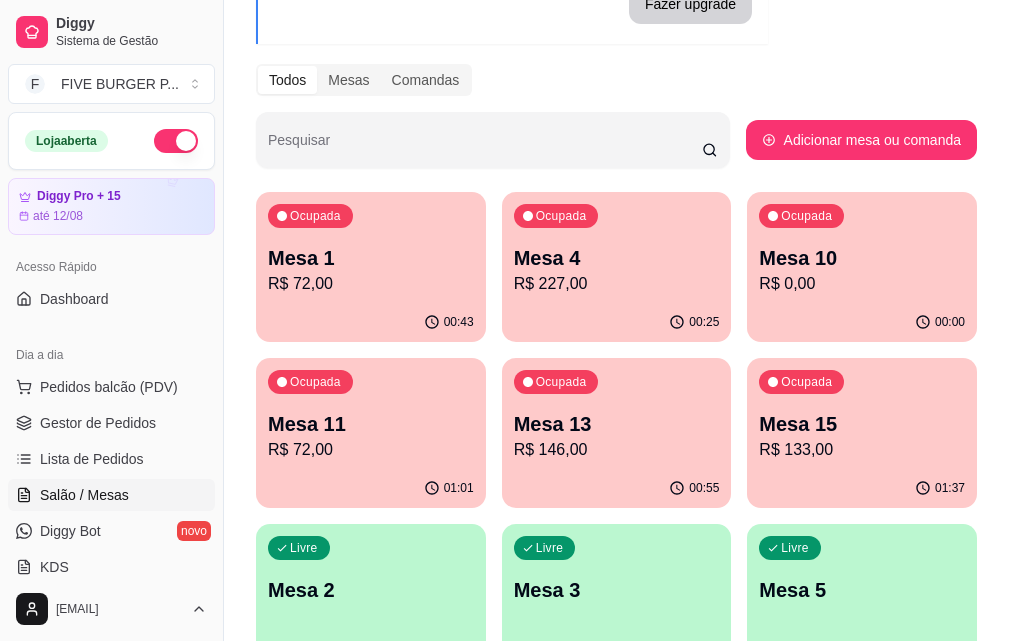click on "Mesa 13" at bounding box center [617, 424] 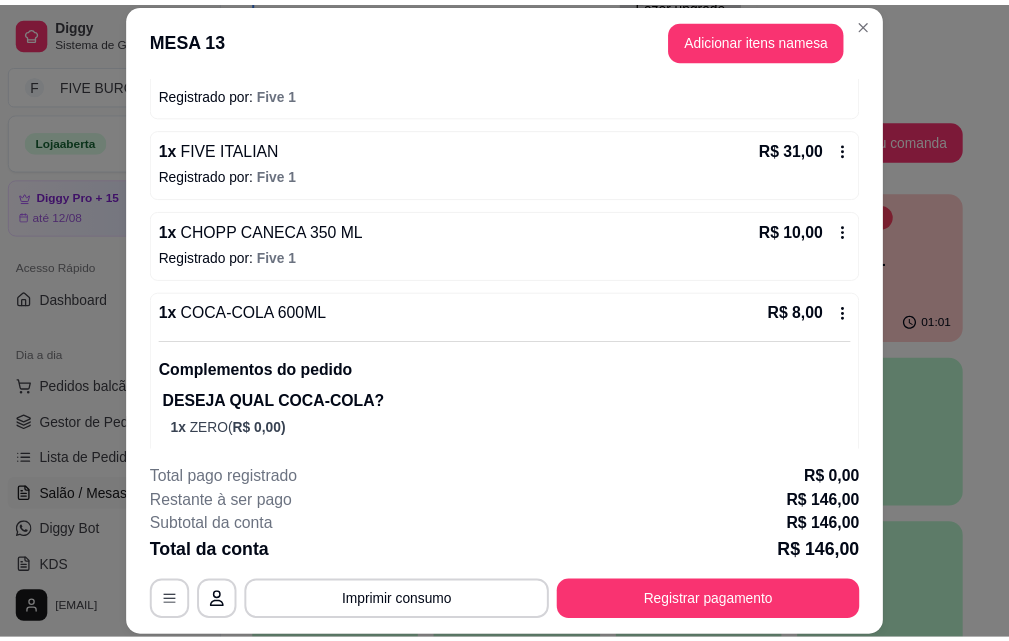 scroll, scrollTop: 0, scrollLeft: 0, axis: both 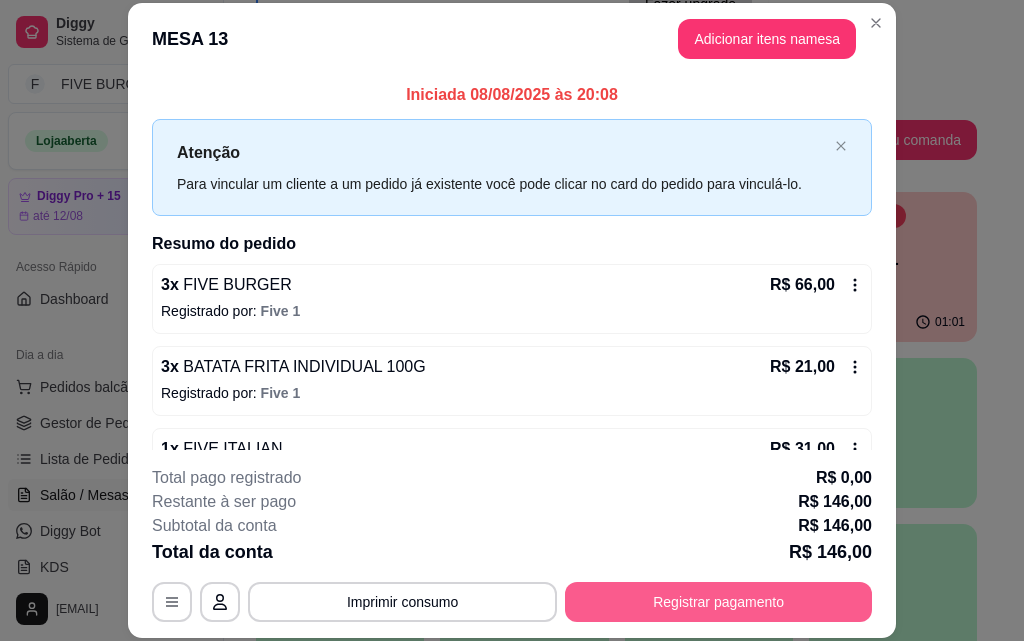click on "Registrar pagamento" at bounding box center (718, 602) 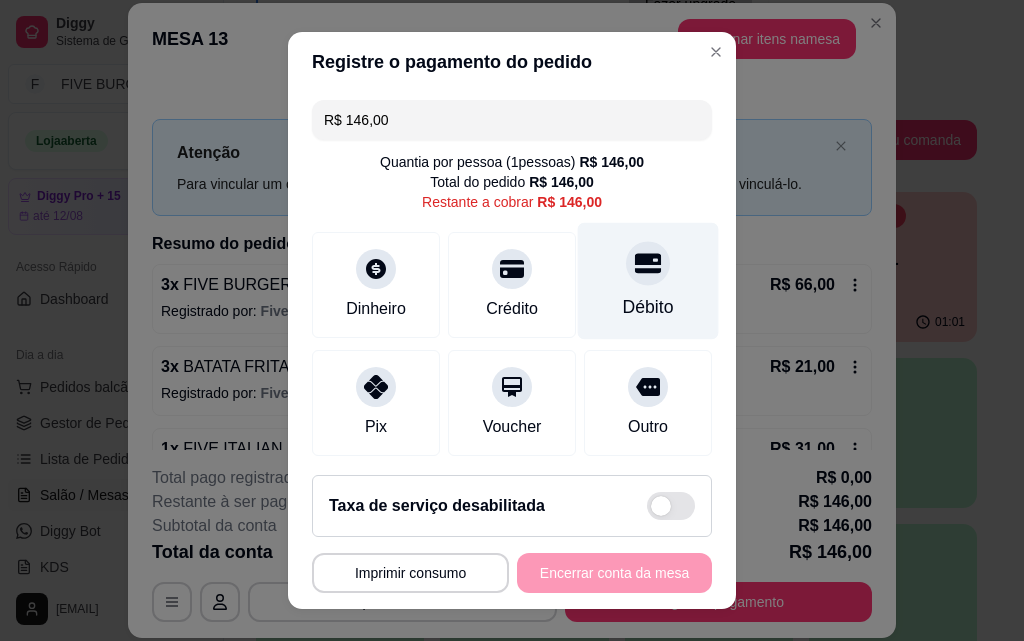 click at bounding box center (648, 263) 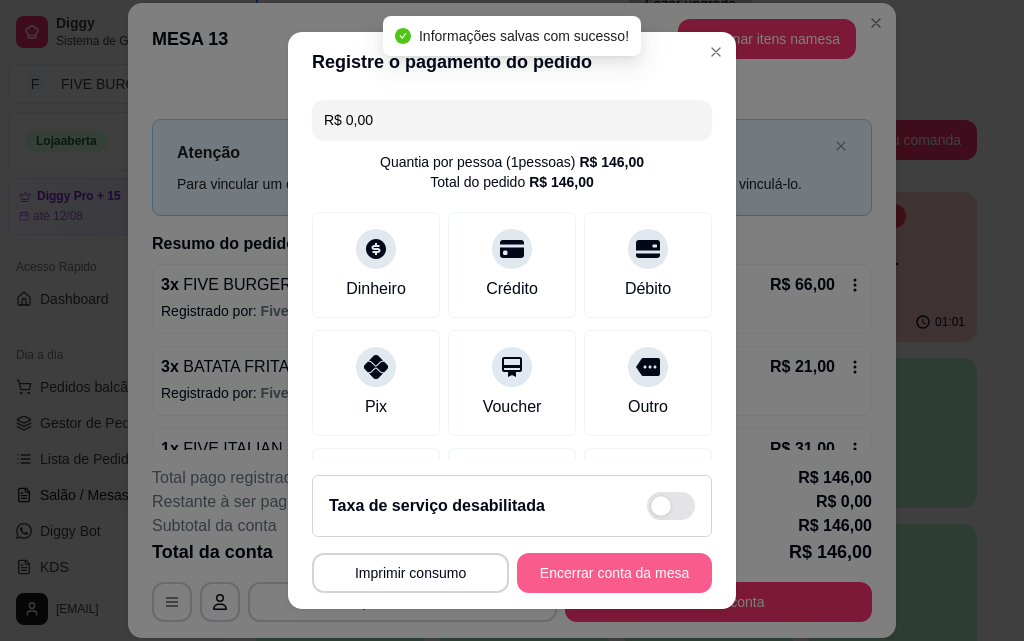 type on "R$ 0,00" 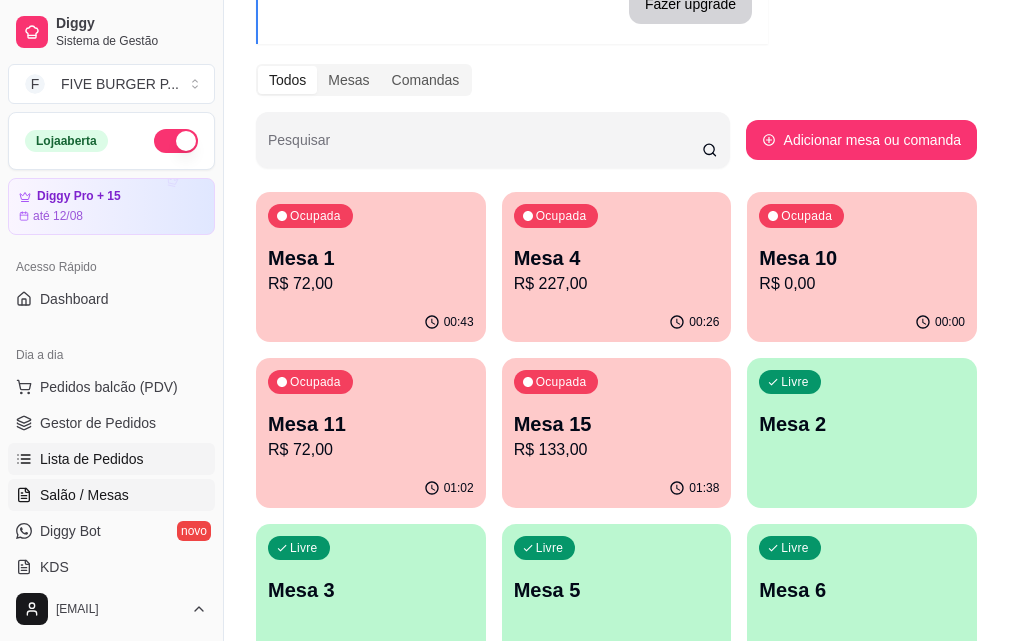click on "Lista de Pedidos" at bounding box center [92, 459] 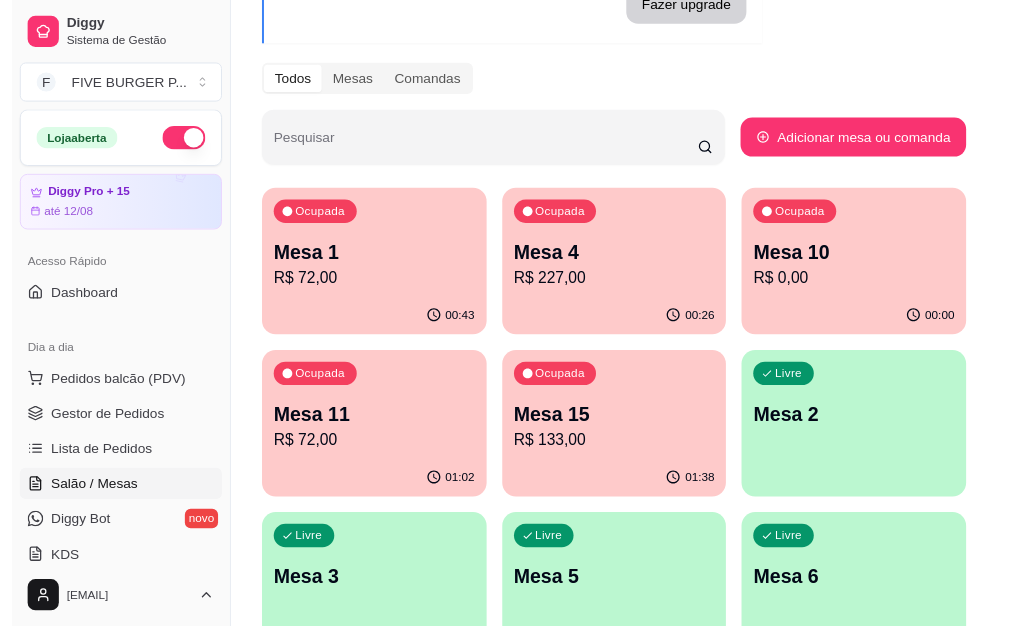 scroll, scrollTop: 0, scrollLeft: 0, axis: both 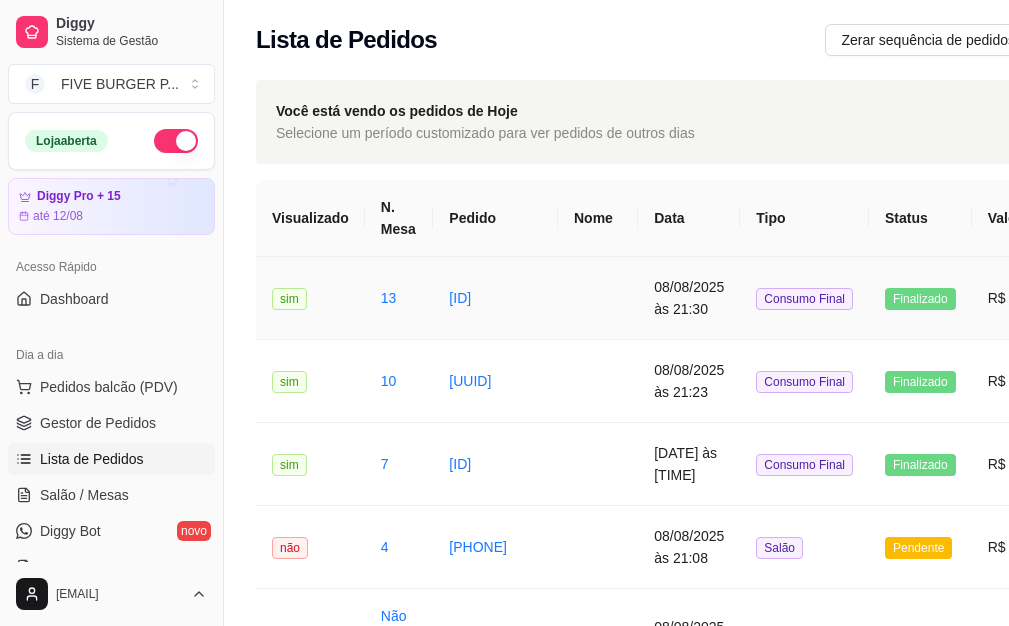 click at bounding box center [598, 298] 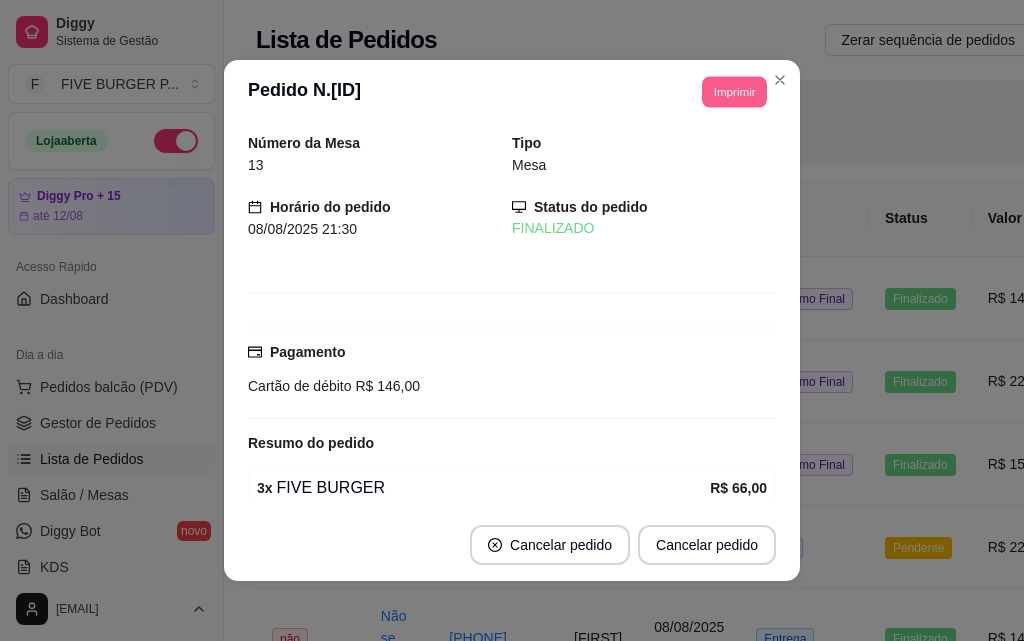 click on "Imprimir" at bounding box center [734, 91] 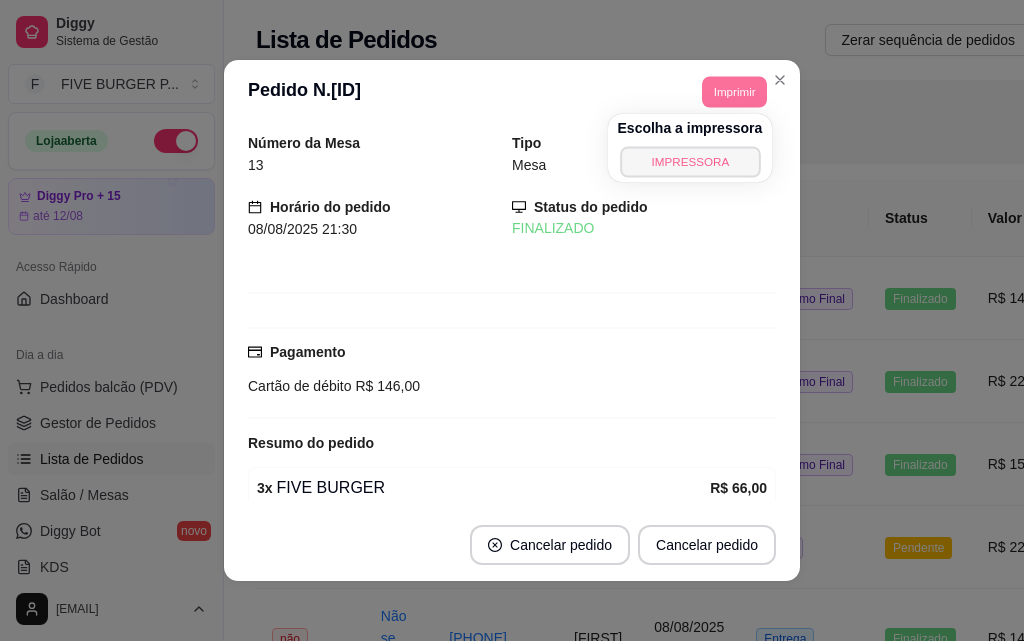 click on "IMPRESSORA" at bounding box center [690, 161] 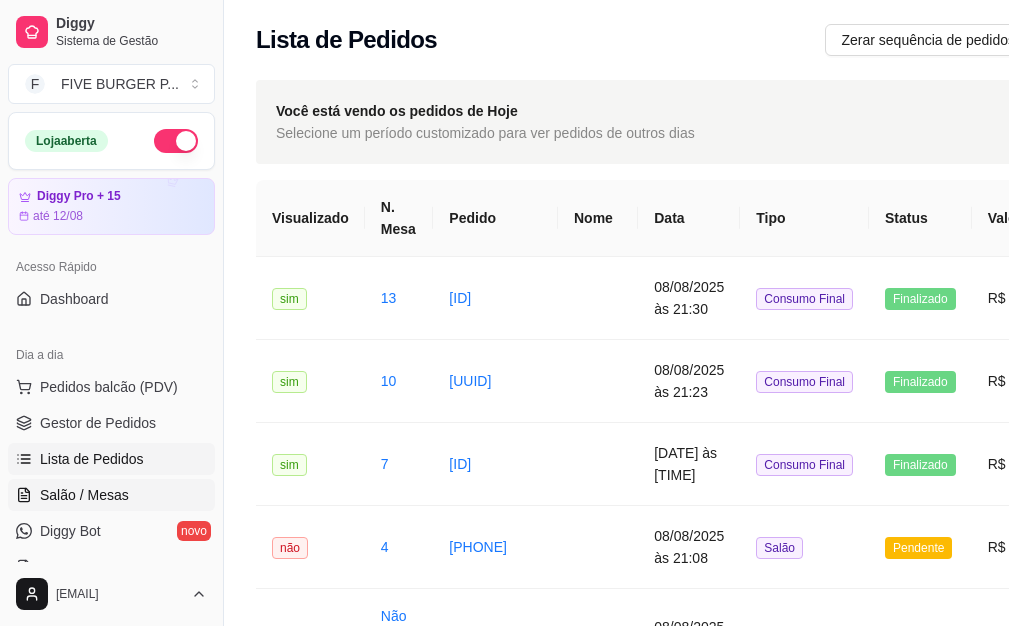 click on "Salão / Mesas" at bounding box center (111, 495) 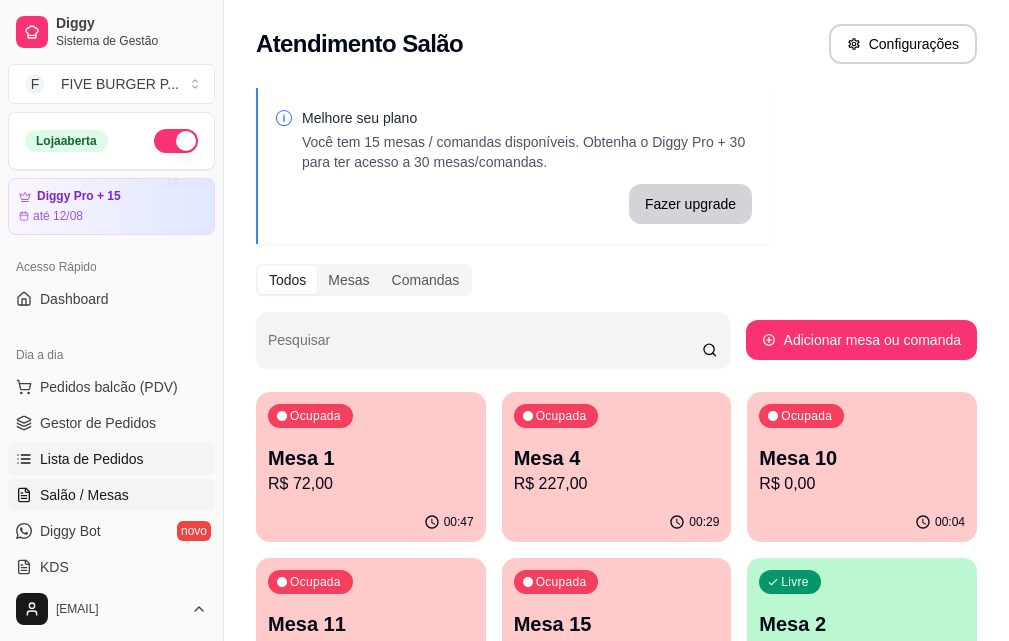 click on "Lista de Pedidos" at bounding box center [111, 459] 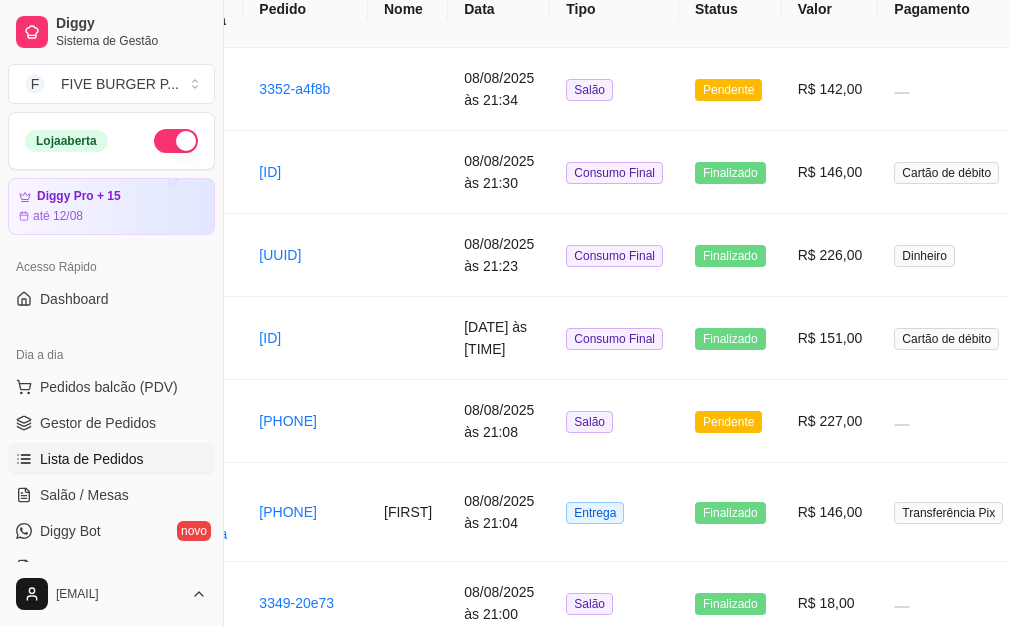 scroll, scrollTop: 0, scrollLeft: 190, axis: horizontal 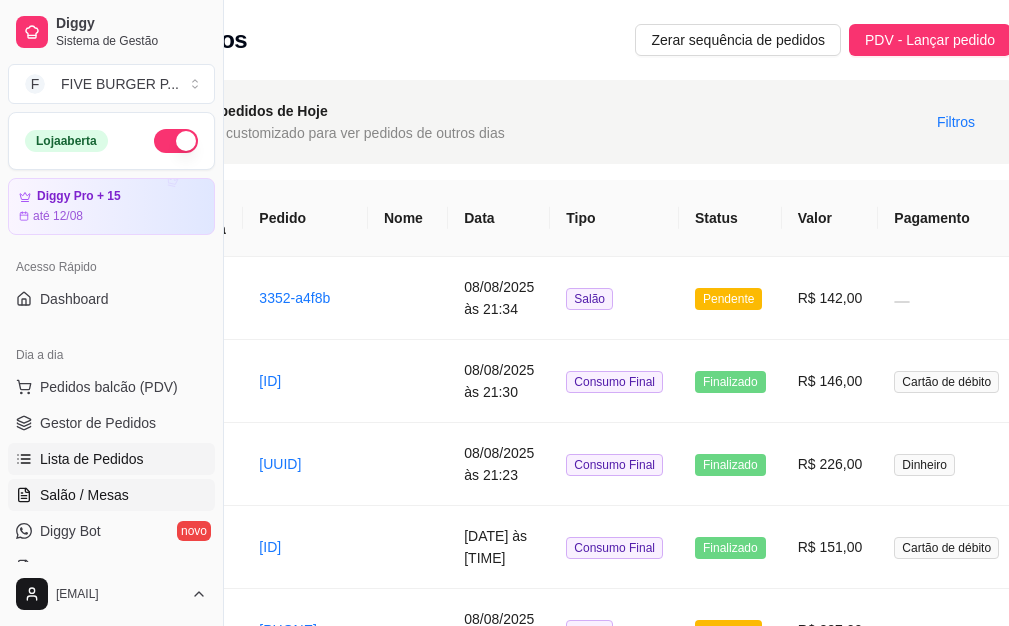 click on "Salão / Mesas" at bounding box center [111, 495] 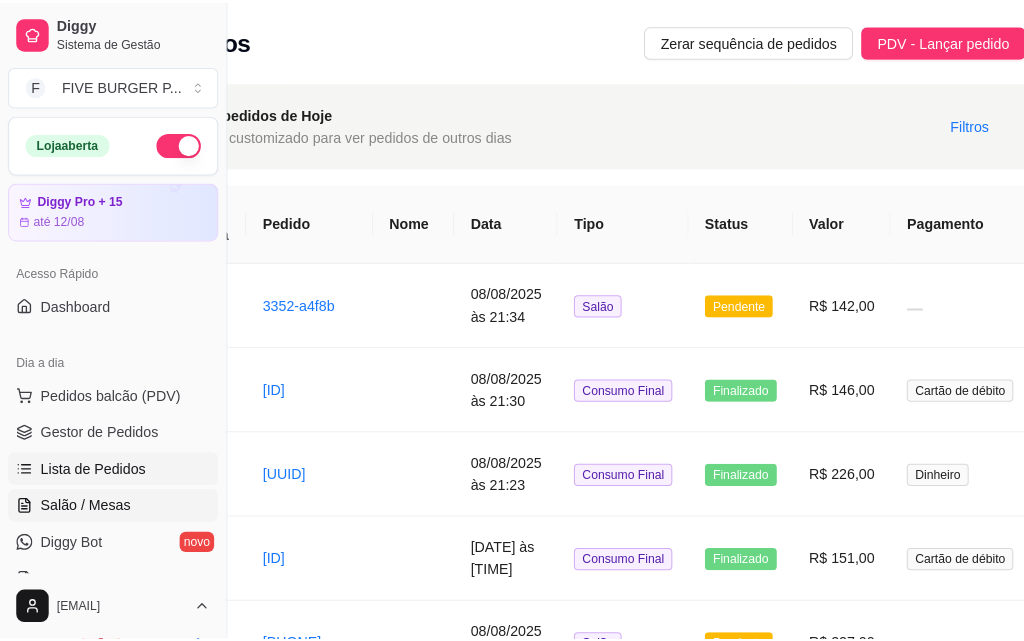 scroll, scrollTop: 0, scrollLeft: 0, axis: both 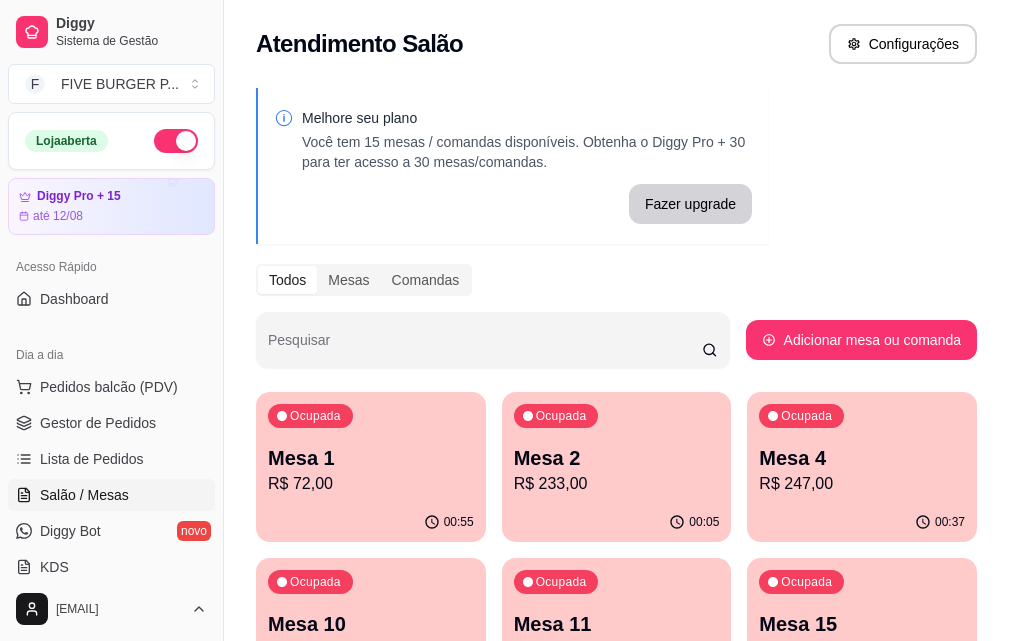click on "R$ 72,00" at bounding box center (371, 484) 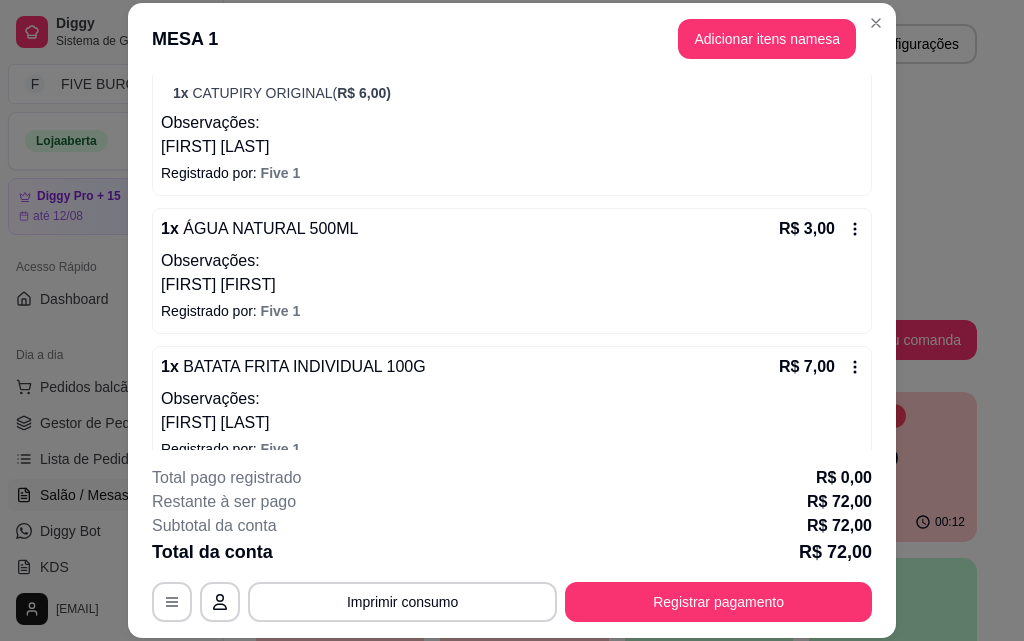 scroll, scrollTop: 300, scrollLeft: 0, axis: vertical 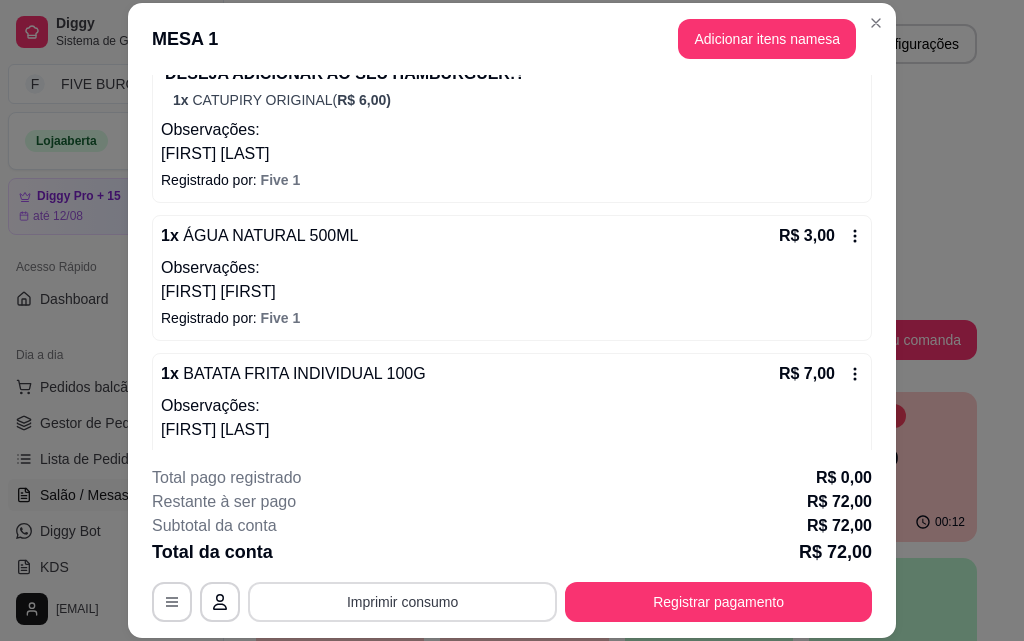 click on "Imprimir consumo" at bounding box center (402, 602) 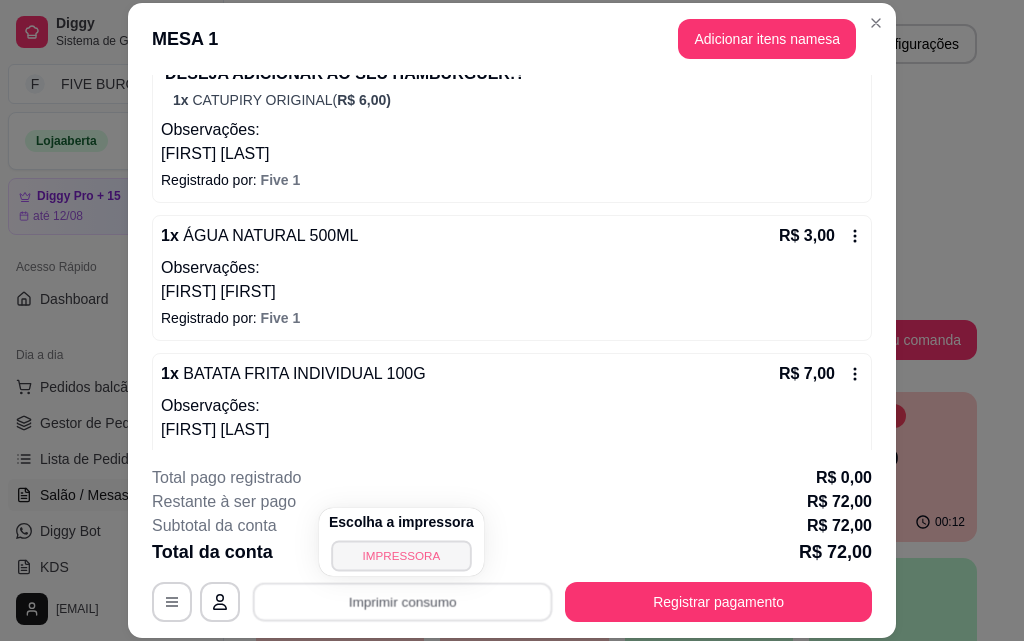 click on "IMPRESSORA" at bounding box center (401, 555) 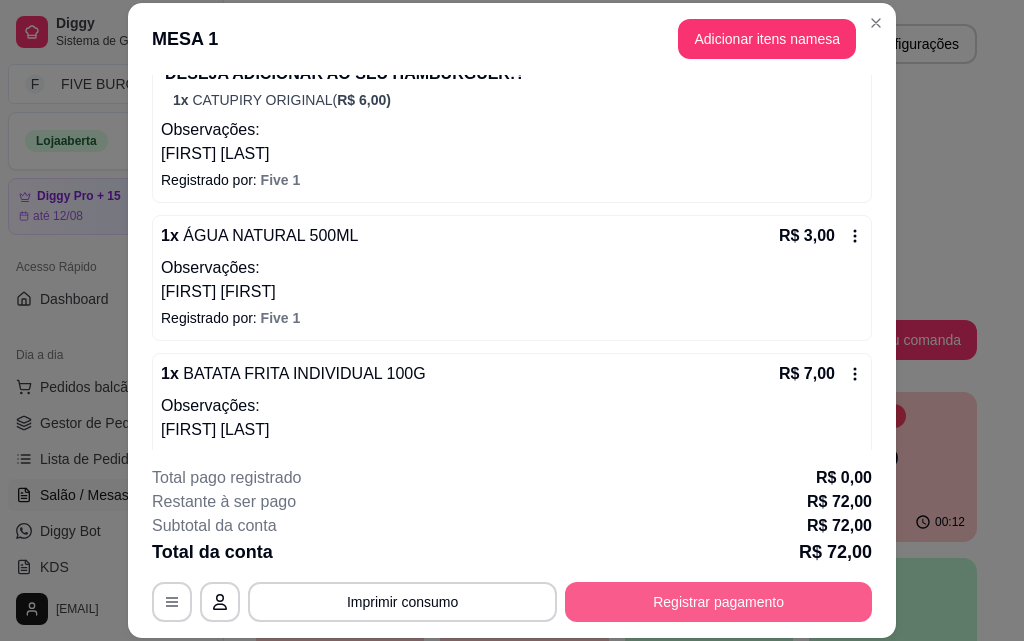click on "Registrar pagamento" at bounding box center [718, 602] 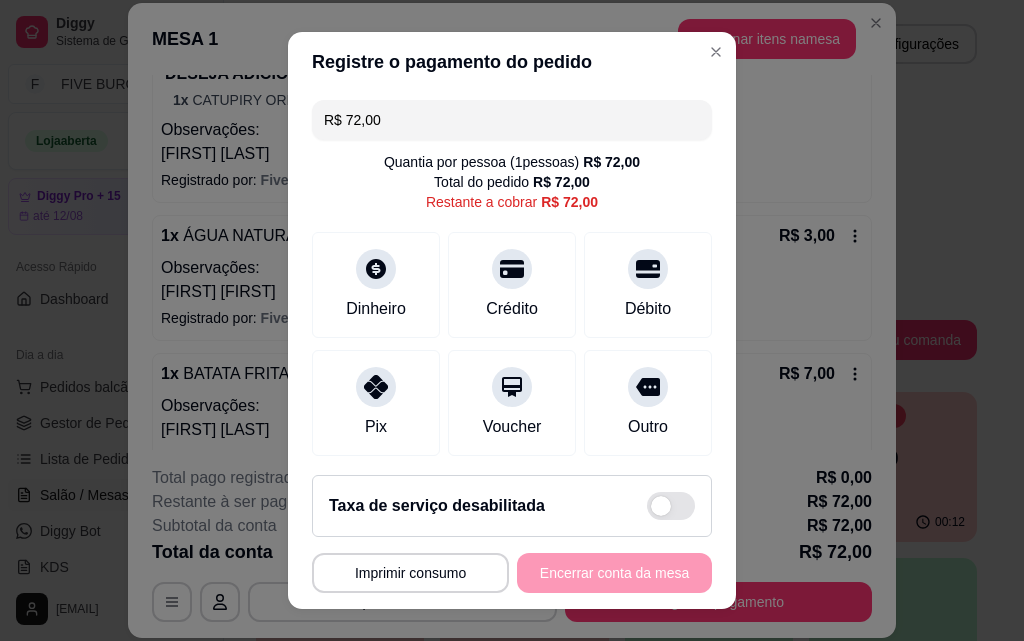 drag, startPoint x: 399, startPoint y: 122, endPoint x: 121, endPoint y: 129, distance: 278.0881 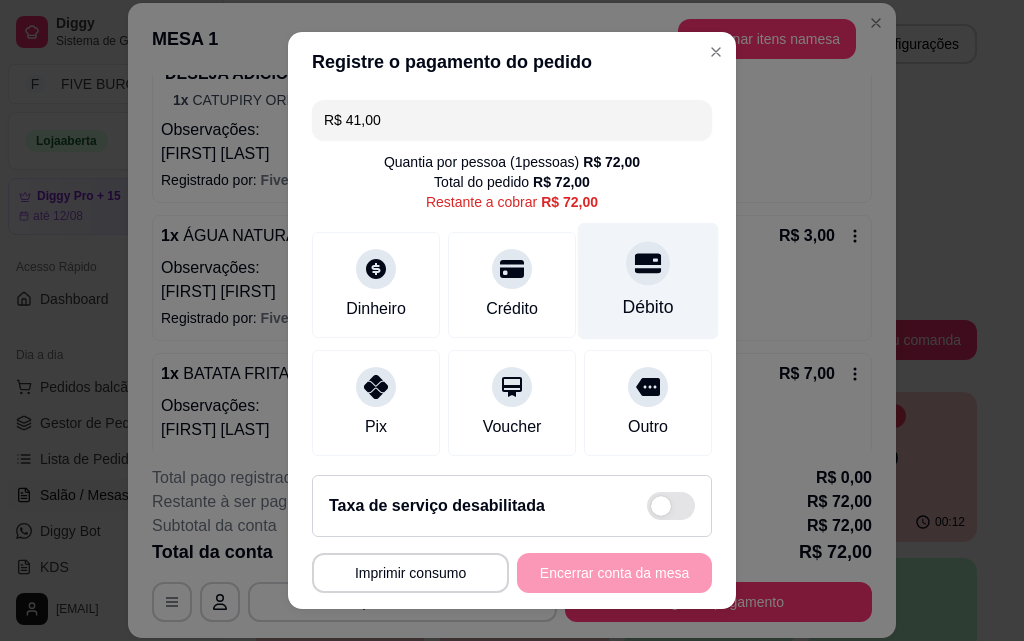click on "Débito" at bounding box center [648, 281] 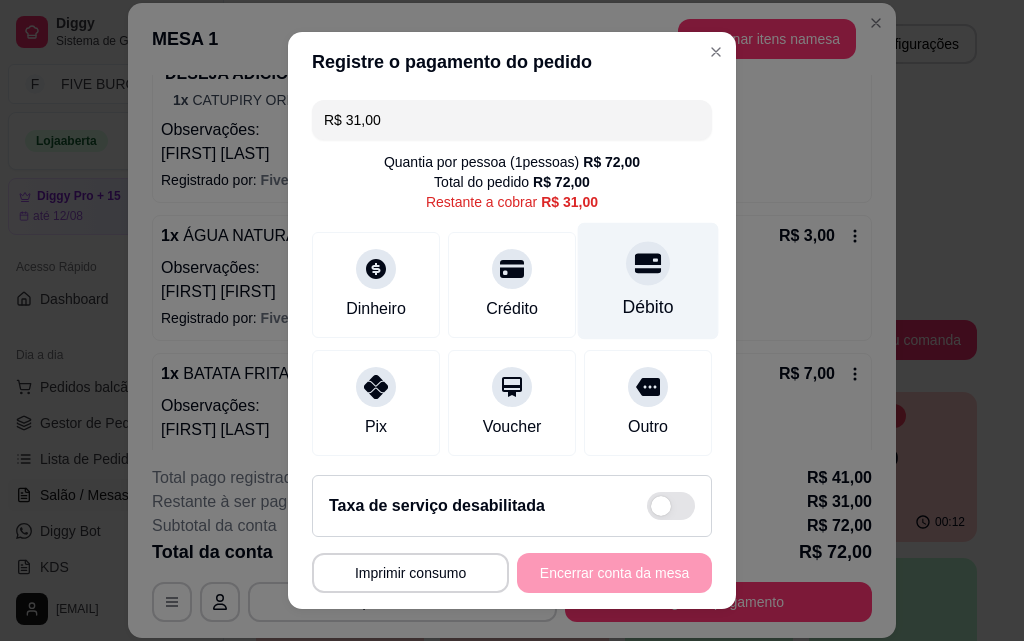 click on "Débito" at bounding box center (648, 281) 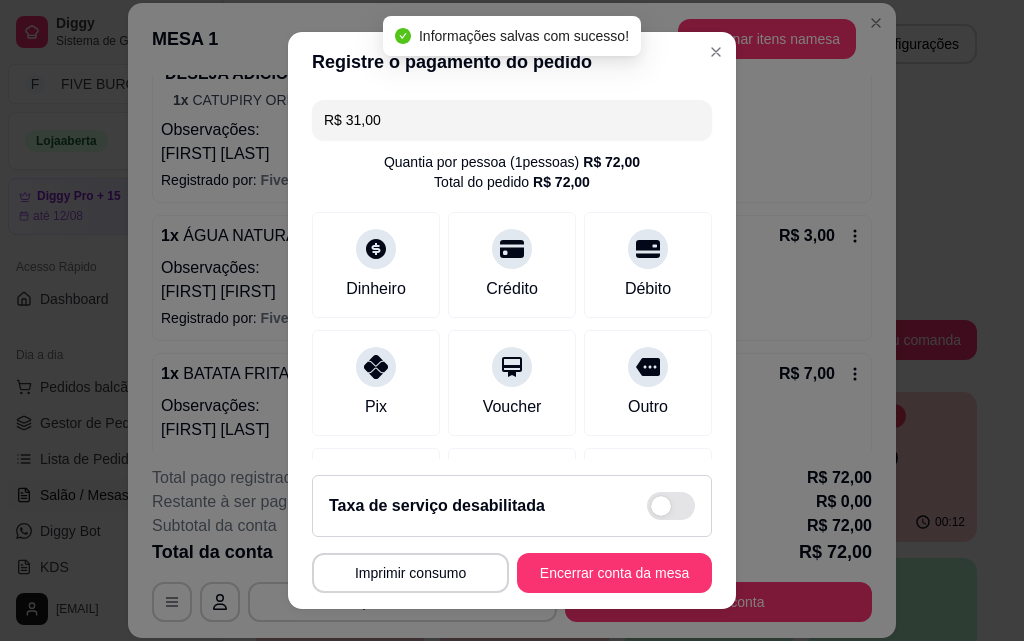 type on "R$ 0,00" 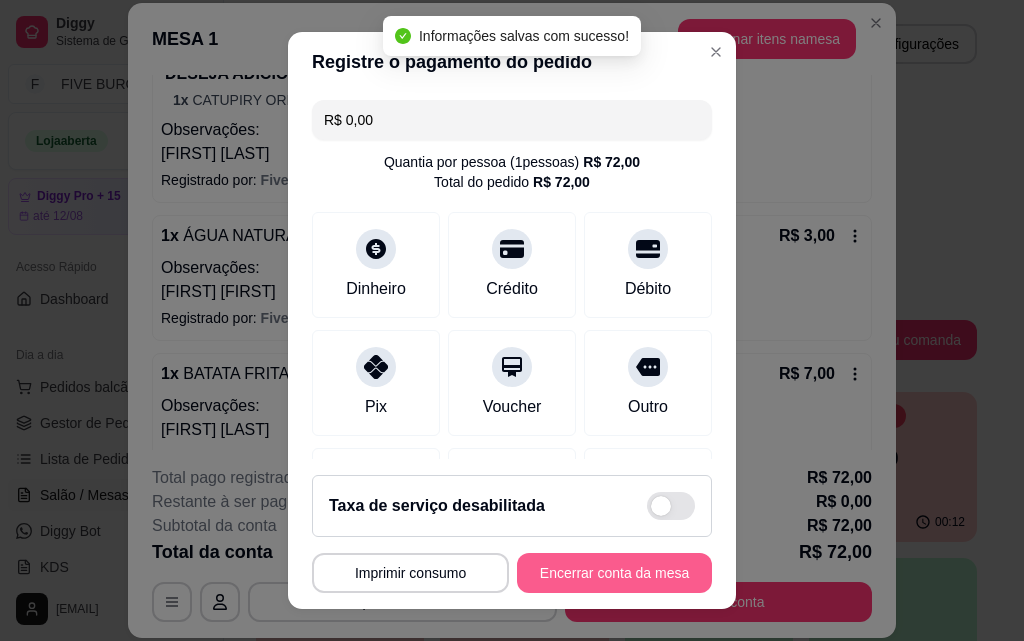 click on "Encerrar conta da mesa" at bounding box center (614, 573) 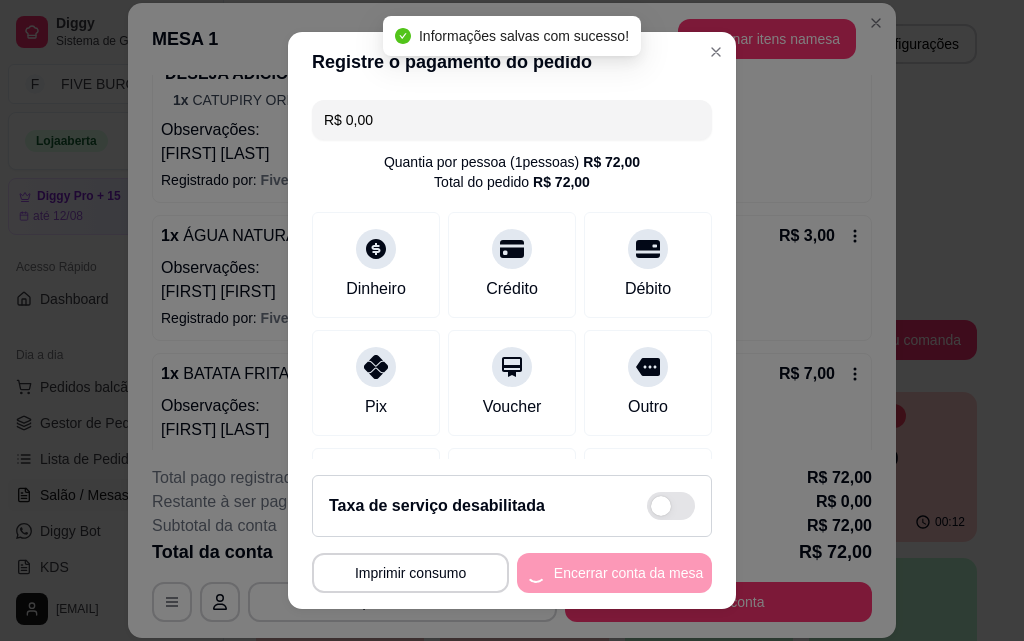 scroll, scrollTop: 0, scrollLeft: 0, axis: both 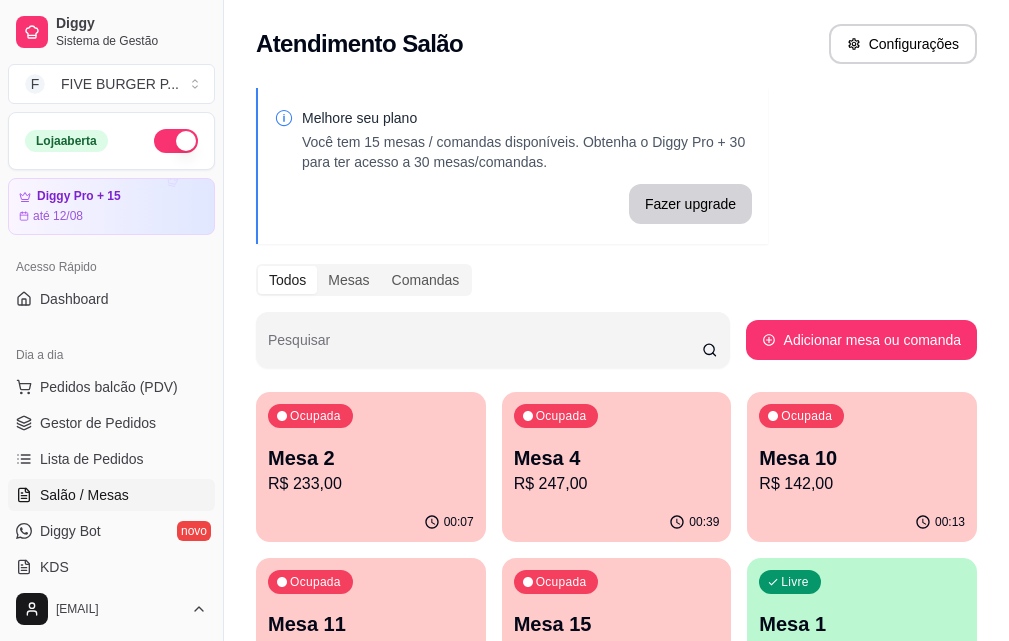 click on "R$ 233,00" at bounding box center [371, 484] 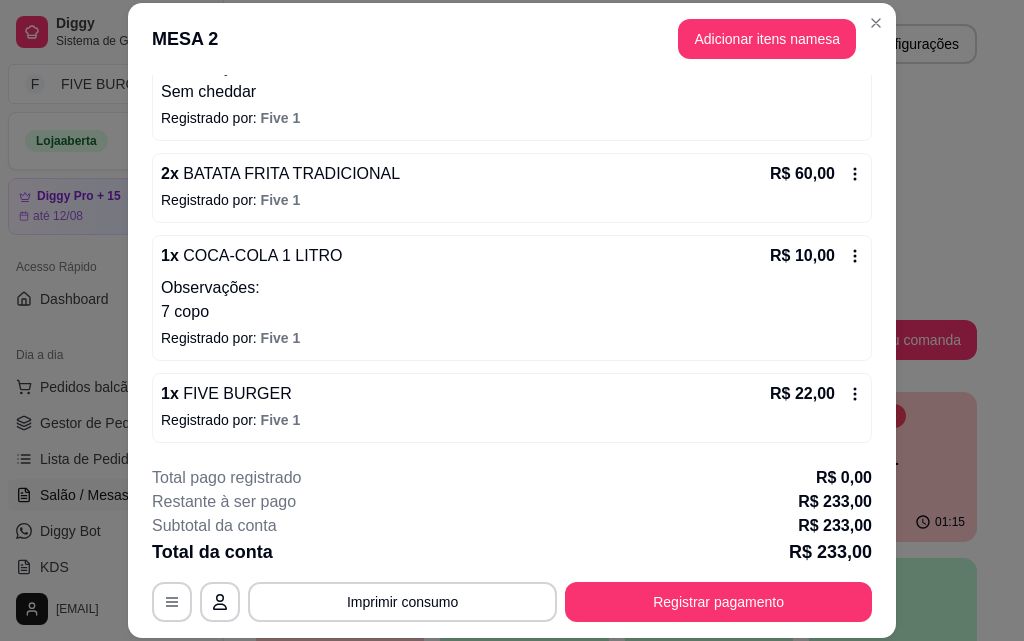 scroll, scrollTop: 778, scrollLeft: 0, axis: vertical 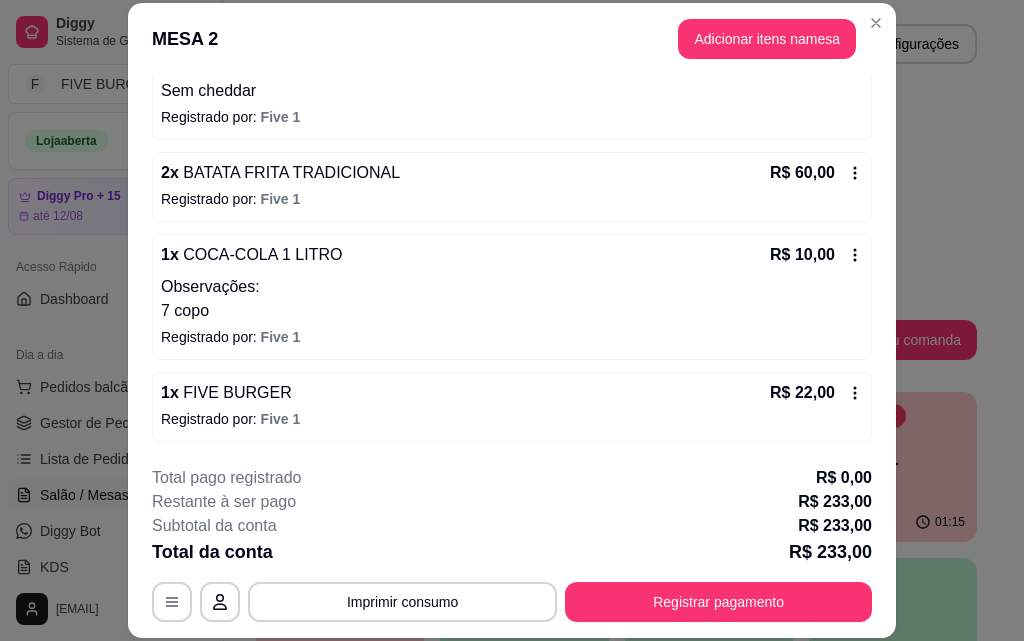 click 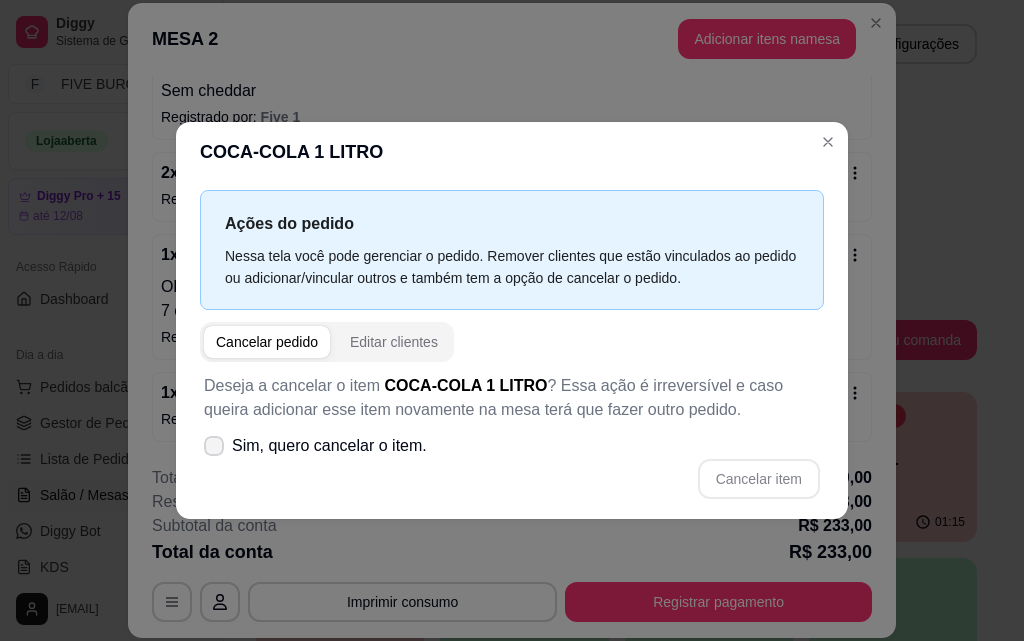click on "Sim, quero cancelar o item." at bounding box center [315, 446] 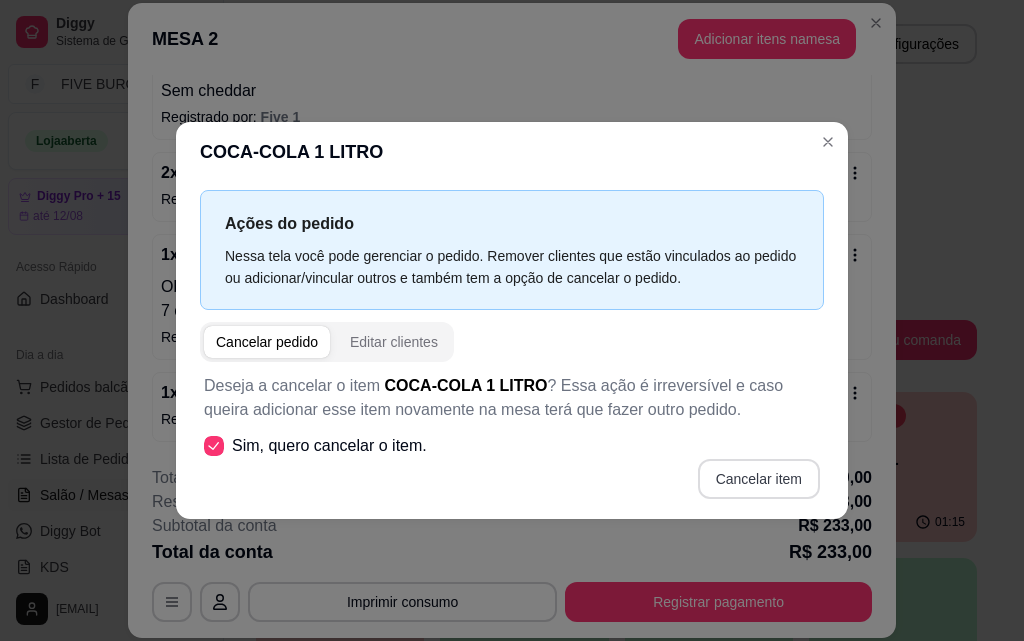 click on "Deseja a cancelar o item   COCA-COLA 1 LITRO ? Essa ação é irreversível e caso queira adicionar esse item novamente na mesa terá que fazer outro pedido. Sim, quero cancelar o item. Cancelar item" at bounding box center [512, 436] 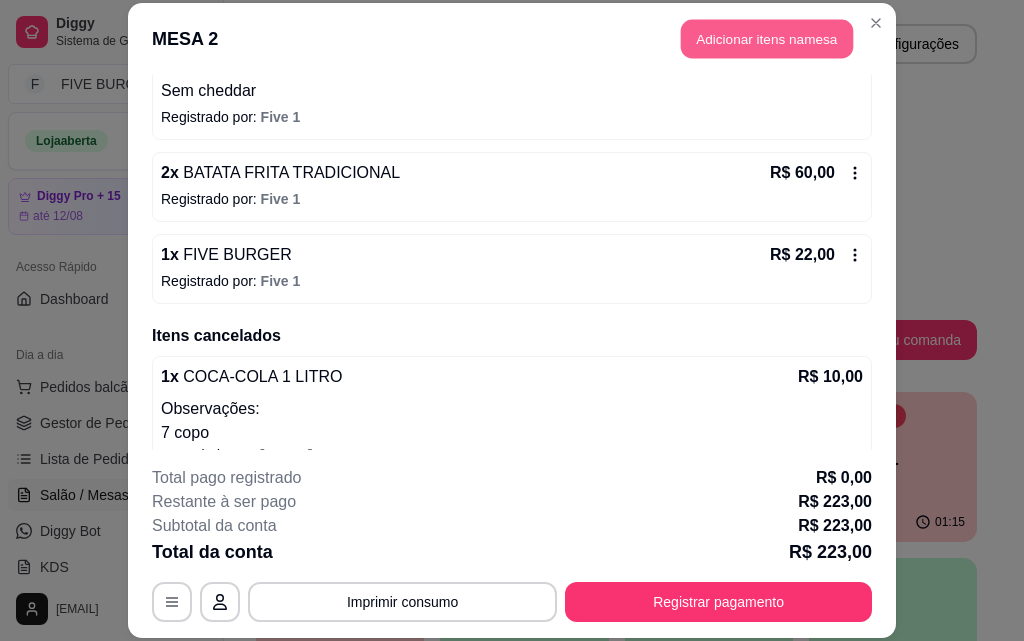 click on "Adicionar itens na  mesa" at bounding box center [767, 39] 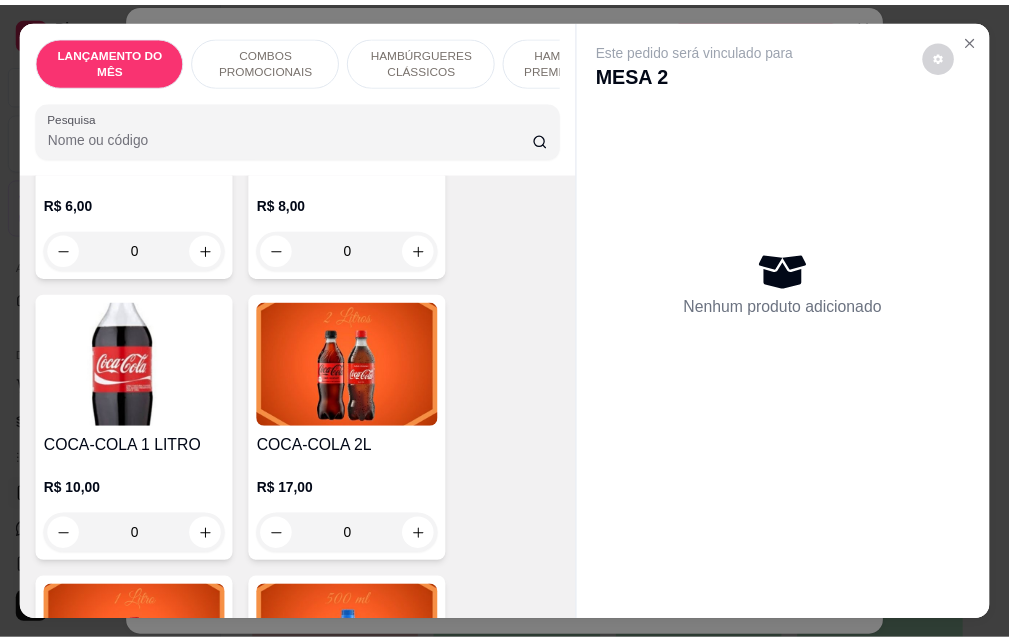 scroll, scrollTop: 8700, scrollLeft: 0, axis: vertical 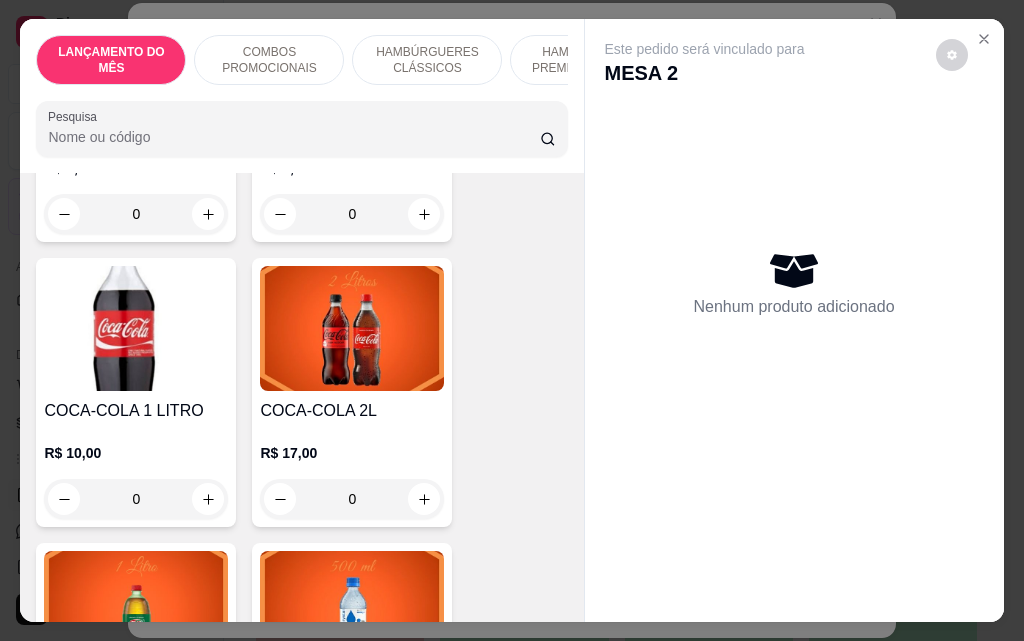 click on "0" at bounding box center (352, 499) 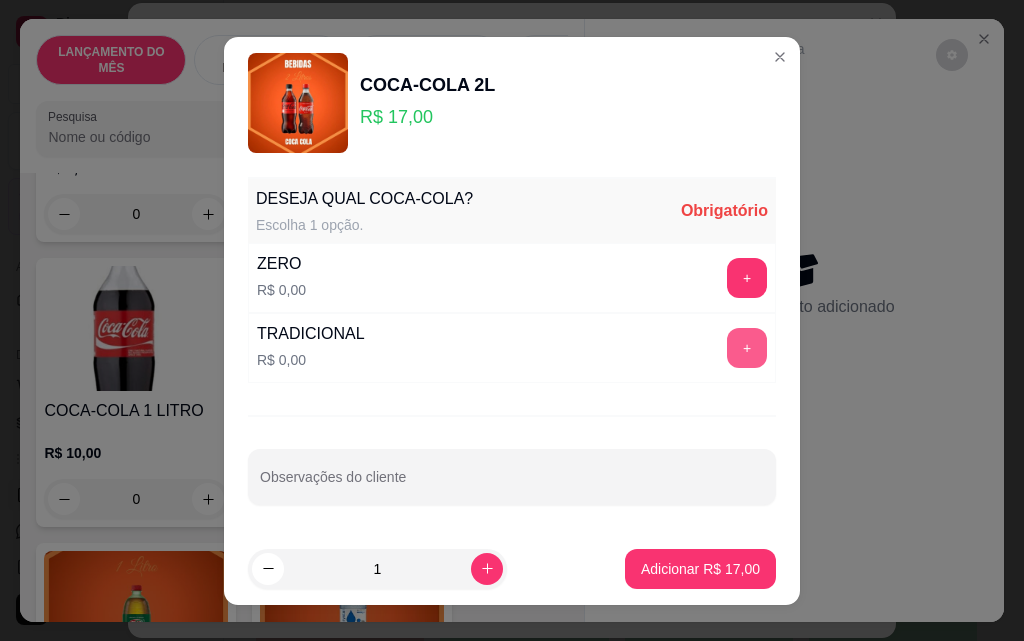 click on "+" at bounding box center (747, 348) 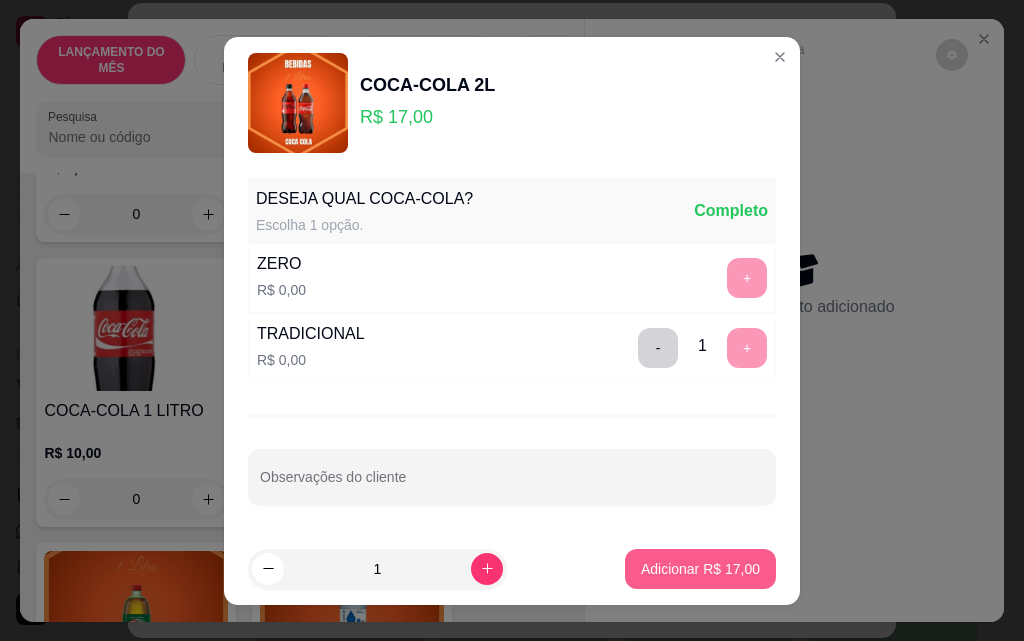 click on "Adicionar   R$ 17,00" at bounding box center (700, 569) 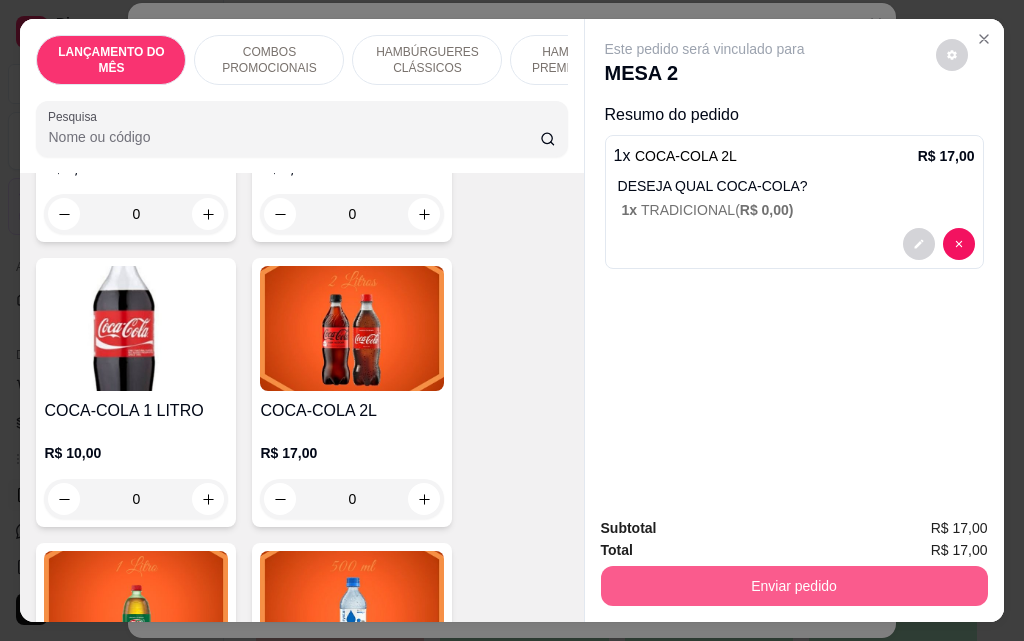 click on "Enviar pedido" at bounding box center [794, 586] 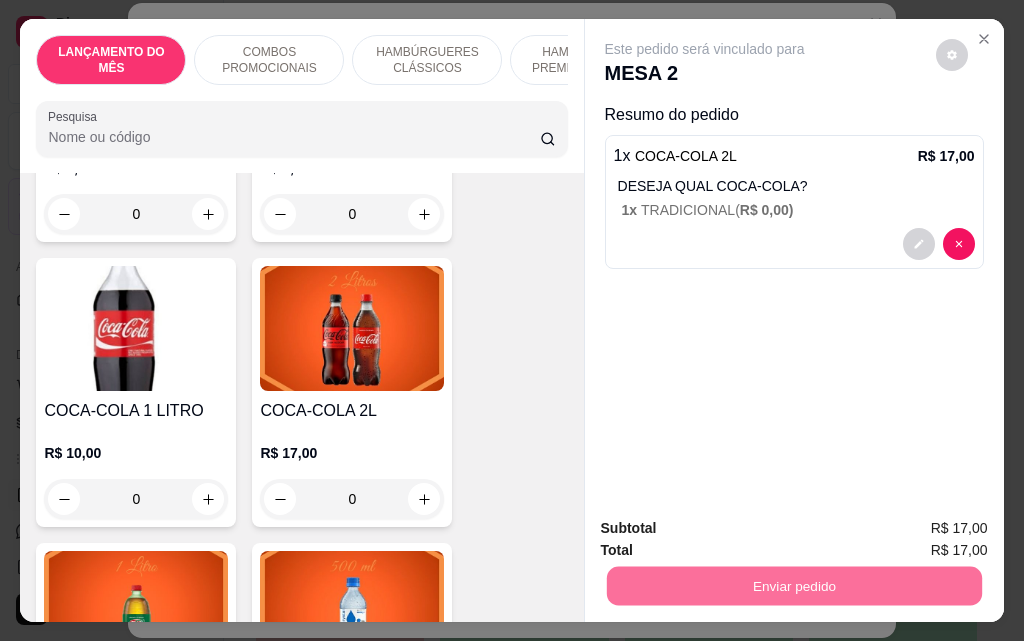 click on "Não registrar e enviar pedido" at bounding box center [728, 529] 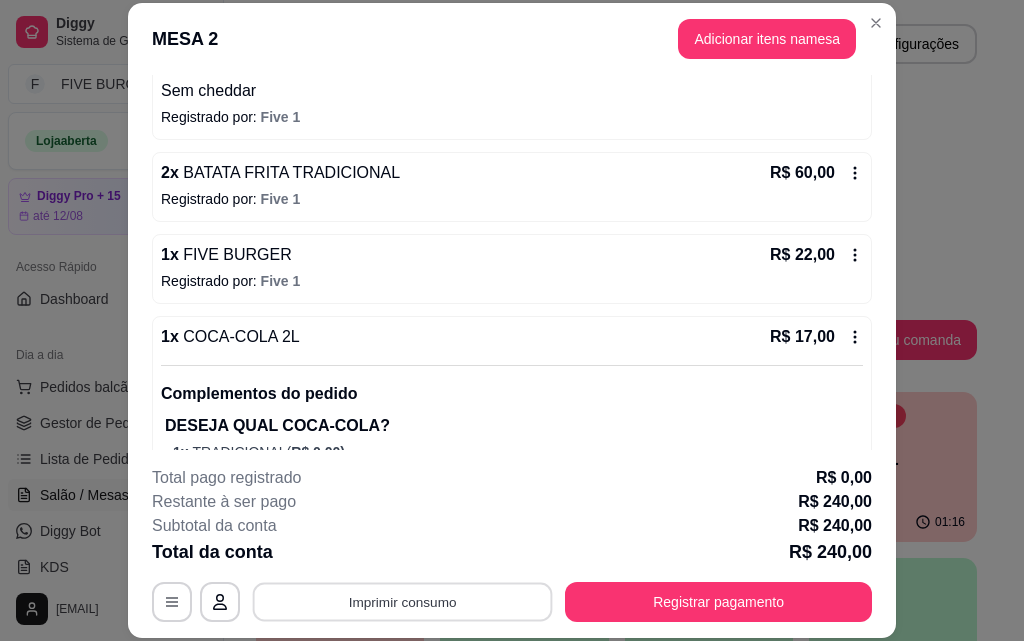 click on "Imprimir consumo" at bounding box center (403, 601) 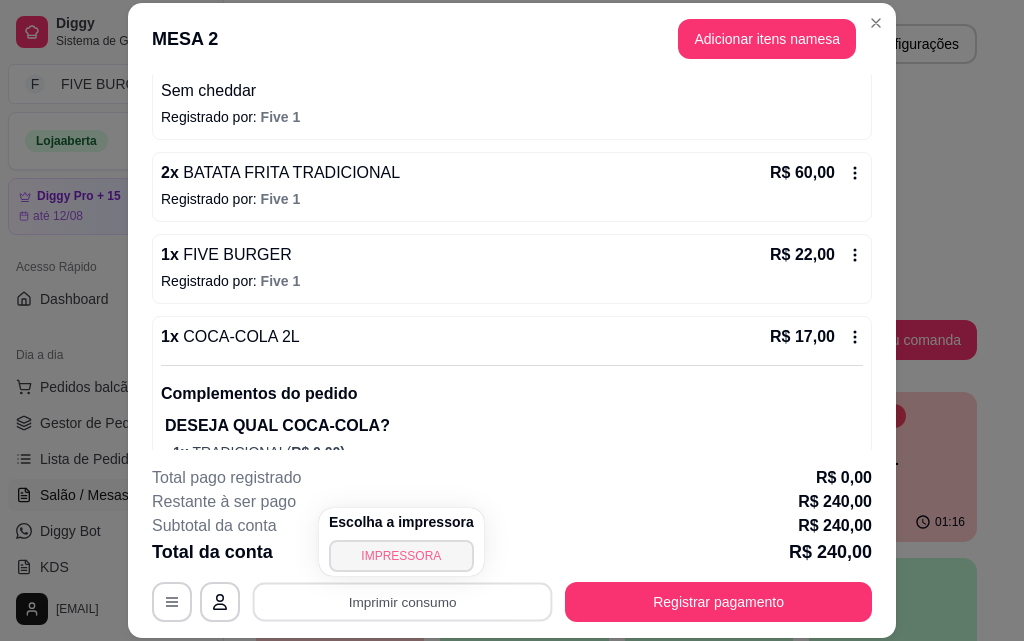 click on "IMPRESSORA" at bounding box center (401, 556) 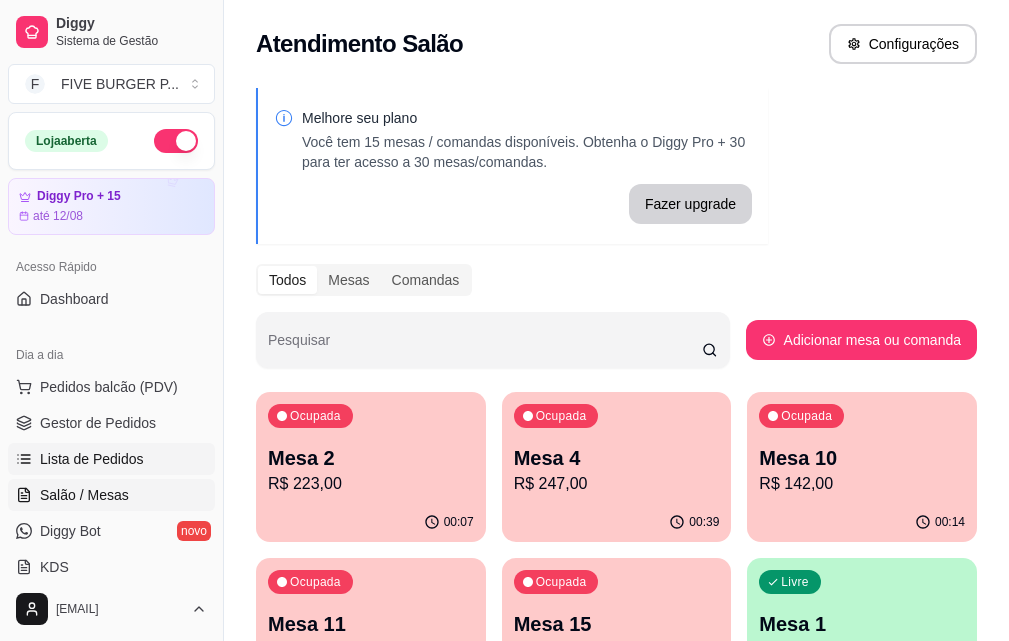 click on "Lista de Pedidos" at bounding box center (92, 459) 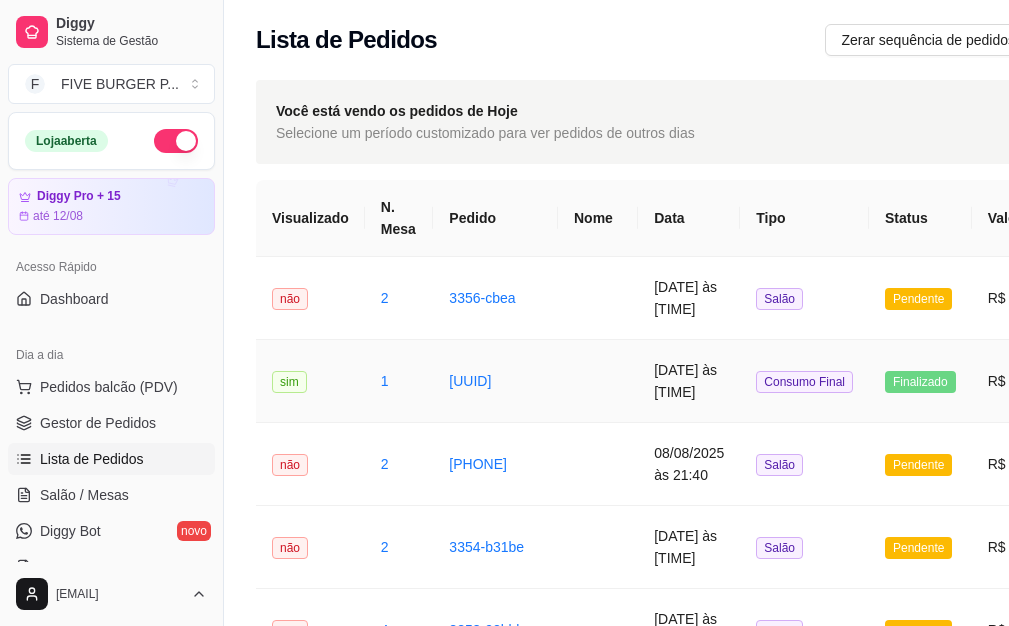 click at bounding box center (598, 381) 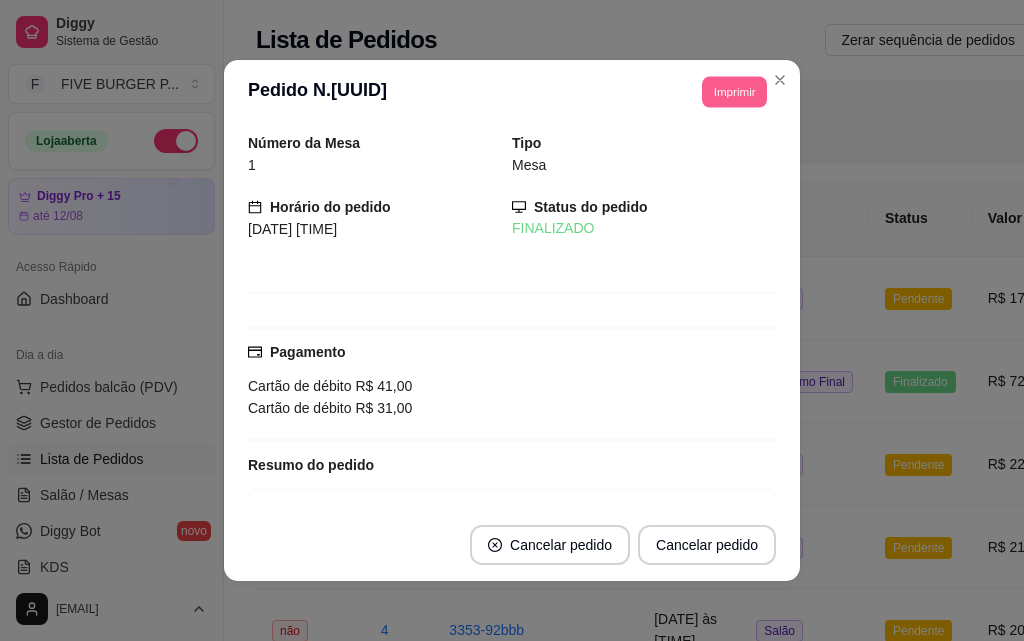click on "Imprimir" at bounding box center [734, 91] 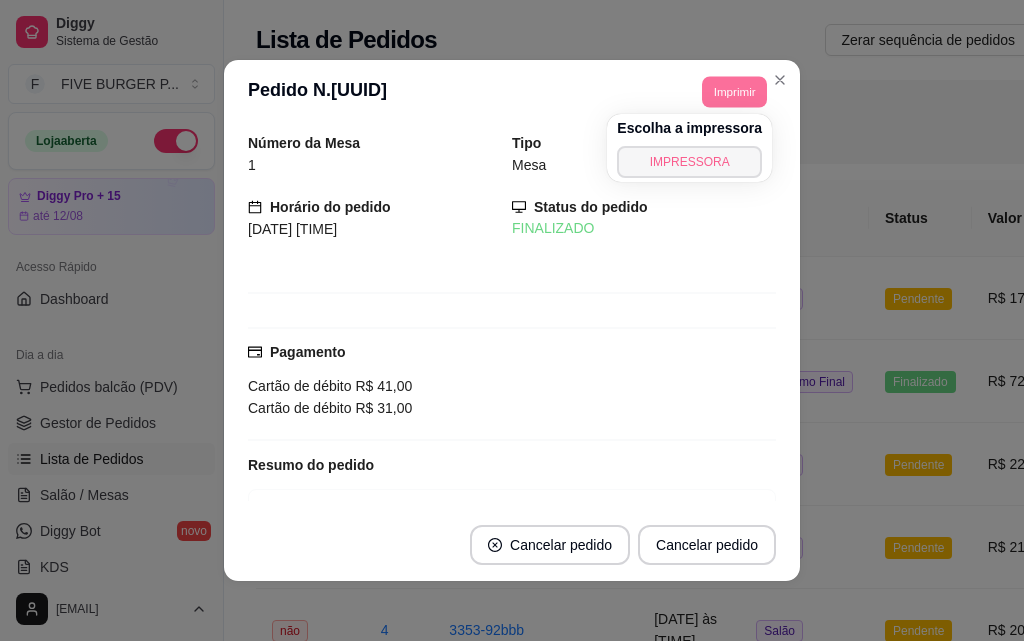 click on "IMPRESSORA" at bounding box center (689, 162) 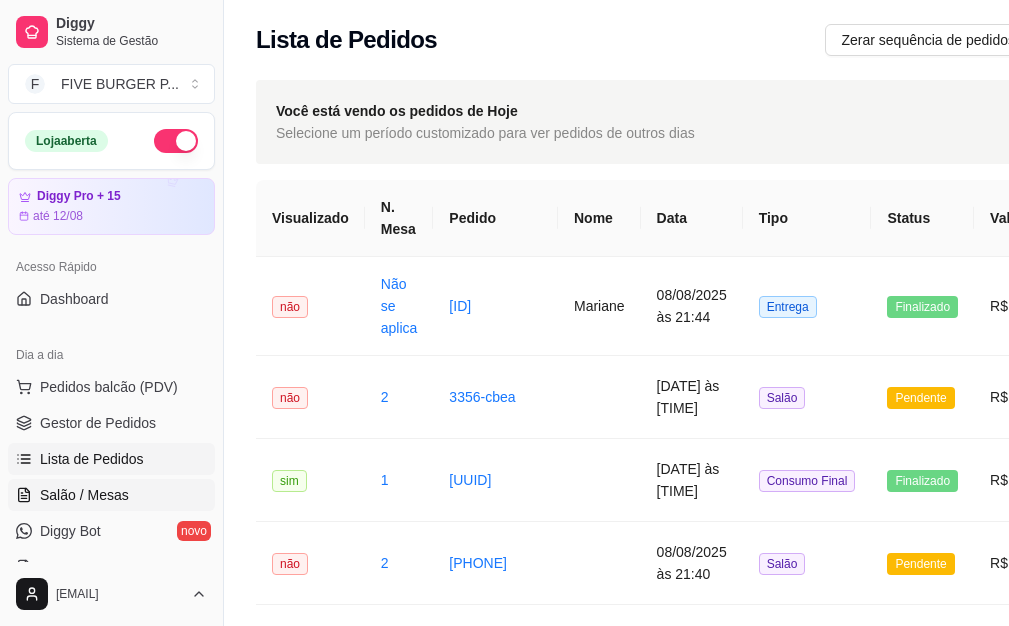 click on "Salão / Mesas" at bounding box center [111, 495] 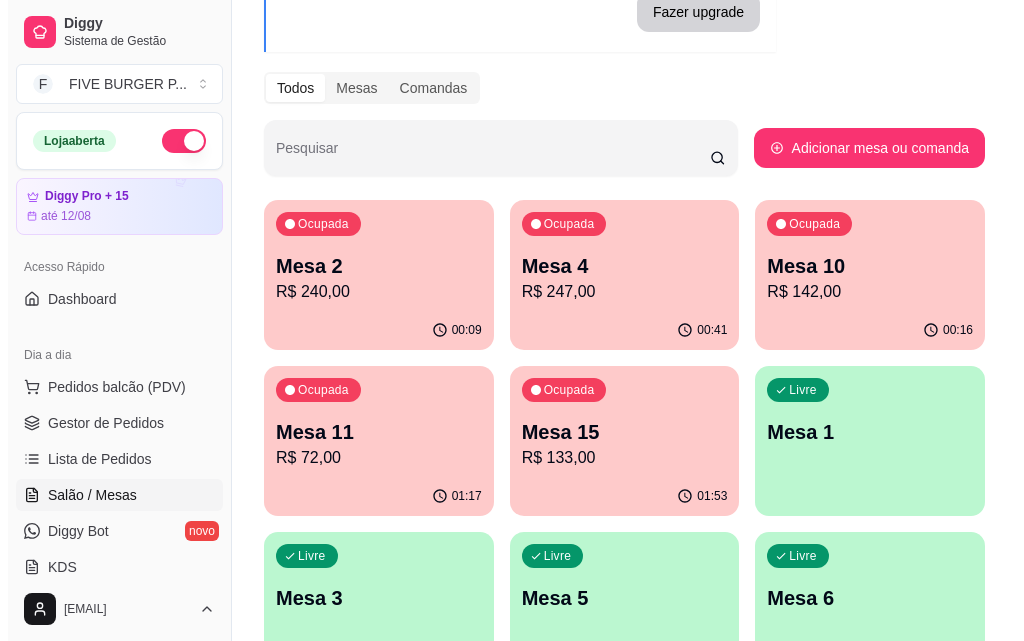 scroll, scrollTop: 200, scrollLeft: 0, axis: vertical 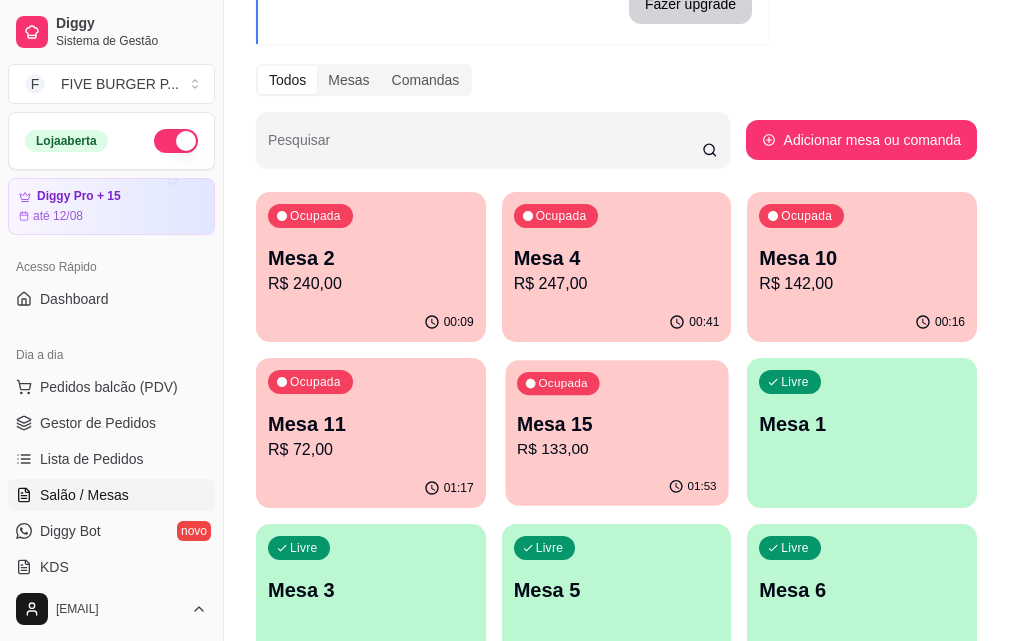 click on "R$ 133,00" at bounding box center (617, 449) 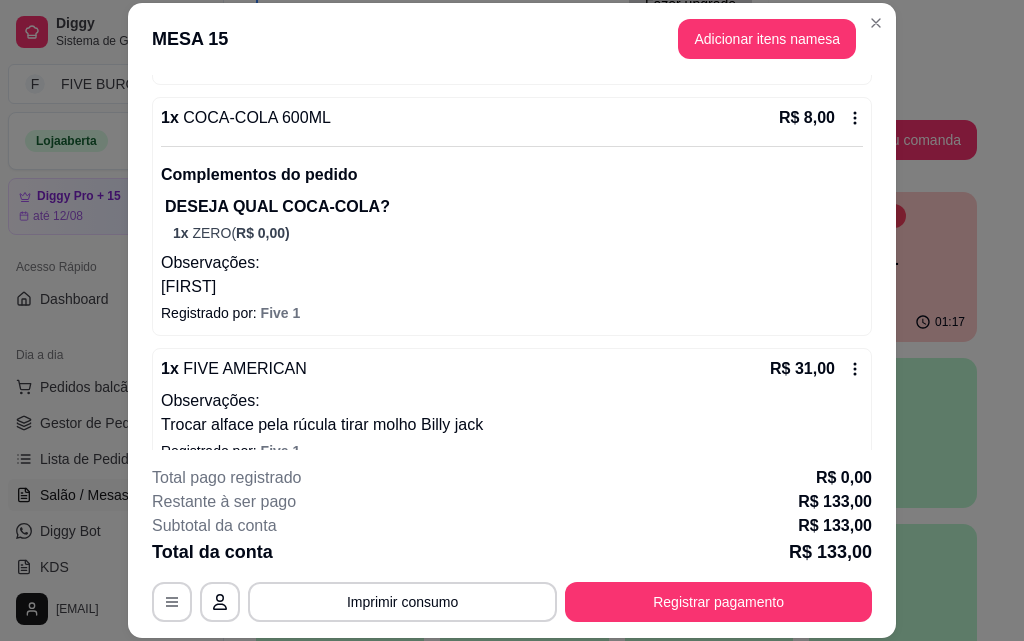 scroll, scrollTop: 639, scrollLeft: 0, axis: vertical 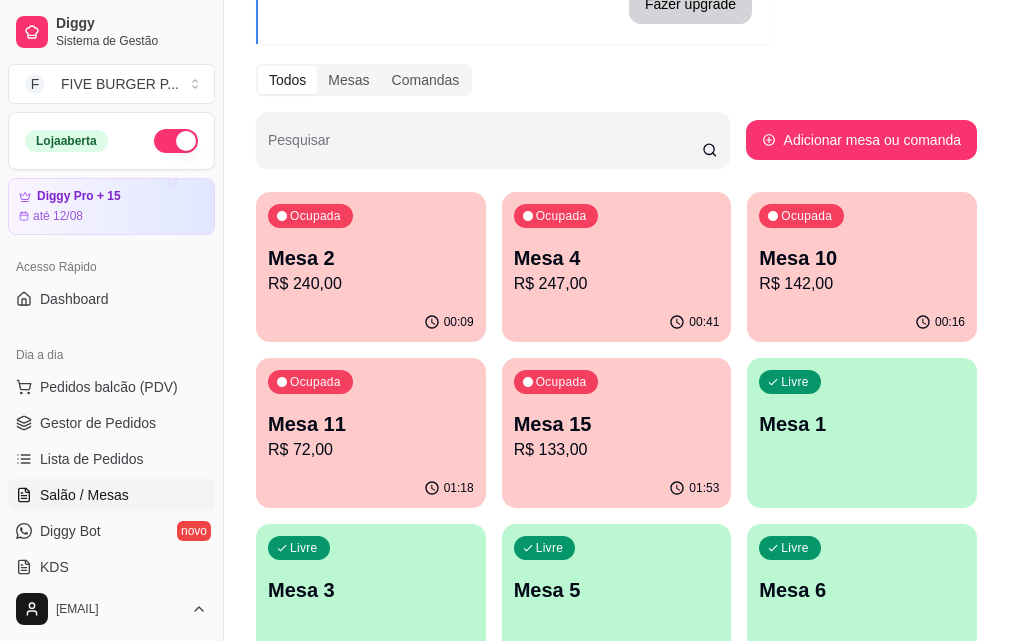 click on "Mesa 15" at bounding box center [617, 424] 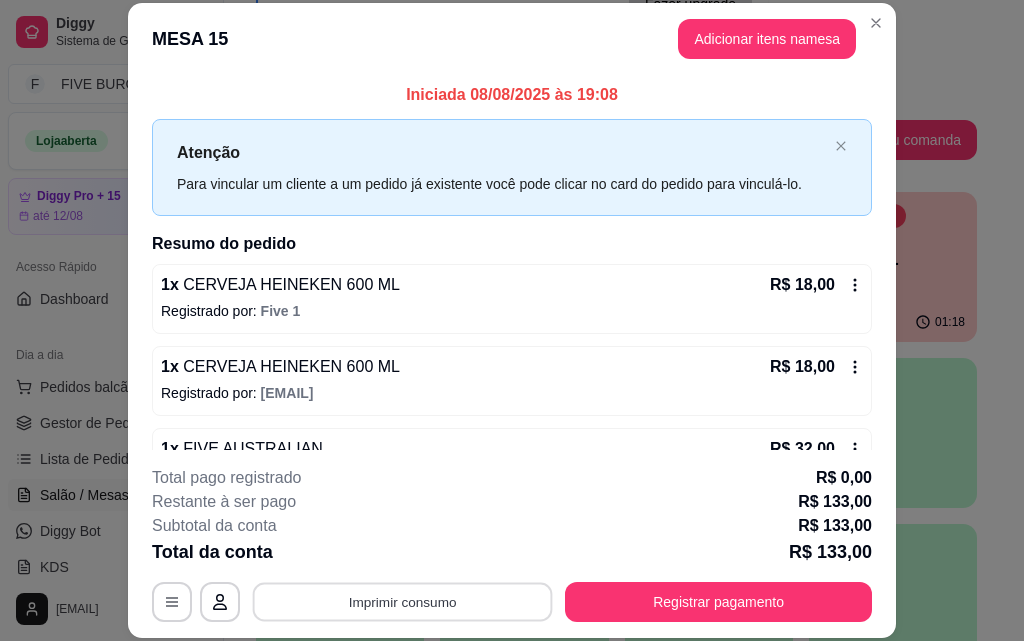 click on "Imprimir consumo" at bounding box center (403, 601) 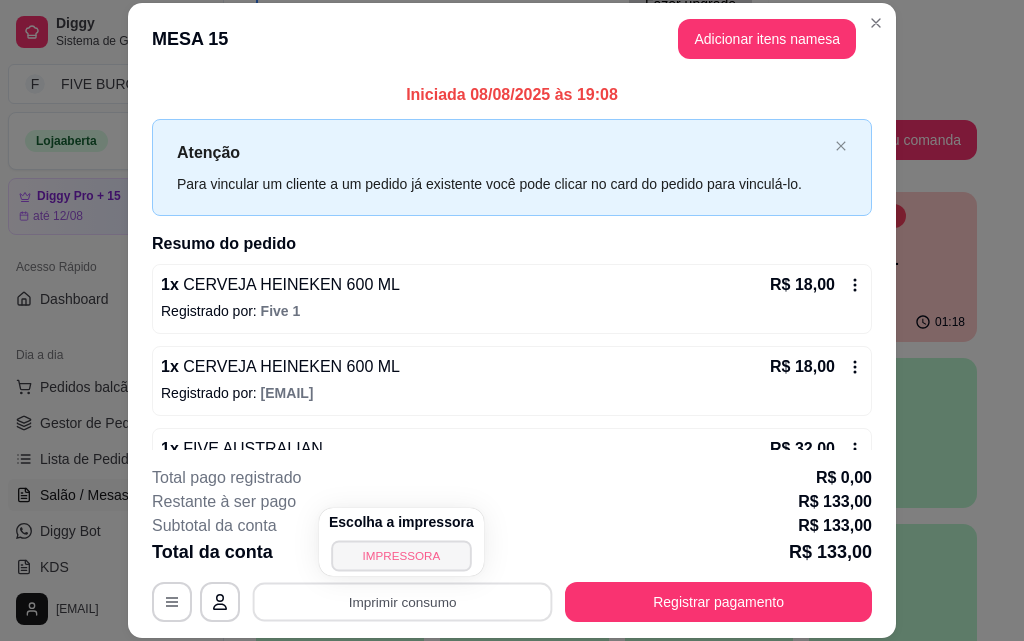 click on "IMPRESSORA" at bounding box center (401, 555) 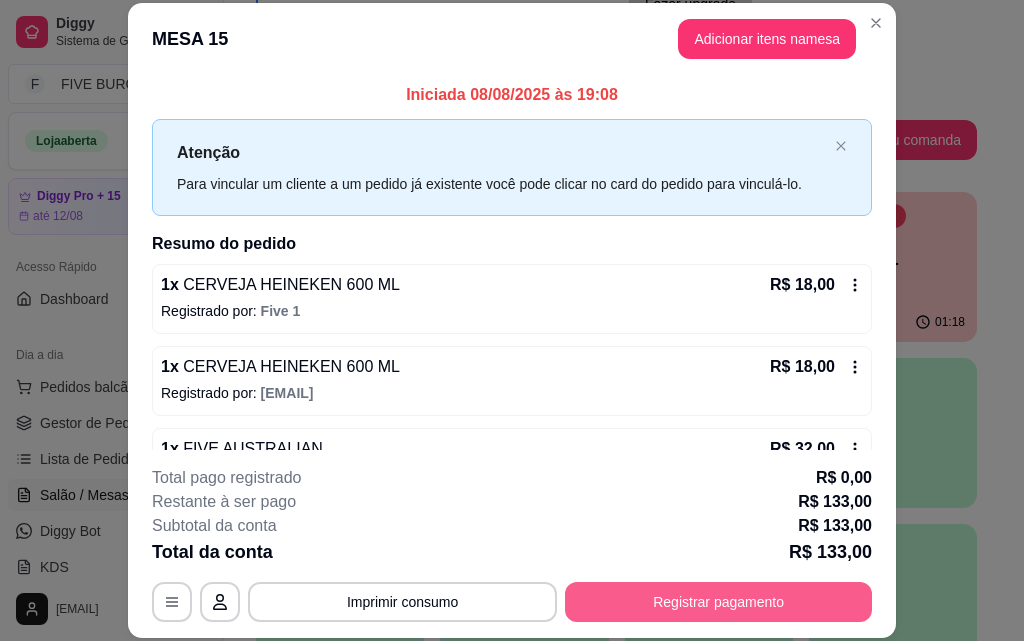 click on "Registrar pagamento" at bounding box center [718, 602] 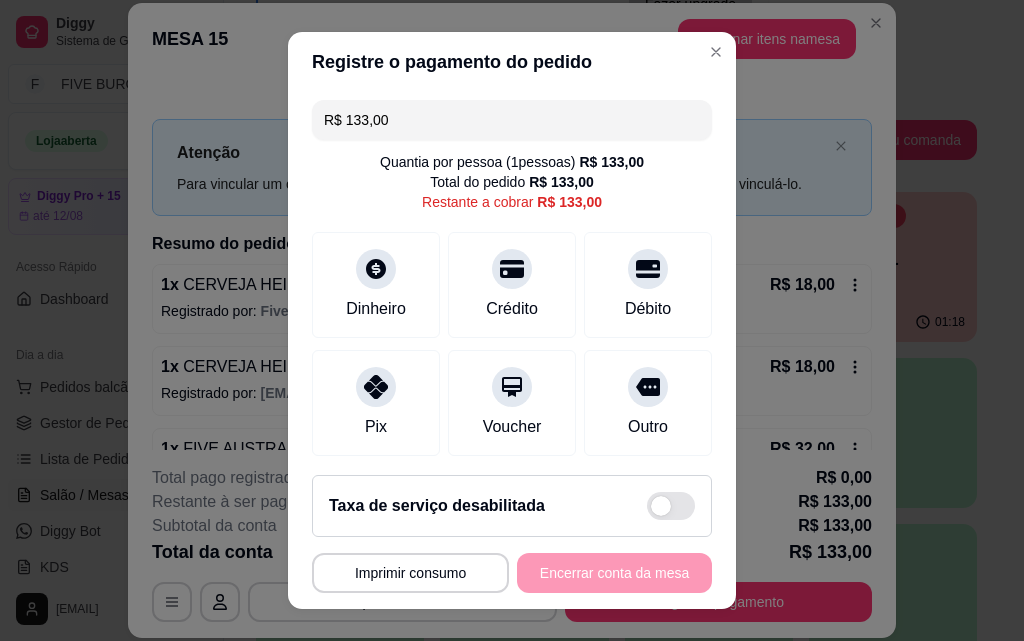 drag, startPoint x: 408, startPoint y: 121, endPoint x: 177, endPoint y: 126, distance: 231.05411 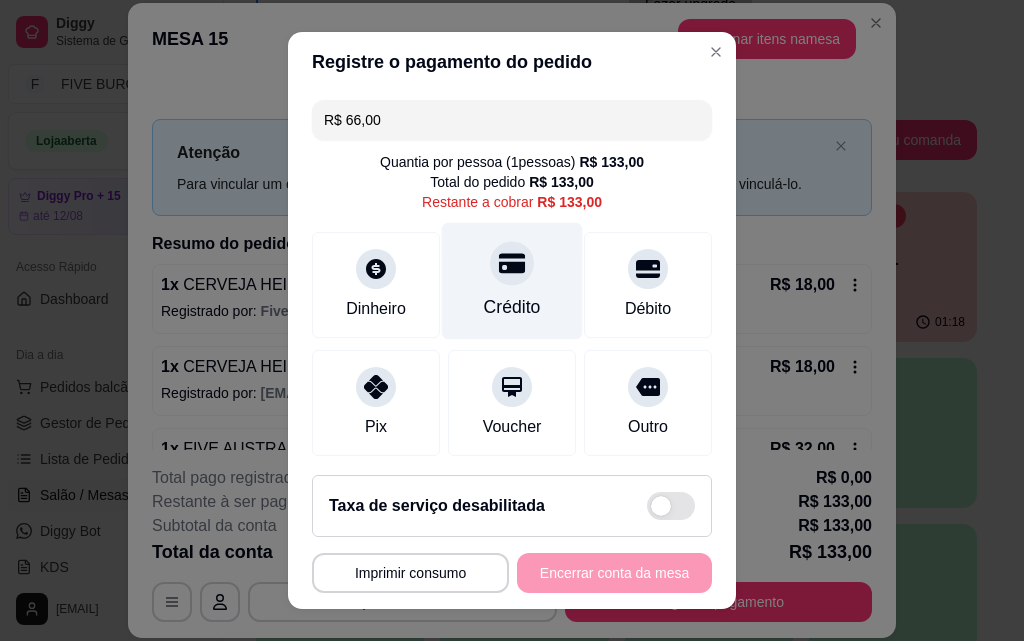 click on "Crédito" at bounding box center (512, 307) 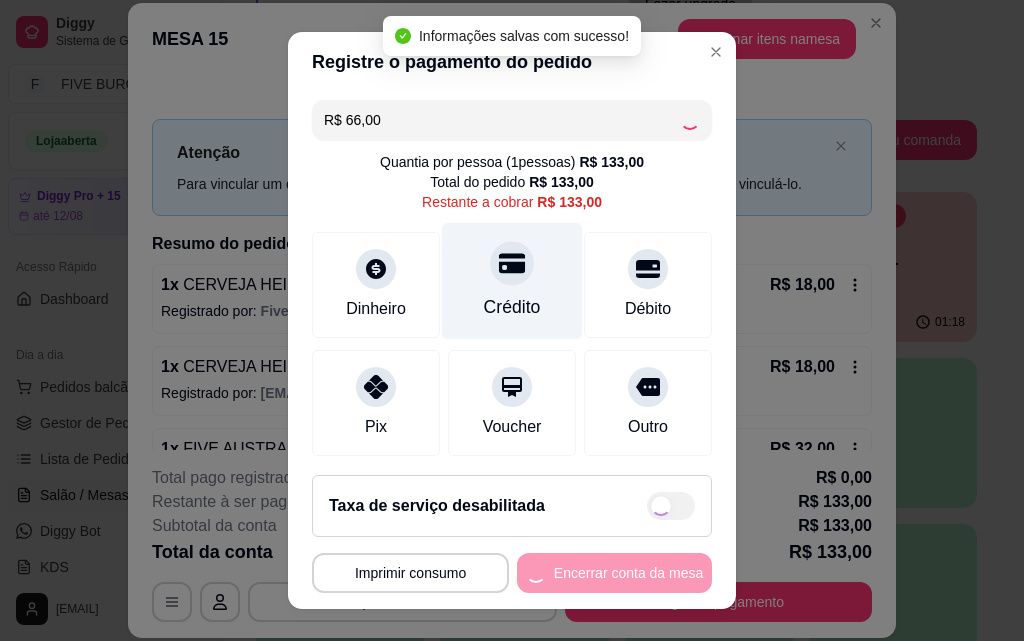 type on "R$ 67,00" 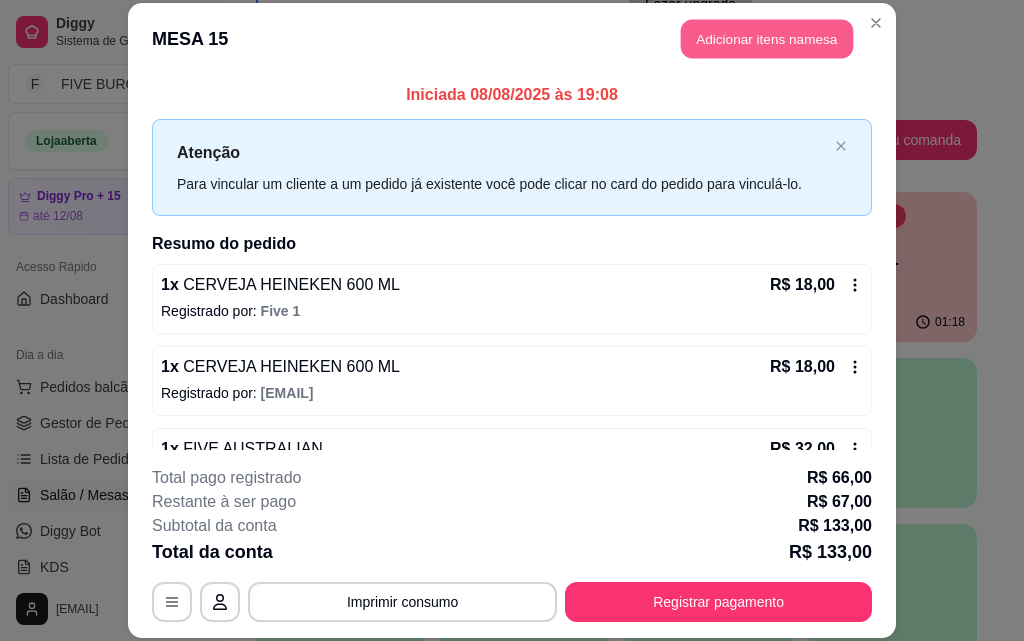 click on "Adicionar itens na  mesa" at bounding box center [767, 39] 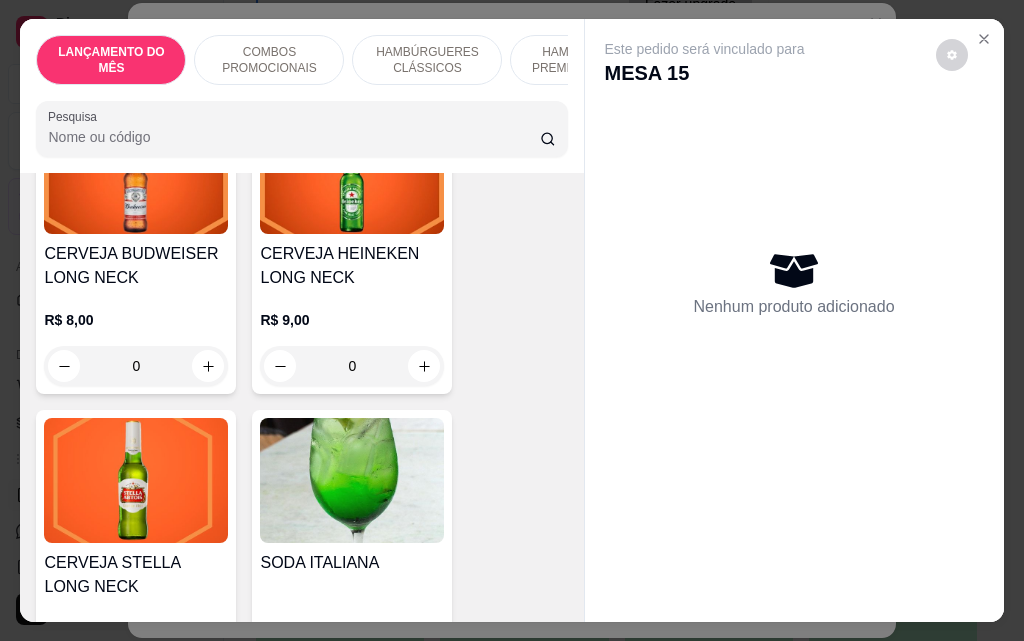 scroll, scrollTop: 10100, scrollLeft: 0, axis: vertical 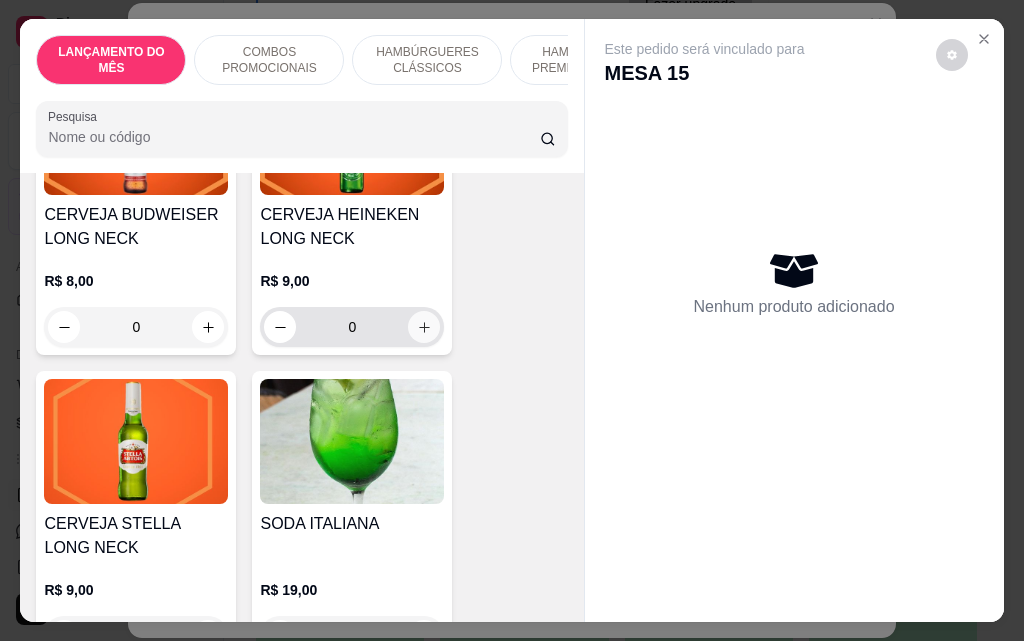click at bounding box center [424, 327] 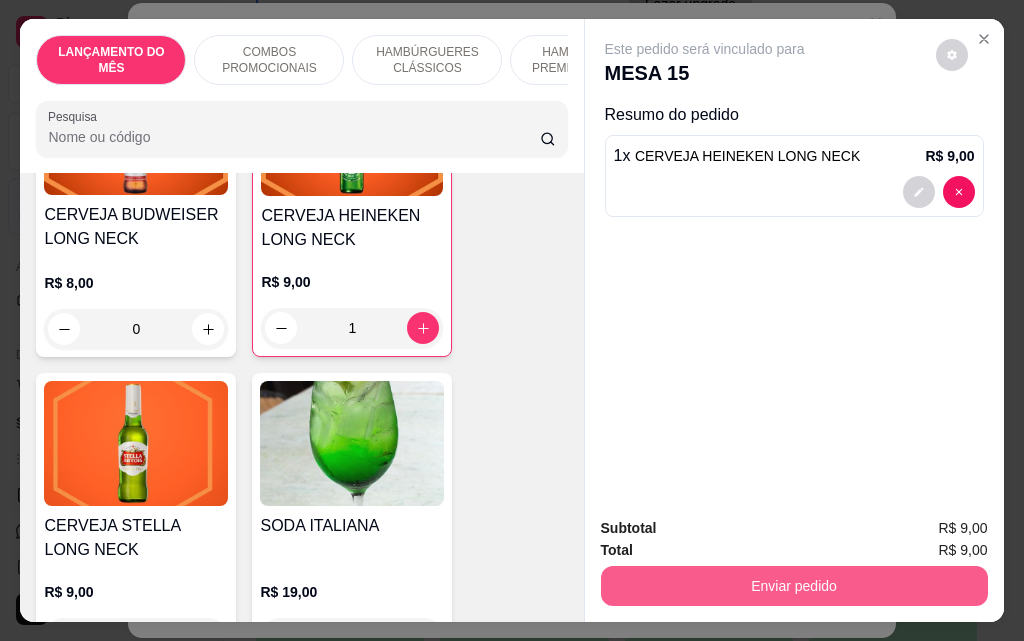 click on "Enviar pedido" at bounding box center [794, 586] 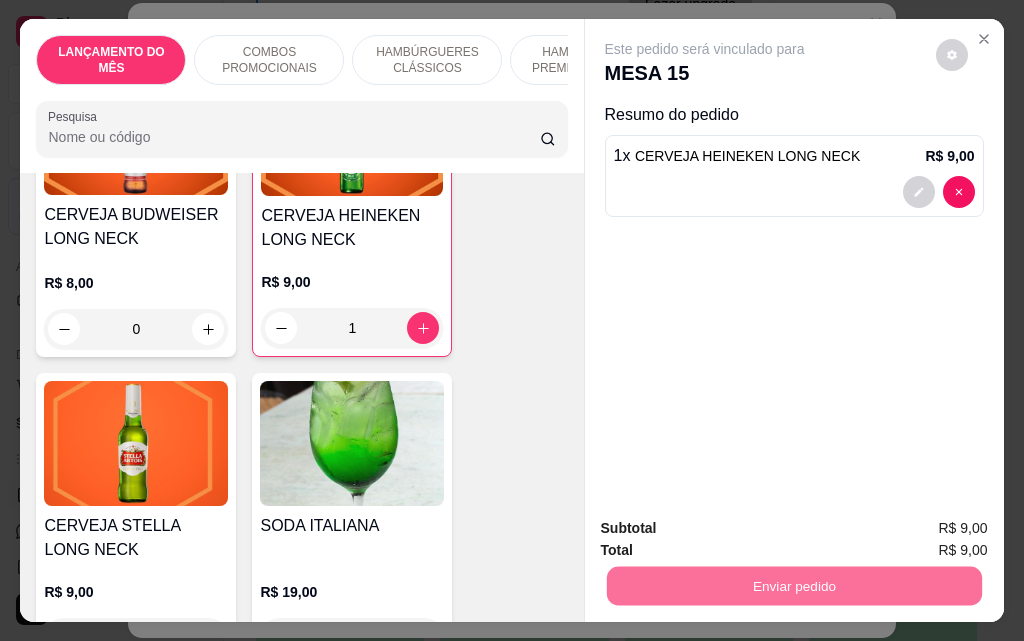 click on "Não registrar e enviar pedido" at bounding box center (728, 529) 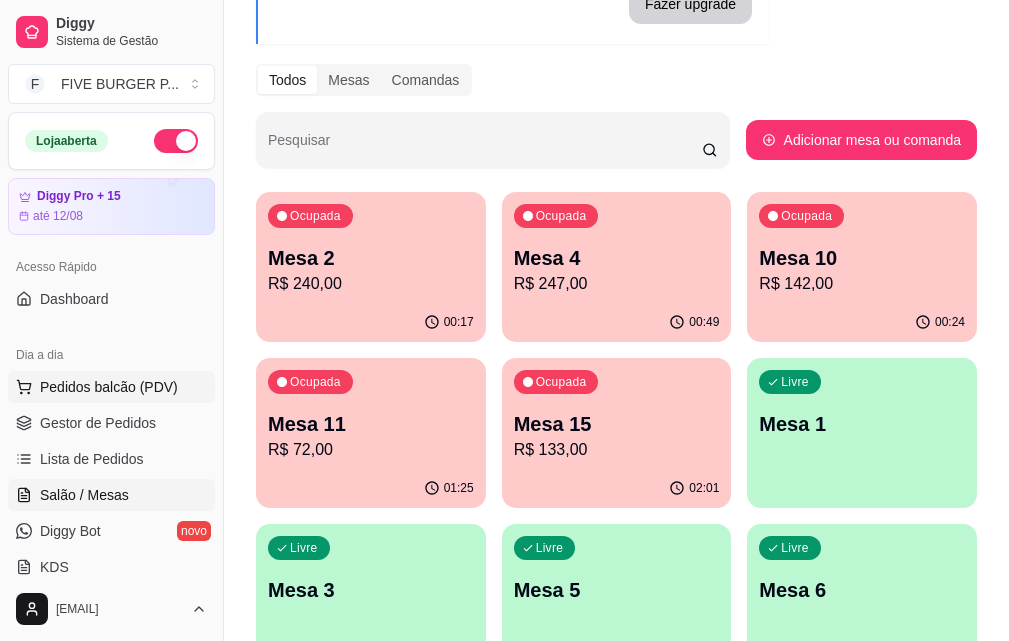 click on "Pedidos balcão (PDV)" at bounding box center [109, 387] 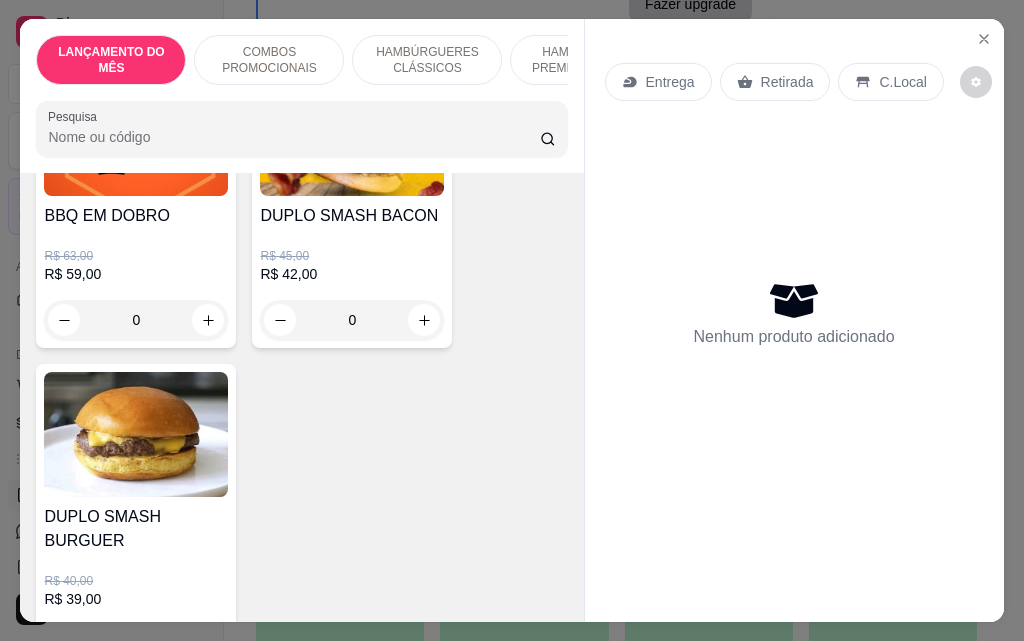 scroll, scrollTop: 600, scrollLeft: 0, axis: vertical 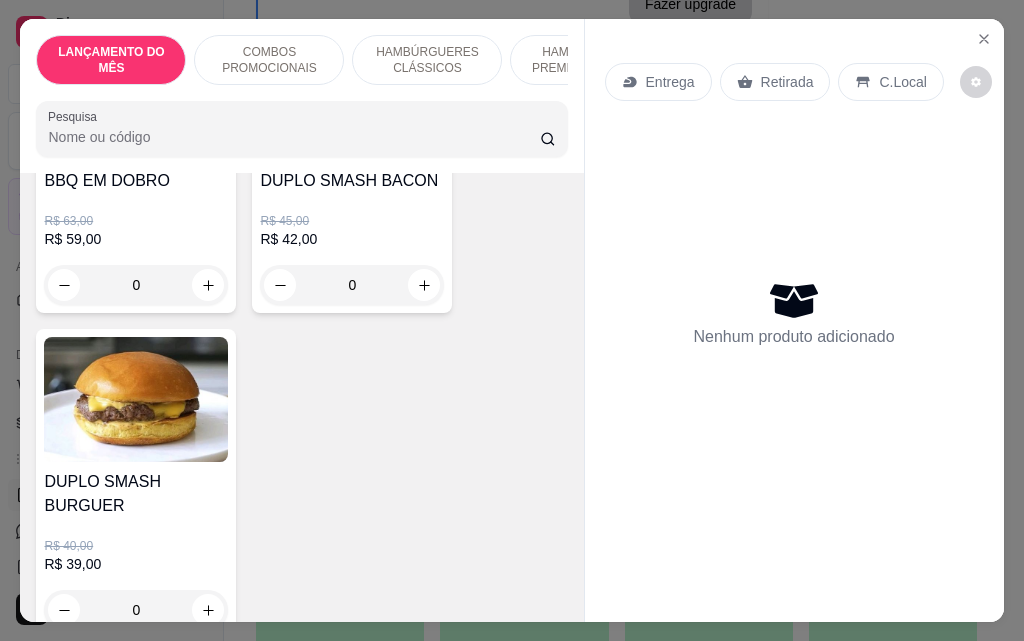 click on "0" at bounding box center [136, 285] 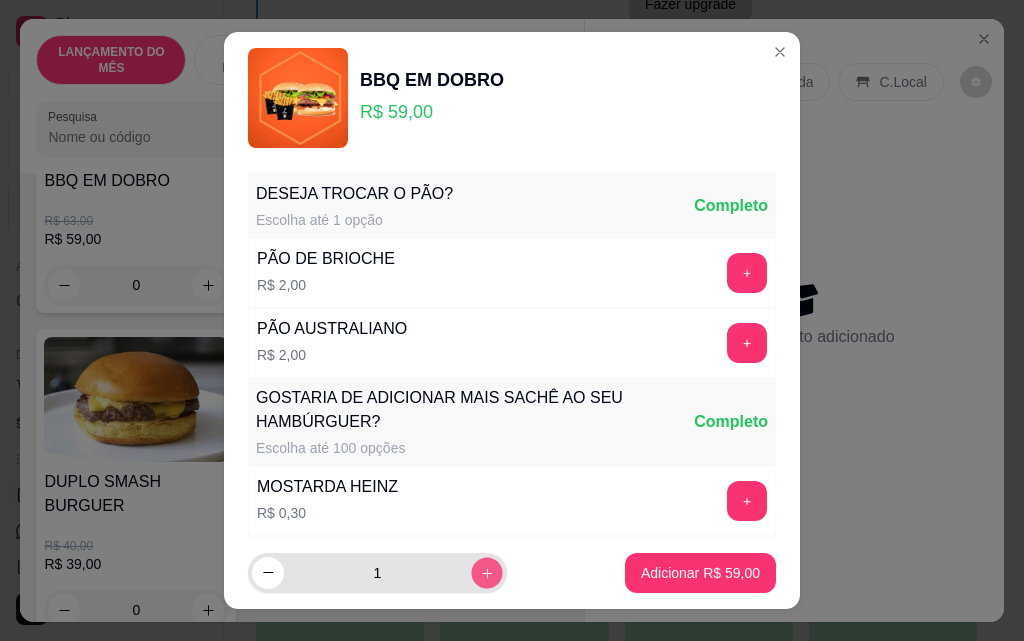 click at bounding box center [486, 572] 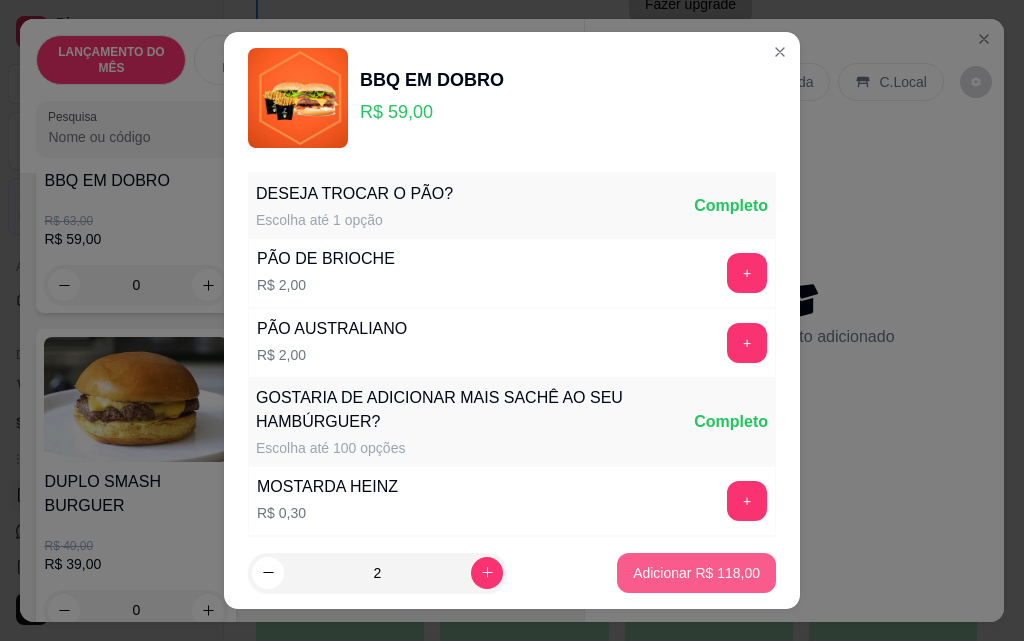 click on "Adicionar R$ 118,00" at bounding box center (696, 573) 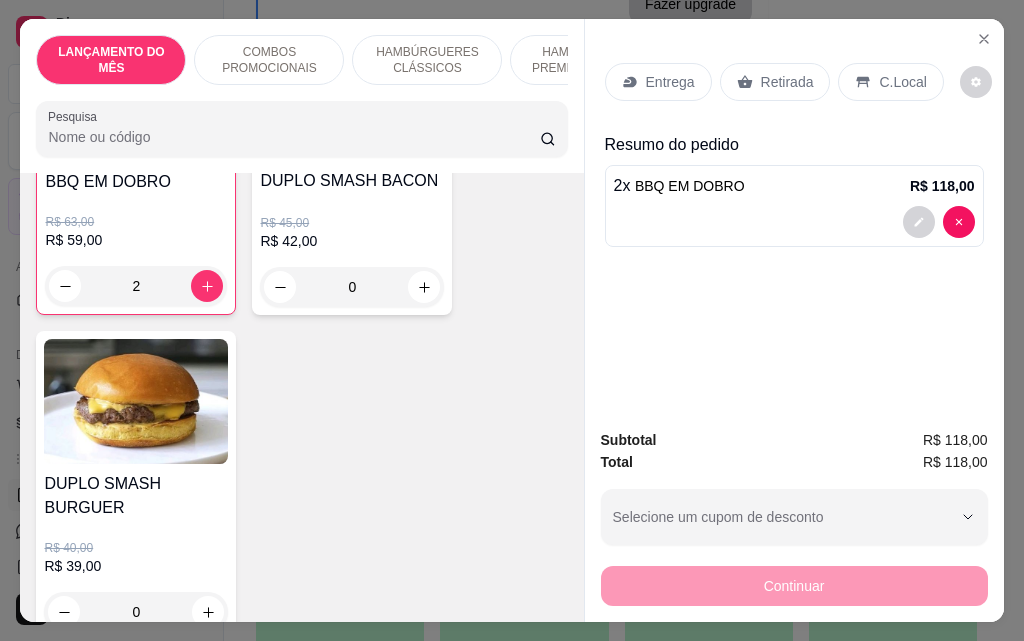scroll, scrollTop: 601, scrollLeft: 0, axis: vertical 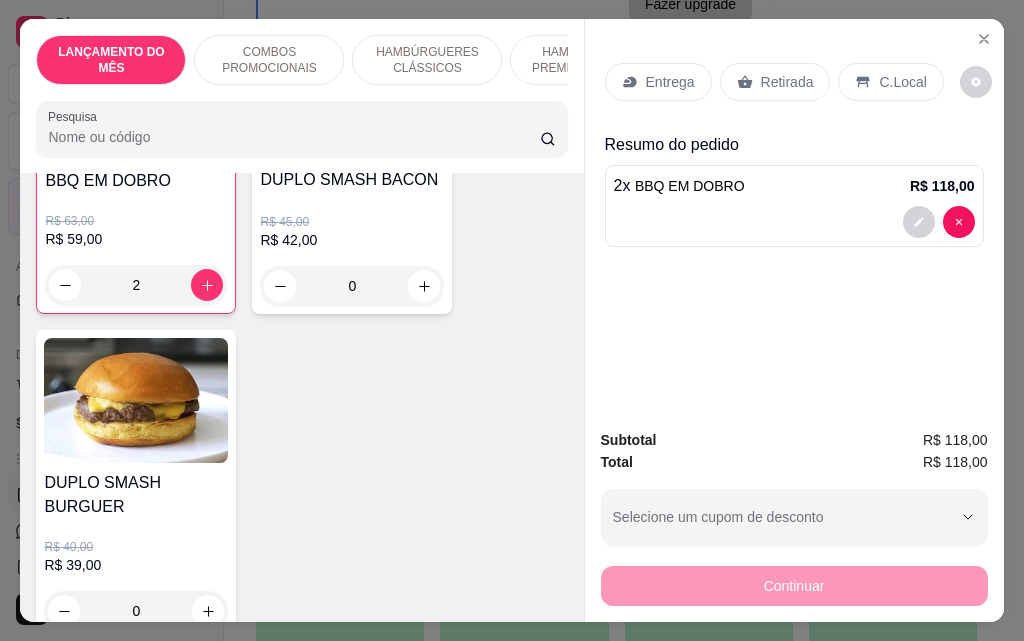 click on "Entrega" at bounding box center [670, 82] 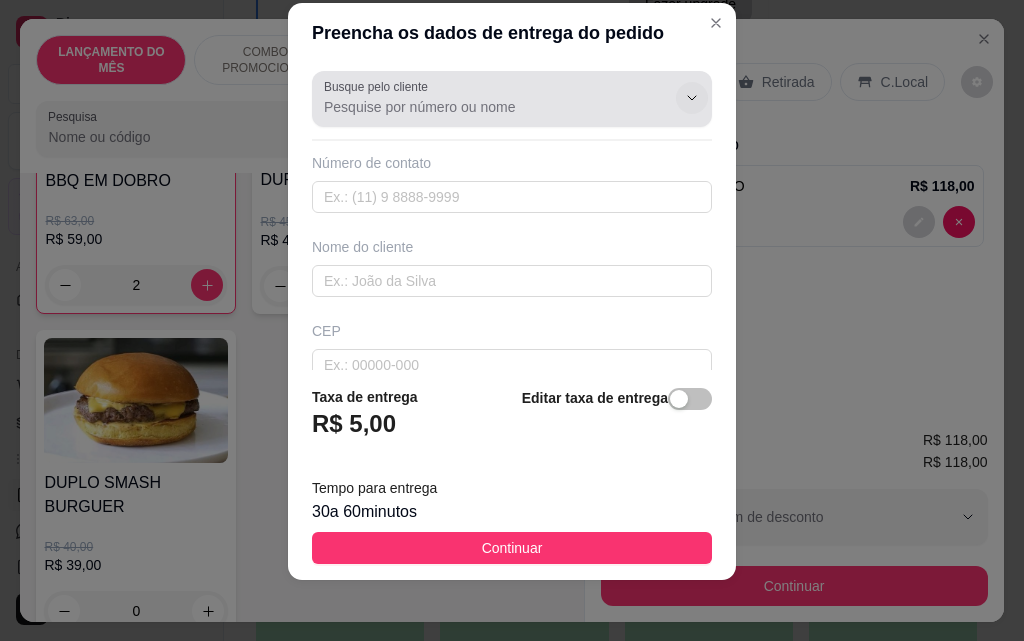 scroll, scrollTop: 32, scrollLeft: 0, axis: vertical 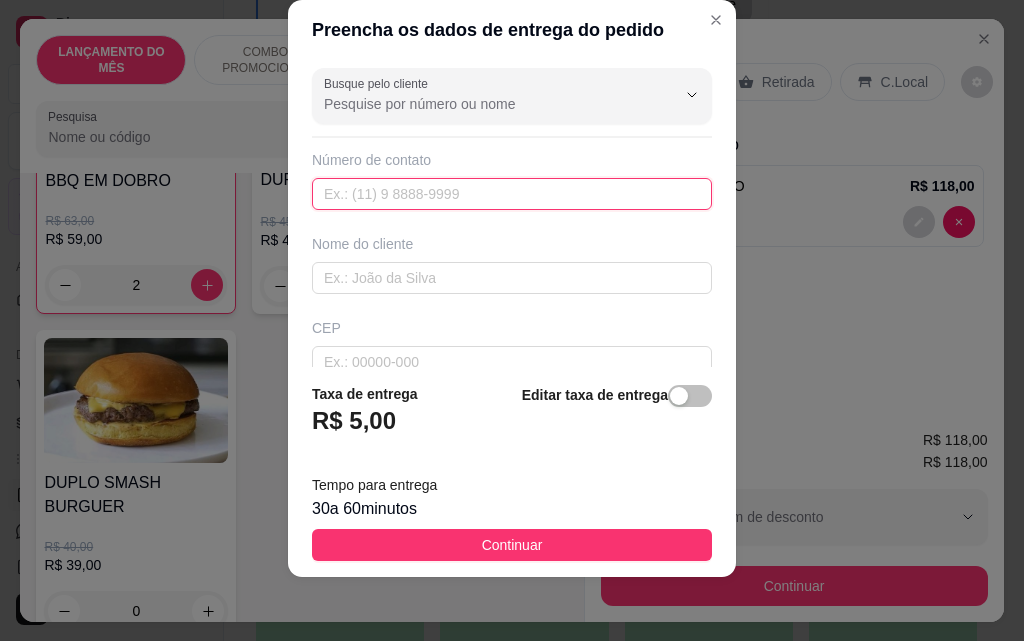 click at bounding box center (512, 194) 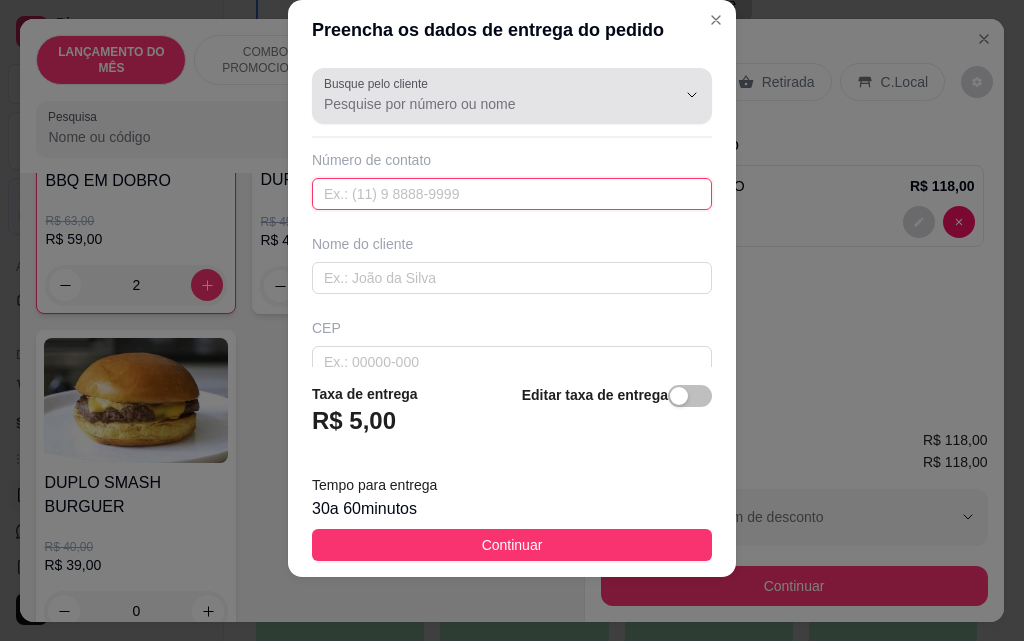 scroll, scrollTop: 0, scrollLeft: 0, axis: both 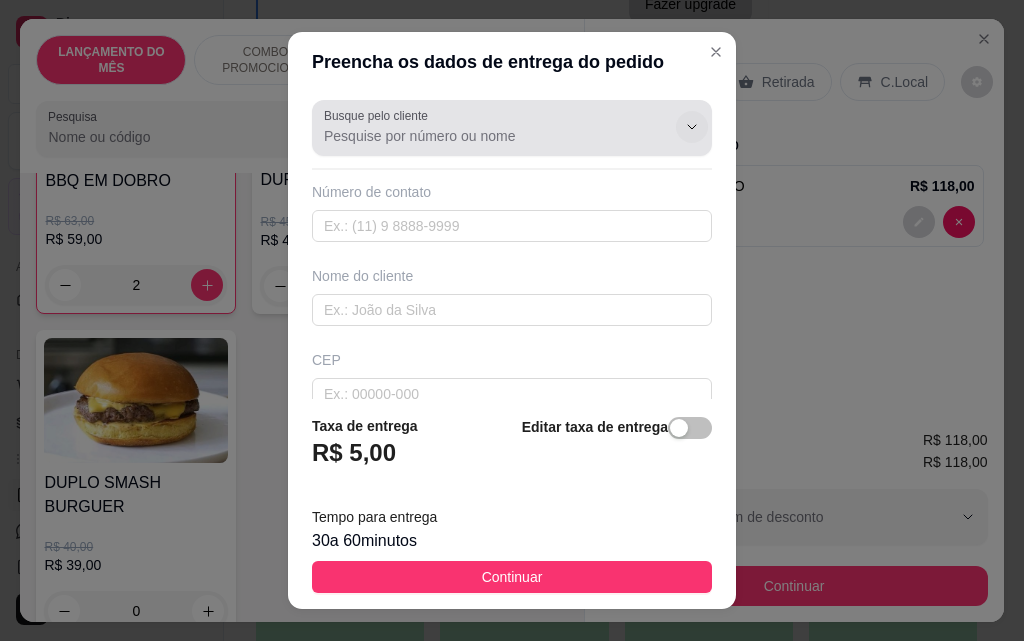click 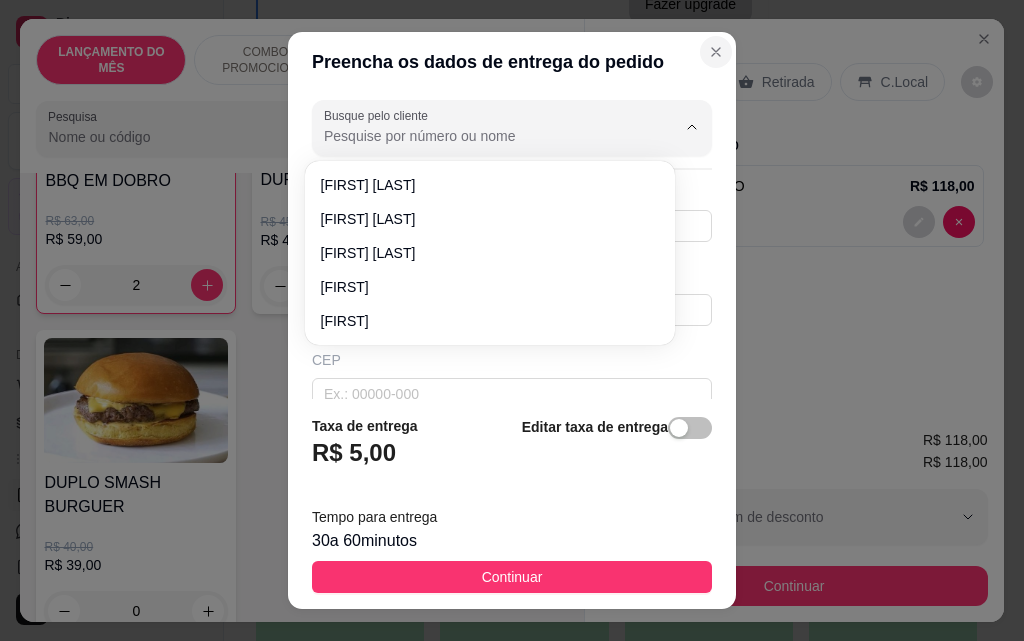 click 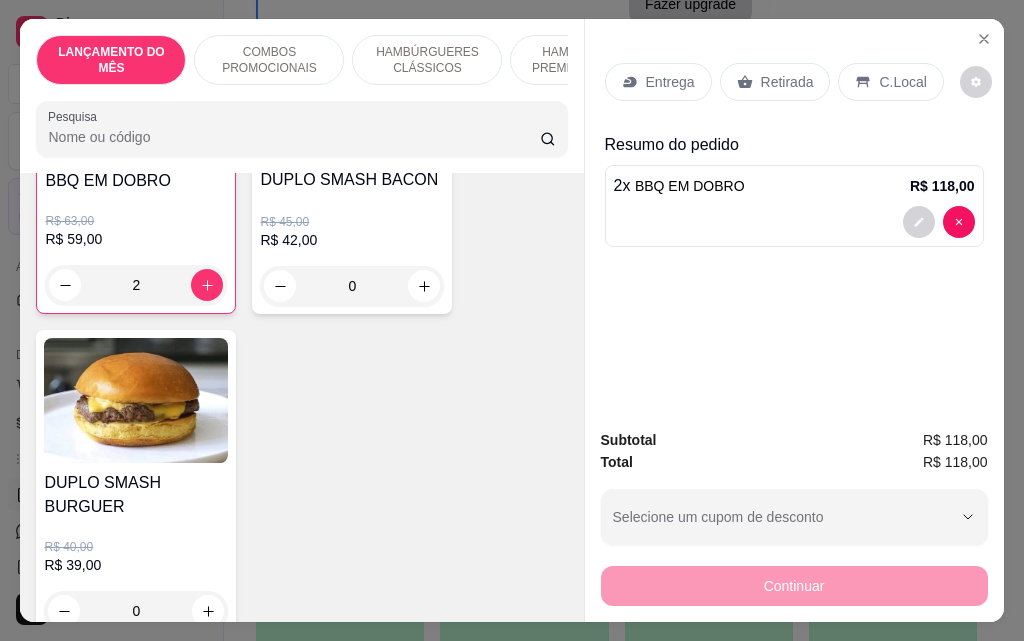 click on "Entrega" at bounding box center [670, 82] 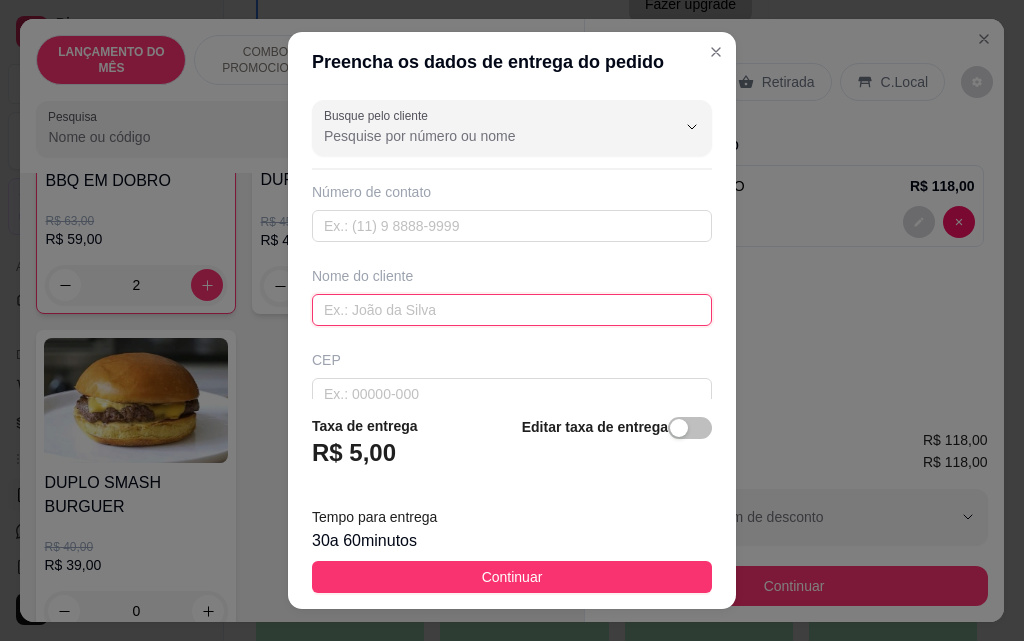 click at bounding box center (512, 310) 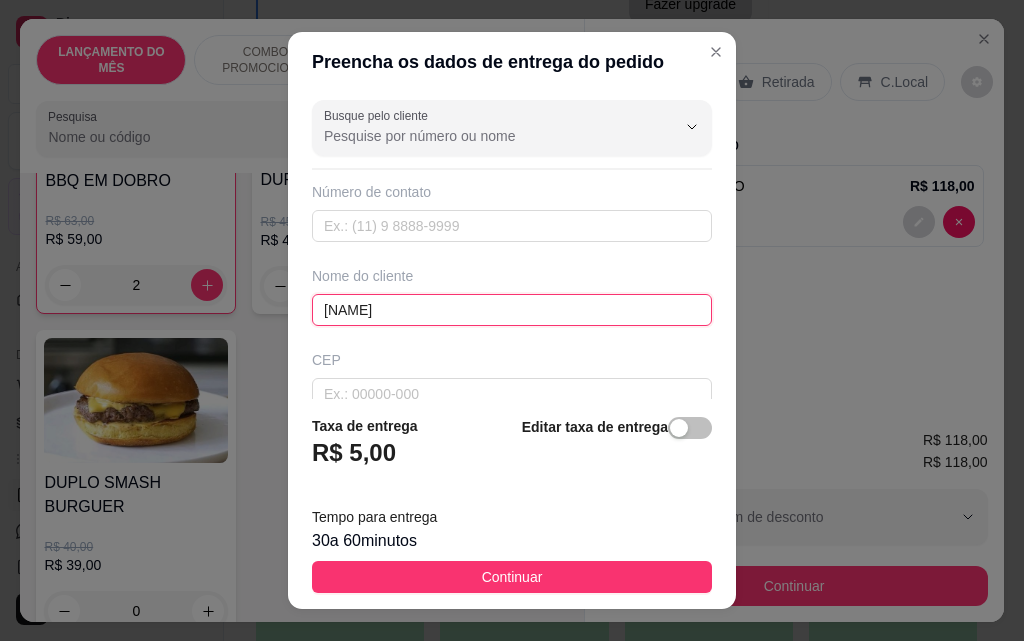 type on "[NAME]" 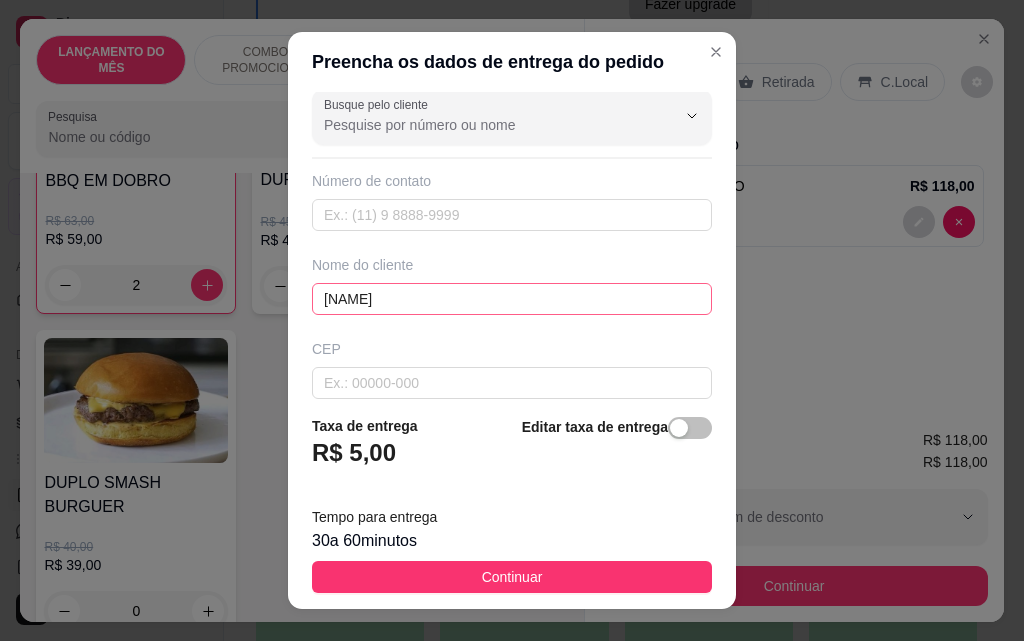 scroll, scrollTop: 233, scrollLeft: 0, axis: vertical 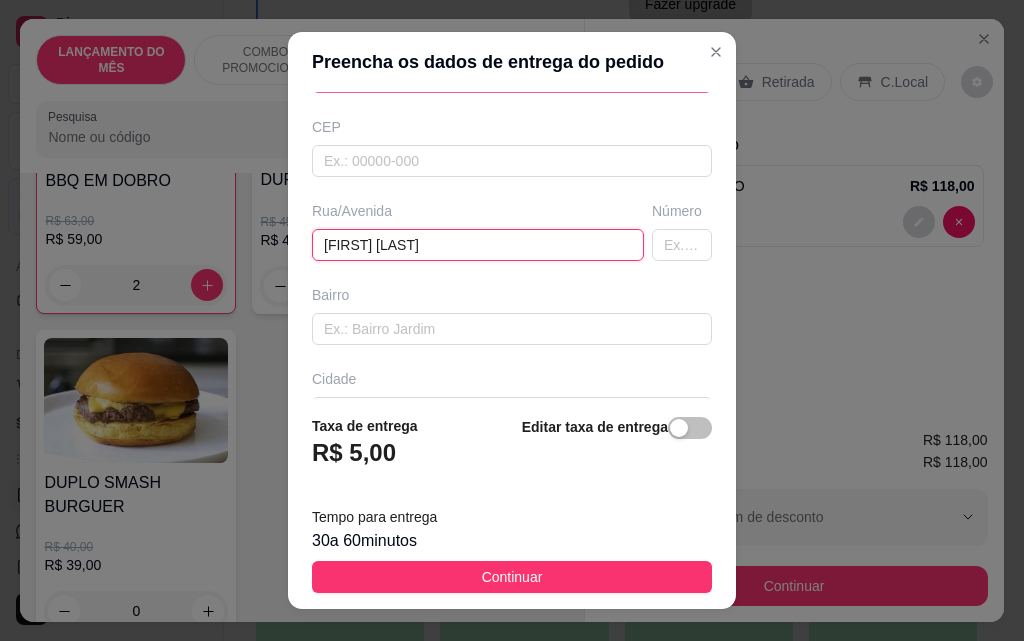 type on "[FIRST] [LAST]" 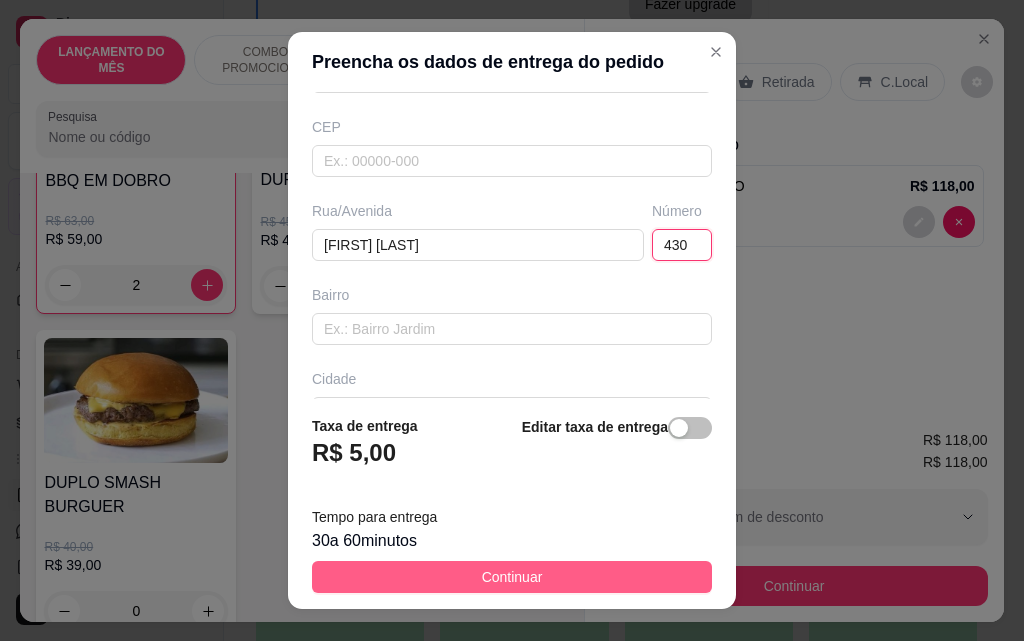 type on "430" 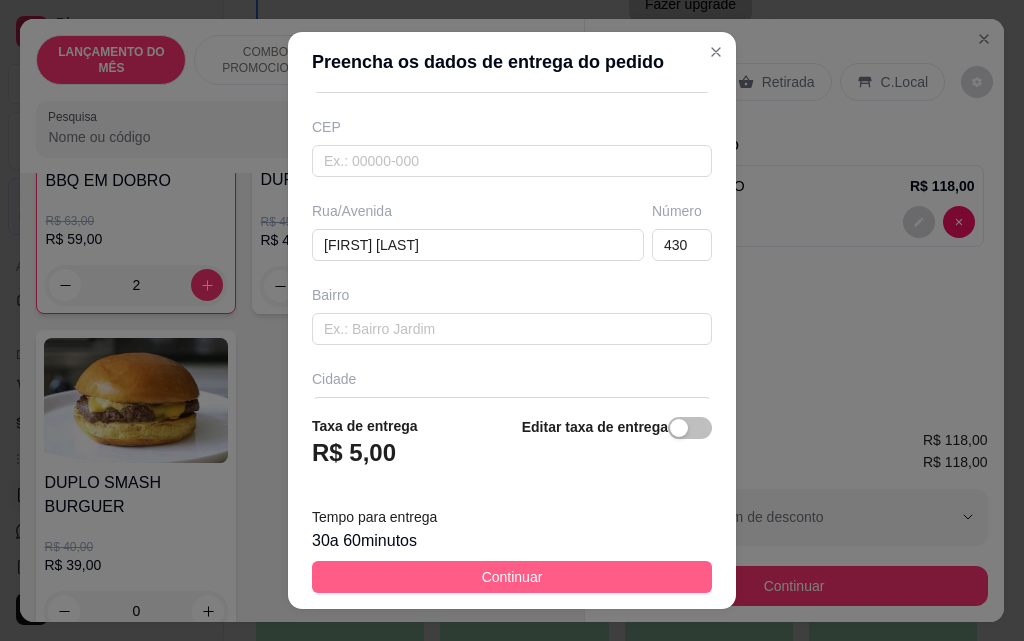 click on "Continuar" at bounding box center [512, 577] 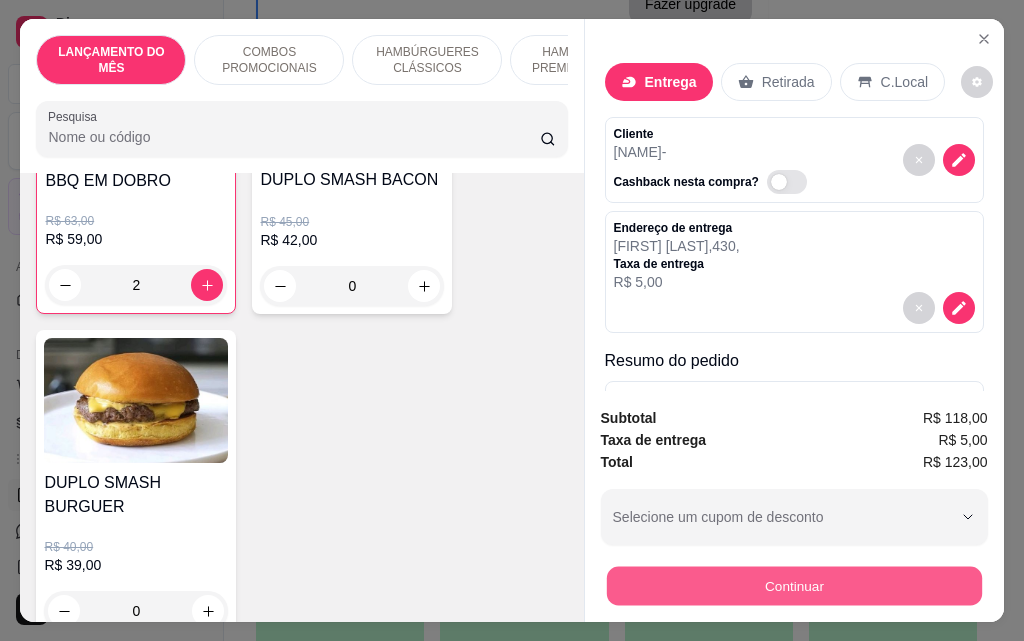 click on "Continuar" at bounding box center [793, 585] 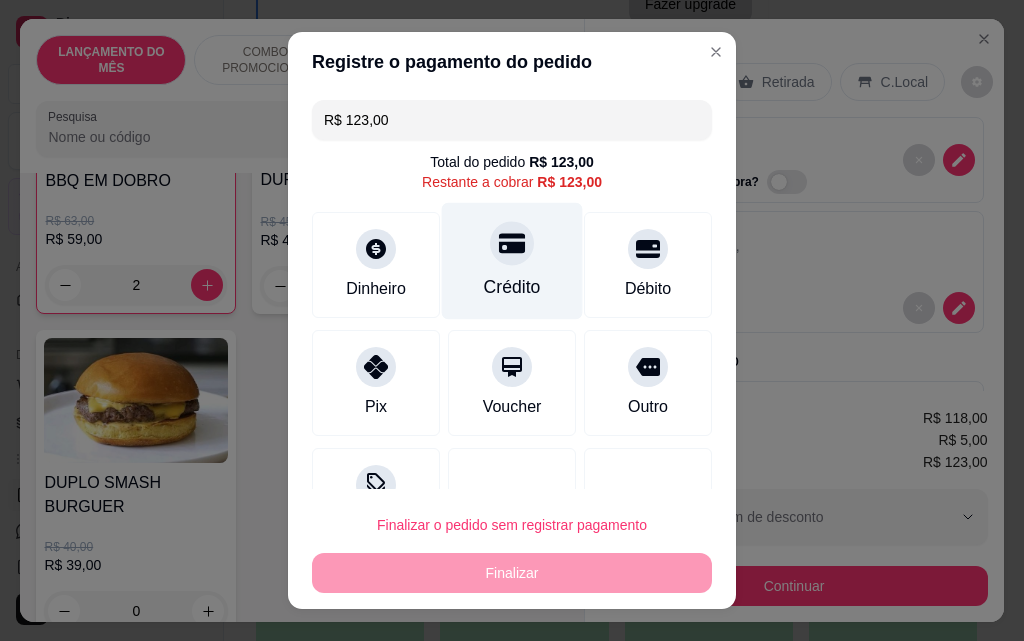click on "Crédito" at bounding box center [512, 261] 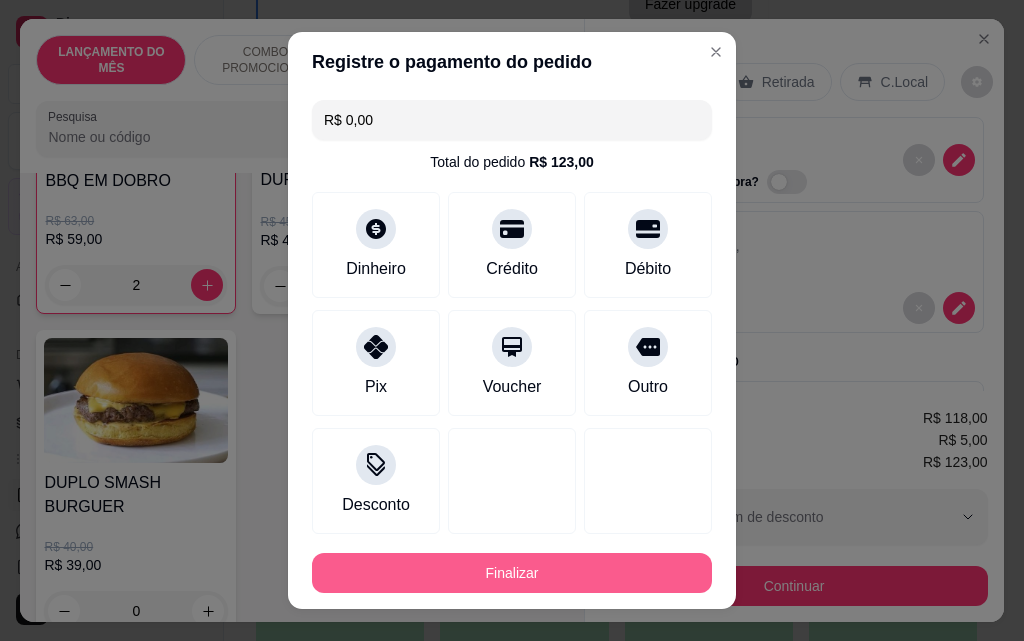 click on "Finalizar" at bounding box center (512, 573) 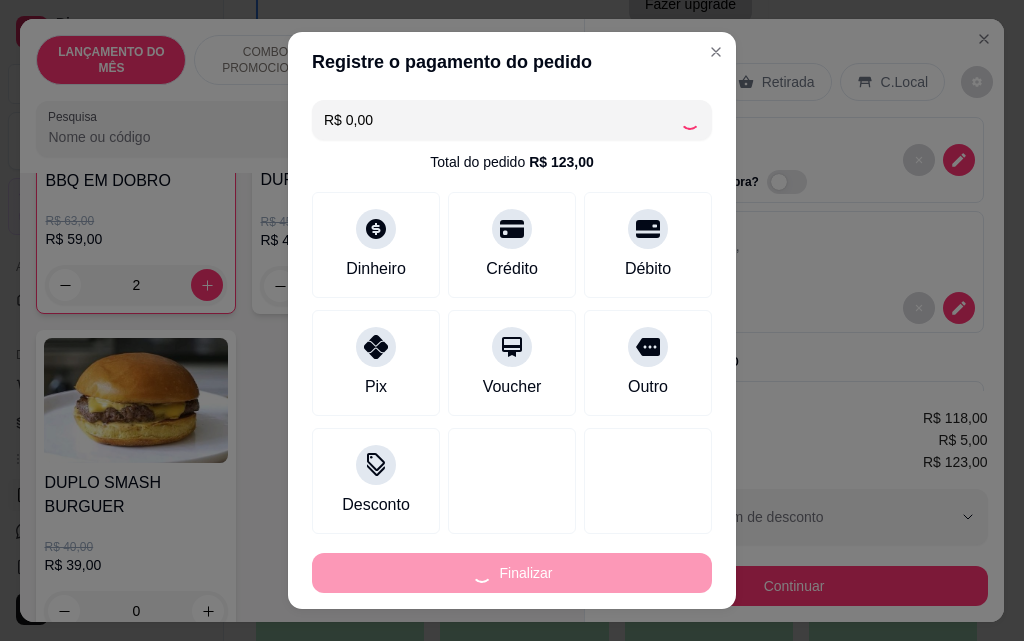 type on "0" 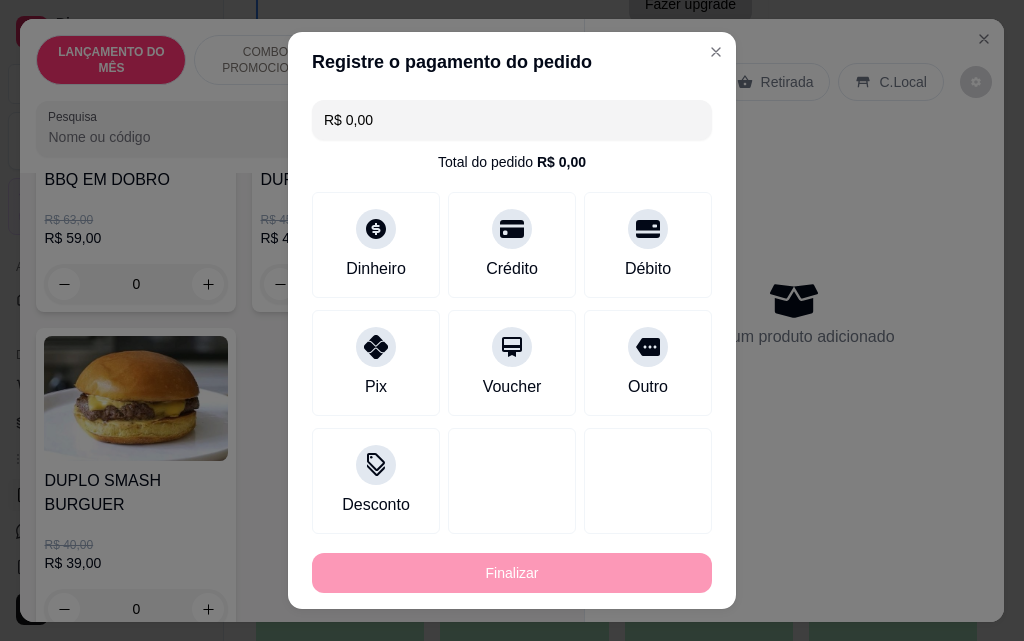 type on "-R$ 123,00" 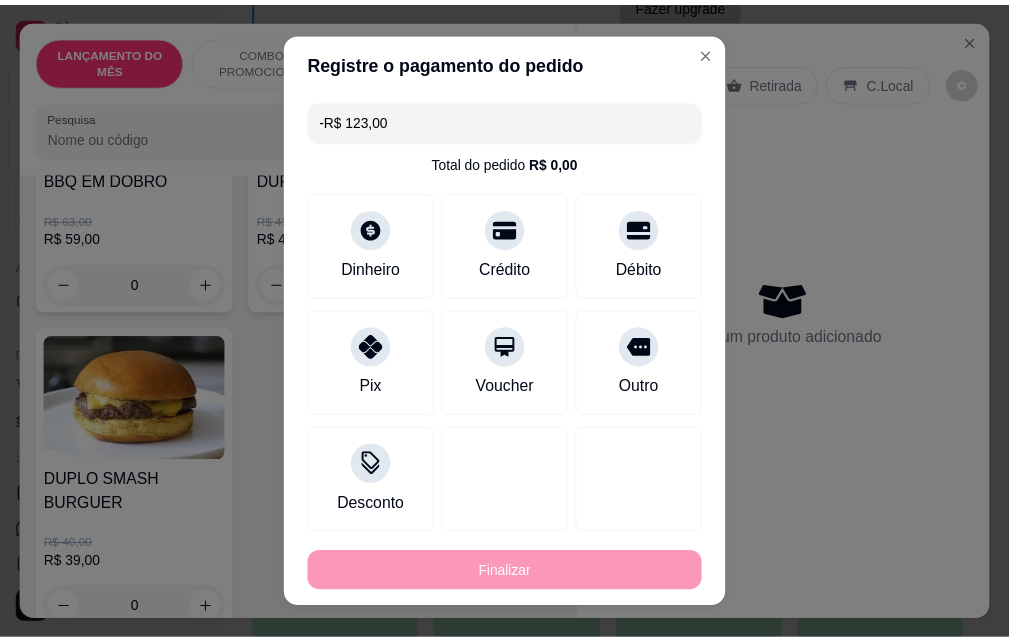 scroll, scrollTop: 600, scrollLeft: 0, axis: vertical 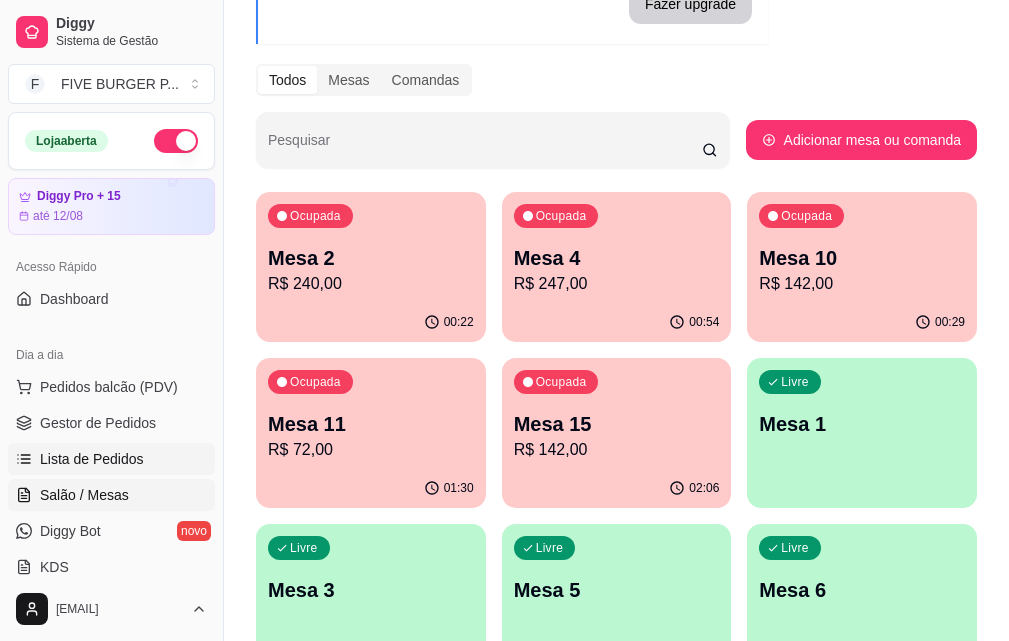 click on "Lista de Pedidos" at bounding box center [111, 459] 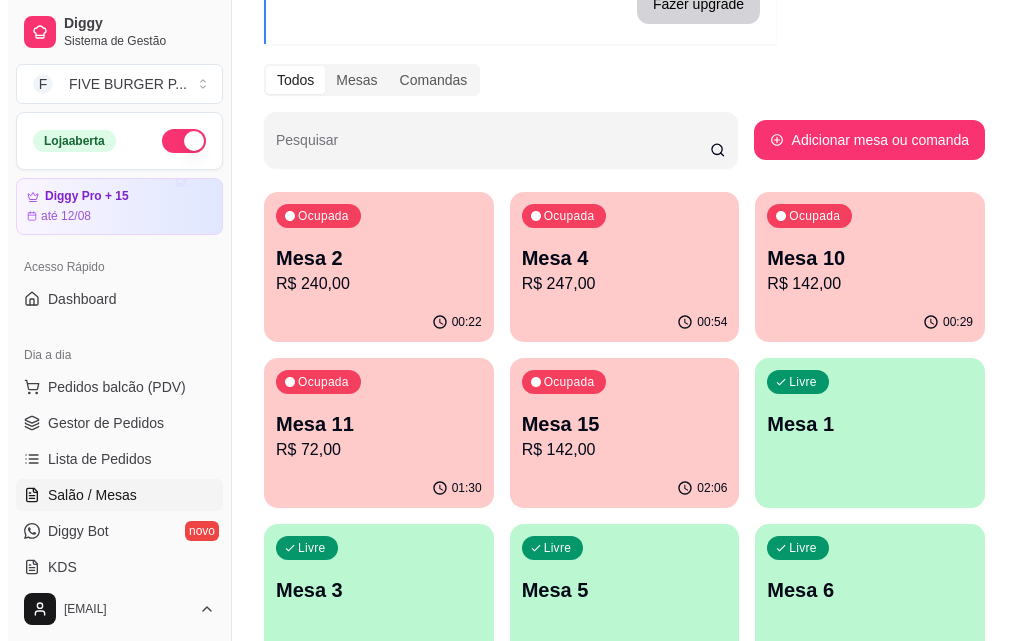 scroll, scrollTop: 0, scrollLeft: 0, axis: both 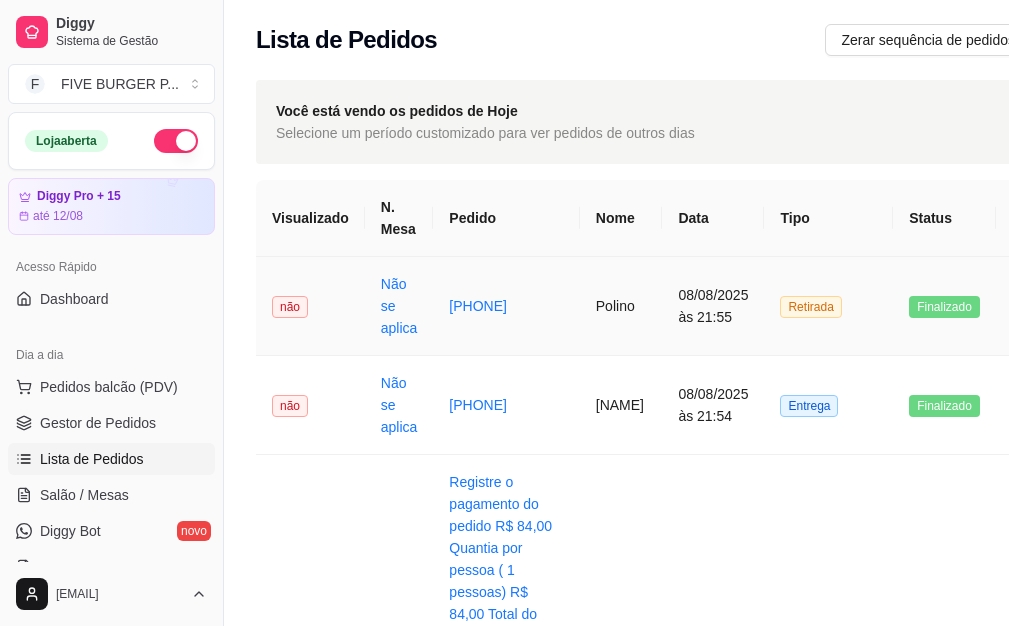 click on "Polino" at bounding box center (621, 306) 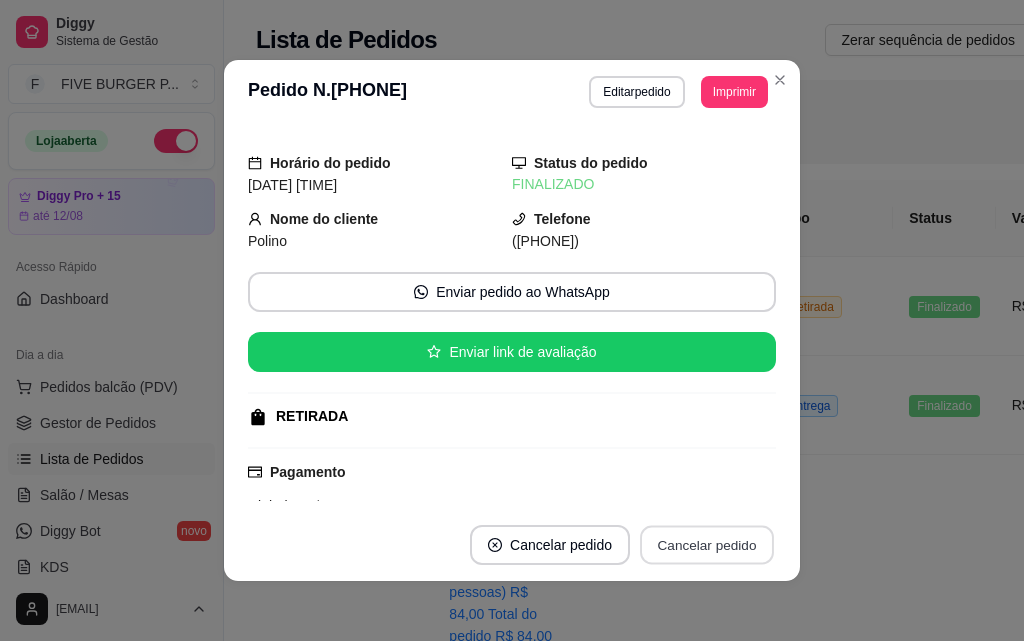 click on "Cancelar pedido" at bounding box center (707, 545) 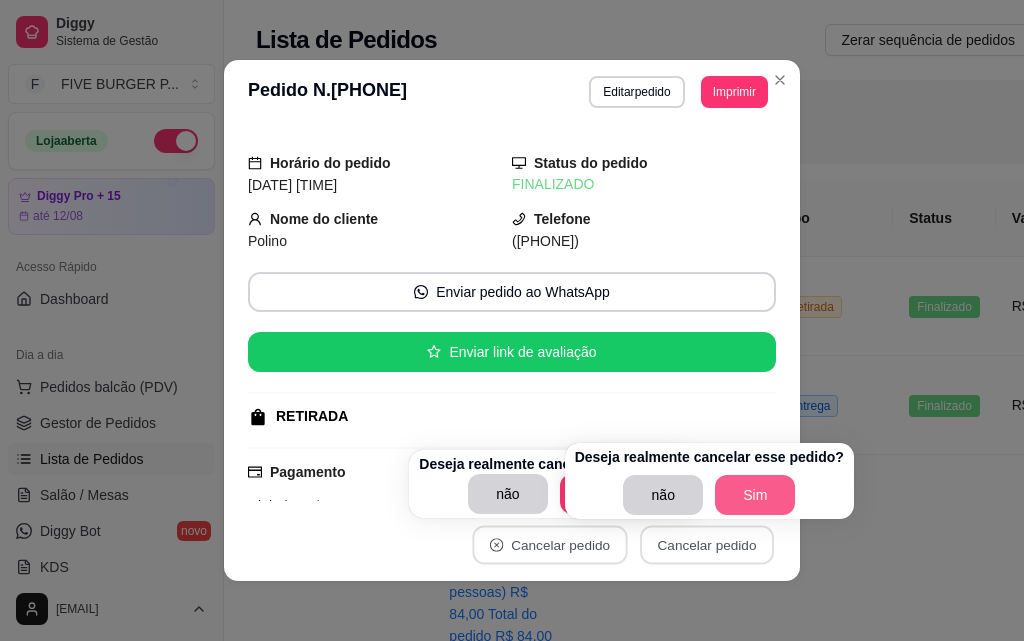 click on "Sim" at bounding box center [755, 495] 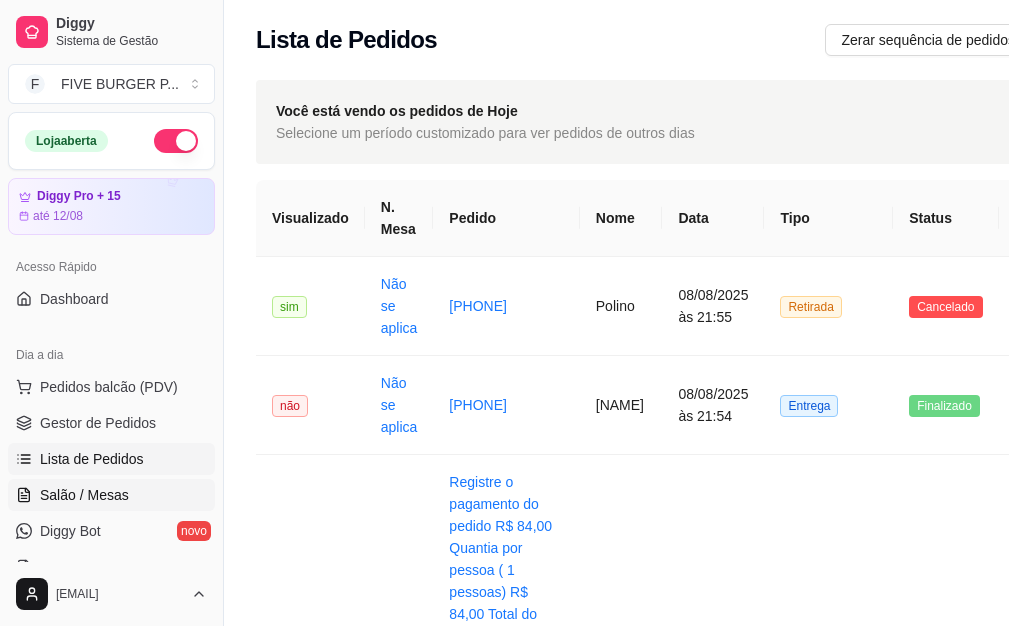 click on "Salão / Mesas" at bounding box center [84, 495] 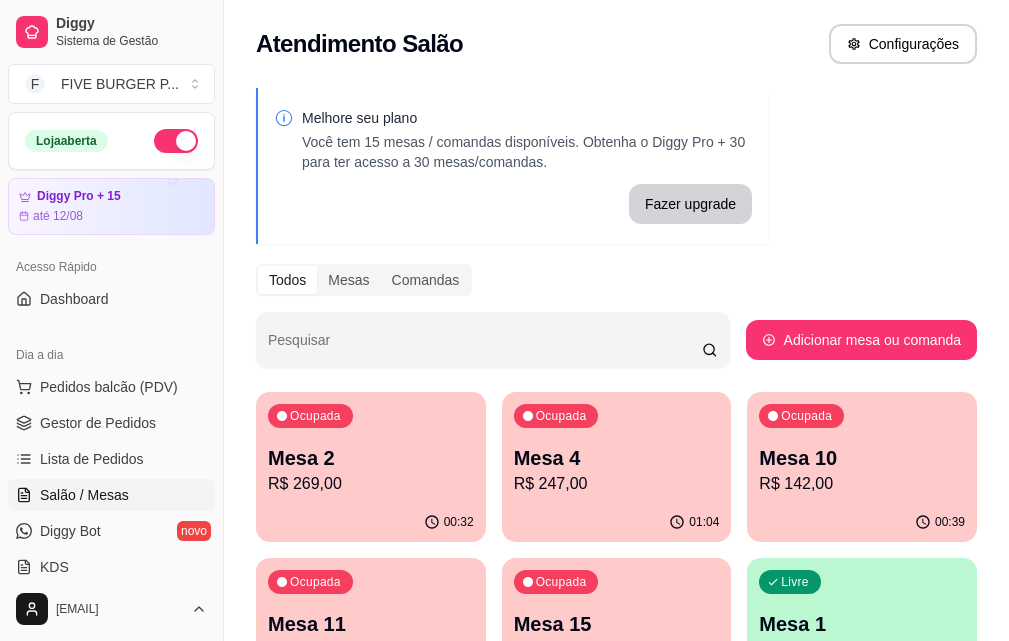 click on "Ocupada Mesa 2 R$ 269,00" at bounding box center (371, 447) 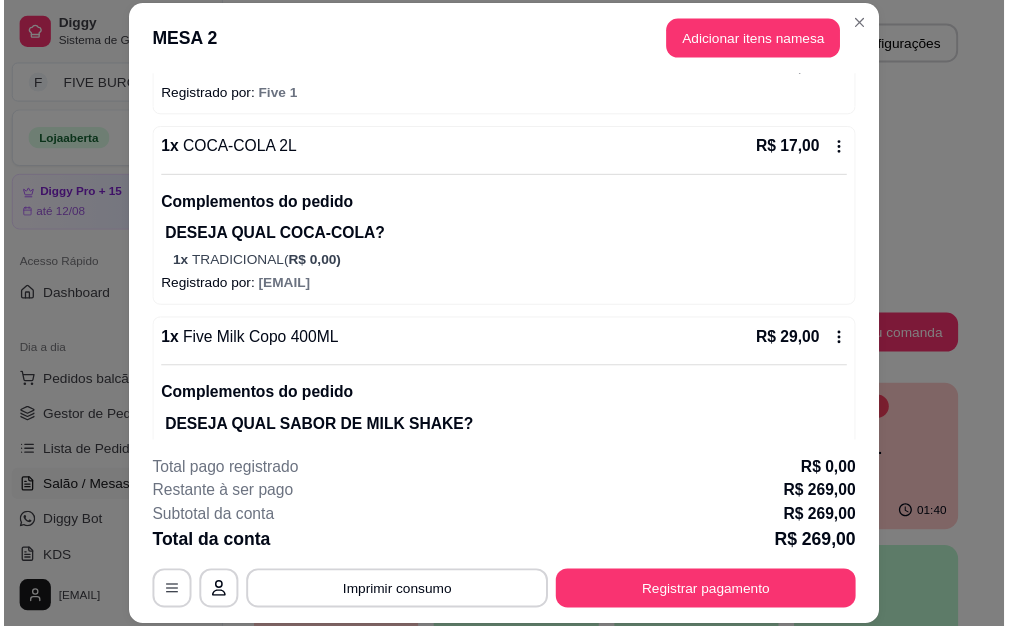 scroll, scrollTop: 1000, scrollLeft: 0, axis: vertical 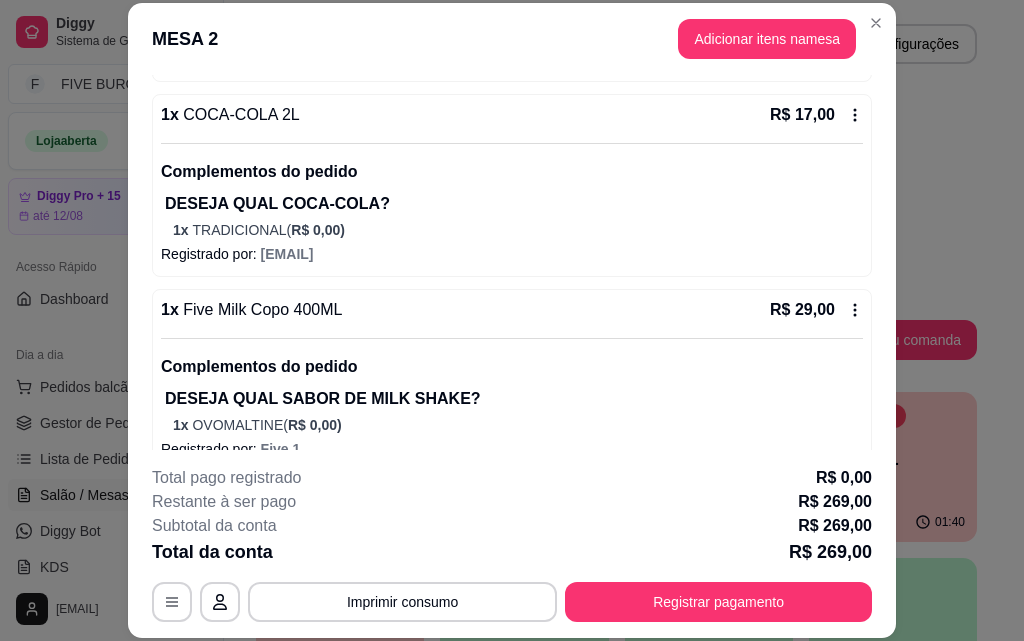 click 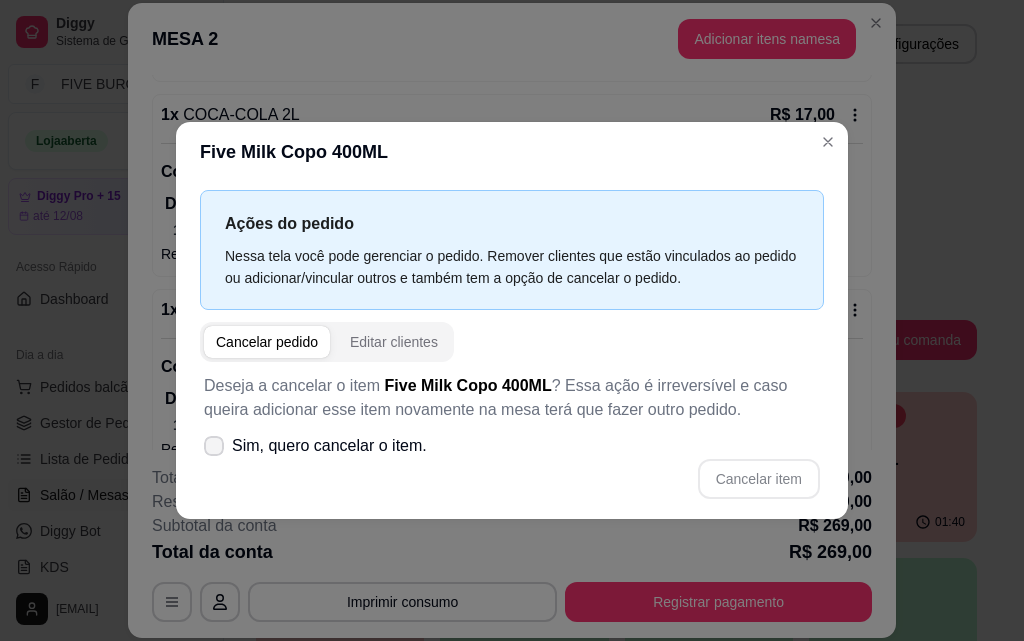click 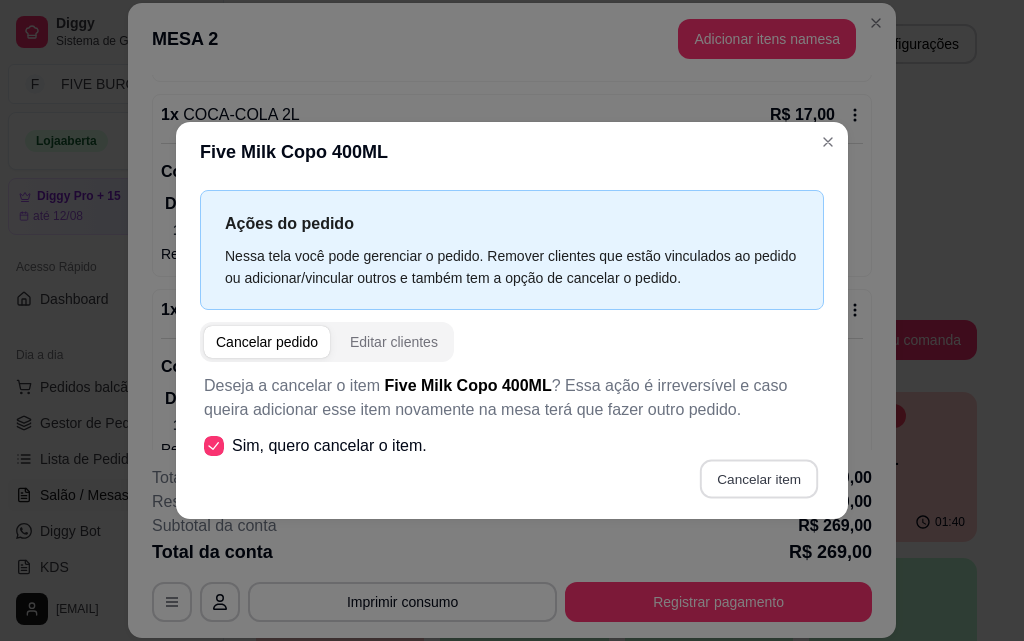 click on "Cancelar item" at bounding box center (758, 478) 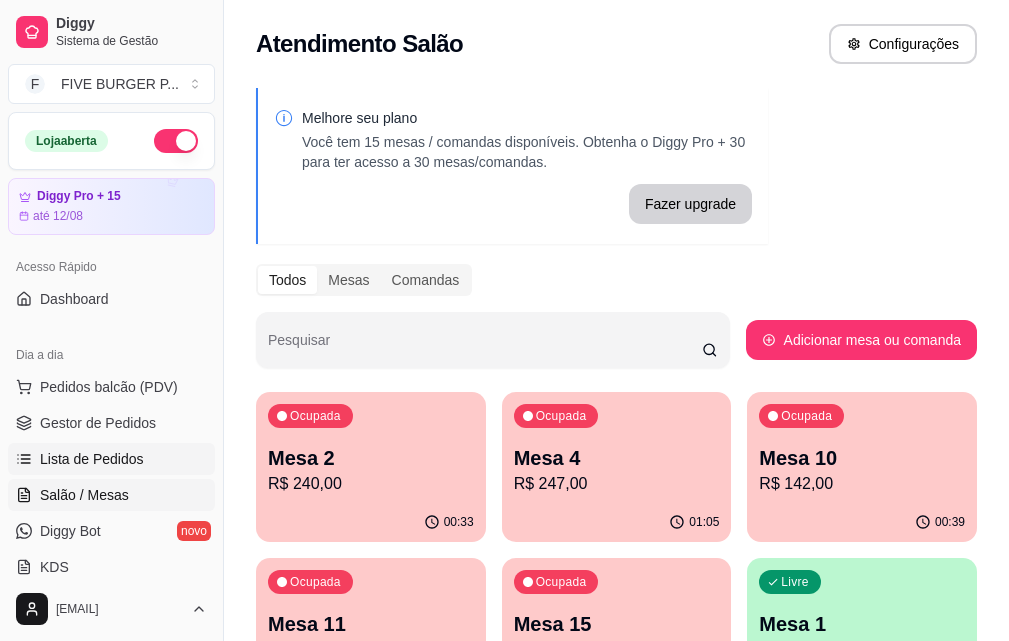 click on "Lista de Pedidos" at bounding box center [92, 459] 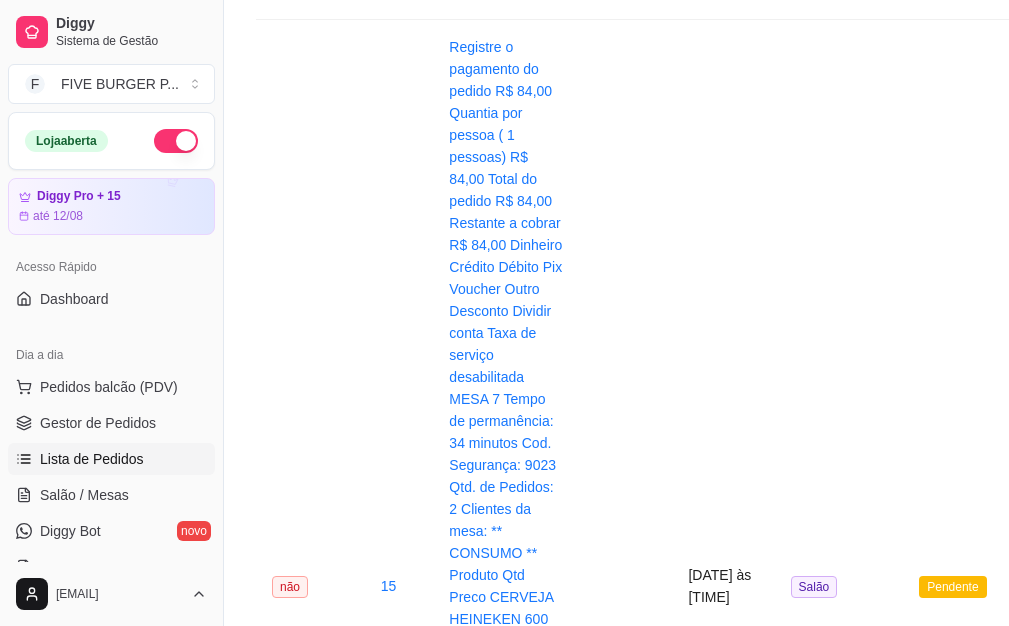 scroll, scrollTop: 800, scrollLeft: 0, axis: vertical 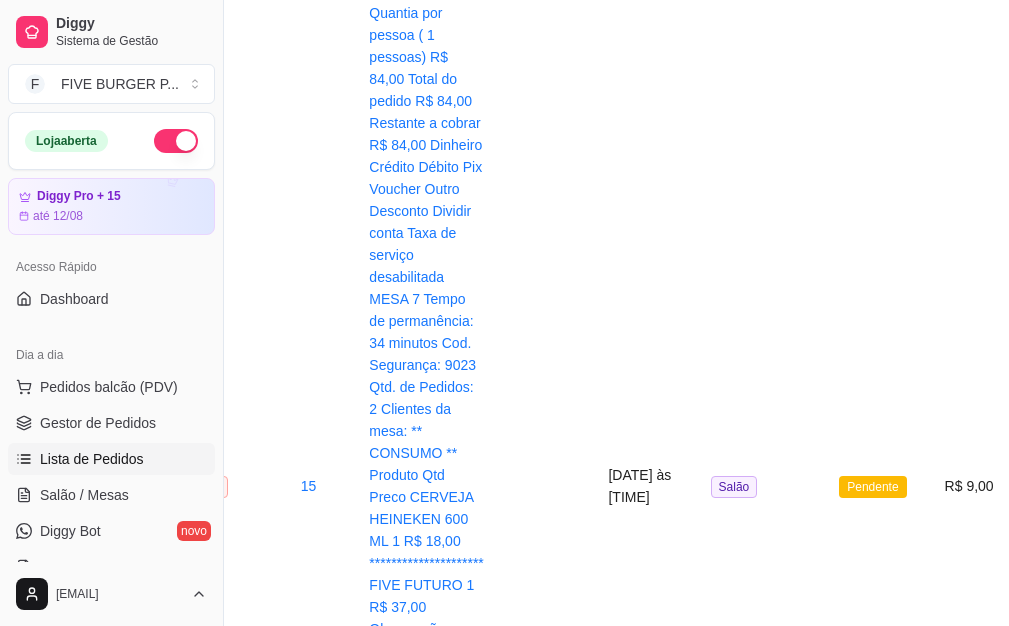 click at bounding box center [546, 1276] 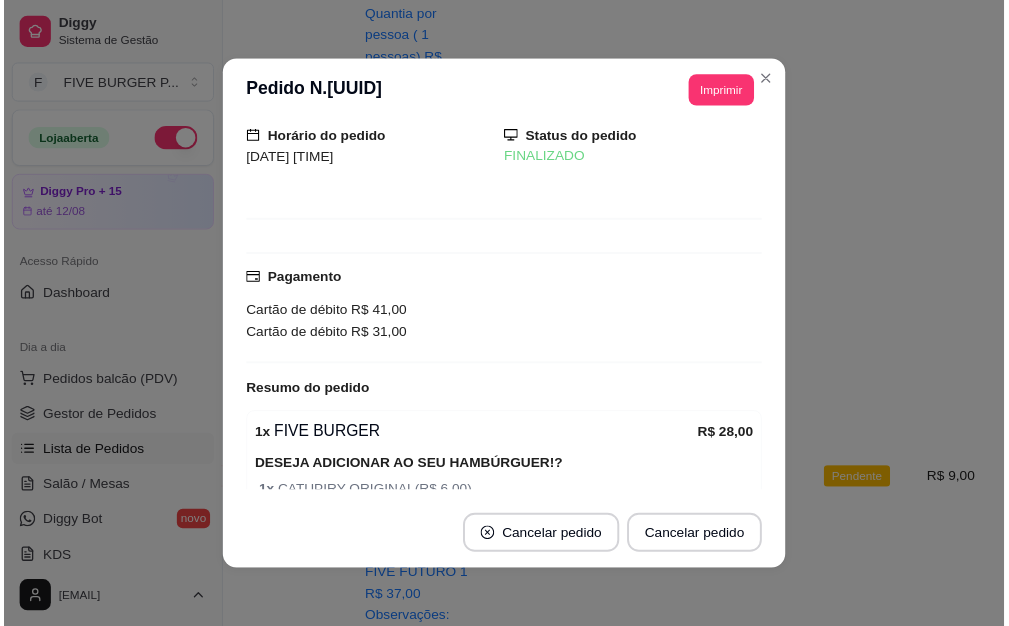 scroll, scrollTop: 100, scrollLeft: 0, axis: vertical 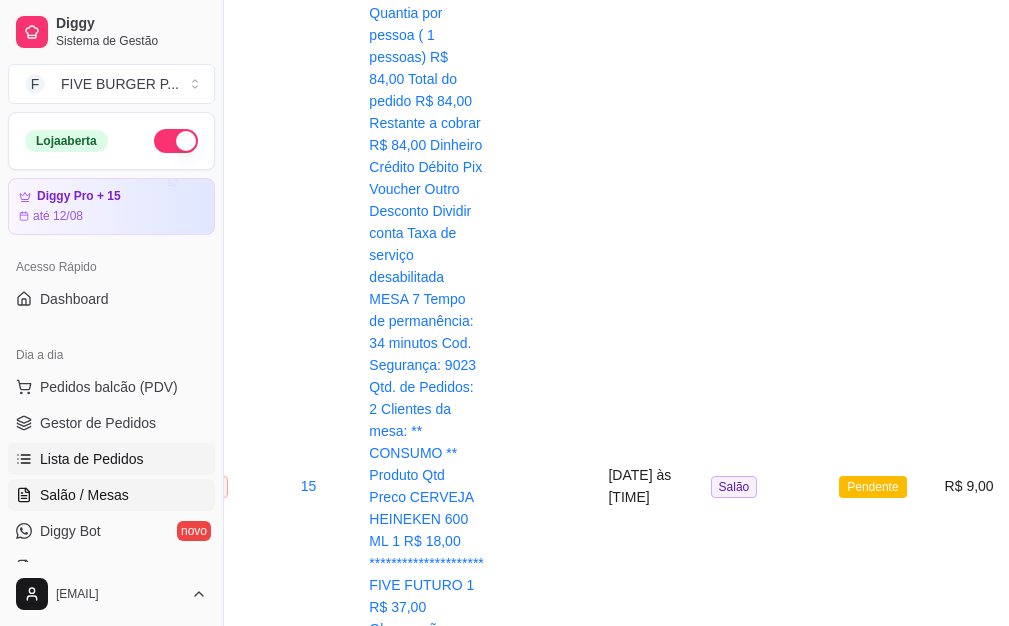 click on "Salão / Mesas" at bounding box center (111, 495) 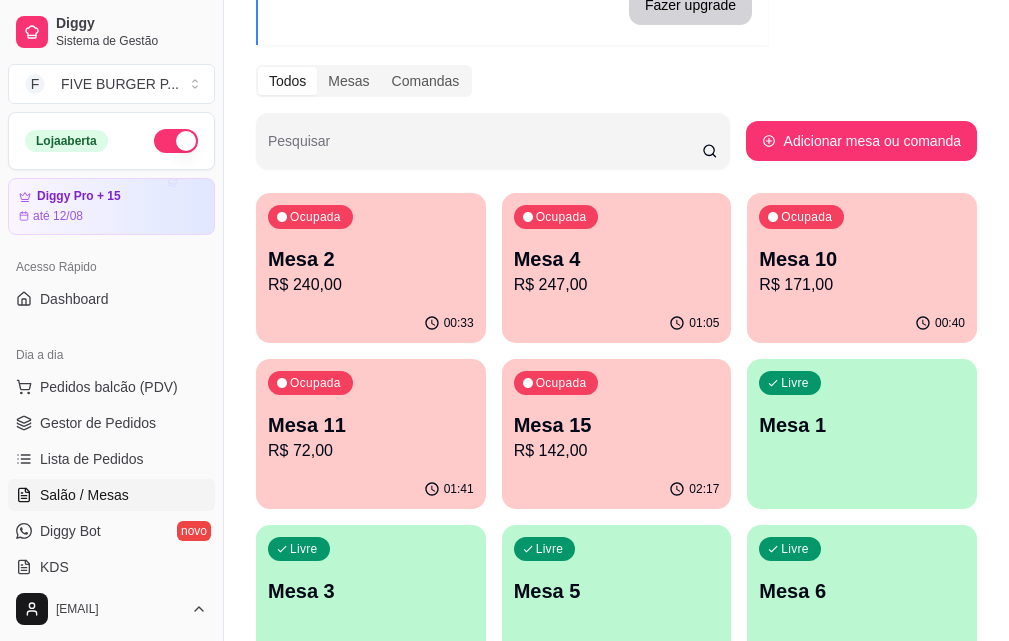 scroll, scrollTop: 200, scrollLeft: 0, axis: vertical 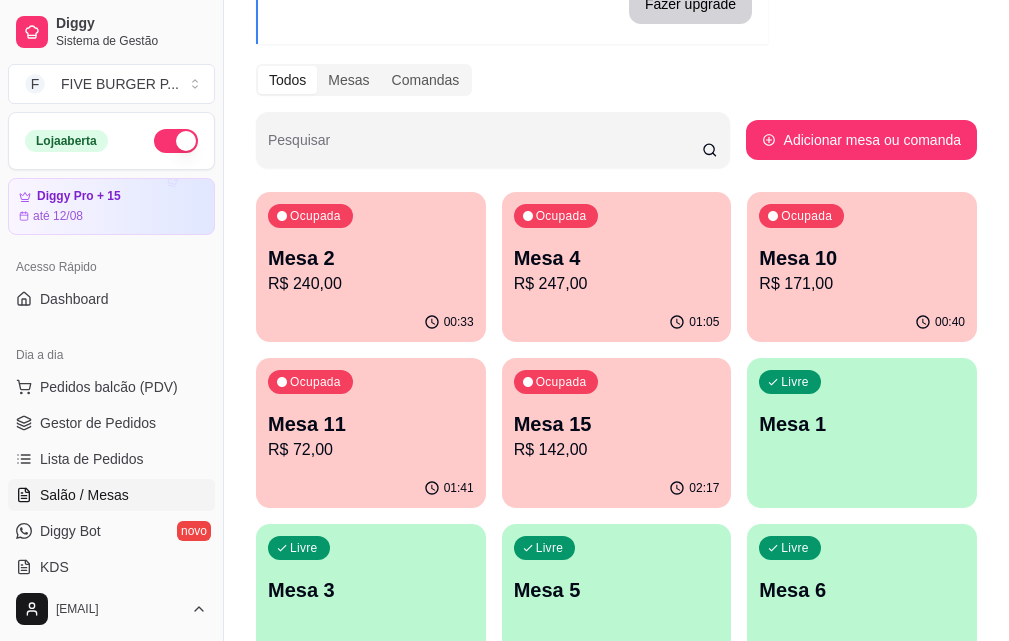 click on "R$ 142,00" at bounding box center [617, 450] 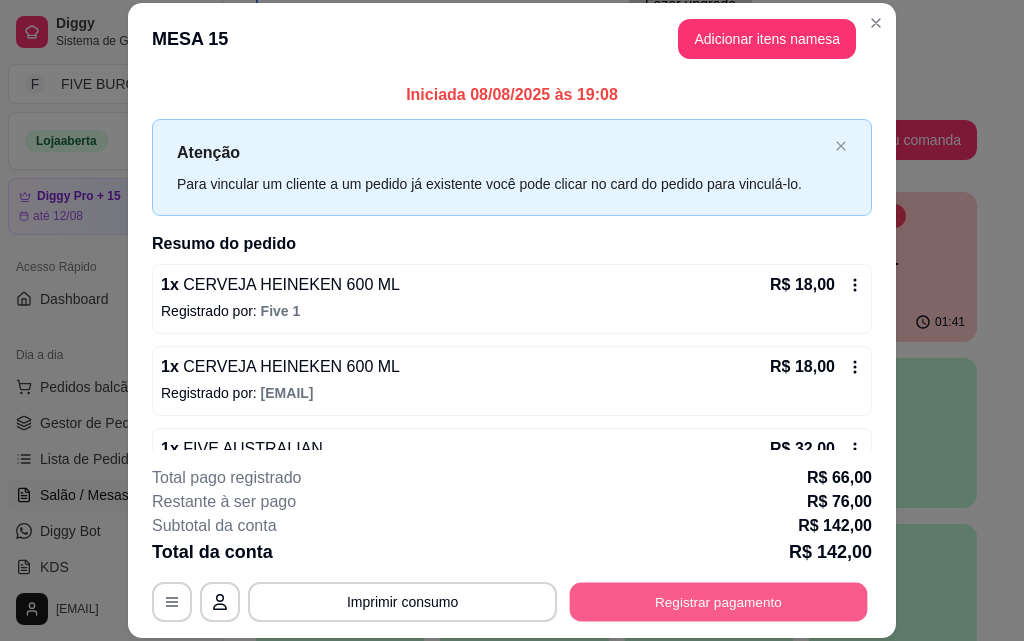click on "Registrar pagamento" at bounding box center (719, 601) 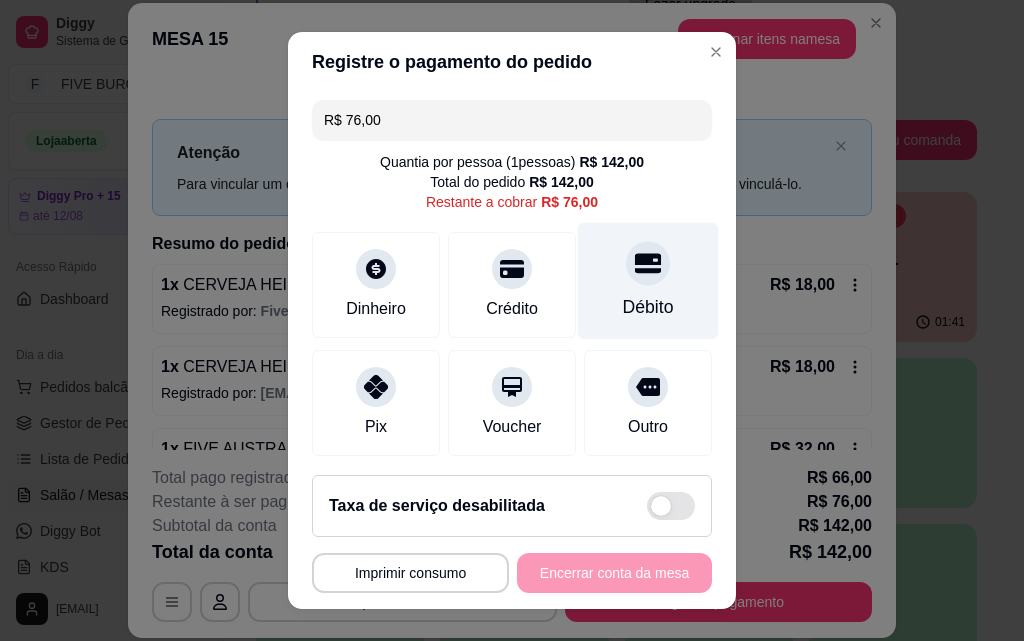 click on "Débito" at bounding box center (648, 281) 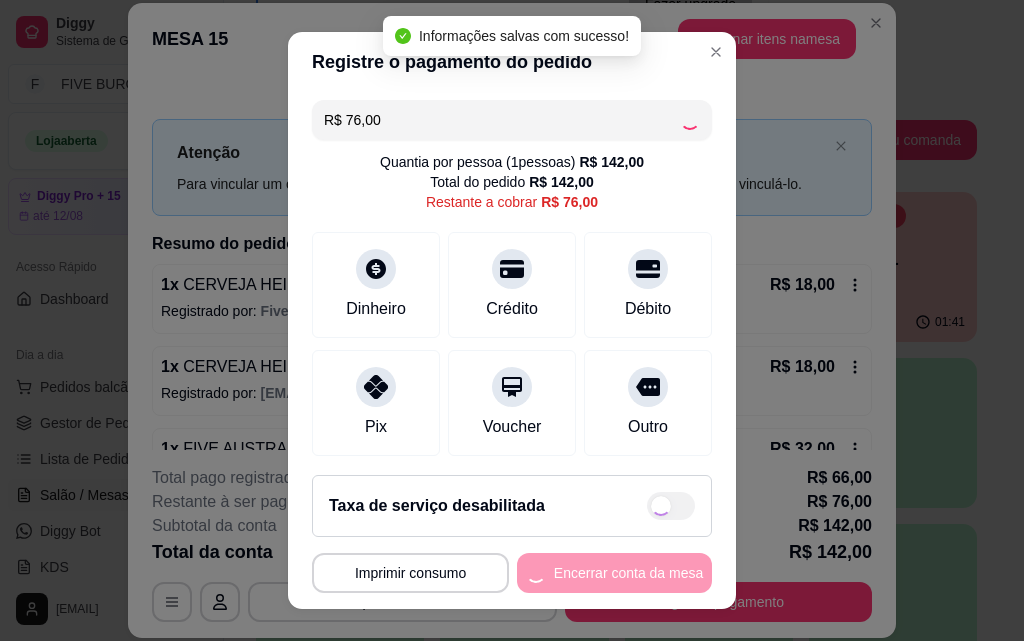 type on "R$ 0,00" 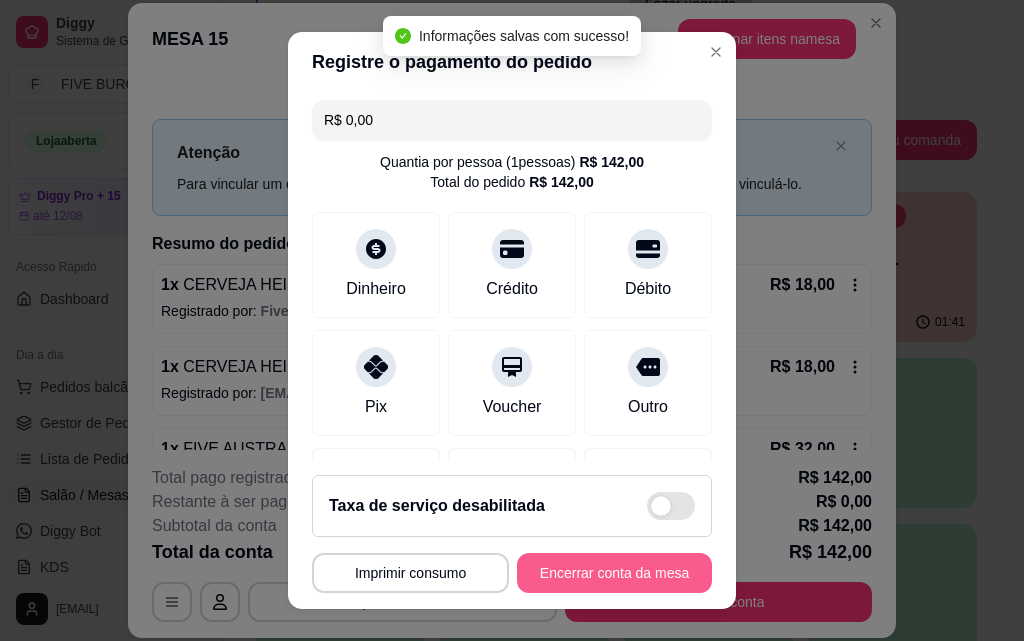 click on "Encerrar conta da mesa" at bounding box center [614, 573] 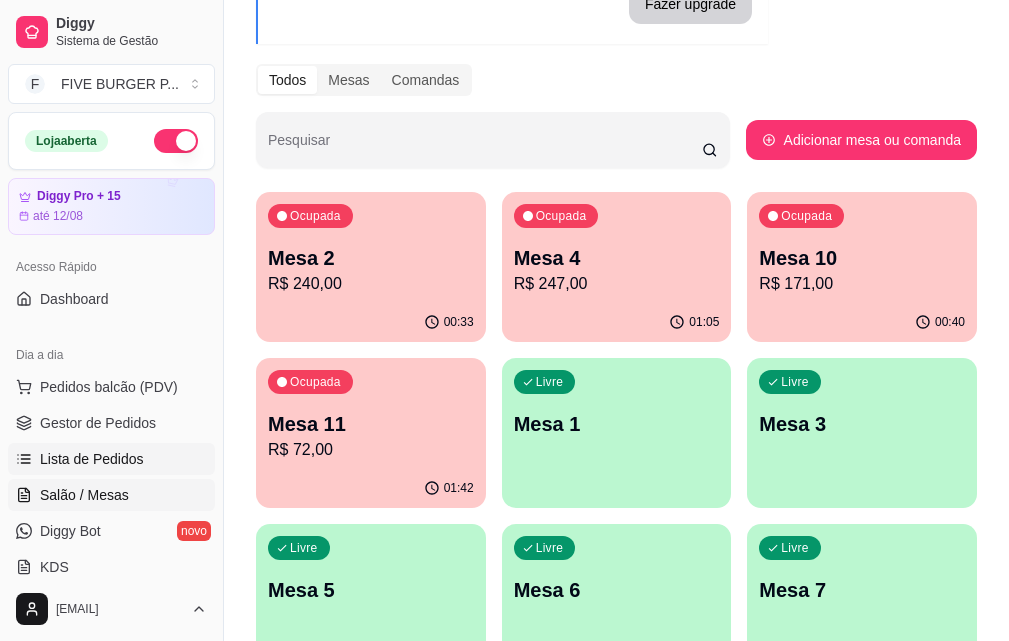 click on "Lista de Pedidos" at bounding box center [111, 459] 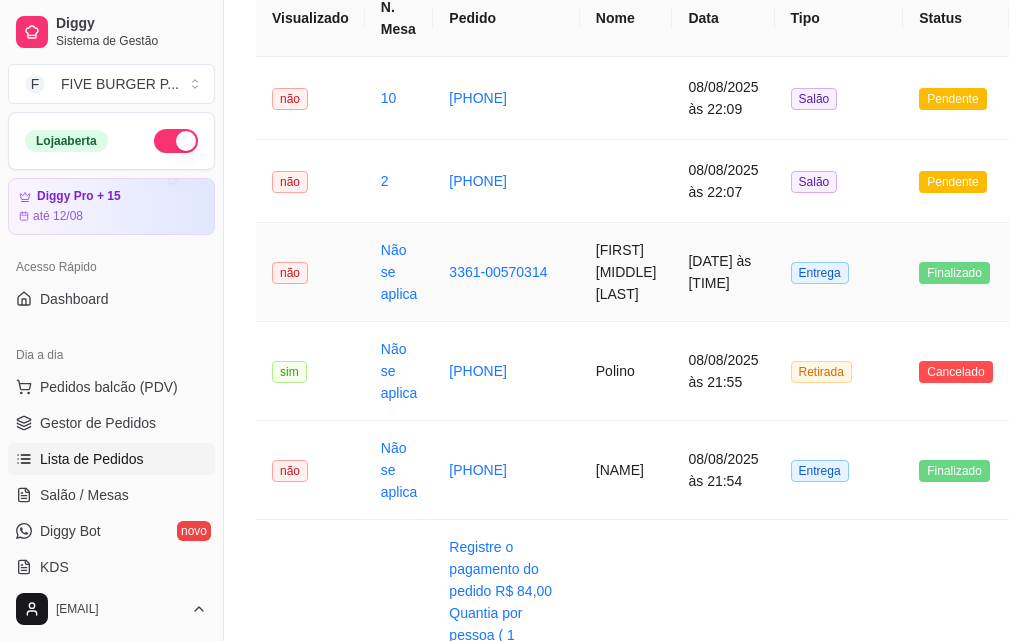 scroll, scrollTop: 0, scrollLeft: 0, axis: both 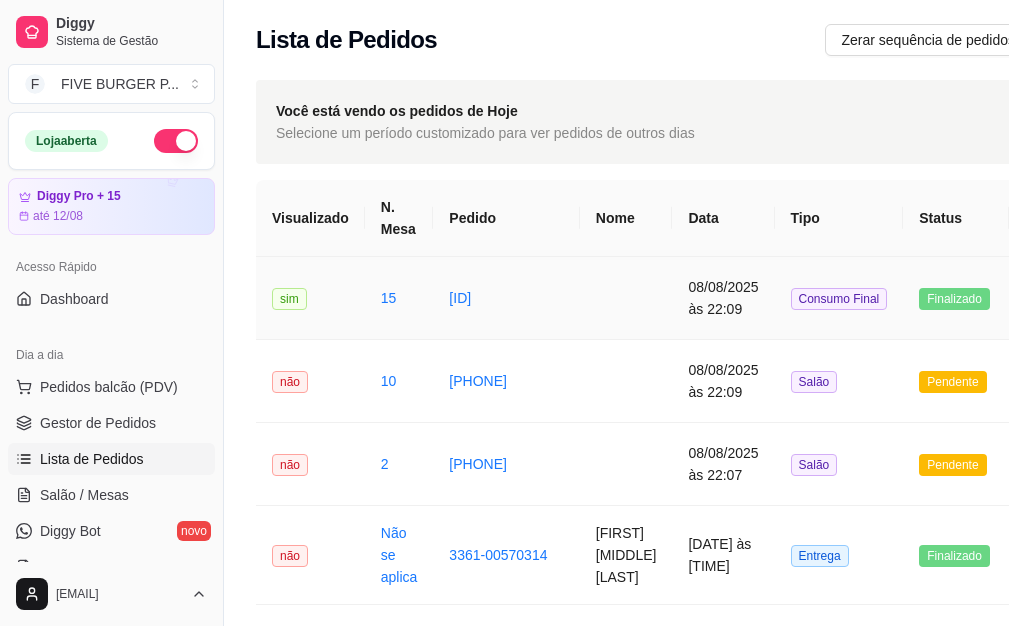 click at bounding box center [626, 298] 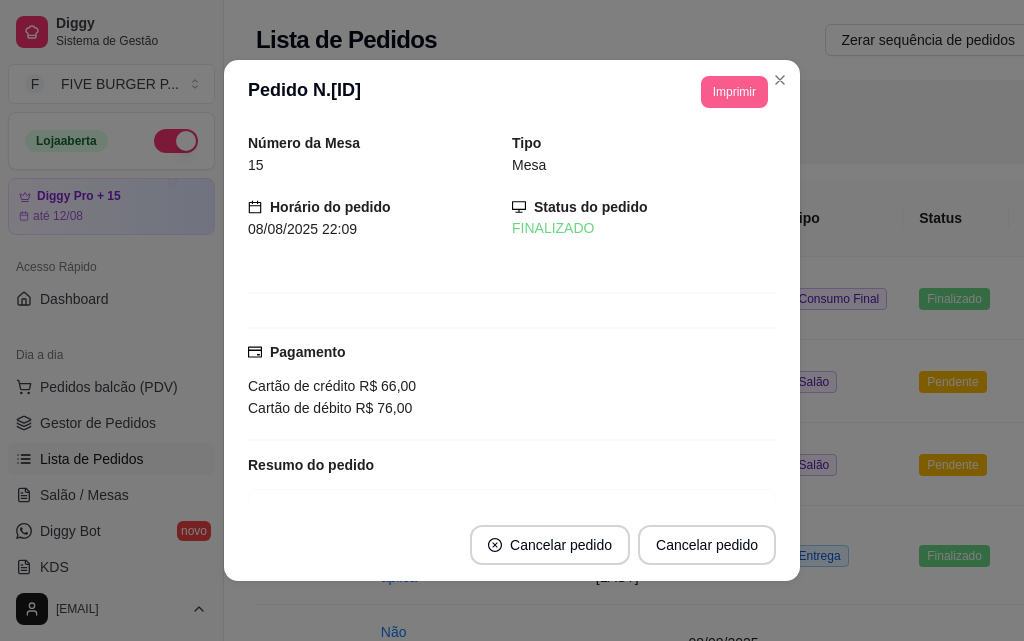 click on "Imprimir" at bounding box center [734, 92] 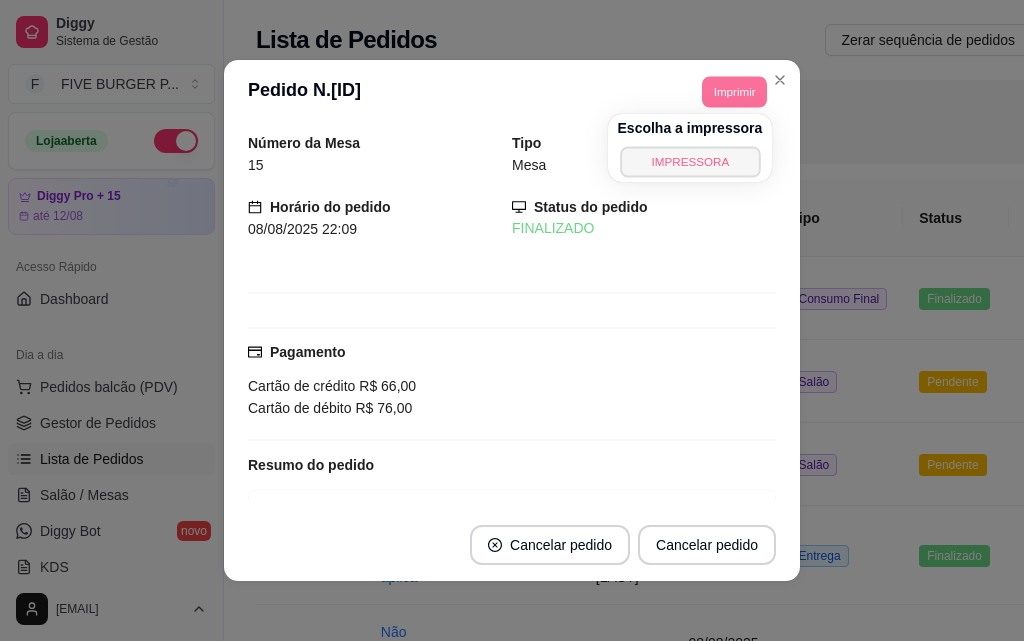 click on "IMPRESSORA" at bounding box center (690, 161) 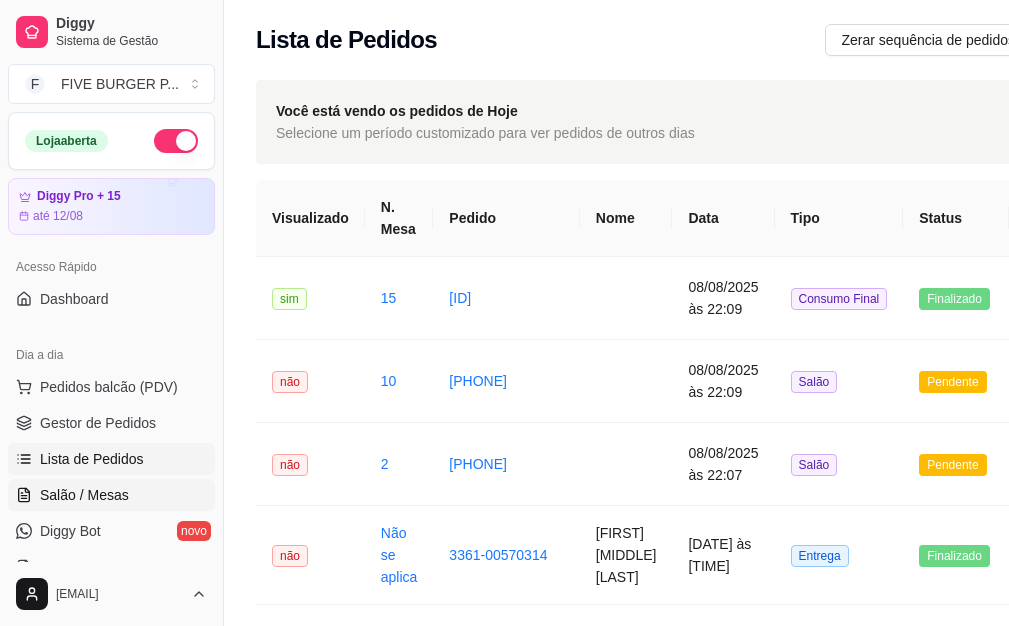 click on "Salão / Mesas" at bounding box center (111, 495) 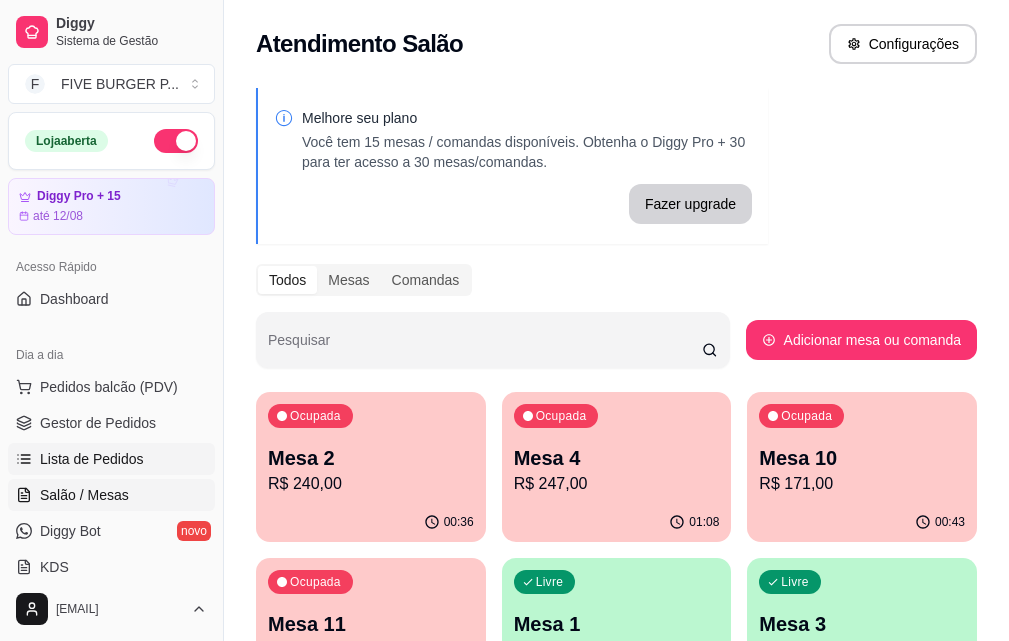 click on "Lista de Pedidos" at bounding box center (111, 459) 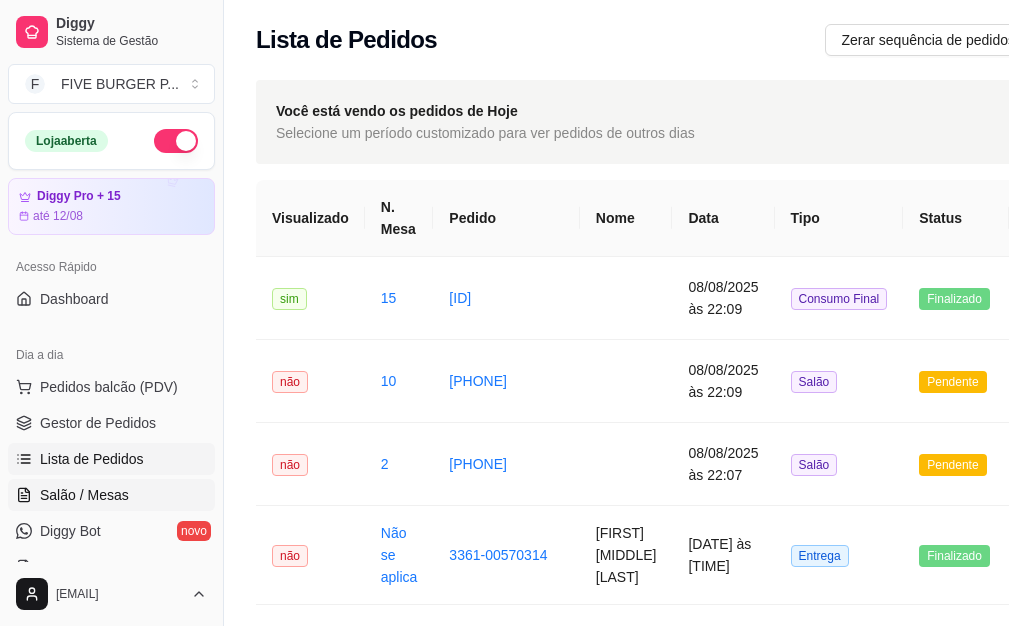 click on "Salão / Mesas" at bounding box center (84, 495) 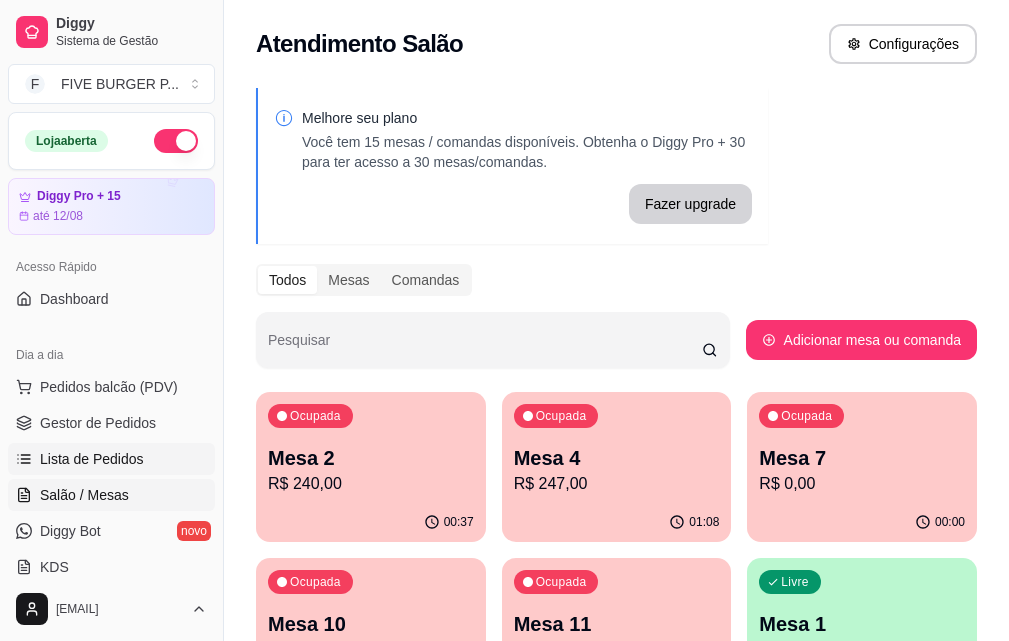 click on "Lista de Pedidos" at bounding box center (92, 459) 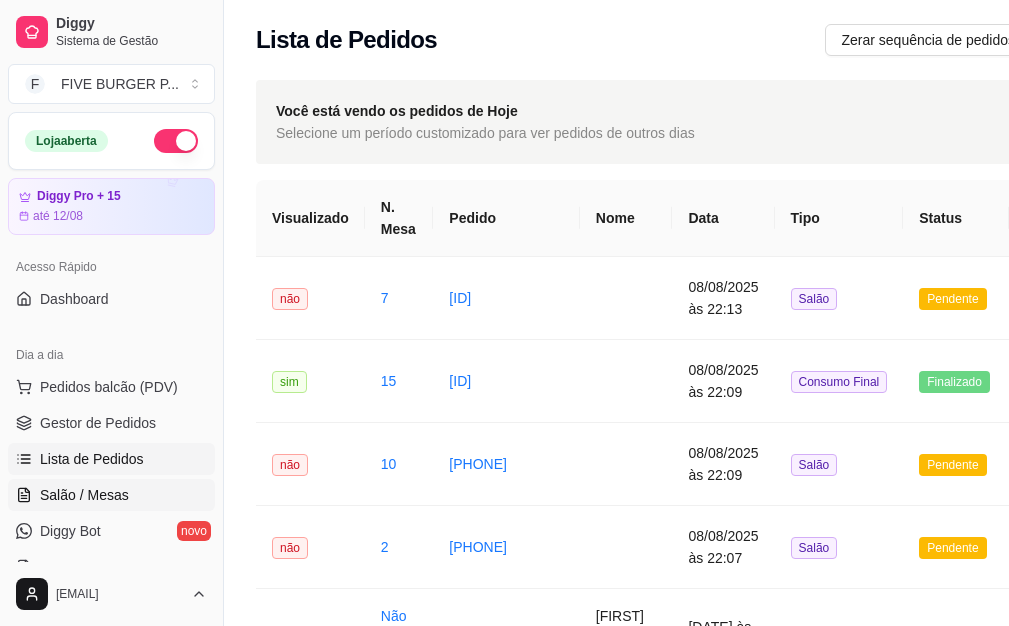 click on "Salão / Mesas" at bounding box center [84, 495] 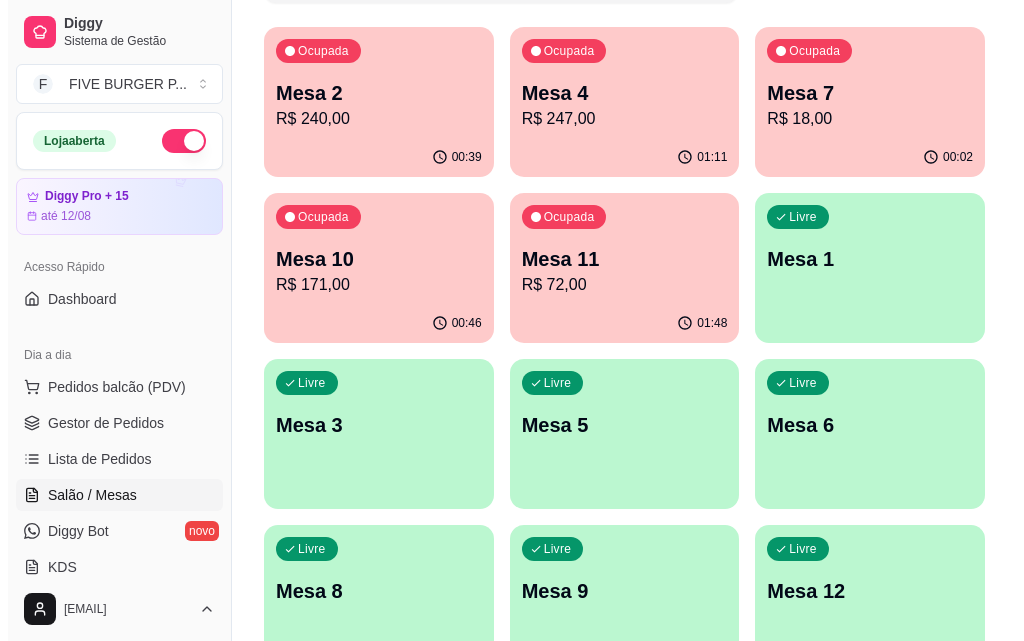 scroll, scrollTop: 480, scrollLeft: 0, axis: vertical 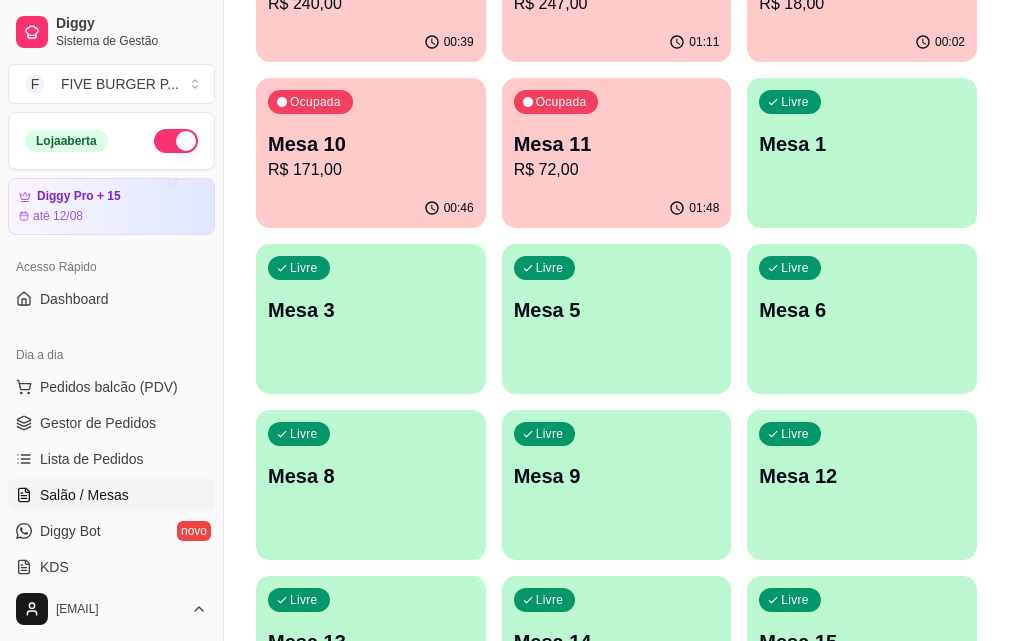 click on "Livre Mesa 8" at bounding box center [371, 473] 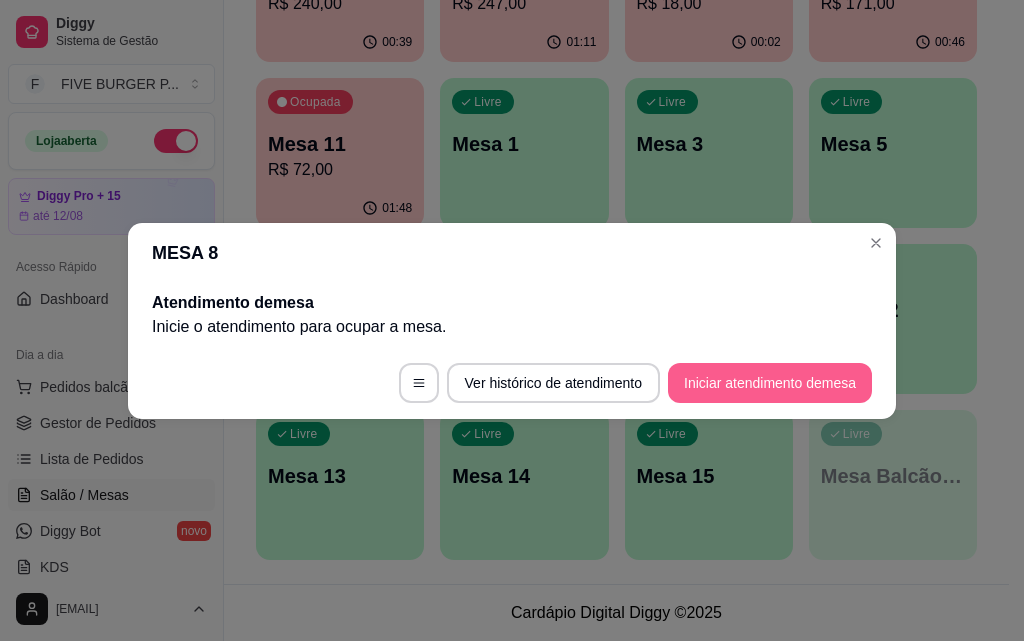 click on "Iniciar atendimento de  mesa" at bounding box center [770, 383] 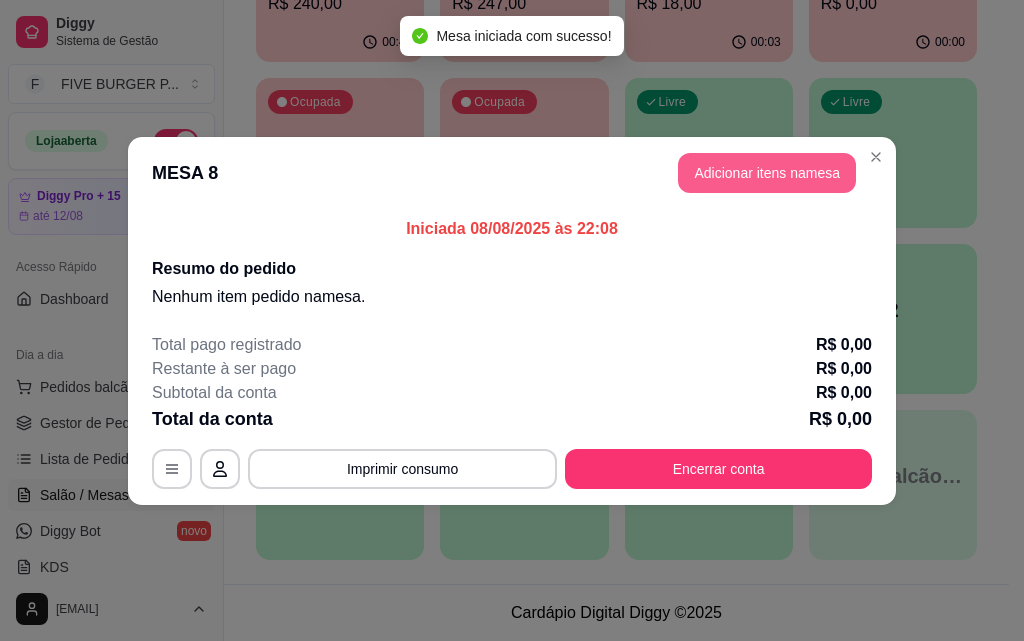 click on "Adicionar itens na  mesa" at bounding box center (767, 173) 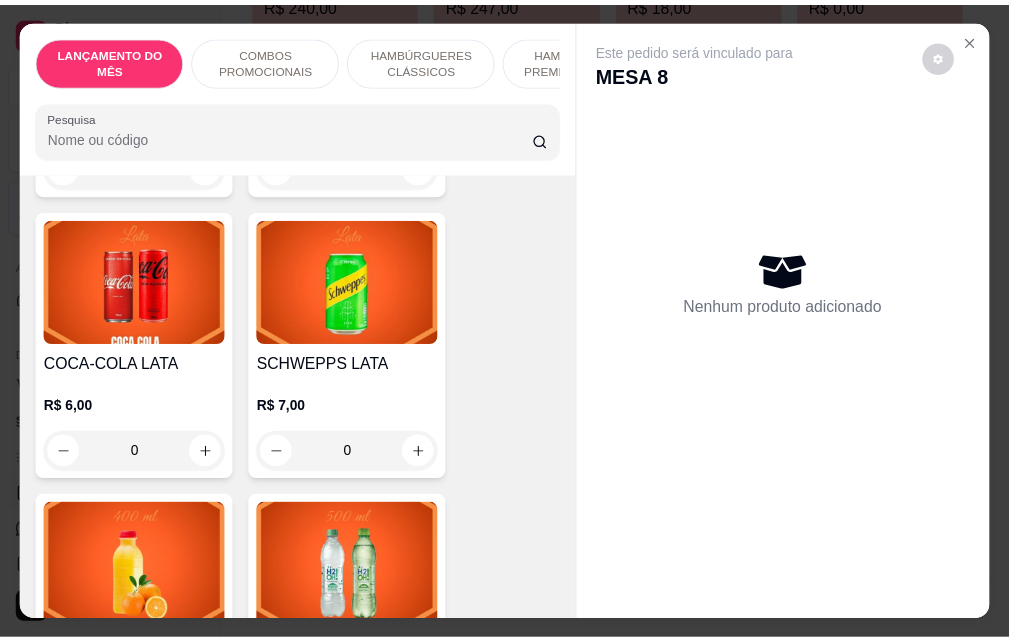 scroll, scrollTop: 7900, scrollLeft: 0, axis: vertical 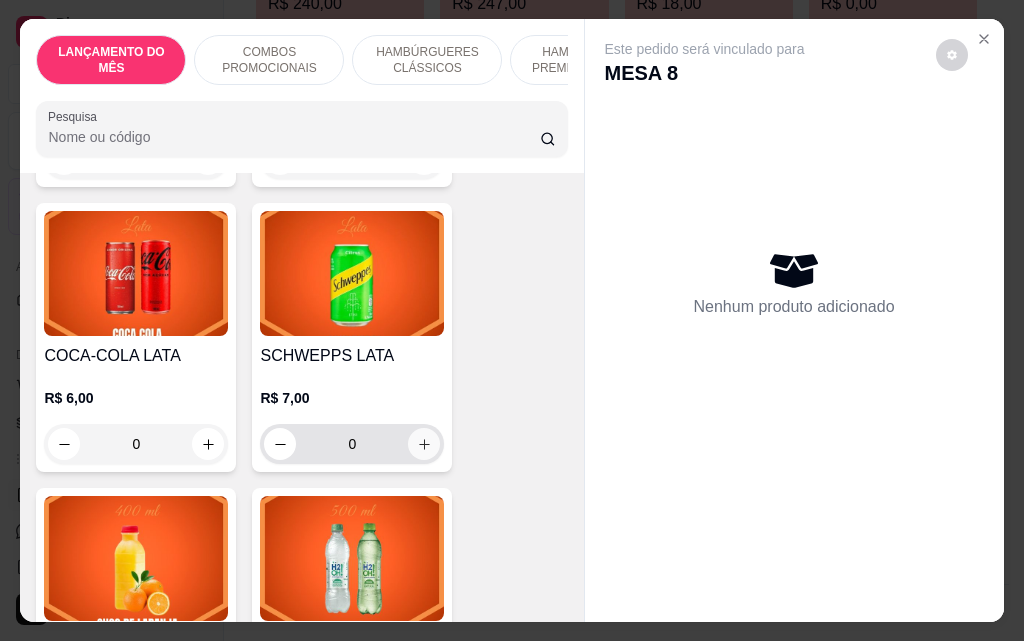 click at bounding box center [424, 444] 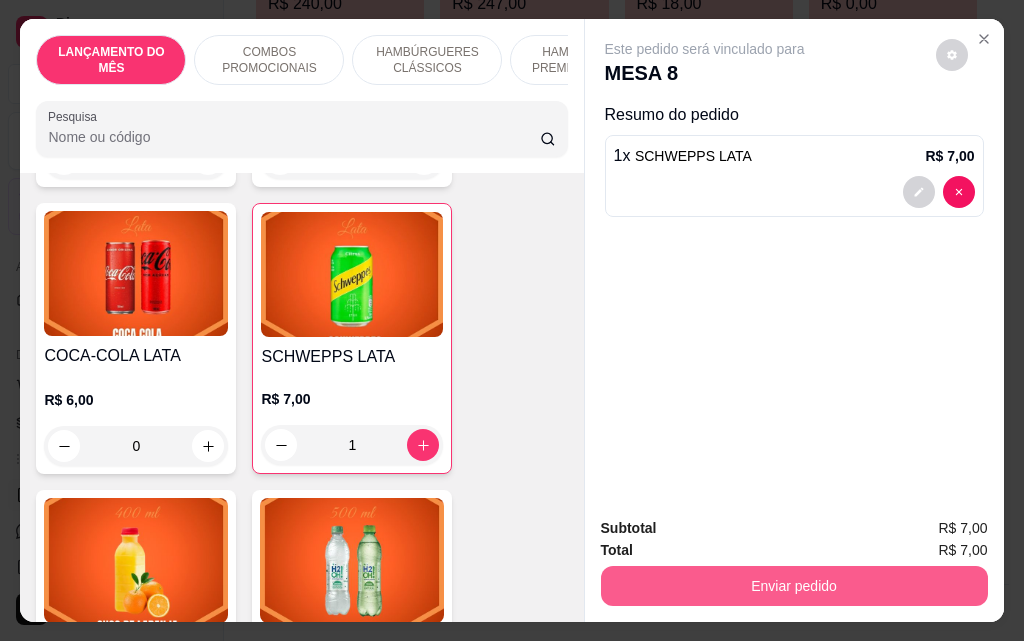 click on "Enviar pedido" at bounding box center [794, 586] 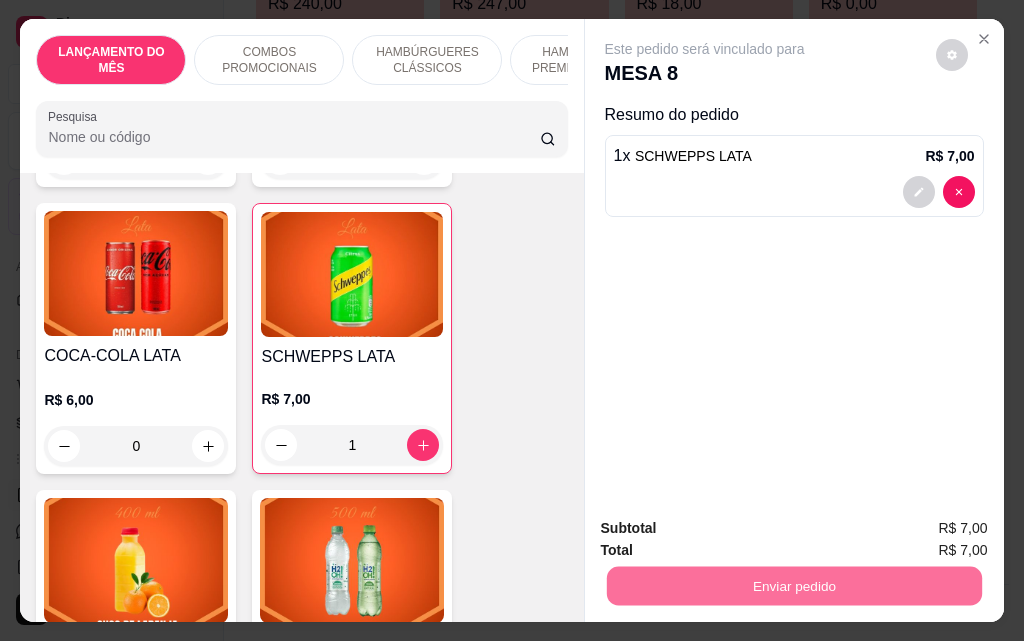 click on "Não registrar e enviar pedido" at bounding box center (728, 529) 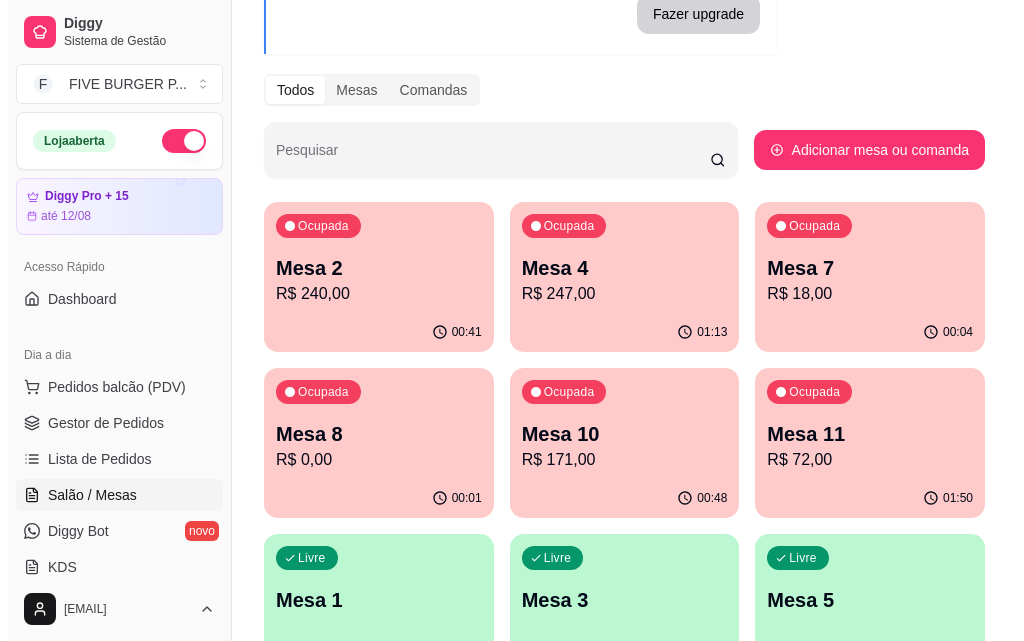 scroll, scrollTop: 180, scrollLeft: 0, axis: vertical 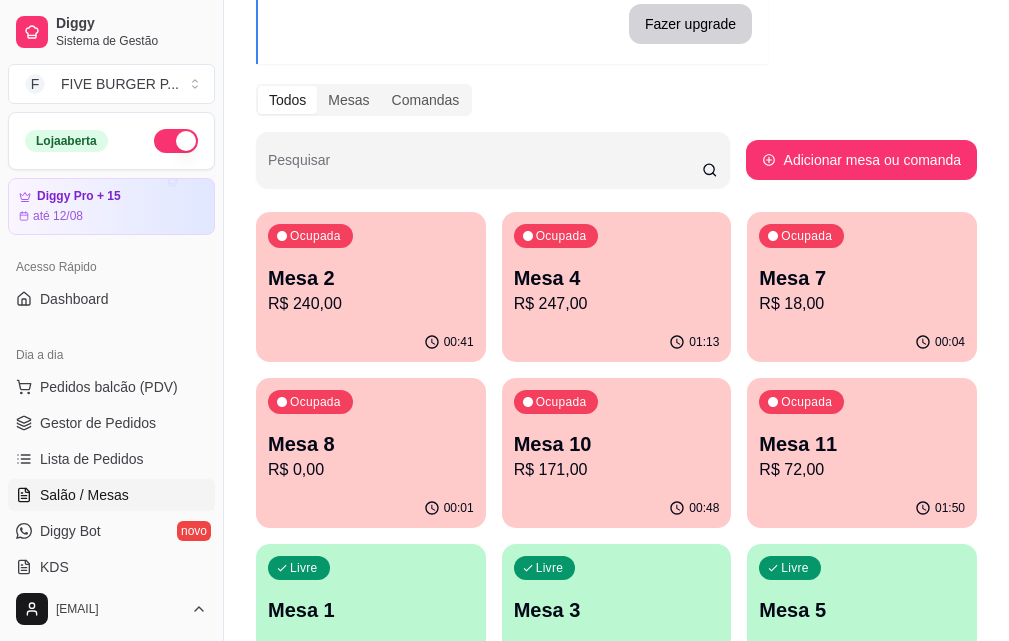 click on "Mesa 2" at bounding box center (371, 278) 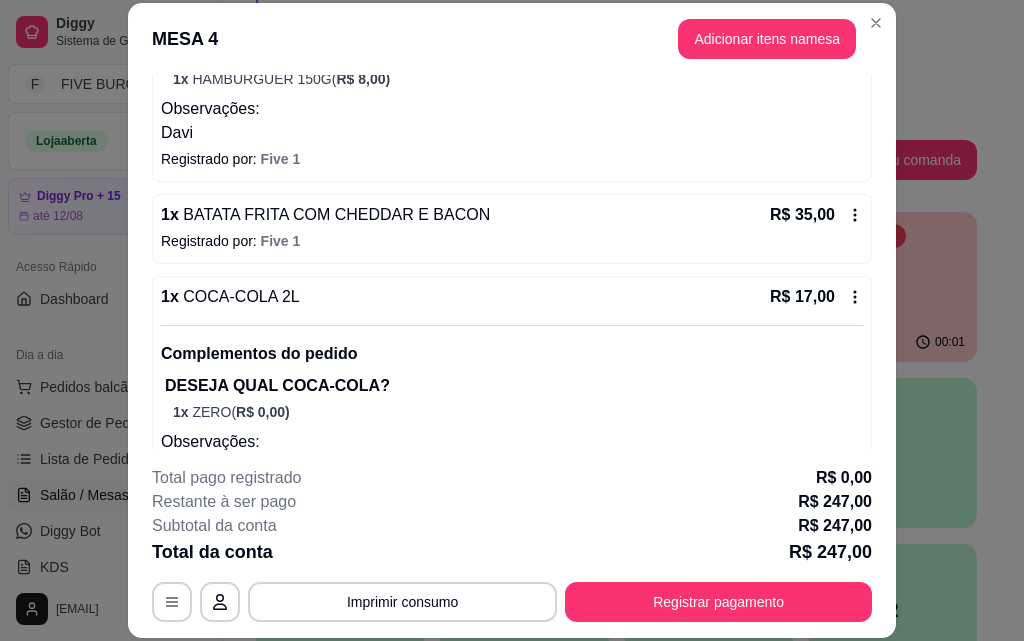 scroll, scrollTop: 900, scrollLeft: 0, axis: vertical 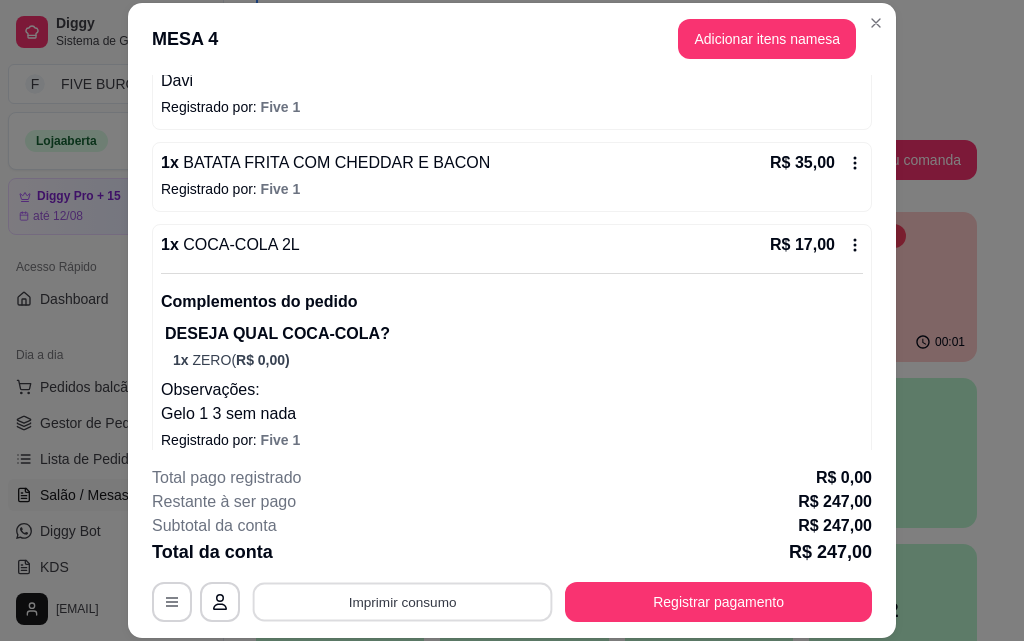 click on "Imprimir consumo" at bounding box center (403, 601) 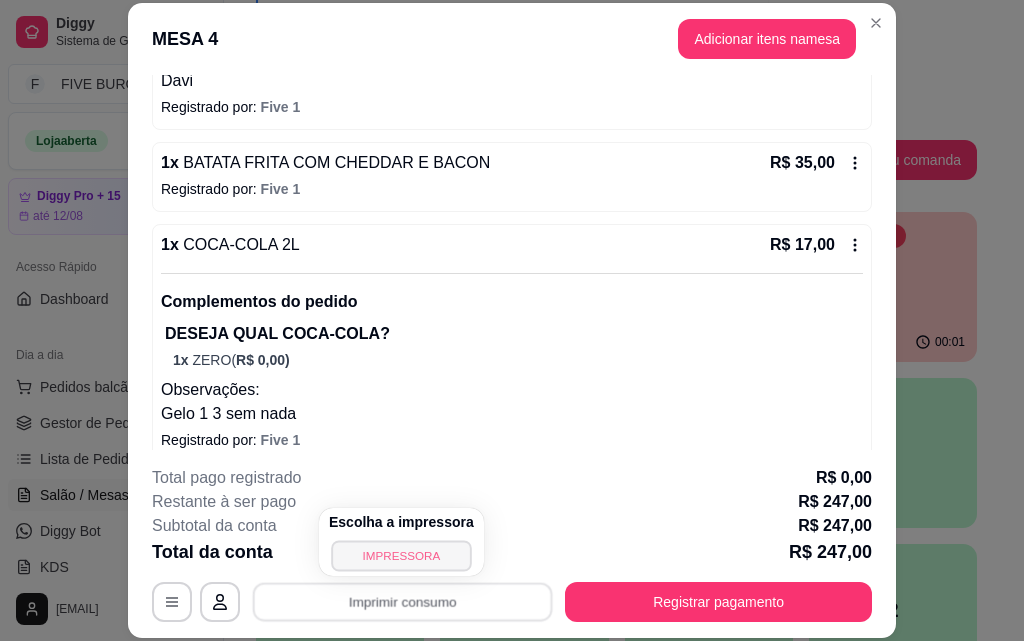 click on "IMPRESSORA" at bounding box center (401, 555) 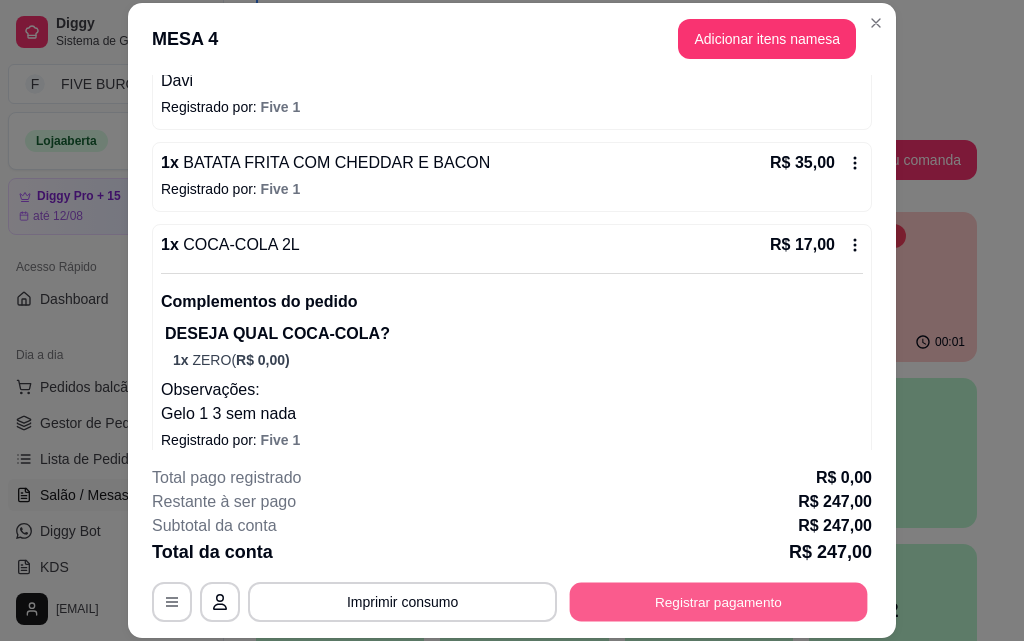 click on "Registrar pagamento" at bounding box center [719, 601] 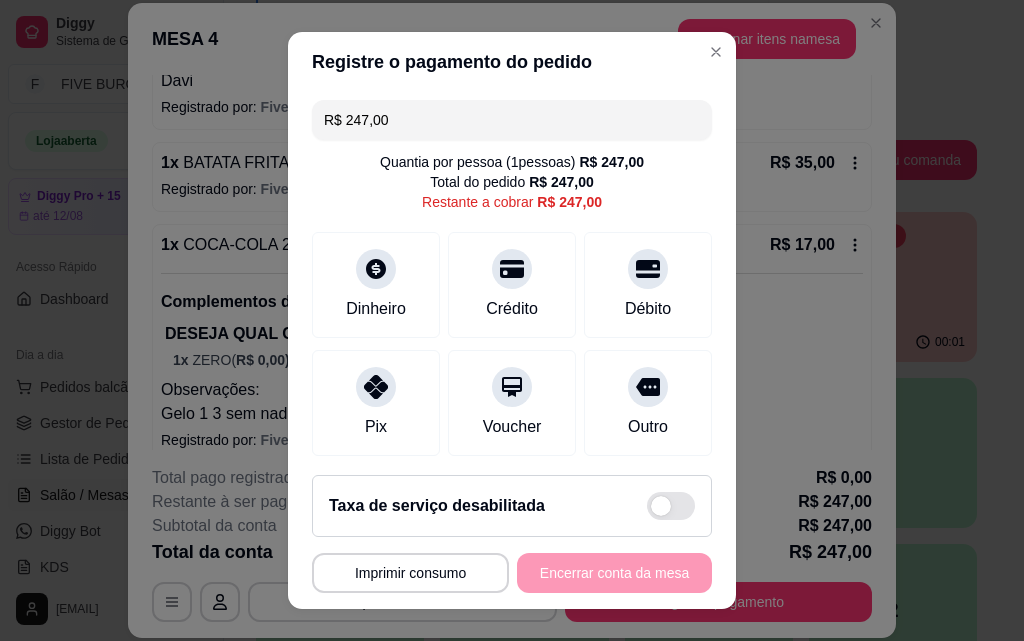drag, startPoint x: 418, startPoint y: 127, endPoint x: 248, endPoint y: 118, distance: 170.23807 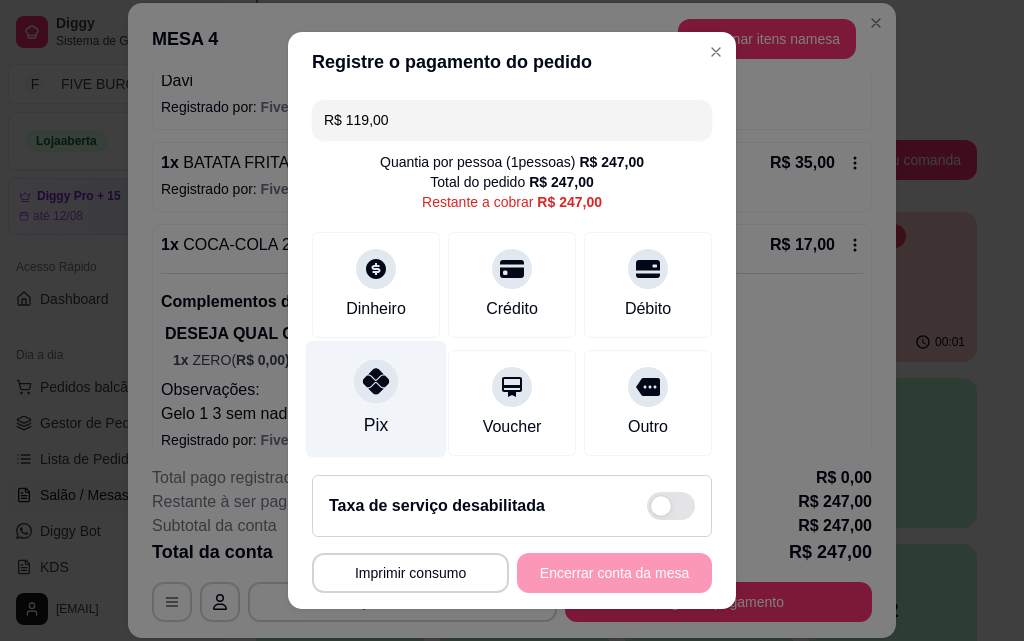 click on "Pix" at bounding box center (376, 399) 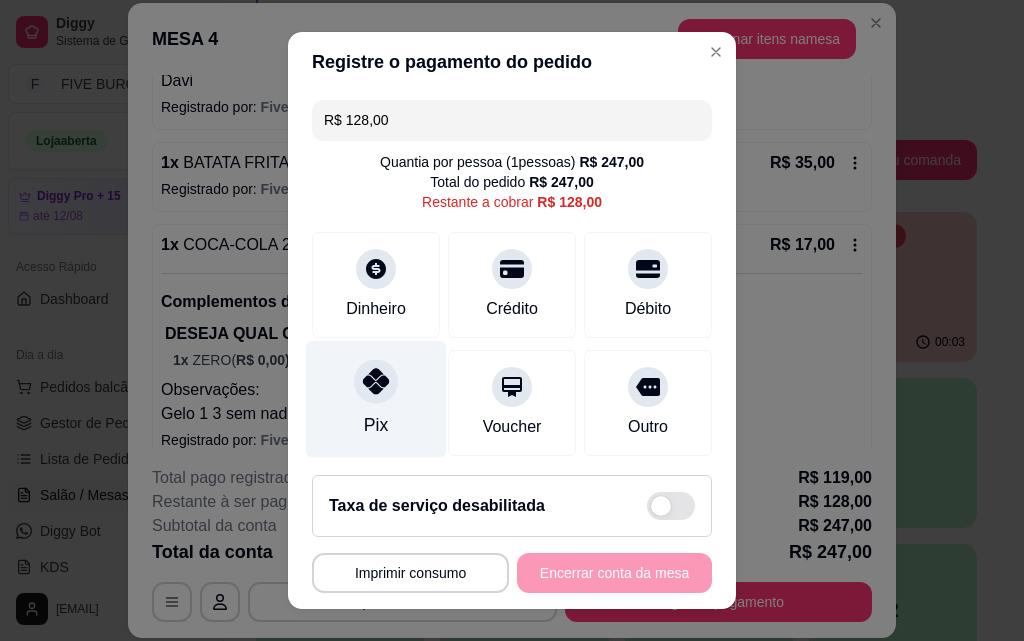 click on "Pix" at bounding box center [376, 399] 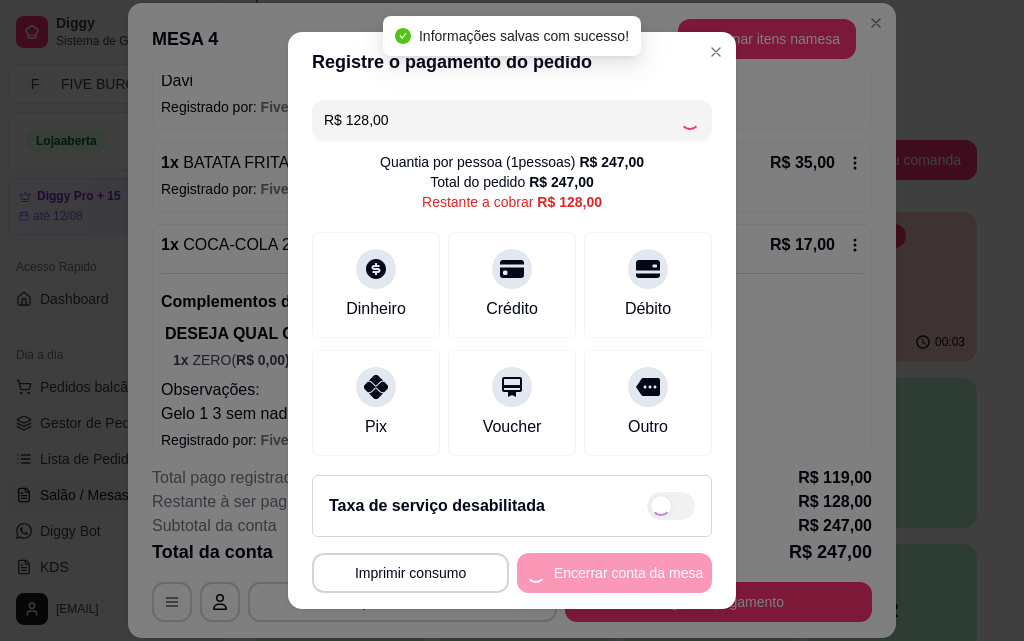 type on "R$ 0,00" 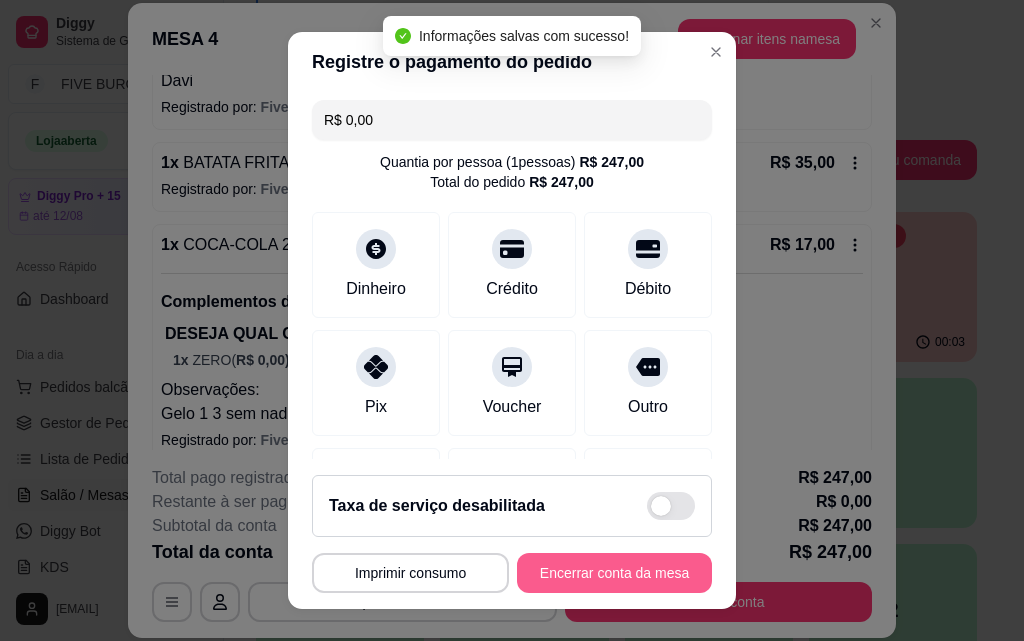 click on "Encerrar conta da mesa" at bounding box center (614, 573) 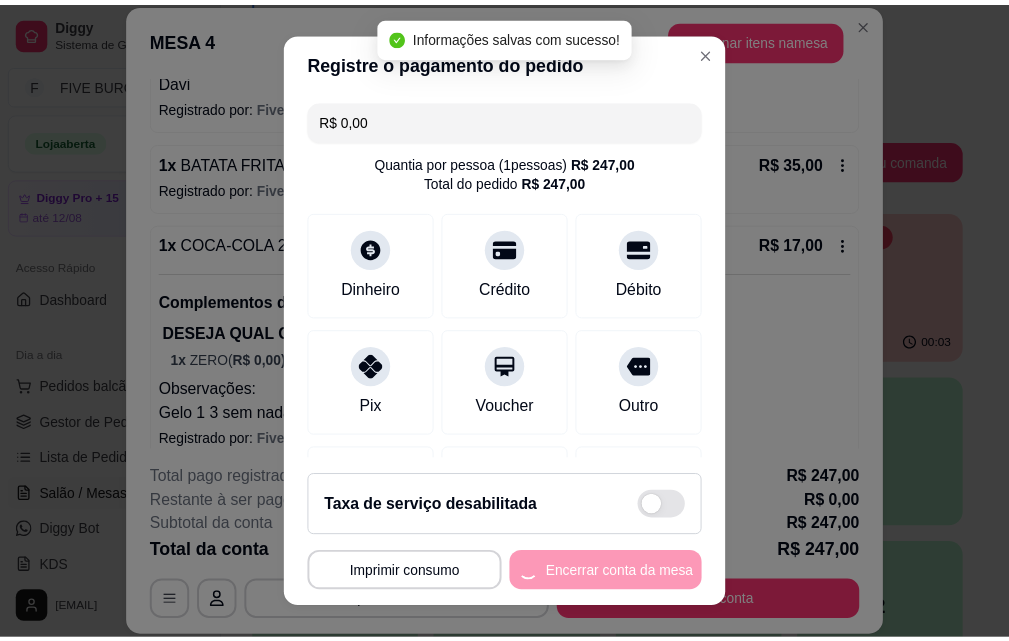 scroll, scrollTop: 0, scrollLeft: 0, axis: both 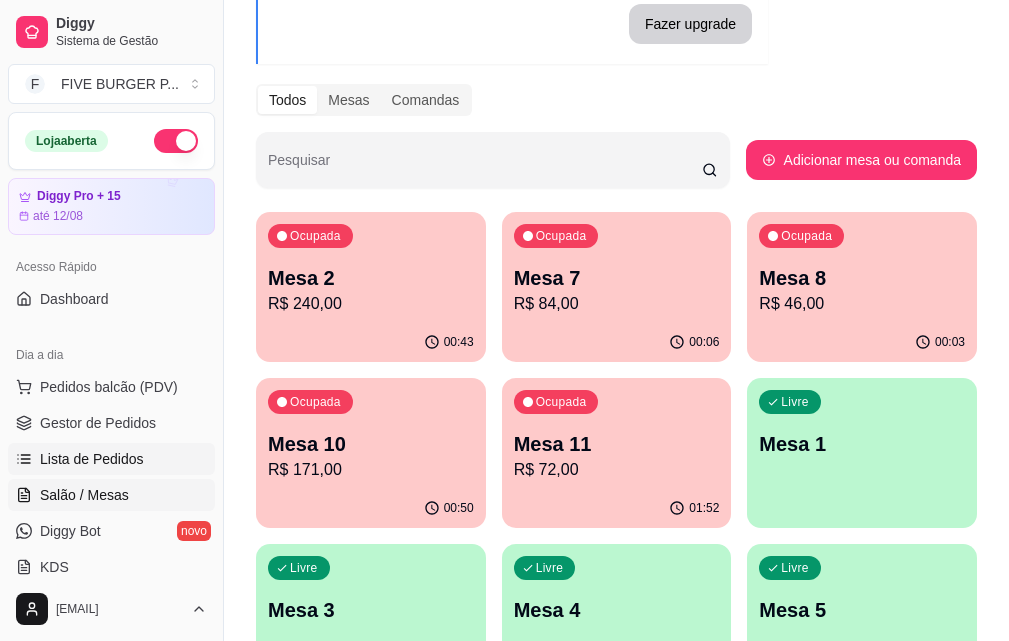 click on "Lista de Pedidos" at bounding box center [111, 459] 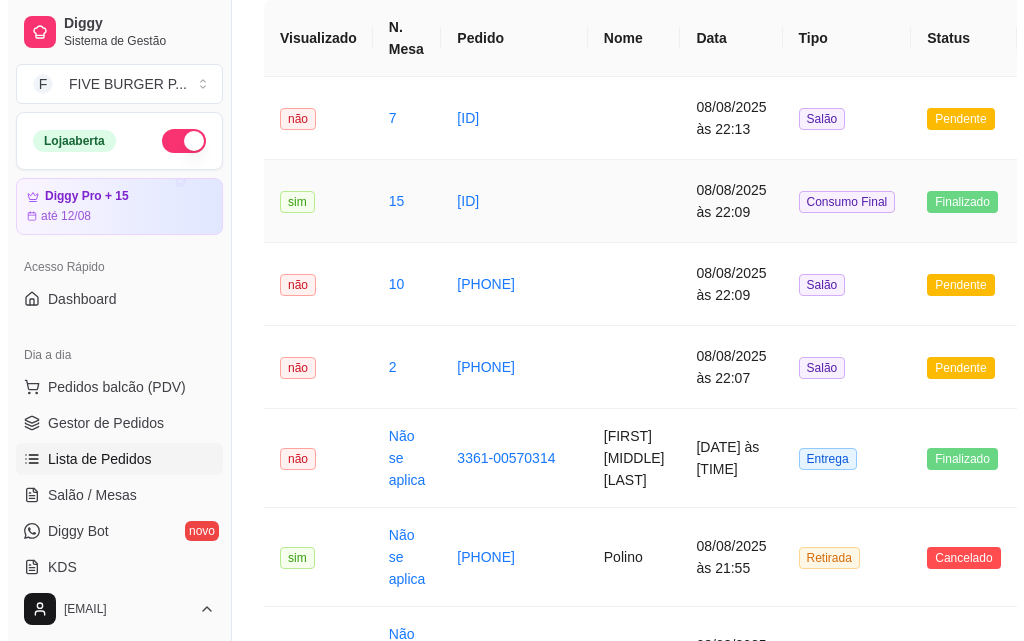 scroll, scrollTop: 0, scrollLeft: 0, axis: both 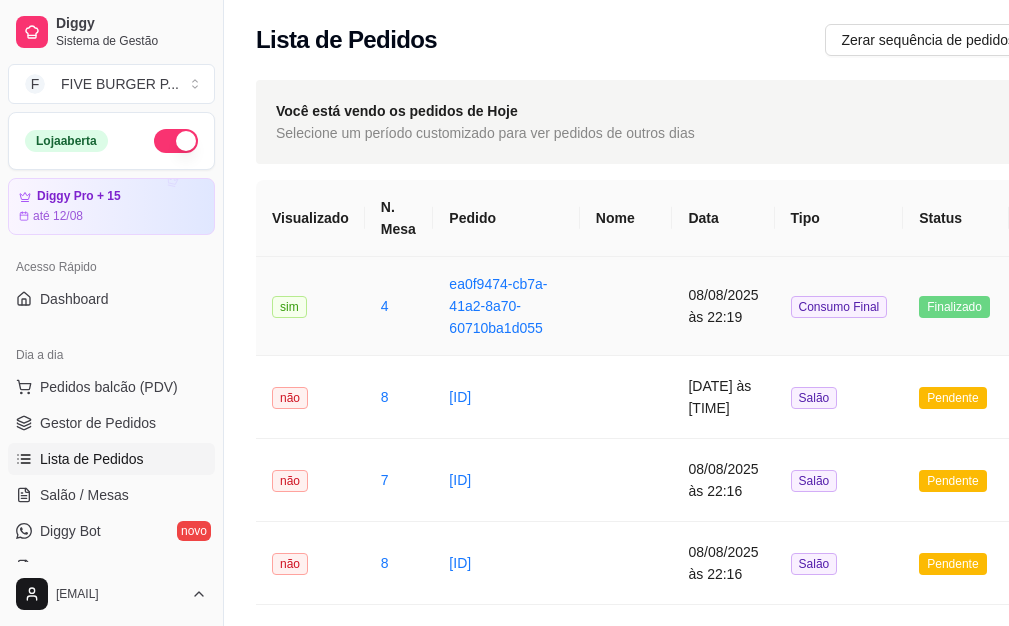 click at bounding box center [626, 306] 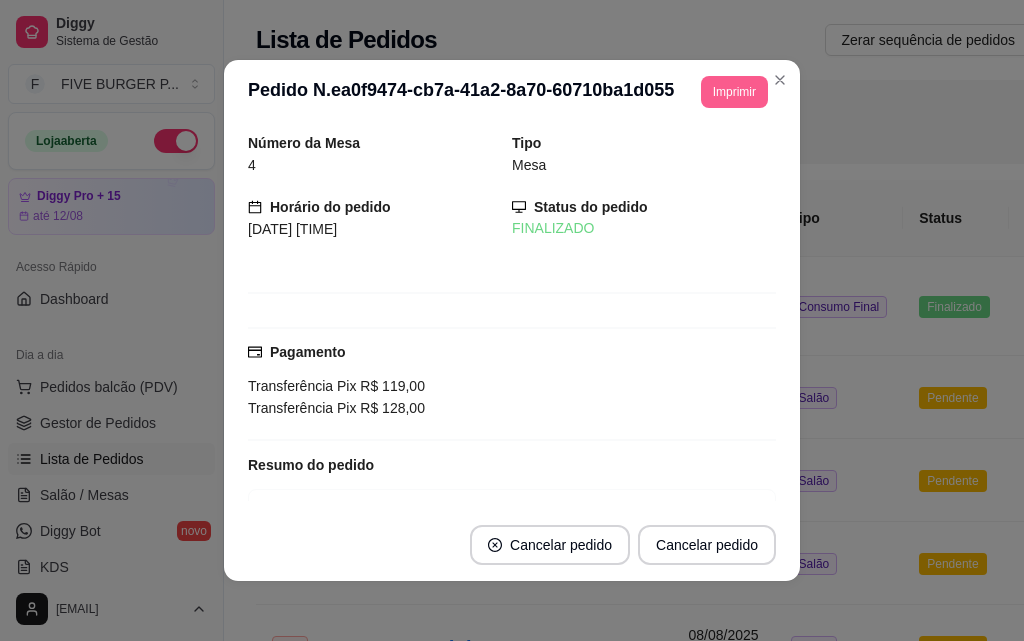 click on "Imprimir" at bounding box center [734, 92] 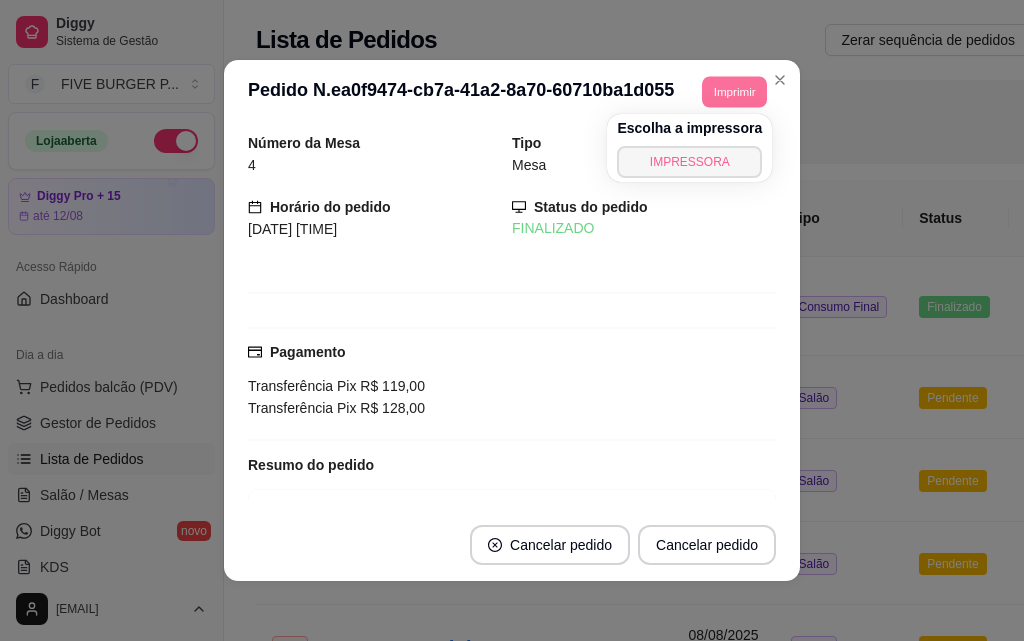 click on "IMPRESSORA" at bounding box center [689, 162] 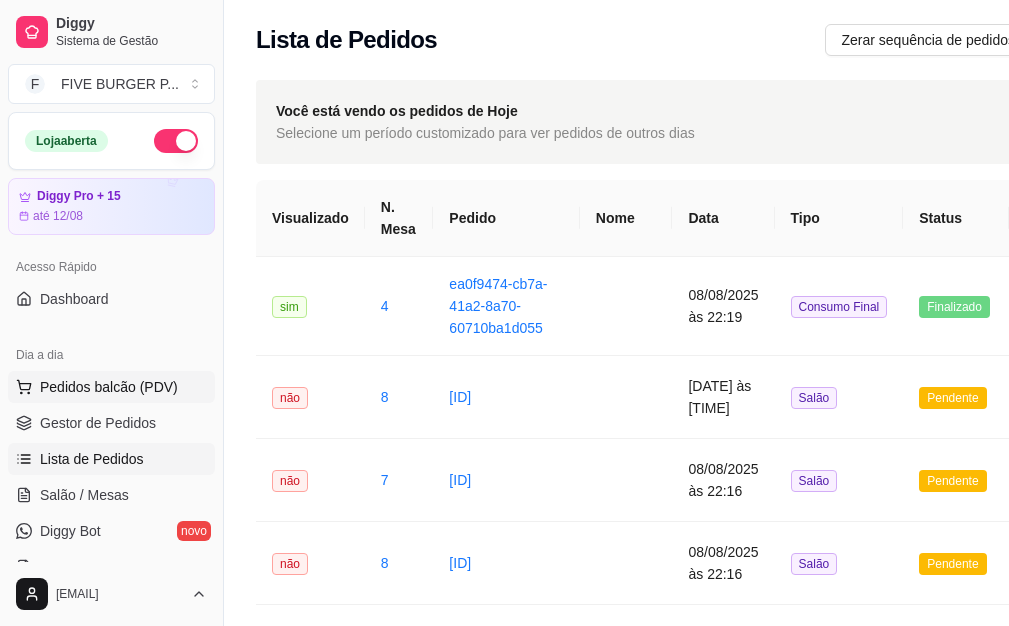 click on "Pedidos balcão (PDV)" at bounding box center (109, 387) 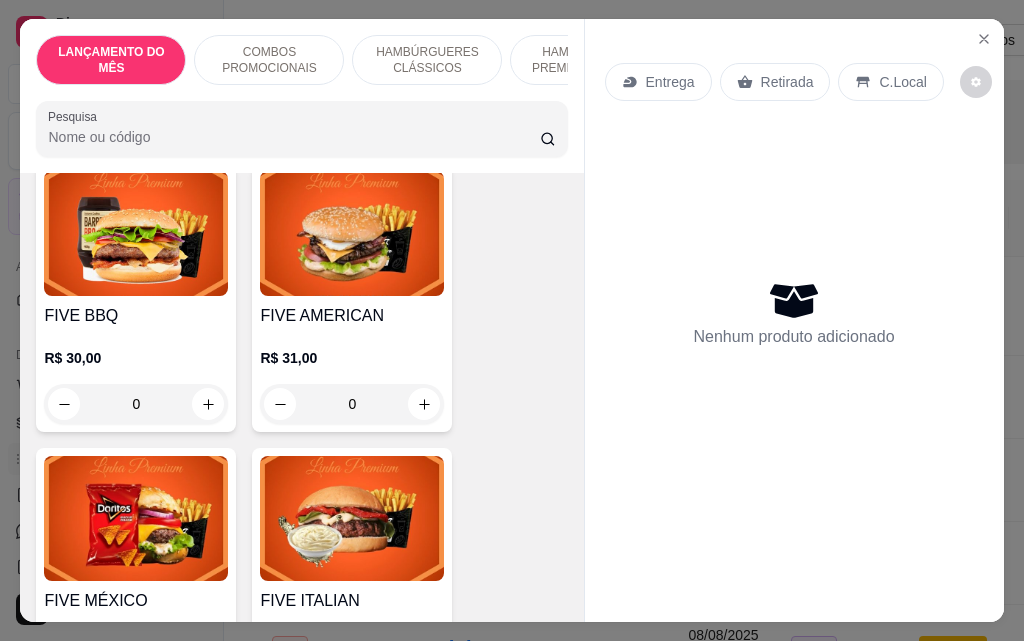 scroll, scrollTop: 1800, scrollLeft: 0, axis: vertical 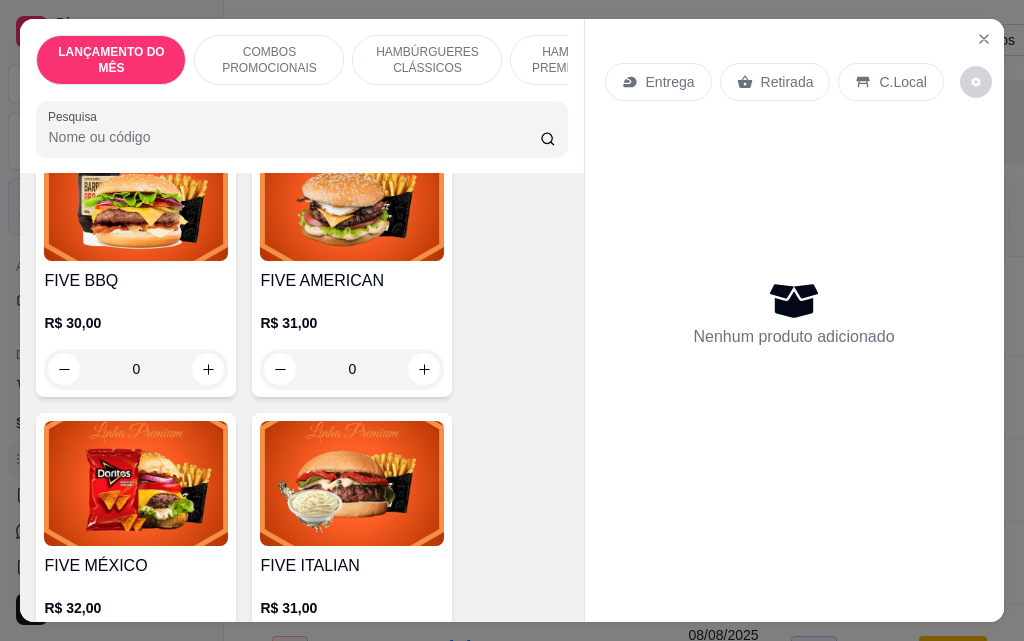 click on "0" at bounding box center (136, 369) 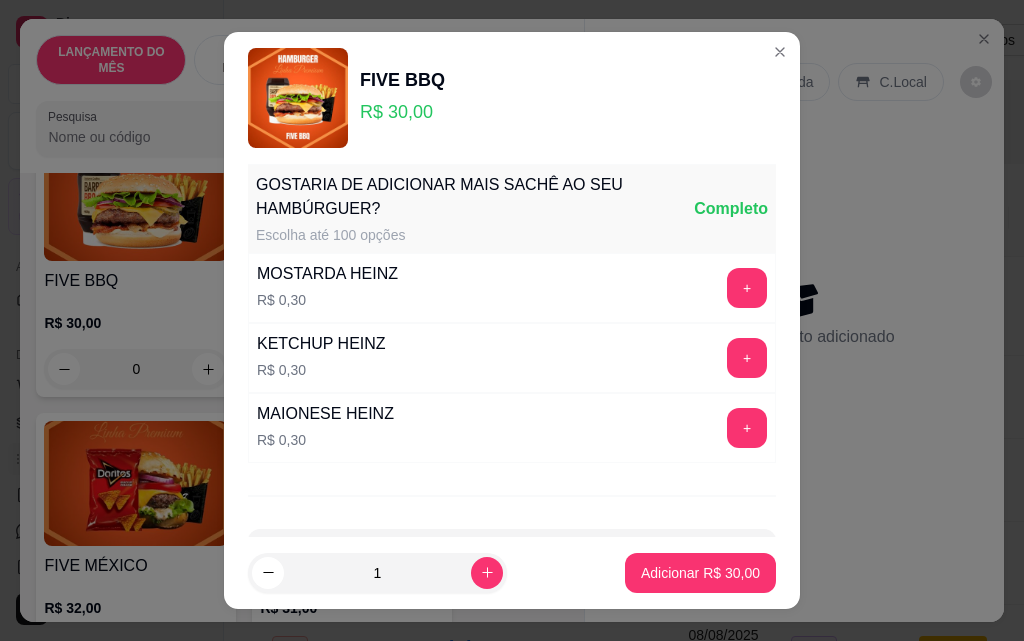 scroll, scrollTop: 1753, scrollLeft: 0, axis: vertical 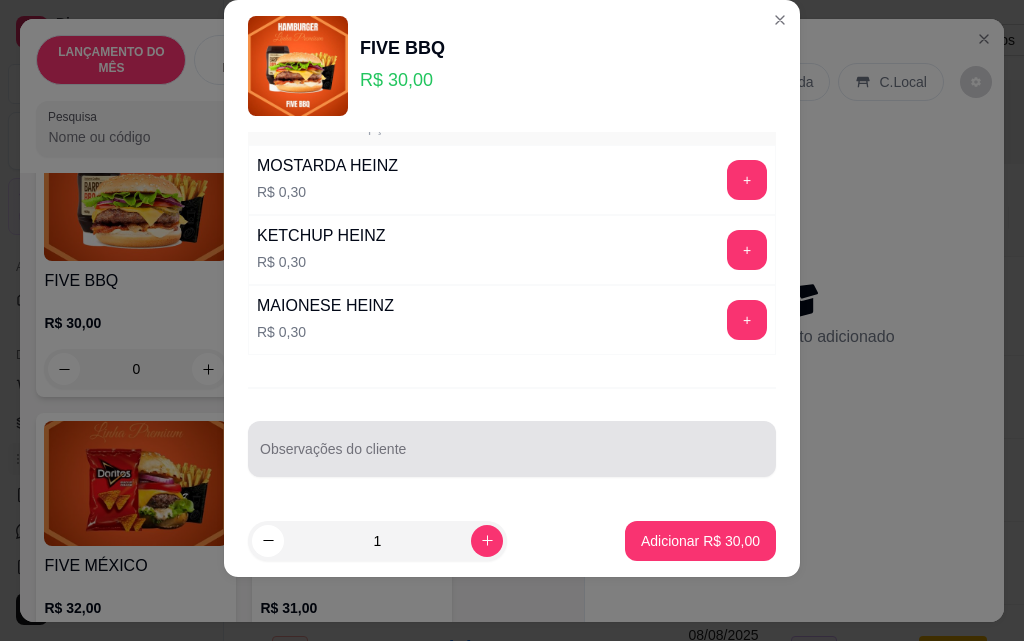click on "Observações do cliente" at bounding box center [512, 457] 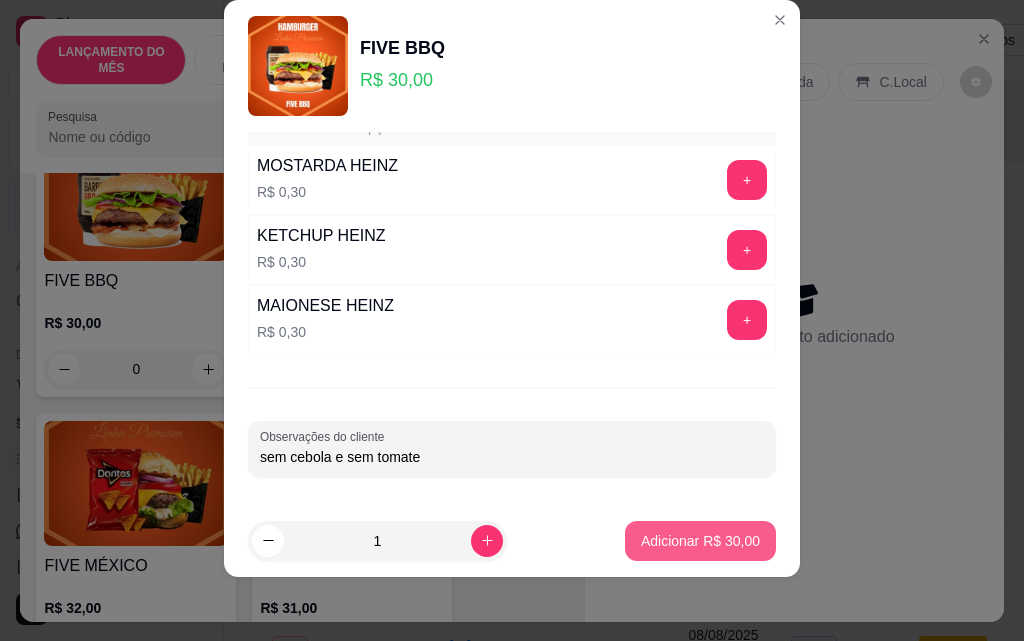 type on "sem cebola e sem tomate" 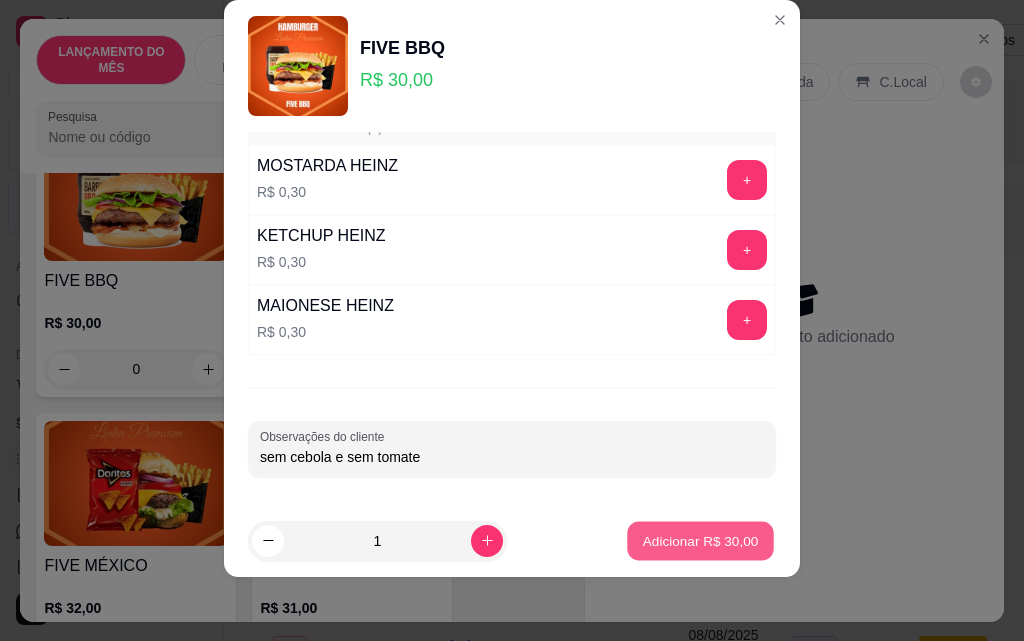 click on "Adicionar   R$ 30,00" at bounding box center (701, 540) 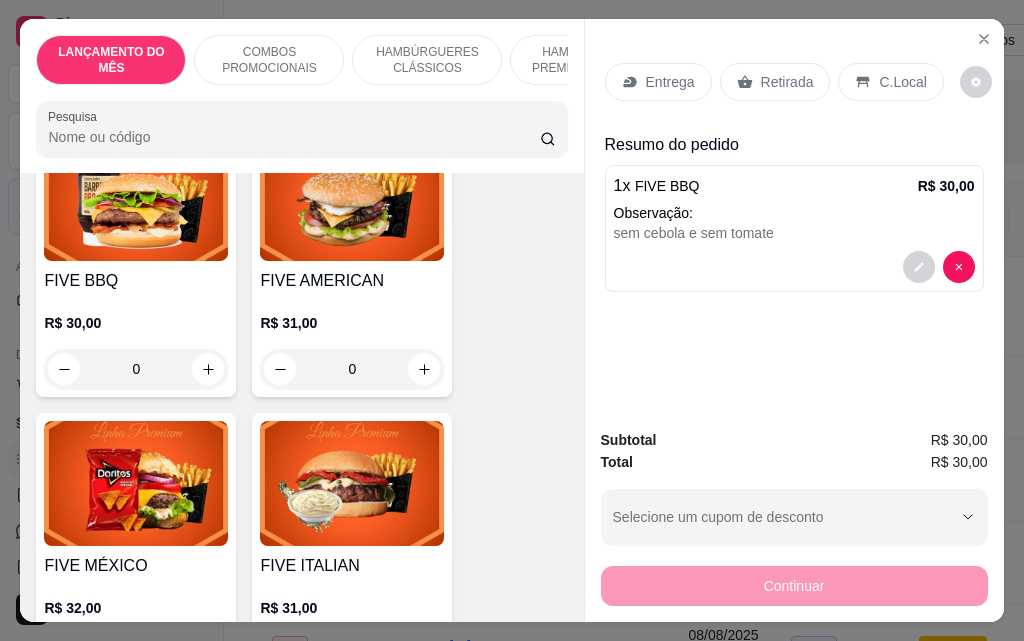 click on "0" at bounding box center (136, 369) 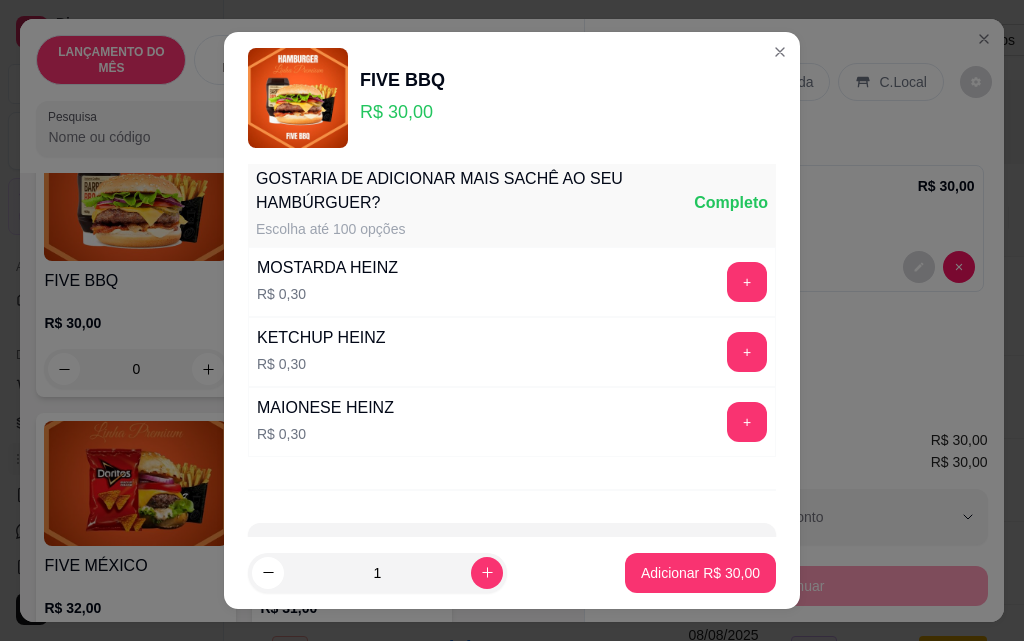 scroll, scrollTop: 1753, scrollLeft: 0, axis: vertical 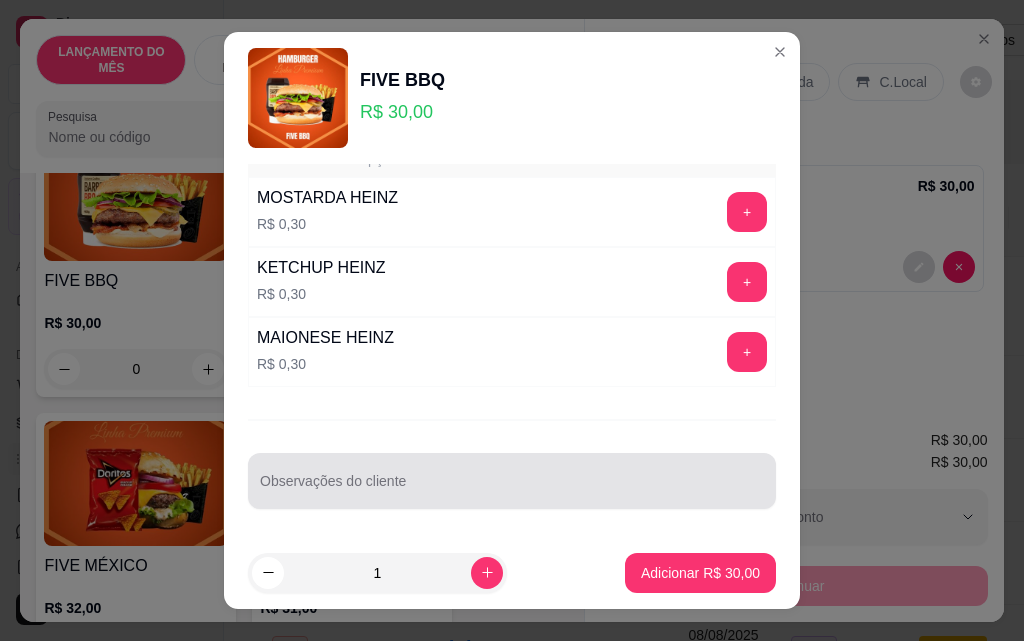 click at bounding box center (512, 481) 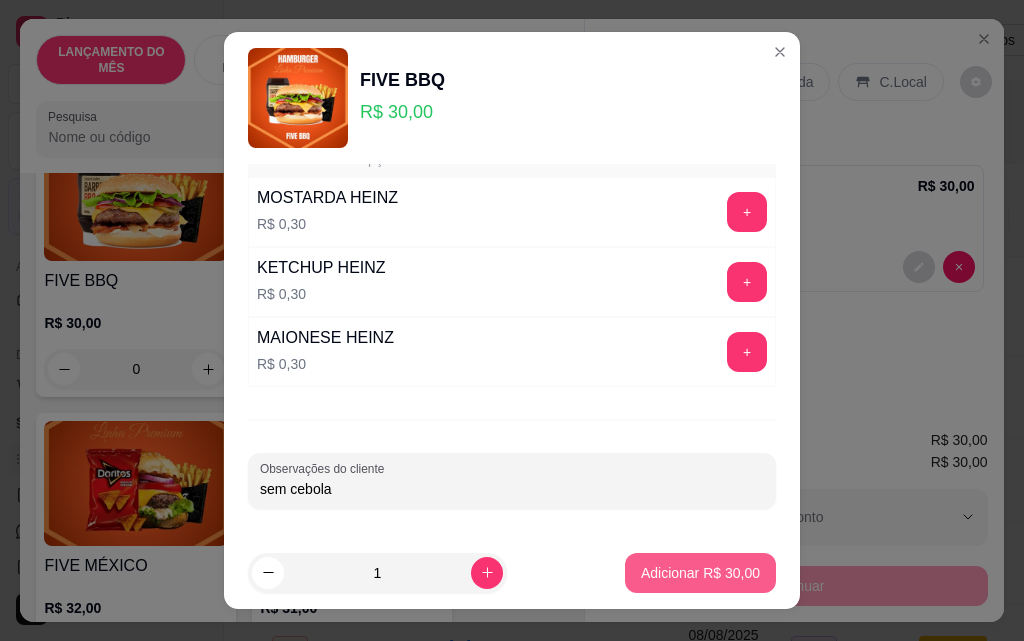 type on "sem cebola" 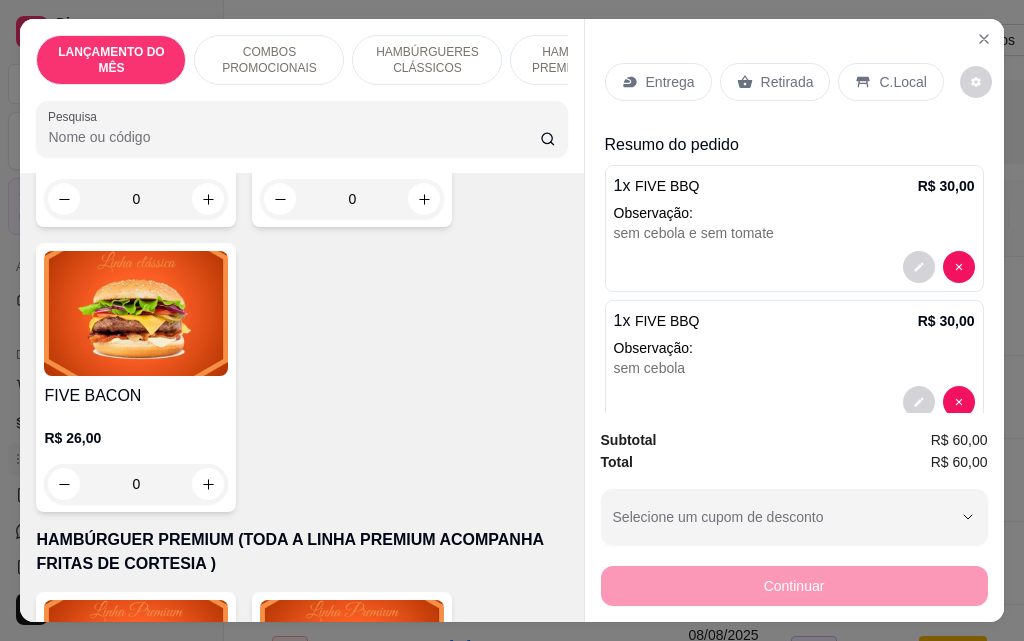 scroll, scrollTop: 1300, scrollLeft: 0, axis: vertical 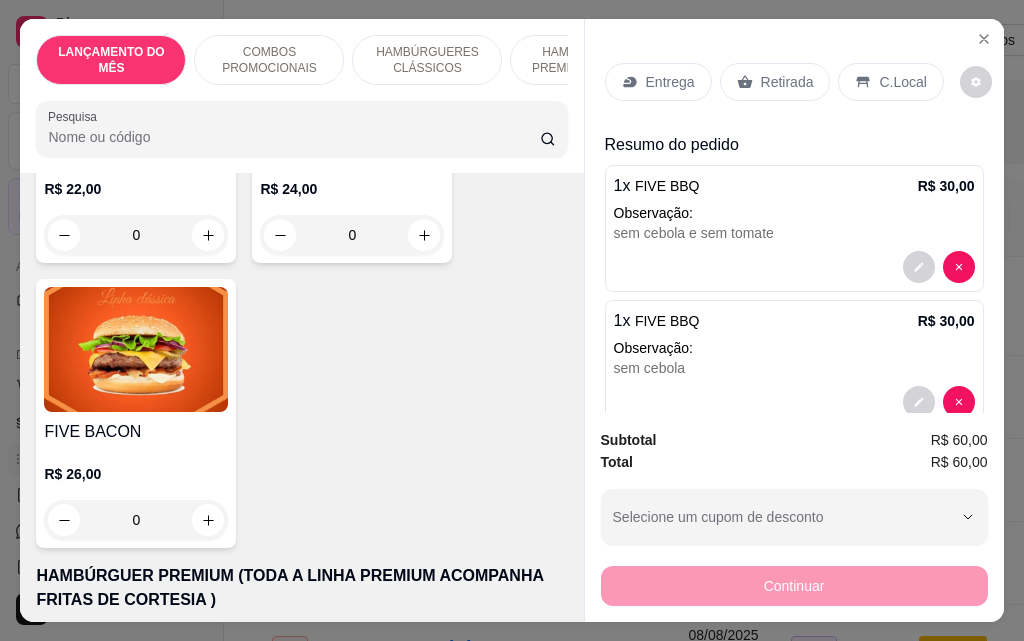 click on "0" at bounding box center (136, 520) 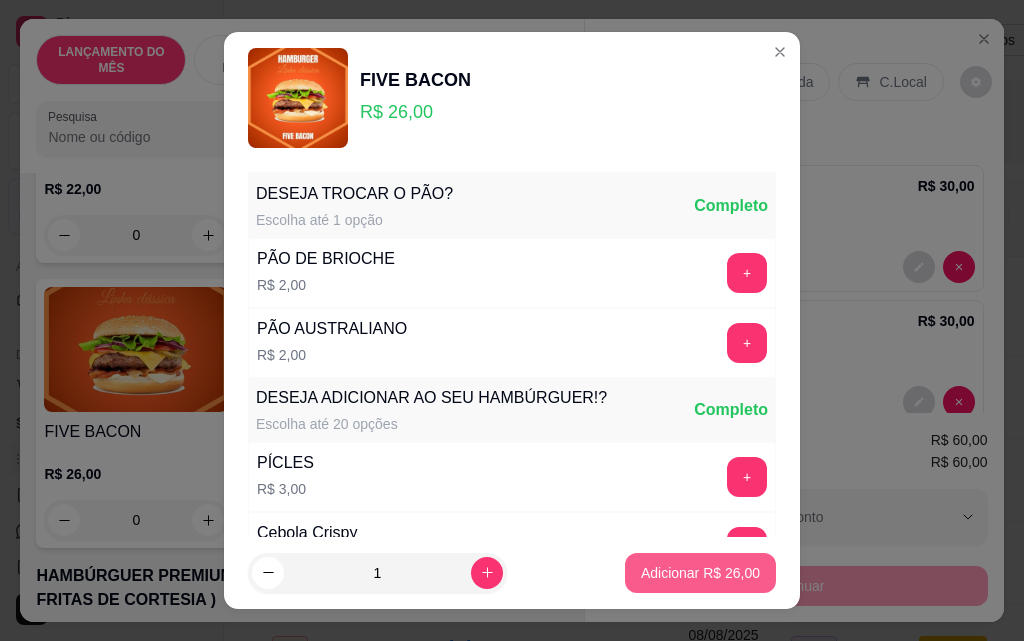 click on "Adicionar   R$ 26,00" at bounding box center (700, 573) 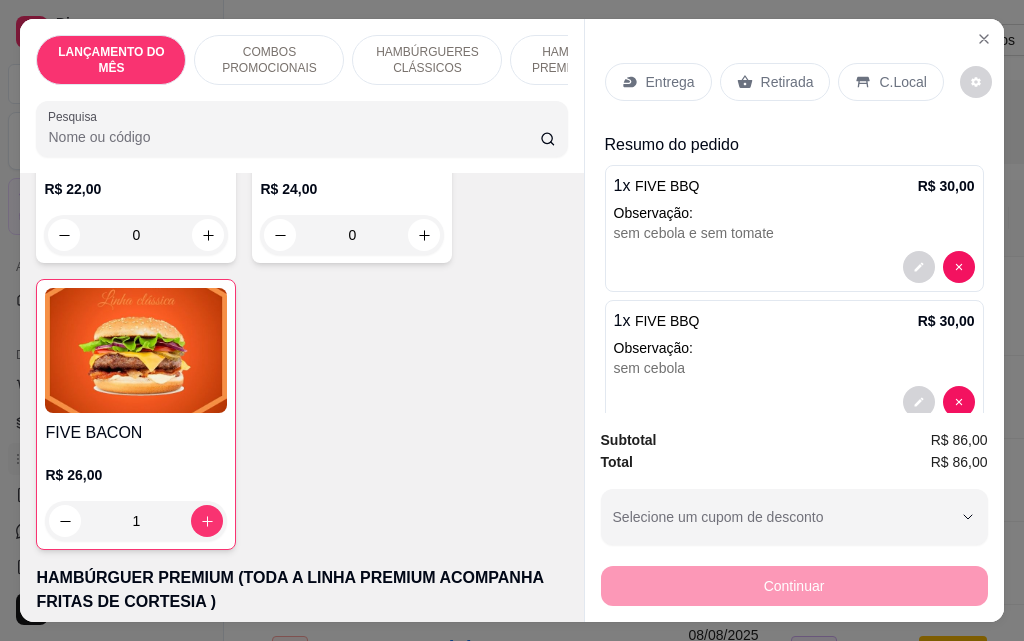 click on "Entrega" at bounding box center (670, 82) 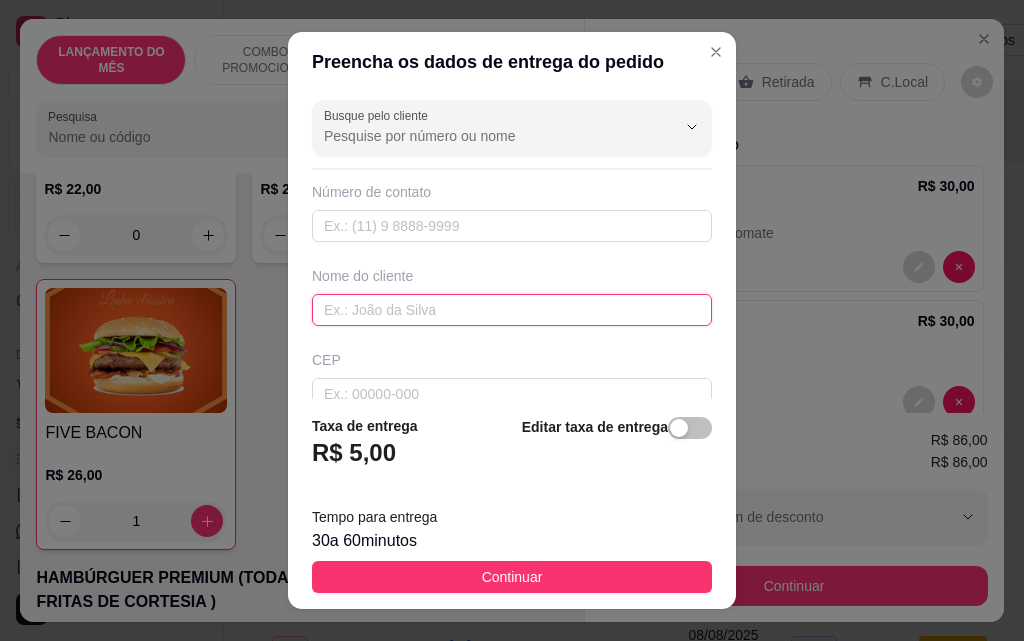 click at bounding box center (512, 310) 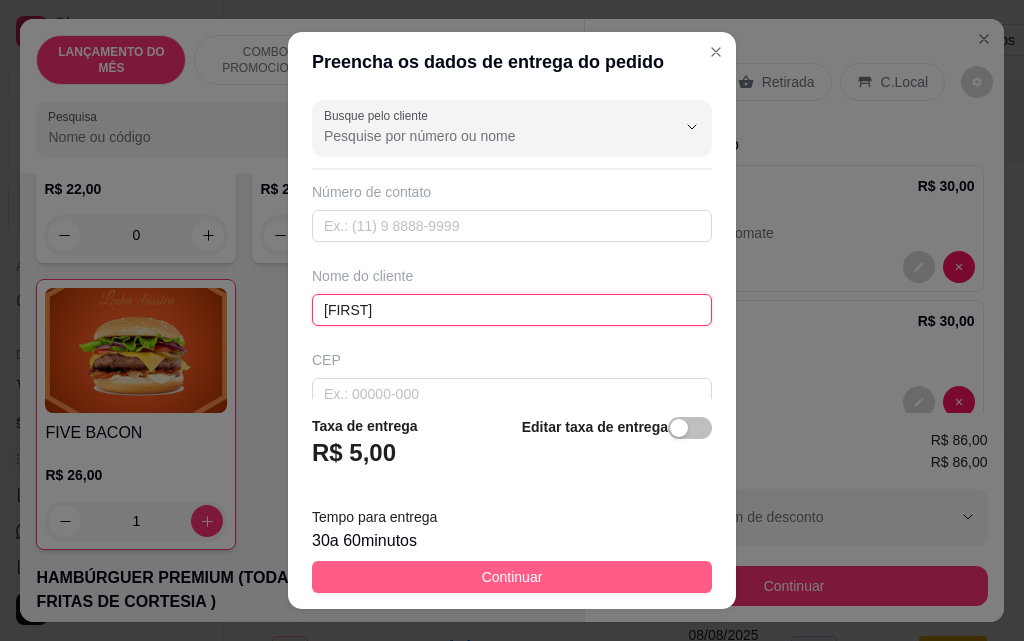 type on "[FIRST]" 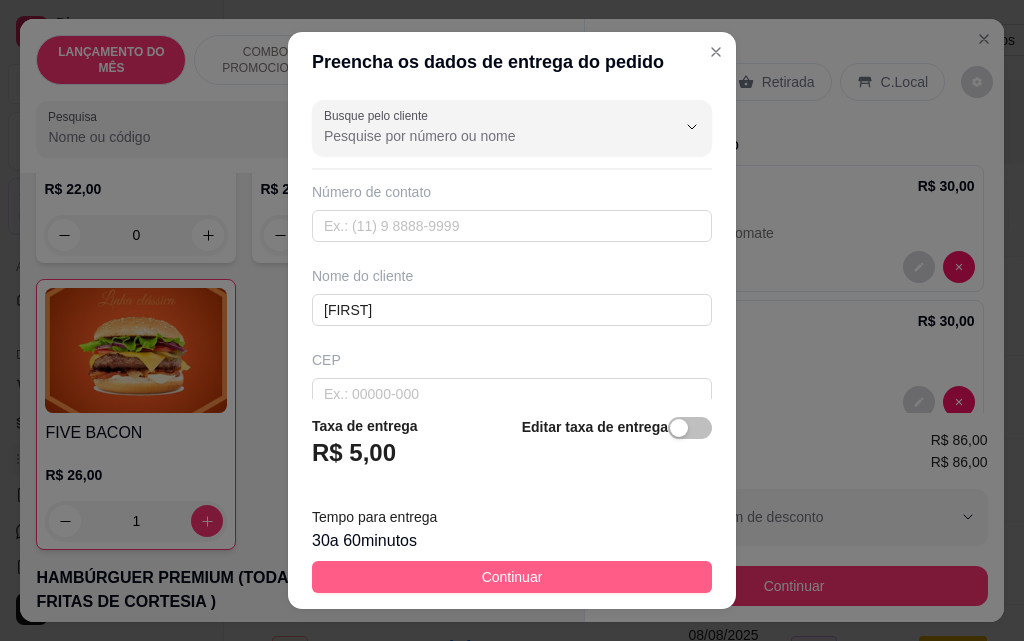 click on "Continuar" at bounding box center (512, 577) 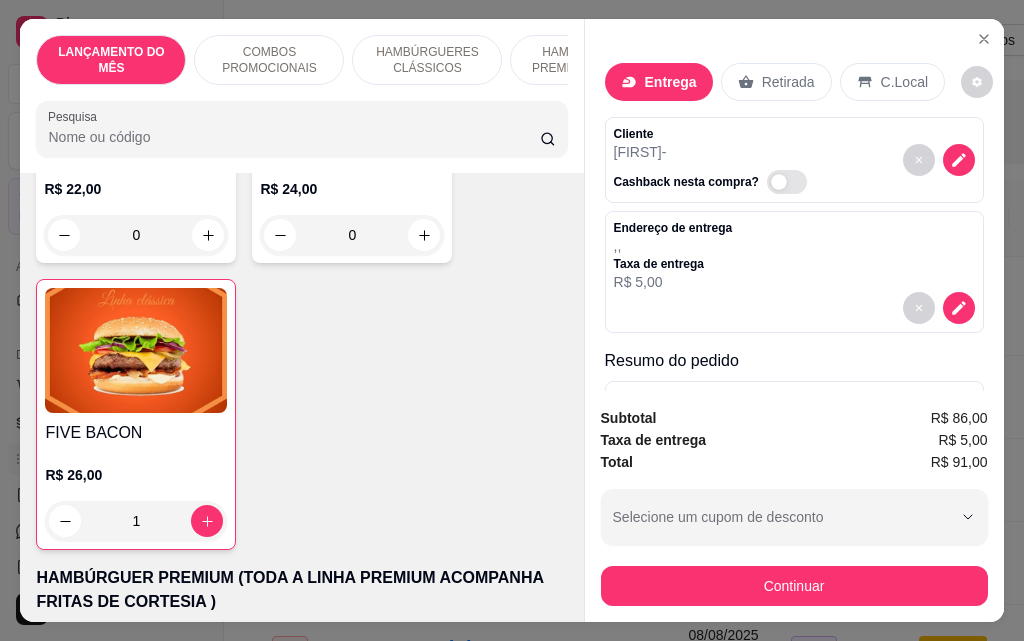 click on "Retirada" at bounding box center (788, 82) 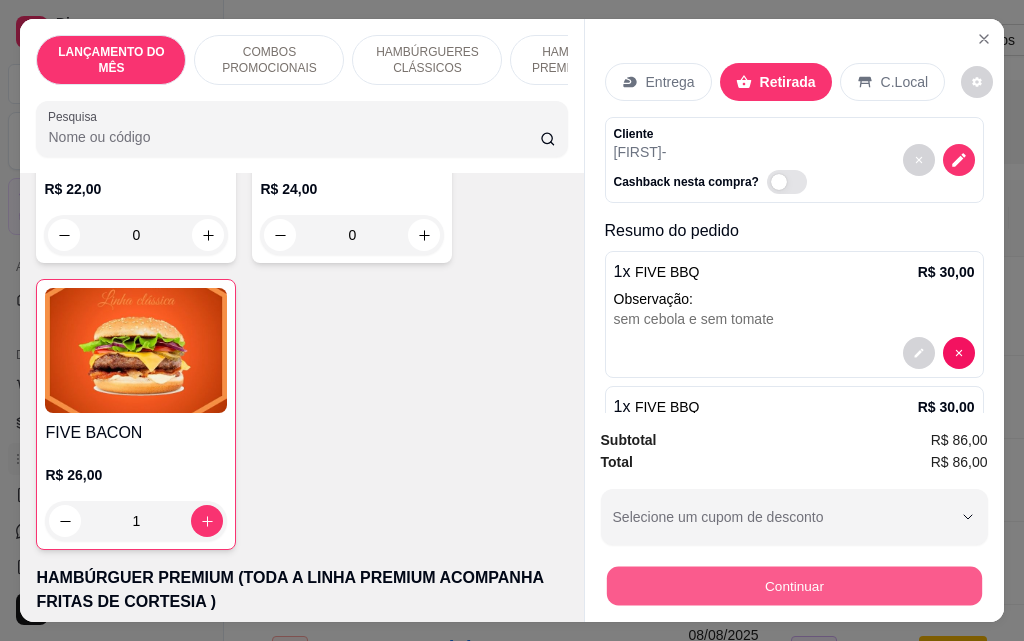 click on "Continuar" at bounding box center (793, 585) 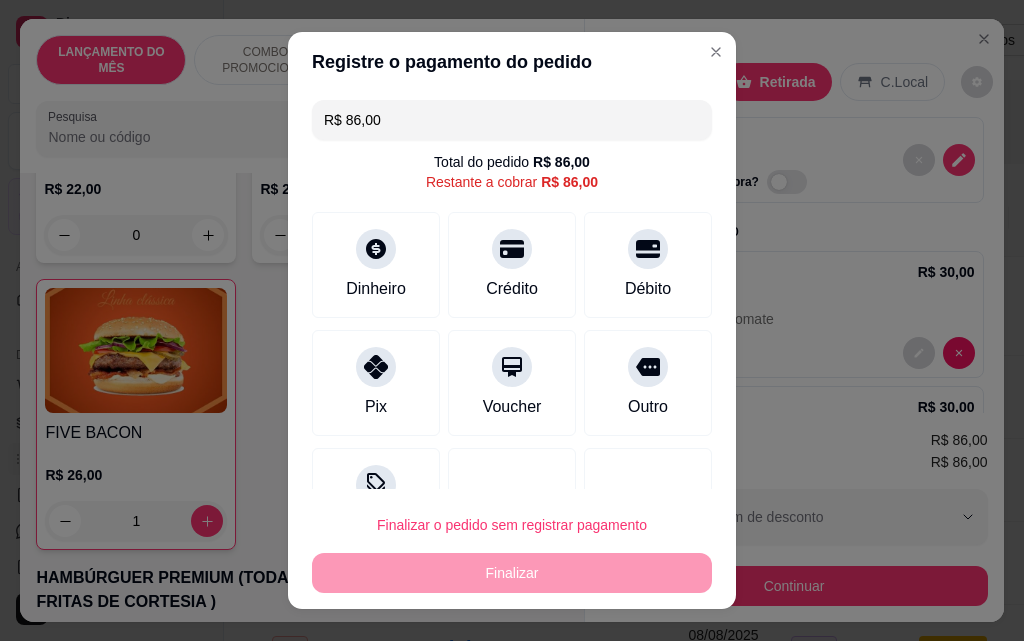 drag, startPoint x: 466, startPoint y: 285, endPoint x: 550, endPoint y: 640, distance: 364.80267 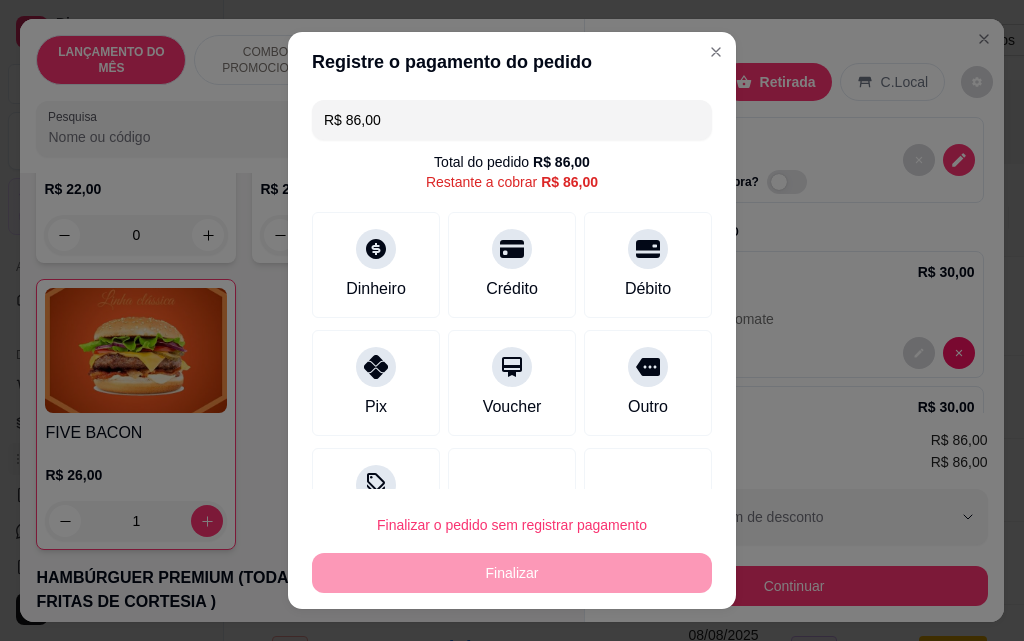 click on "Crédito" at bounding box center [512, 289] 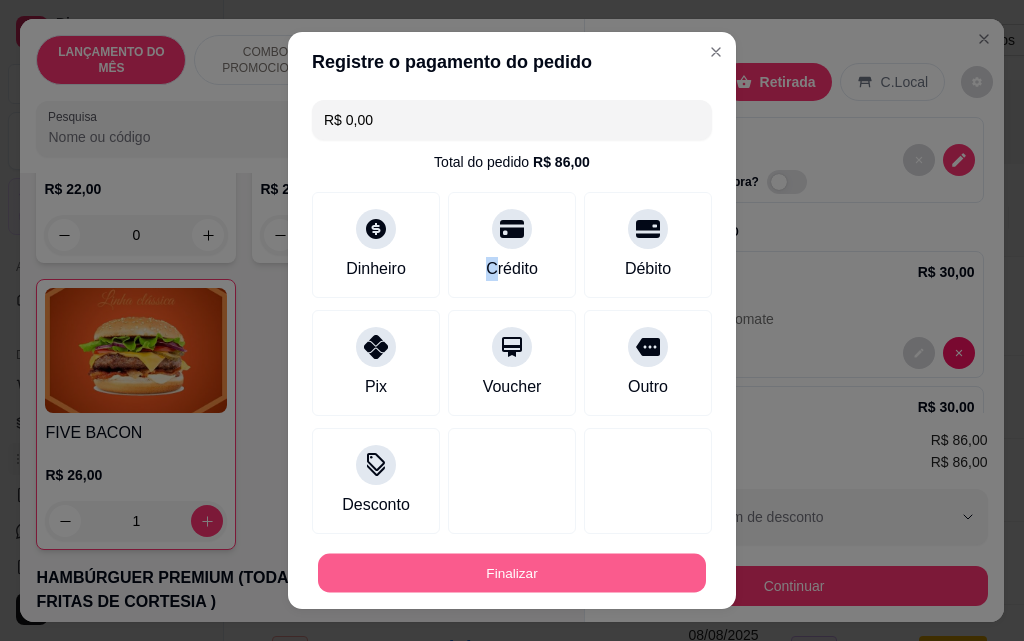 click on "Finalizar" at bounding box center [512, 573] 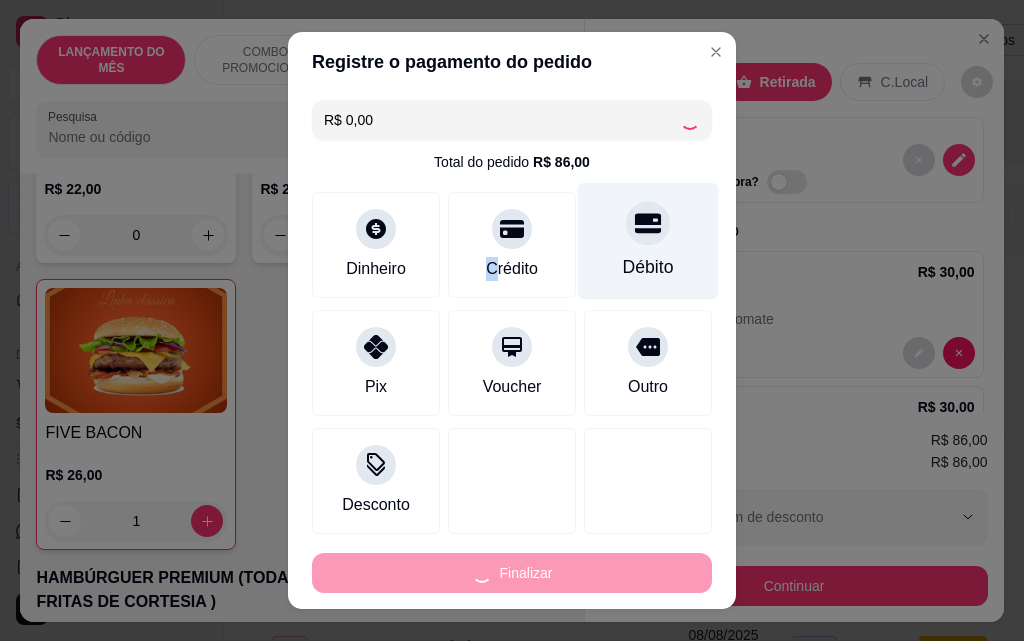 type on "0" 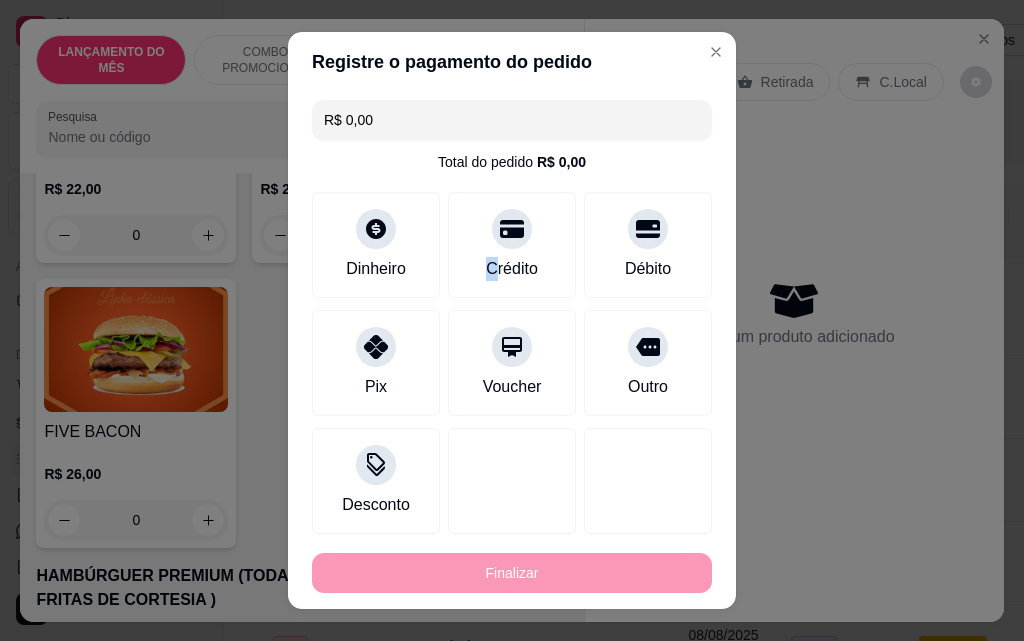 type on "-R$ 86,00" 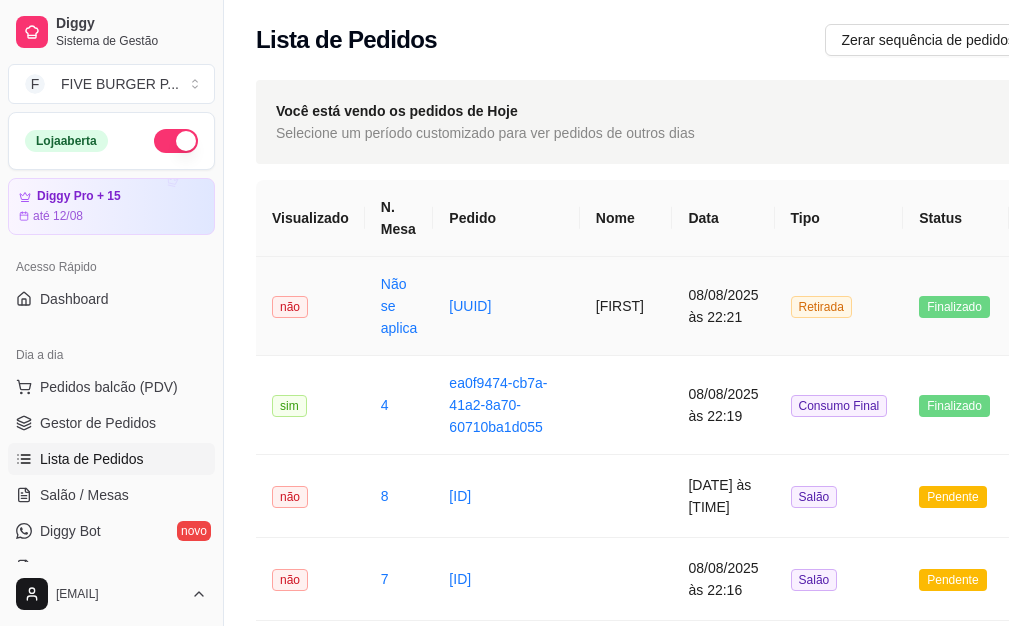 click on "[FIRST]" at bounding box center (626, 306) 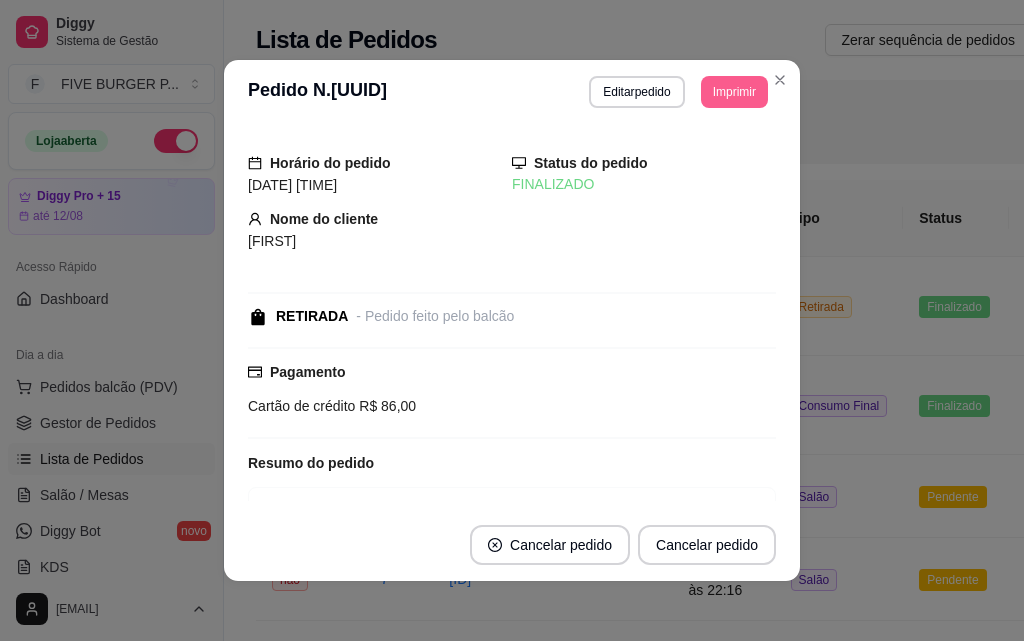 click on "Imprimir" at bounding box center [734, 92] 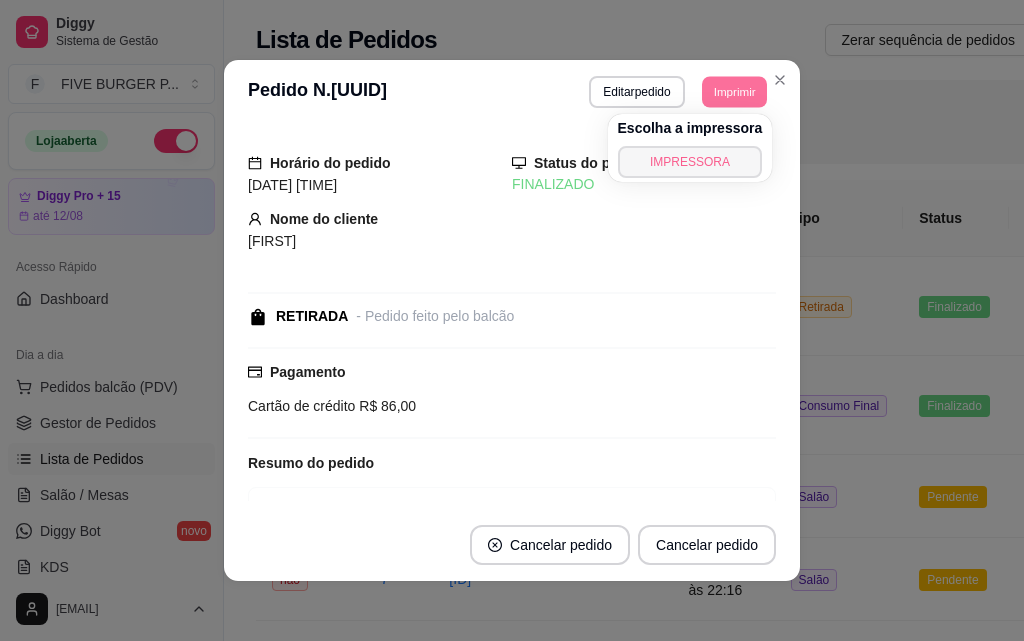 click on "IMPRESSORA" at bounding box center (690, 162) 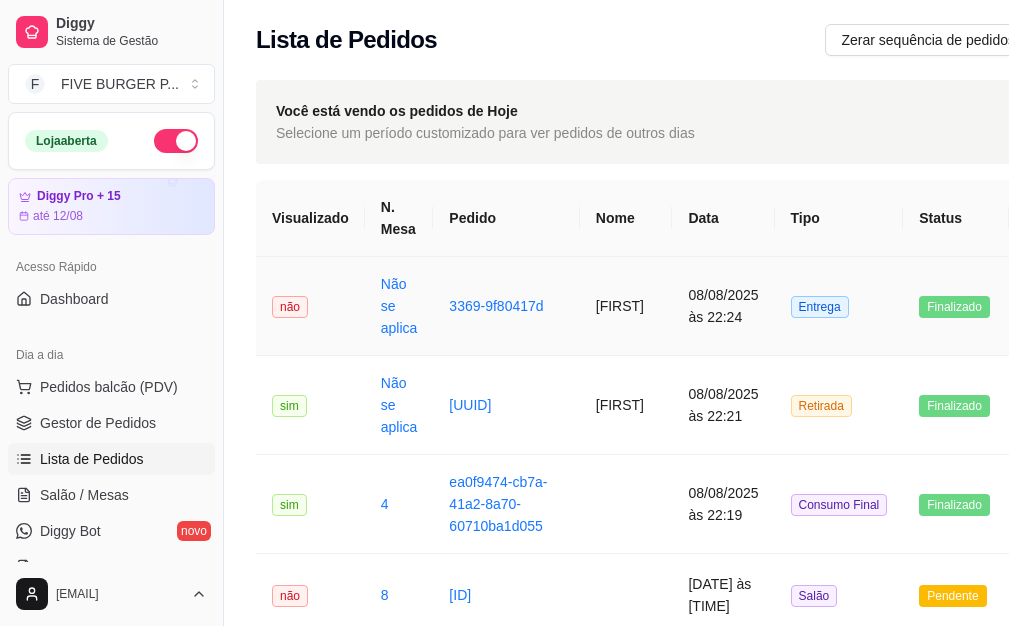 click on "[FIRST]" at bounding box center (626, 306) 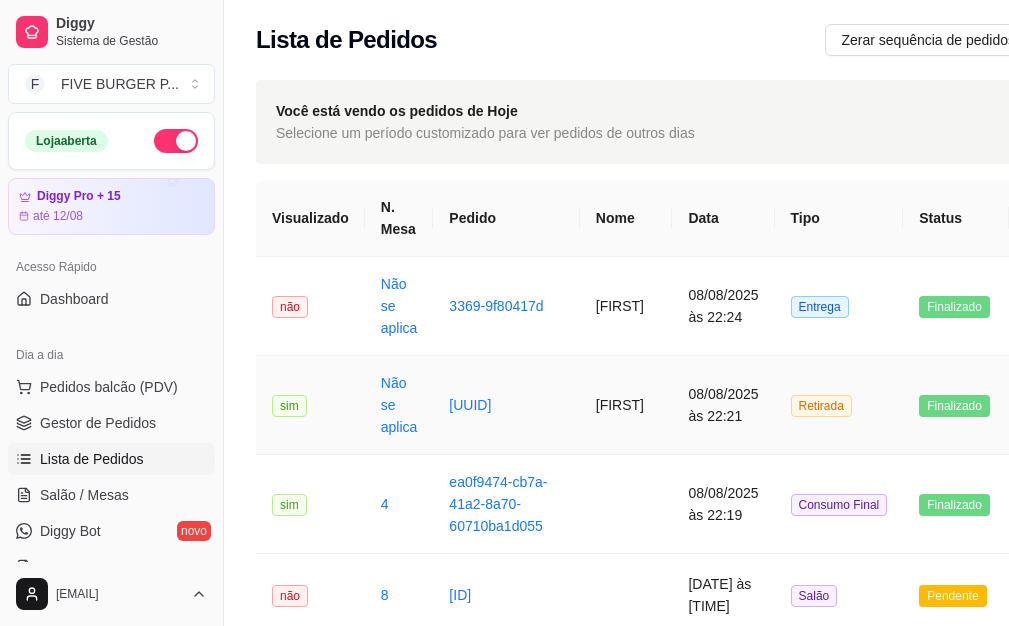 click on "[FIRST]" at bounding box center [626, 405] 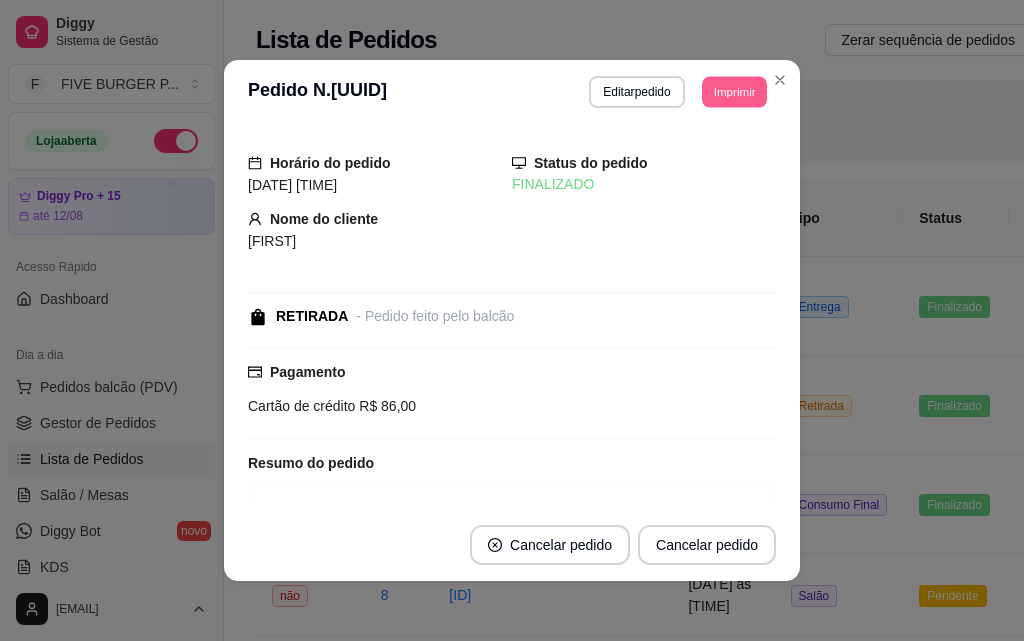 click on "Imprimir" at bounding box center (734, 91) 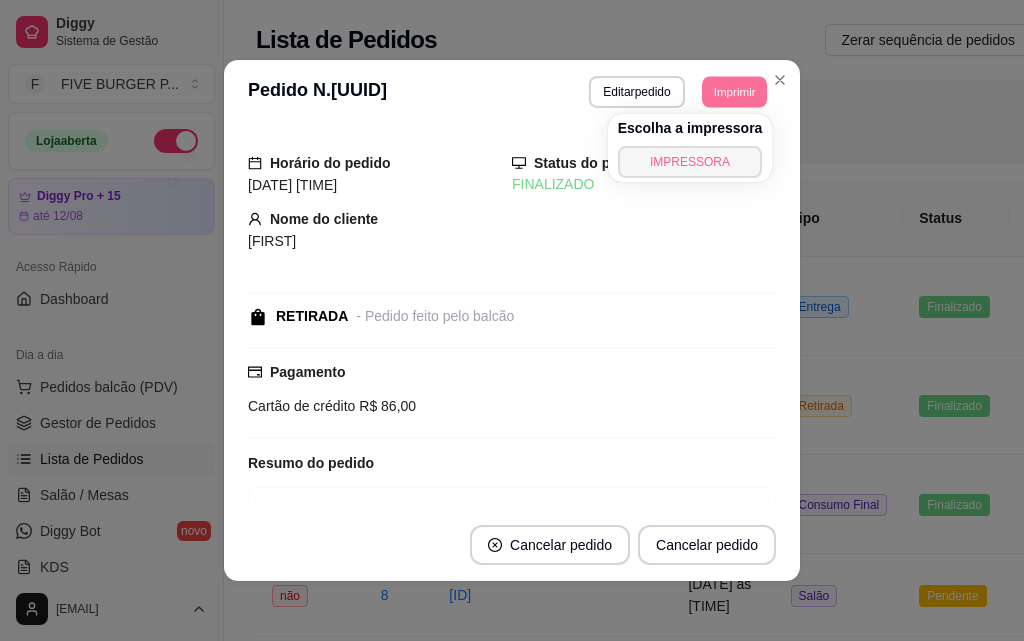 click on "IMPRESSORA" at bounding box center (690, 162) 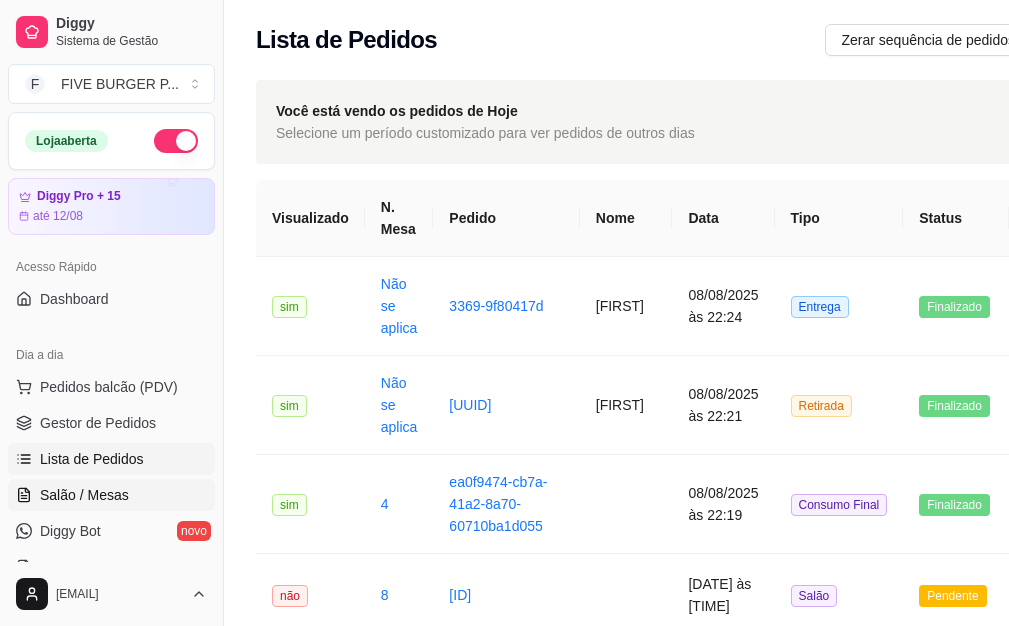 click on "Salão / Mesas" at bounding box center [111, 495] 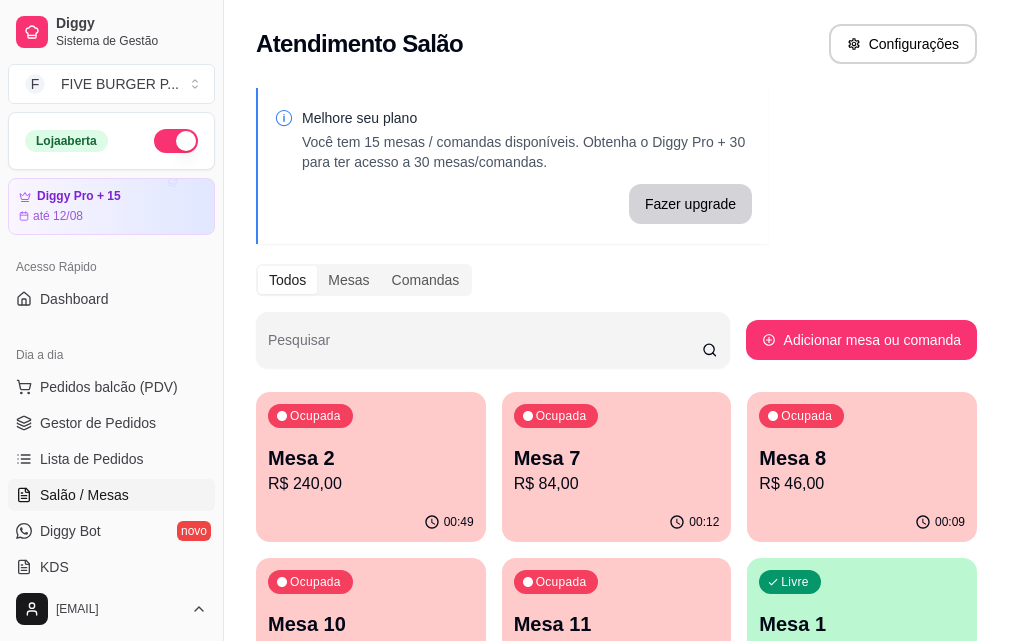 click on "Mesa 2" at bounding box center [371, 458] 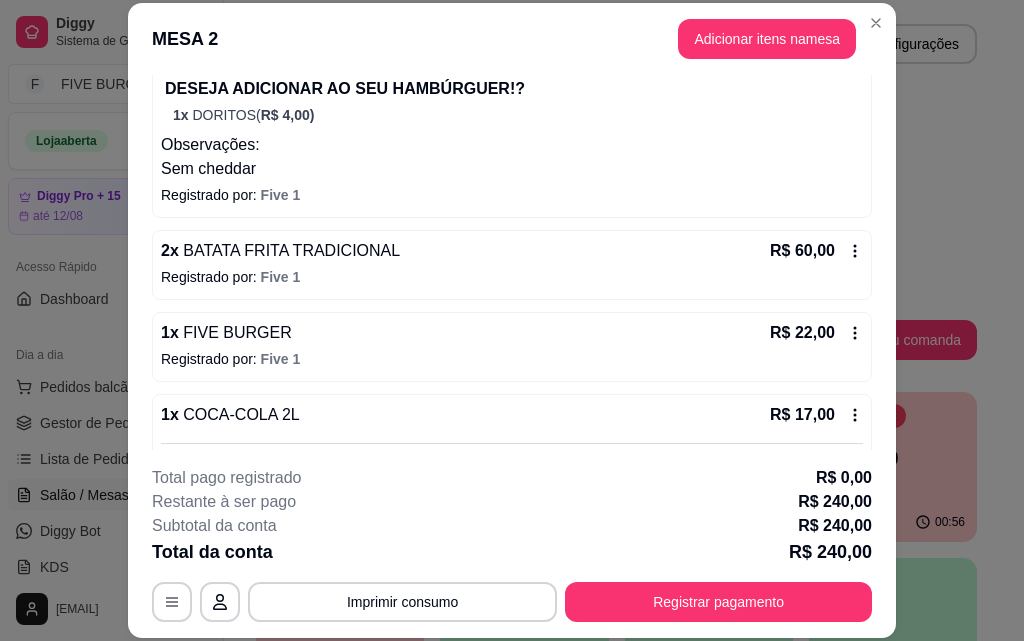 scroll, scrollTop: 800, scrollLeft: 0, axis: vertical 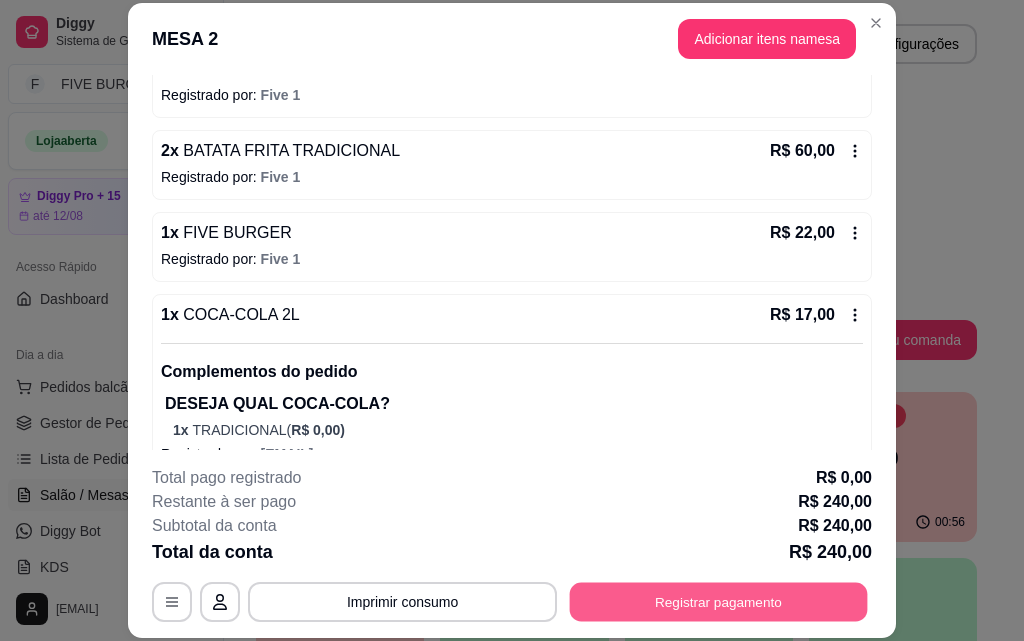 click on "Registrar pagamento" at bounding box center (719, 601) 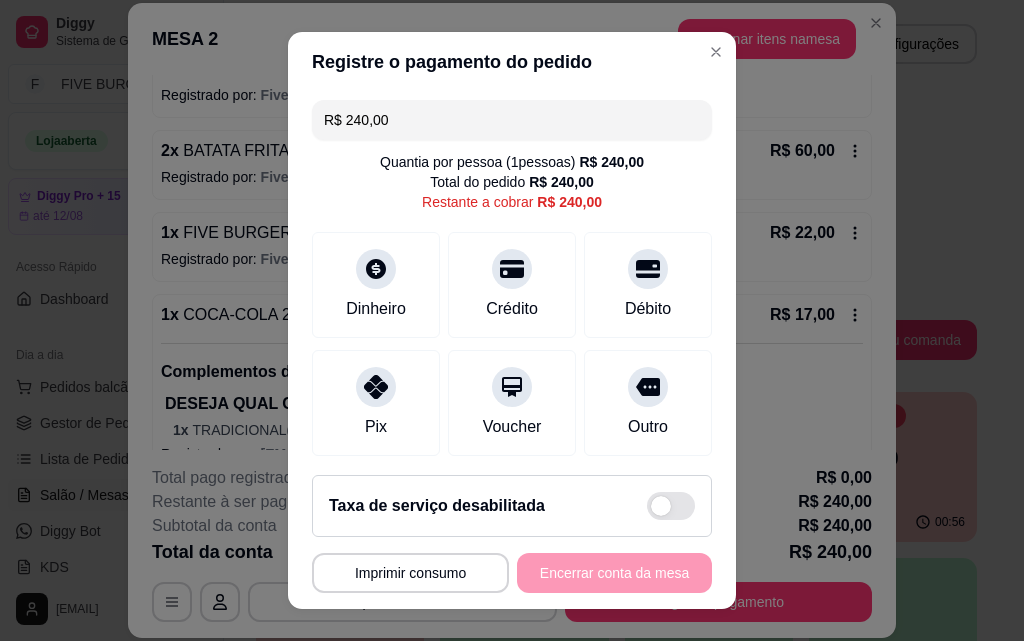 drag, startPoint x: 402, startPoint y: 117, endPoint x: 194, endPoint y: 138, distance: 209.0574 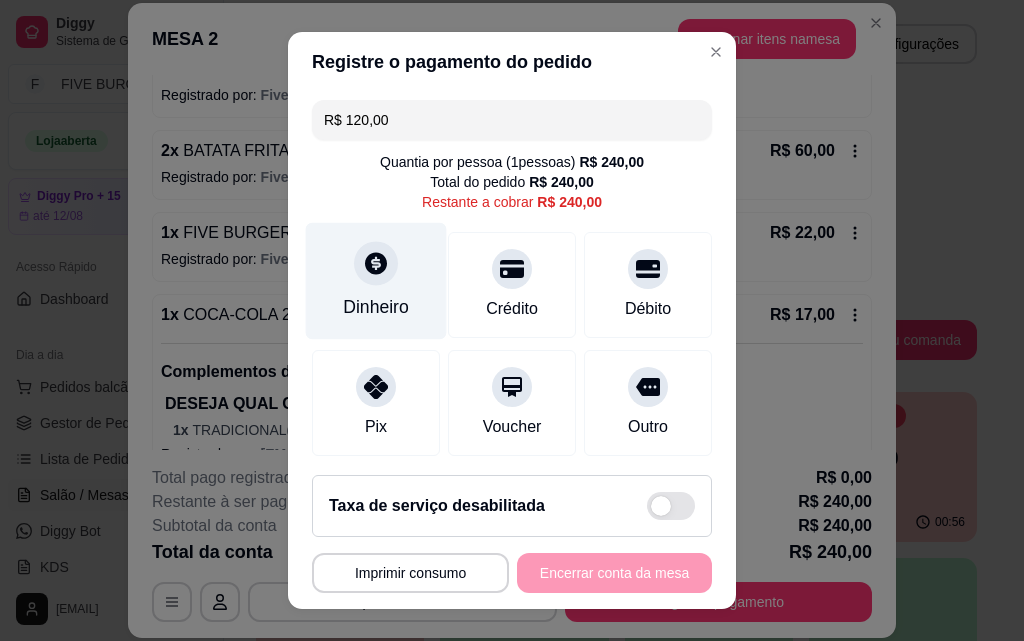 click on "Dinheiro" at bounding box center (376, 307) 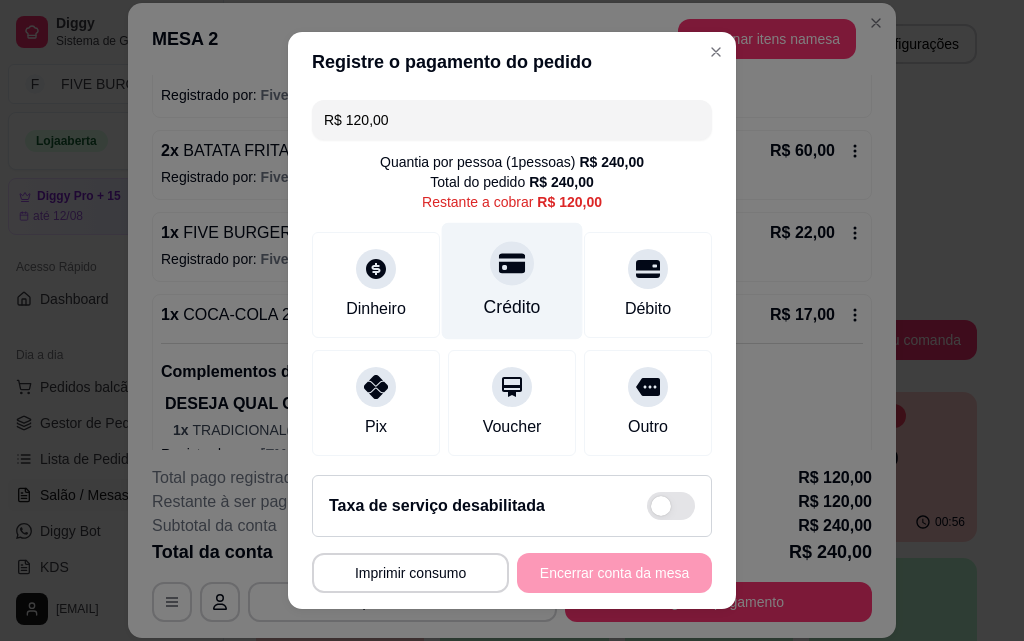 click on "Crédito" at bounding box center (512, 281) 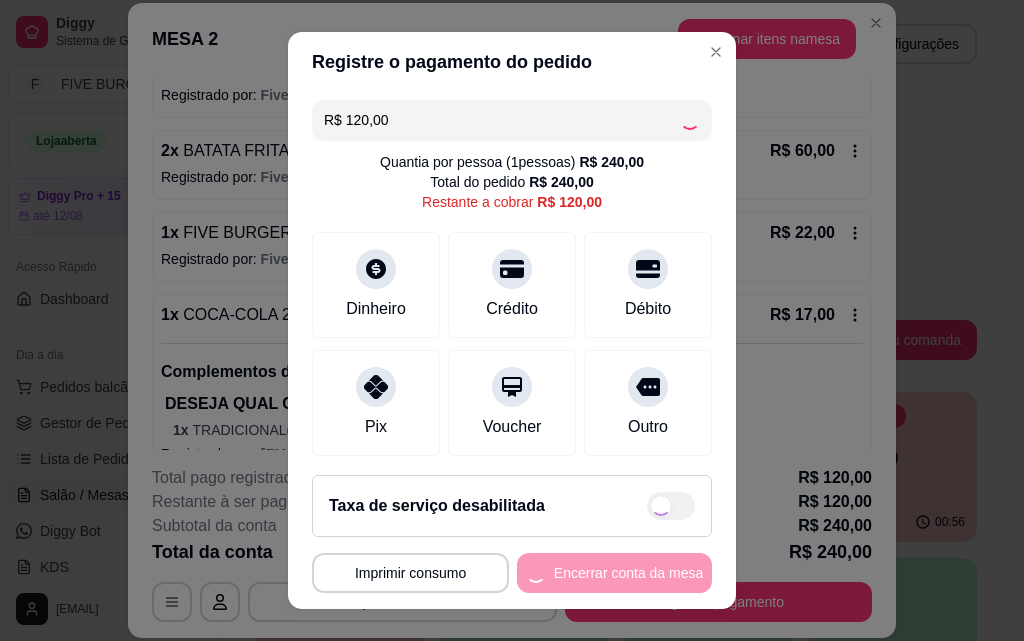 type on "R$ 0,00" 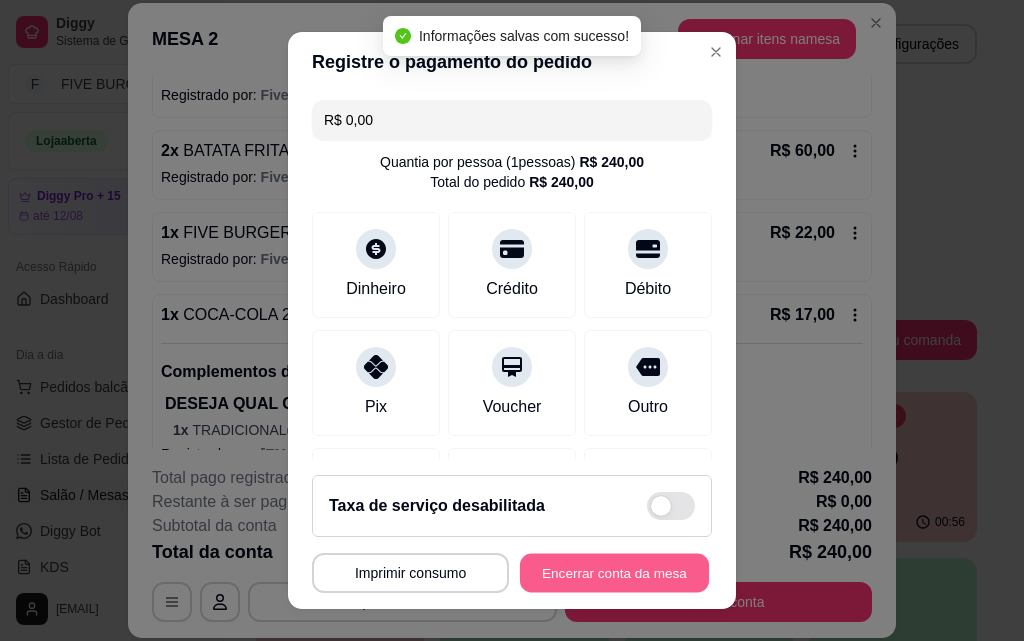 click on "Encerrar conta da mesa" at bounding box center (614, 573) 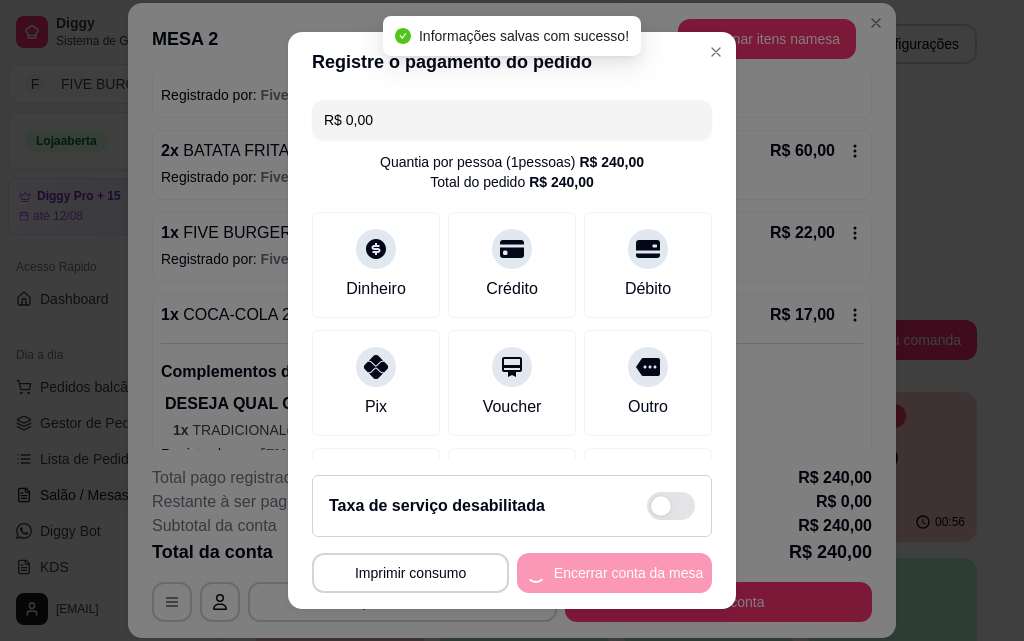 scroll, scrollTop: 0, scrollLeft: 0, axis: both 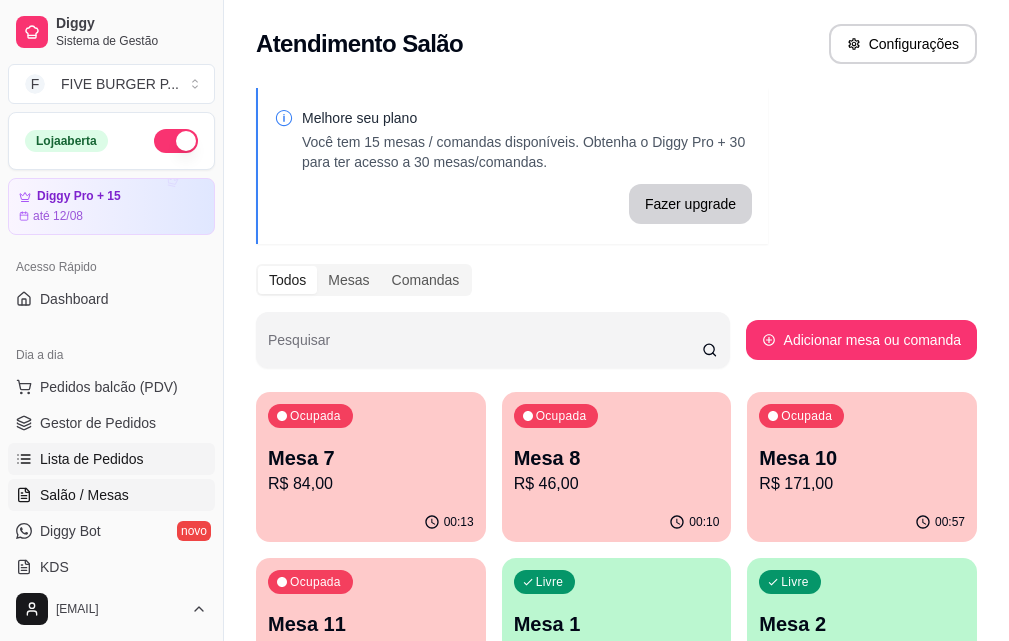 click on "Lista de Pedidos" at bounding box center [111, 459] 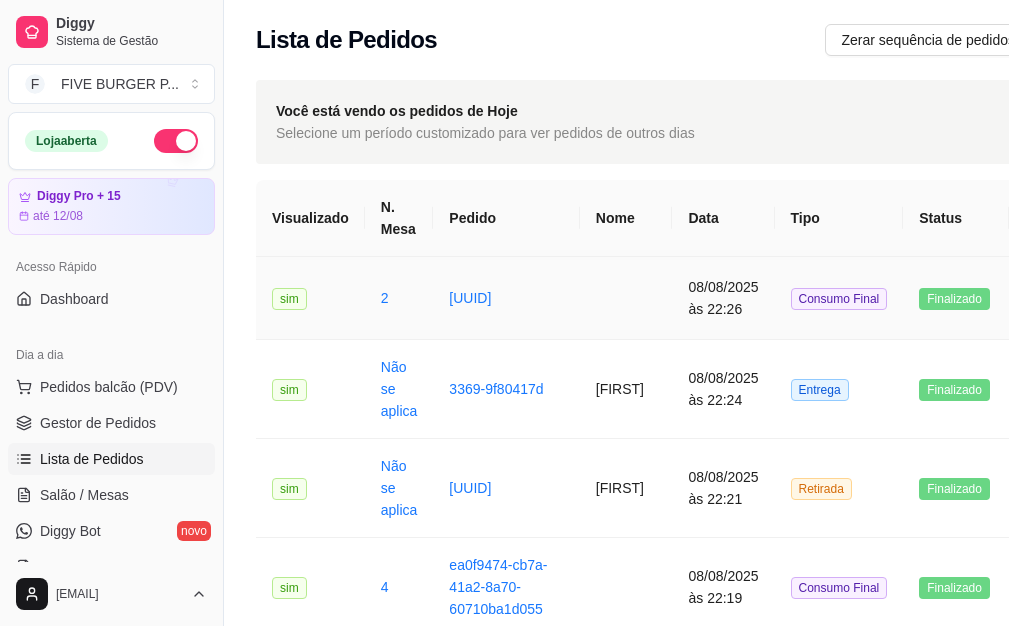 click at bounding box center [626, 298] 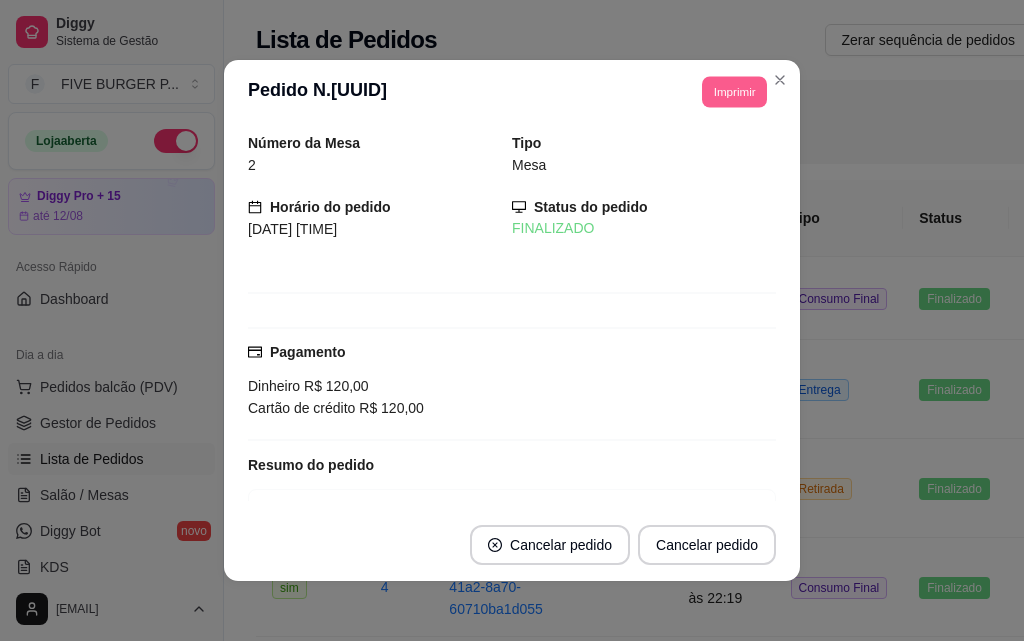 click on "Imprimir" at bounding box center [734, 91] 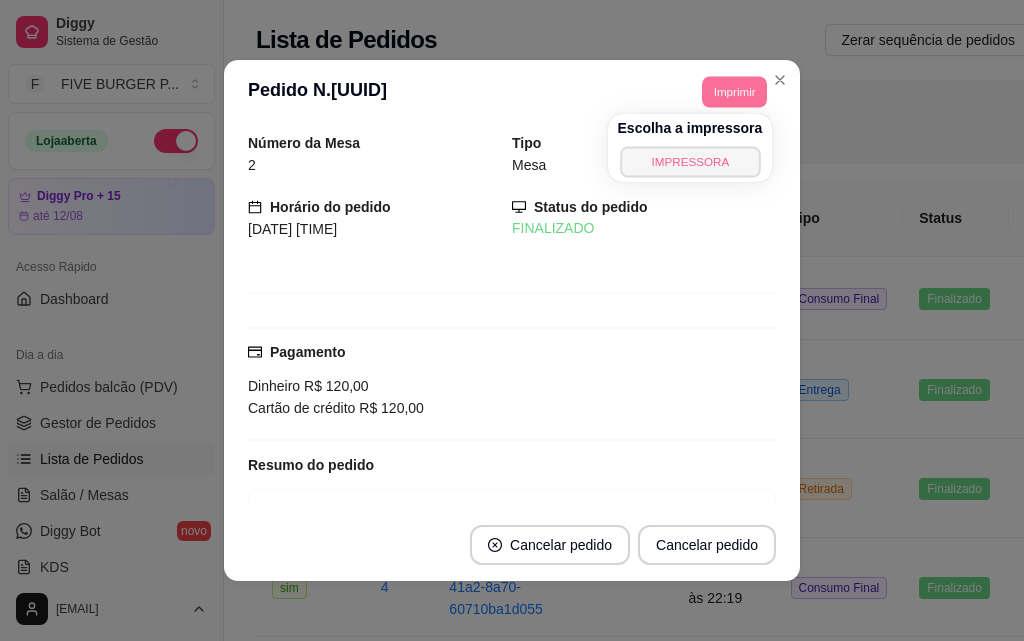 click on "IMPRESSORA" at bounding box center (690, 161) 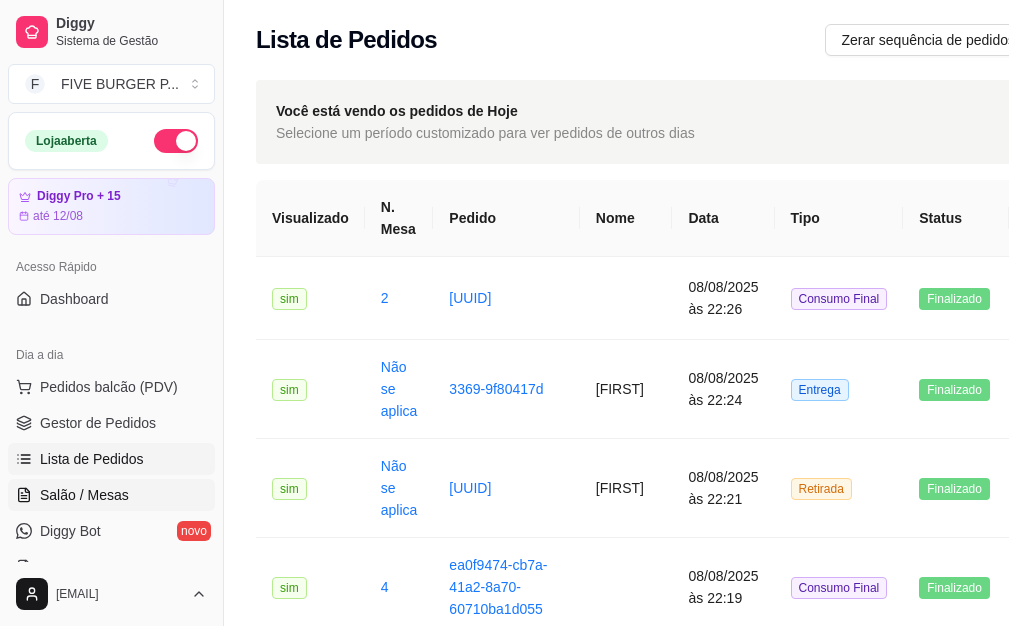 click on "Salão / Mesas" at bounding box center (111, 495) 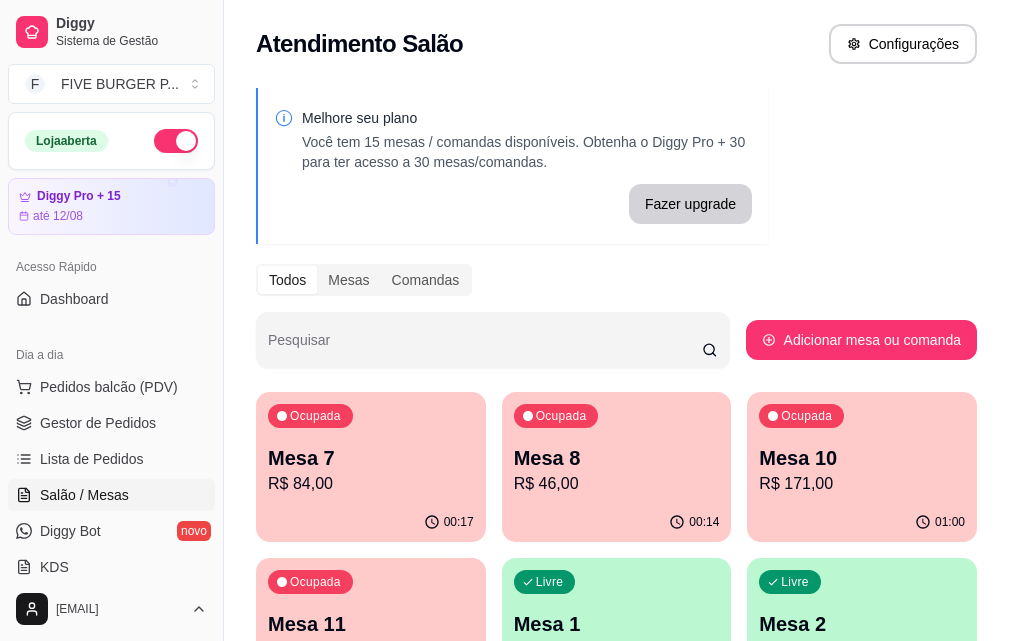 click on "R$ 171,00" at bounding box center [862, 484] 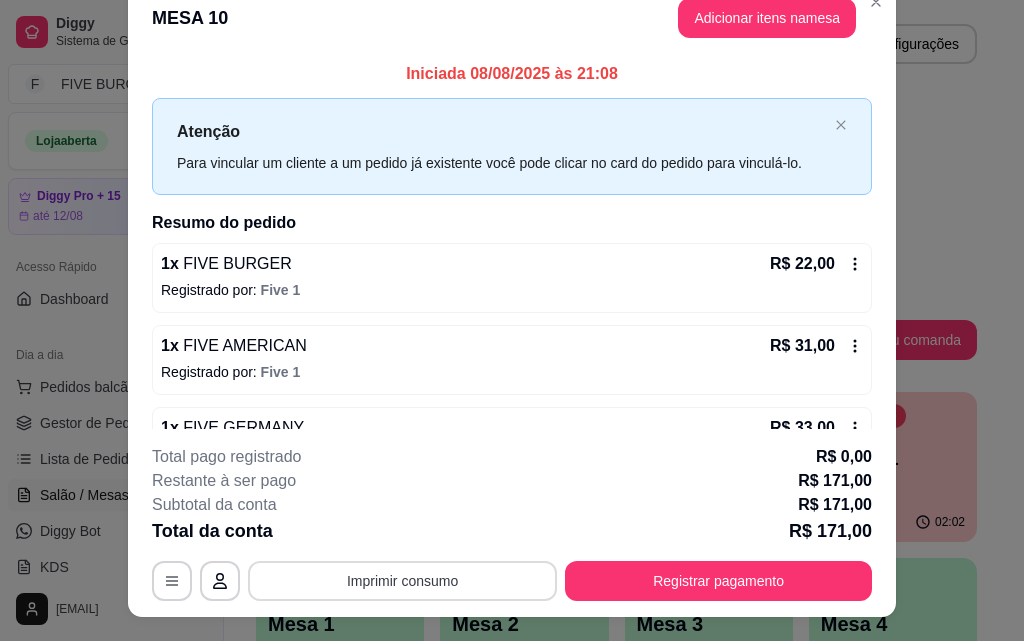 scroll, scrollTop: 0, scrollLeft: 0, axis: both 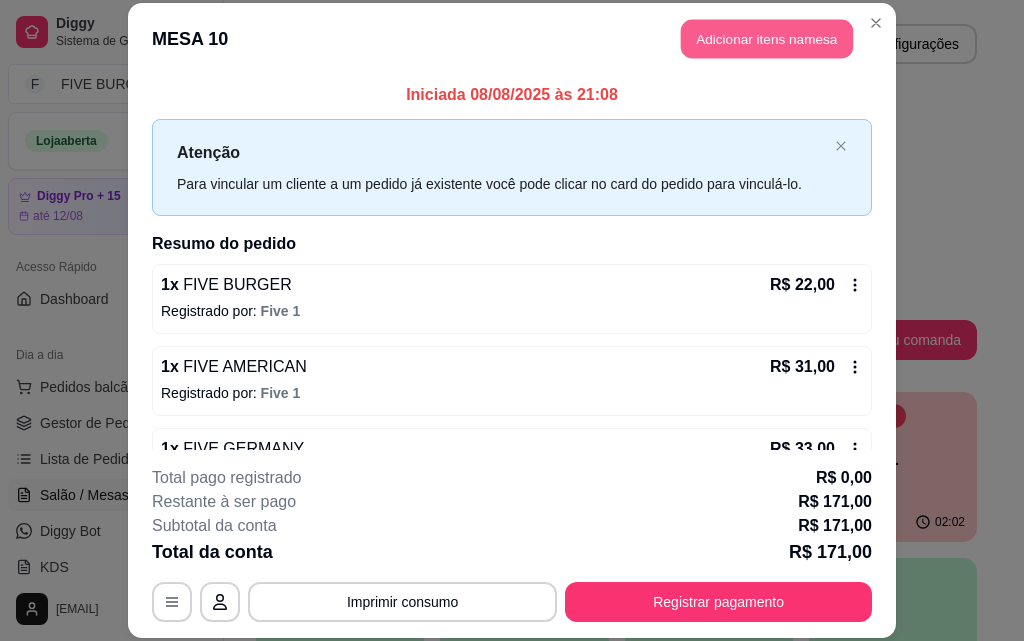 click on "Adicionar itens na  mesa" at bounding box center (767, 39) 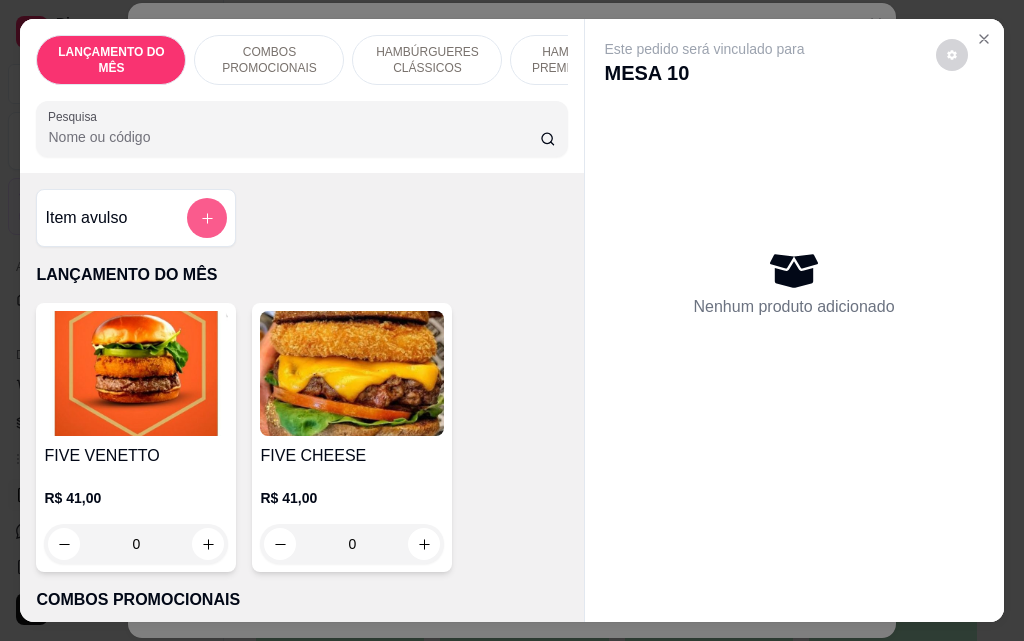 click at bounding box center (207, 218) 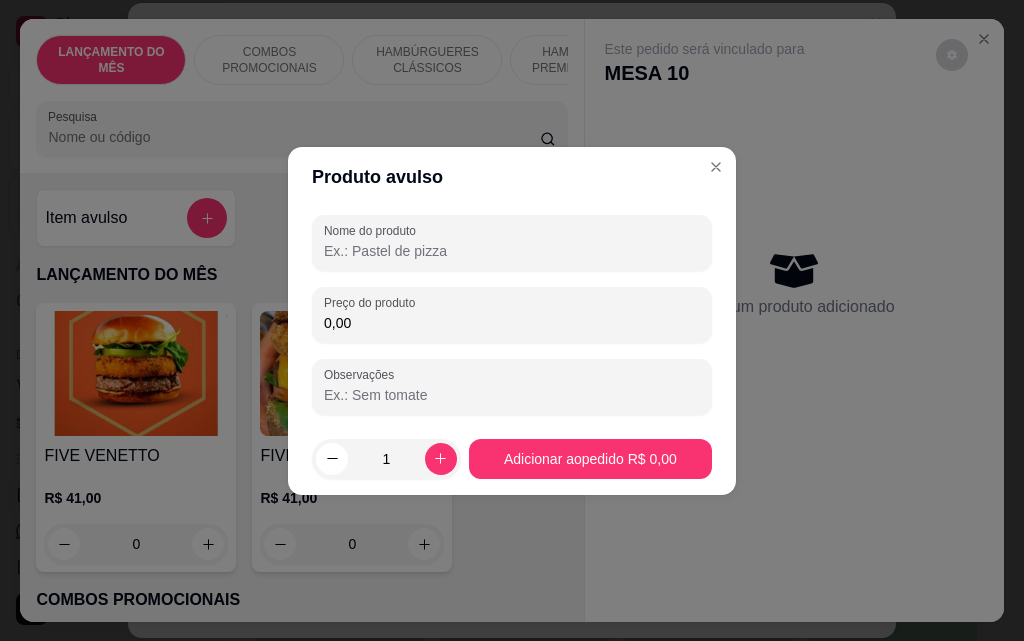 click on "Nome do produto" at bounding box center (512, 251) 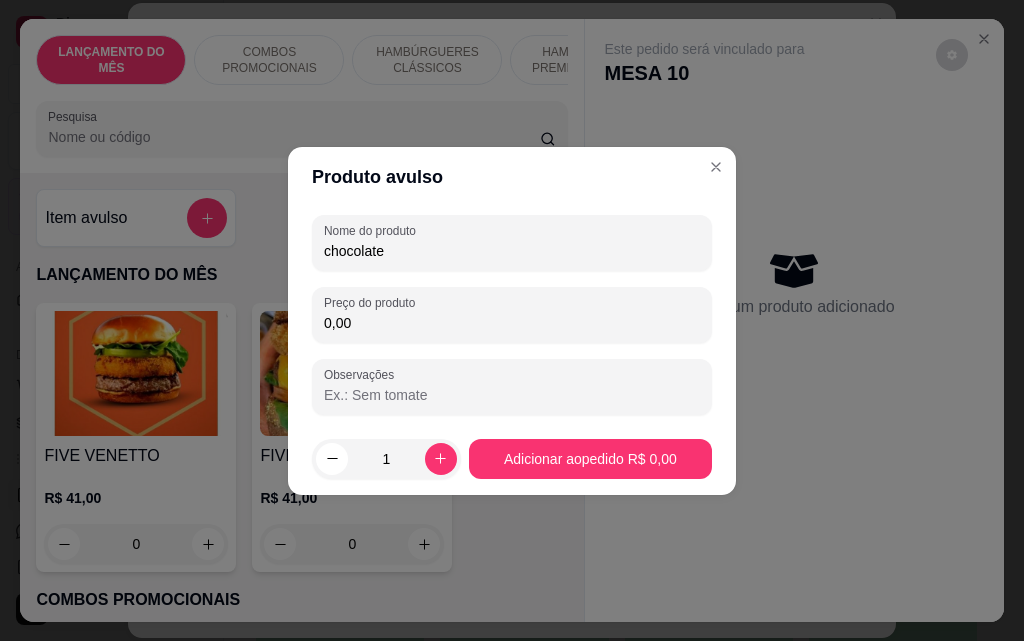 type on "chocolate" 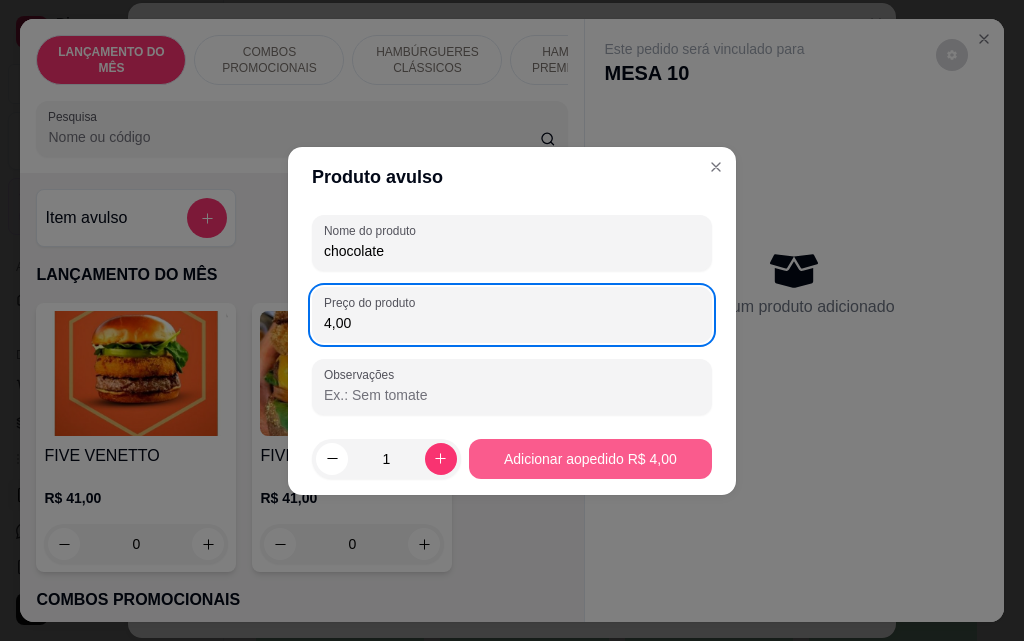 type on "4,00" 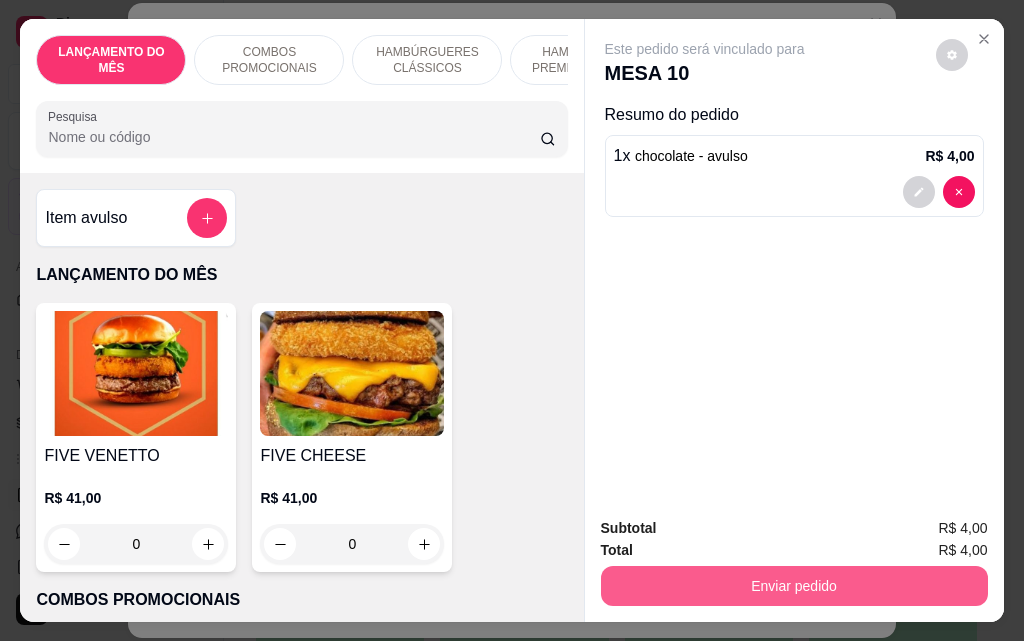 click on "Enviar pedido" at bounding box center [794, 586] 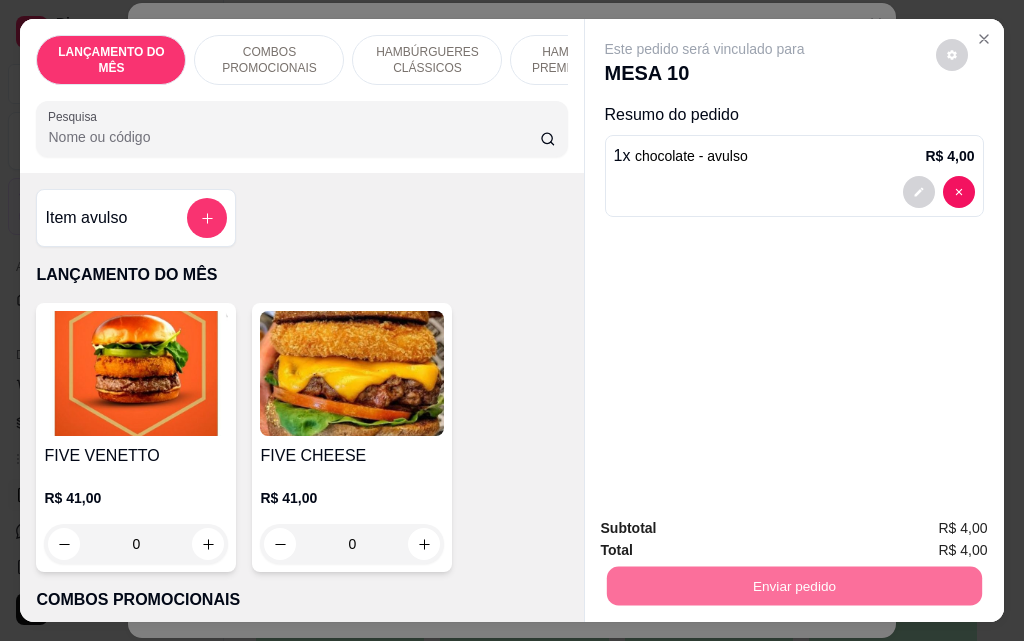 click on "Não registrar e enviar pedido" at bounding box center (728, 528) 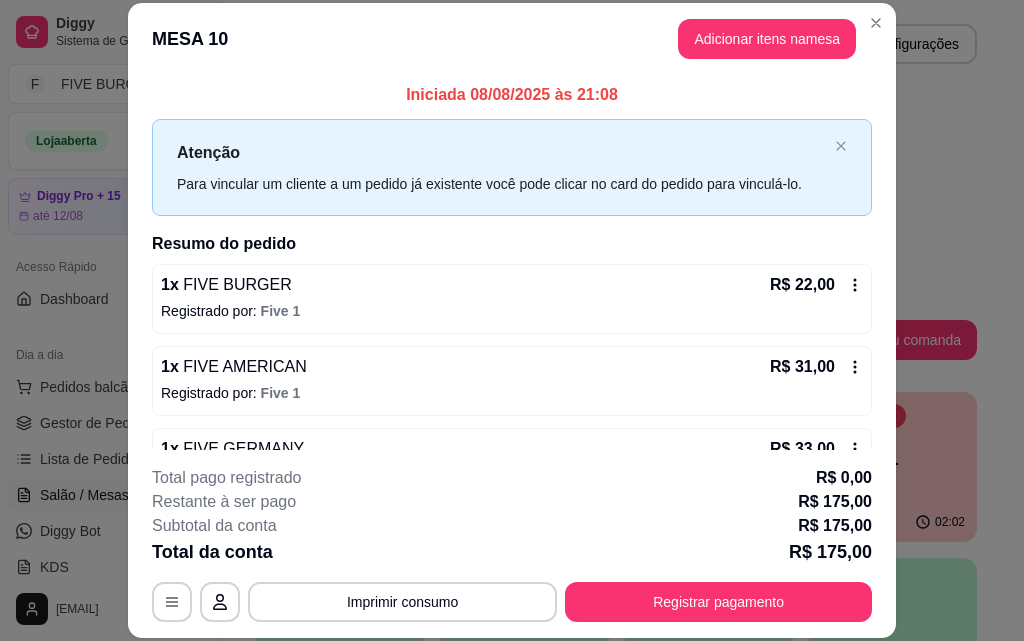 click on "**********" at bounding box center (512, 544) 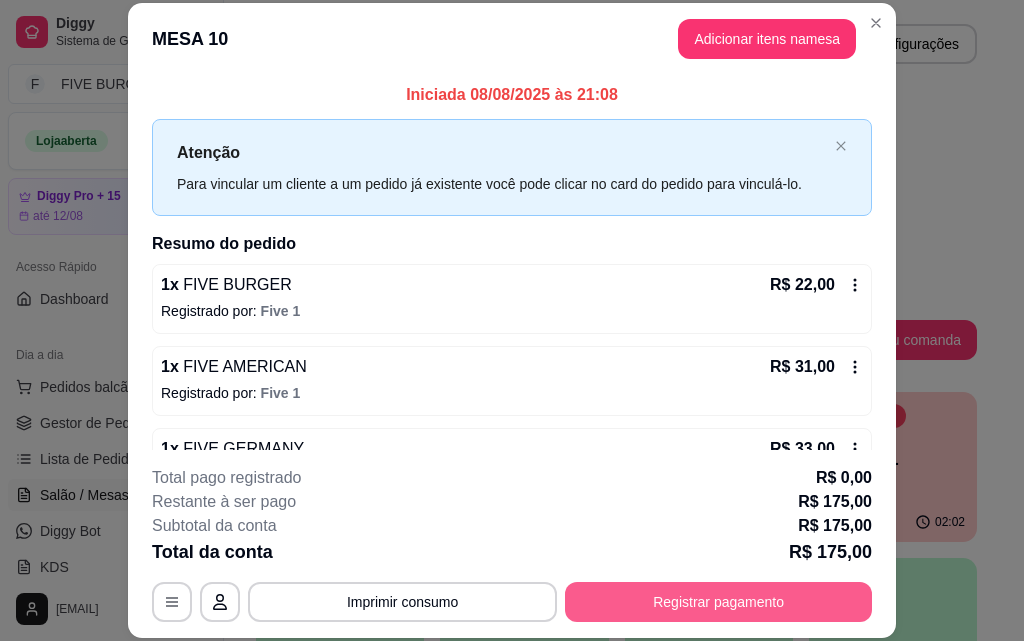 click on "Registrar pagamento" at bounding box center (718, 602) 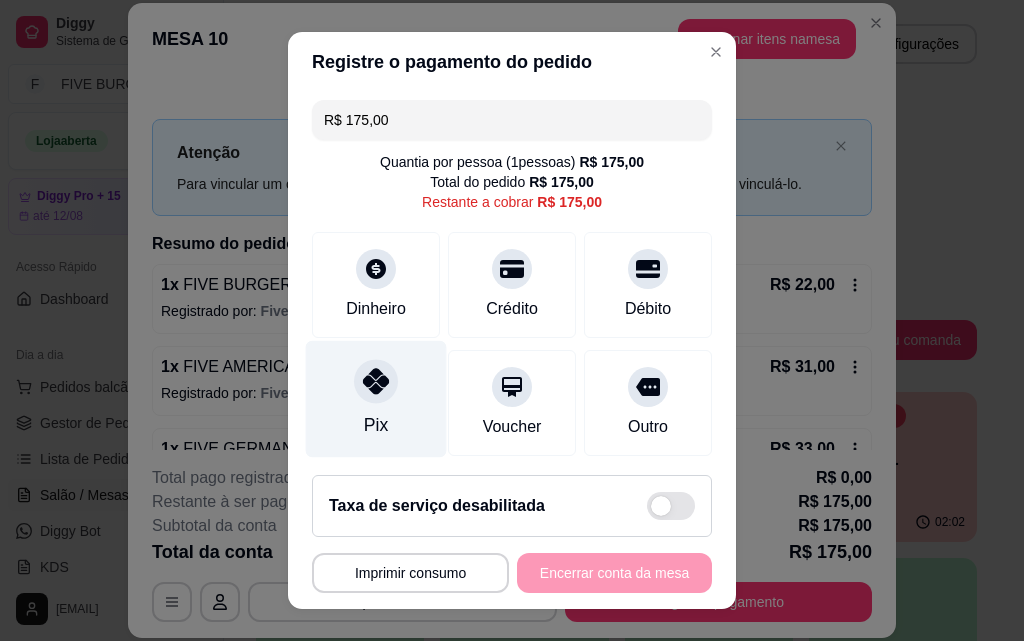 click 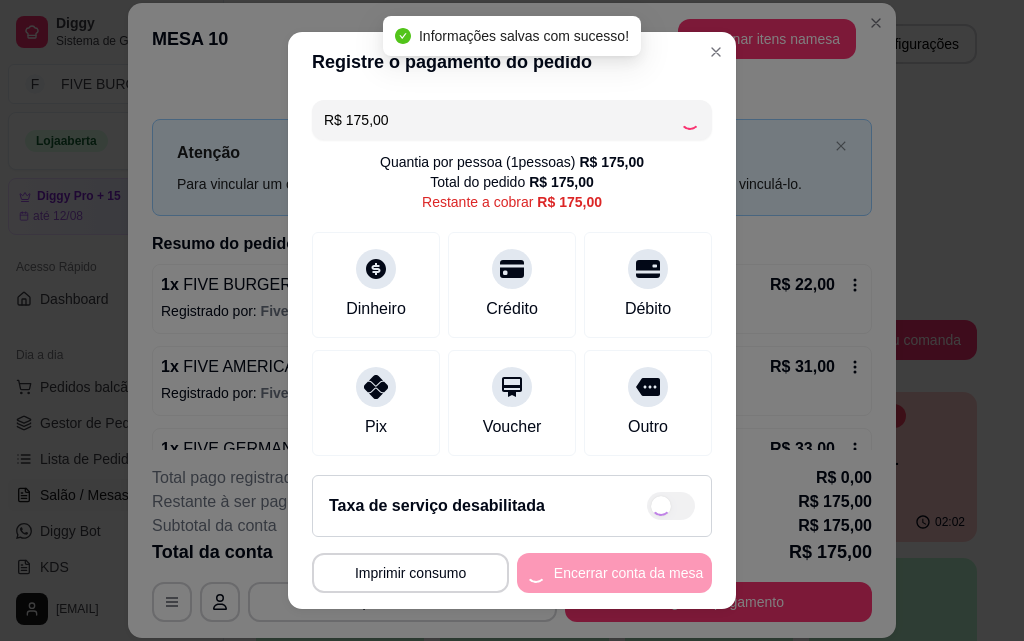 type on "R$ 0,00" 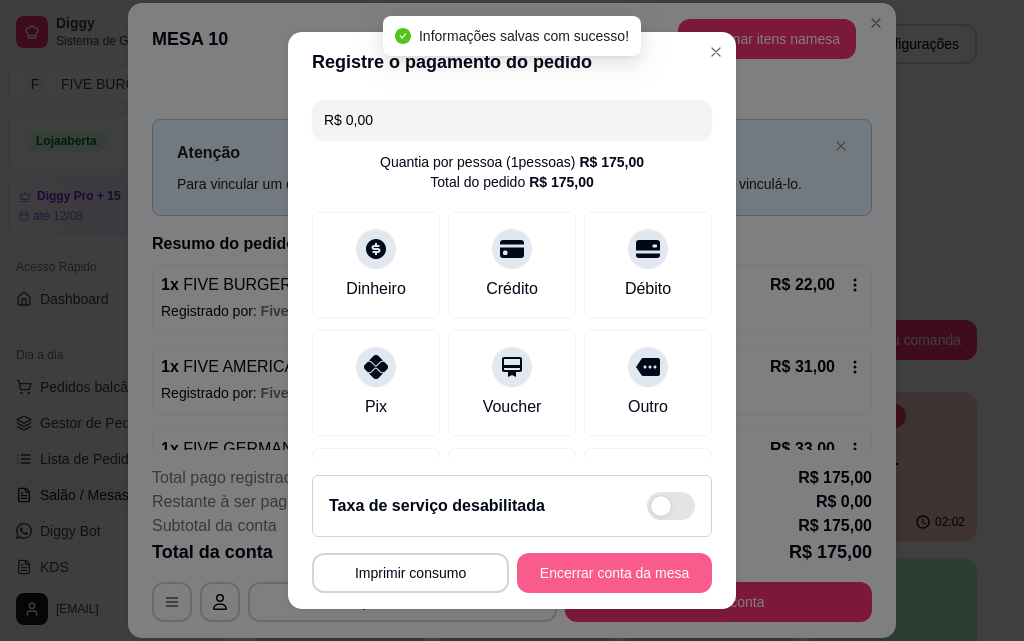 click on "Encerrar conta da mesa" at bounding box center (614, 573) 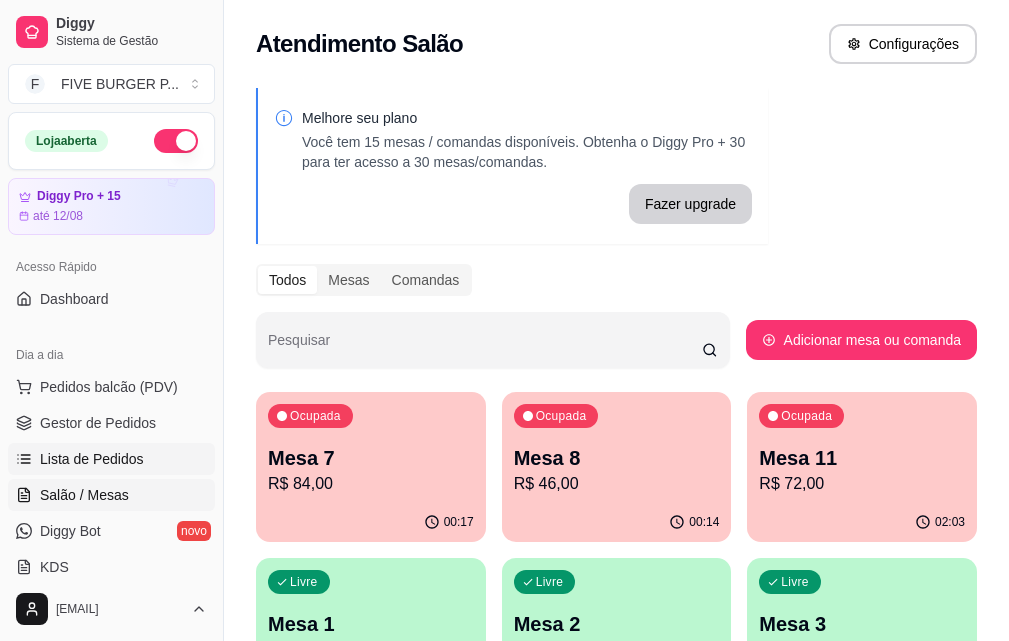 click on "Lista de Pedidos" at bounding box center [92, 459] 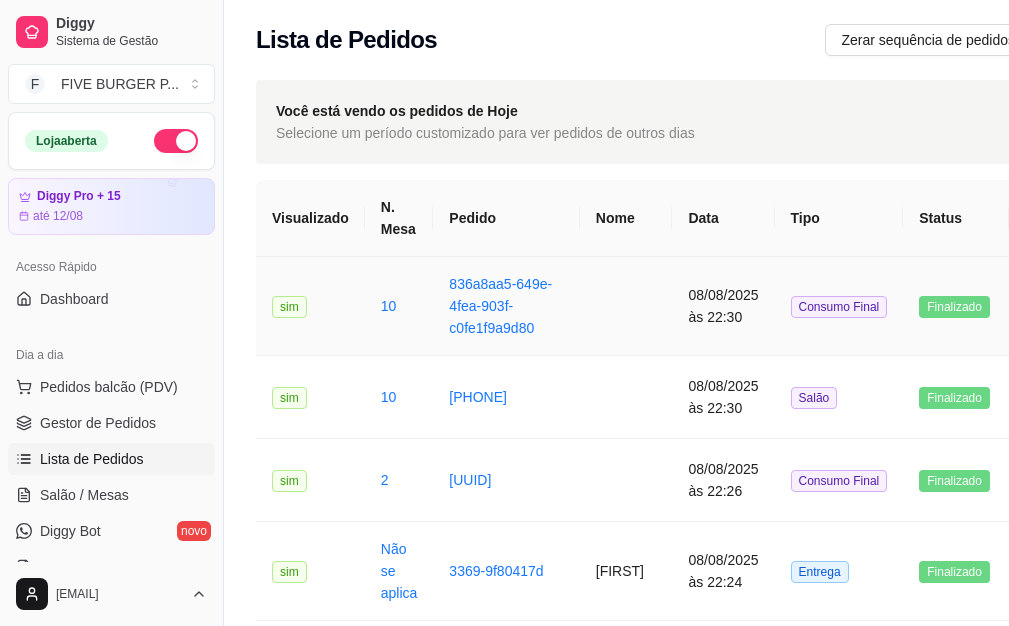 click at bounding box center (626, 306) 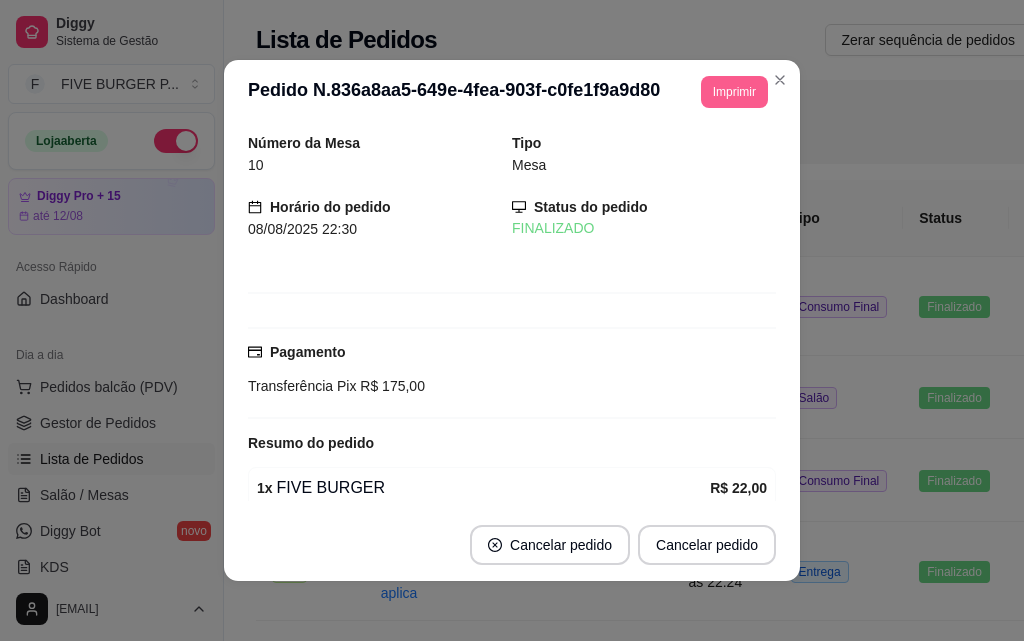 click on "Imprimir" at bounding box center (734, 92) 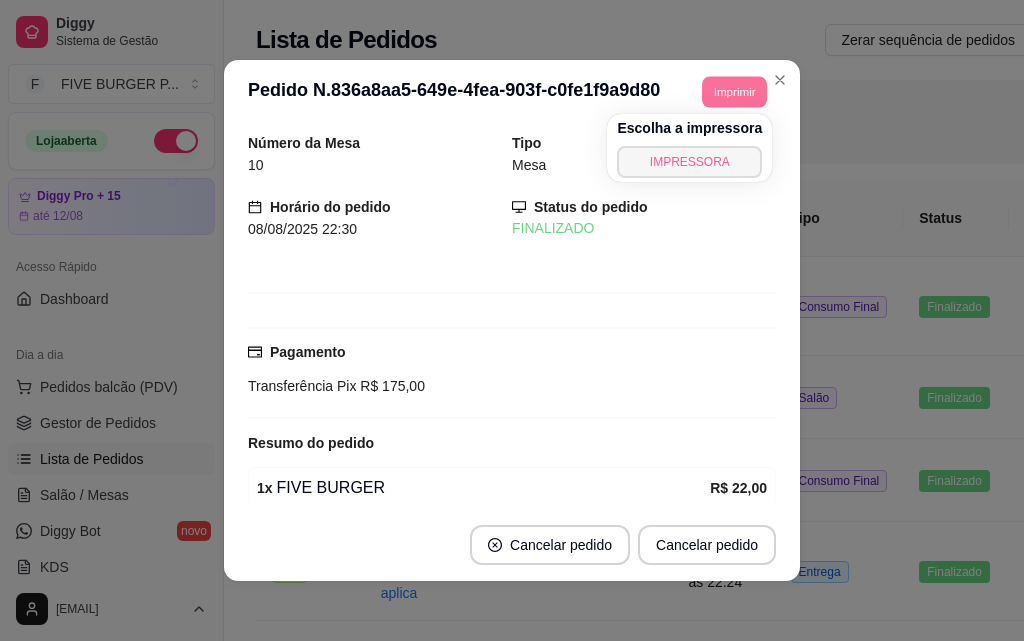 click on "IMPRESSORA" at bounding box center [689, 162] 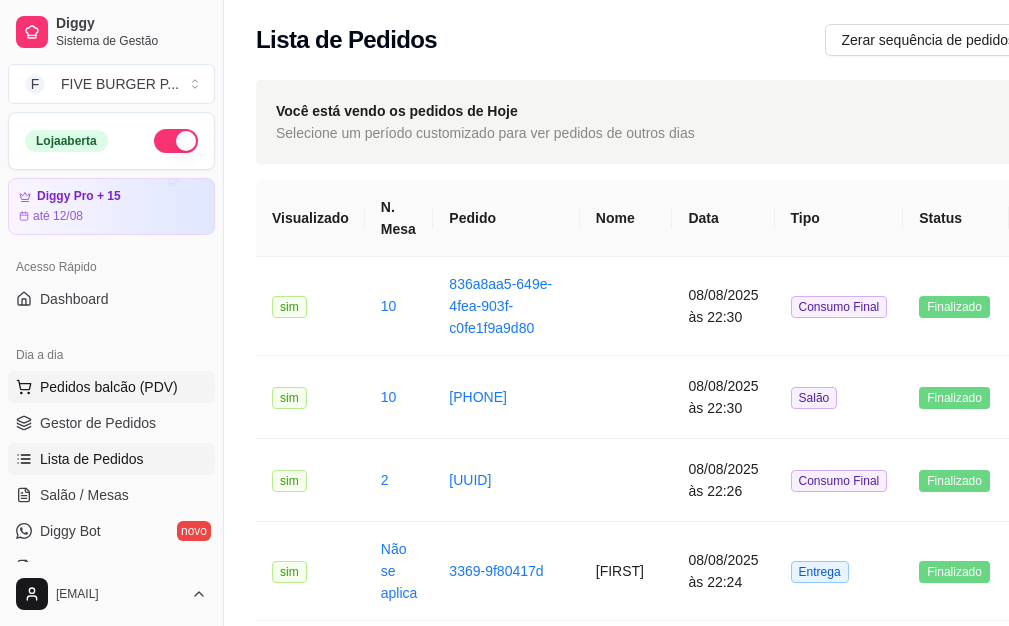 click on "Pedidos balcão (PDV)" at bounding box center (111, 387) 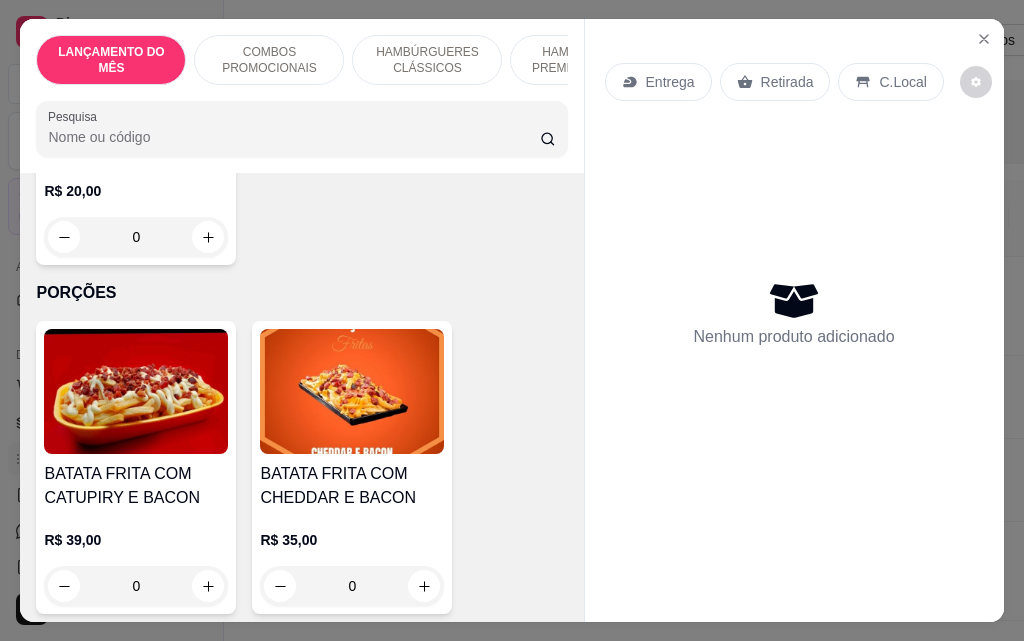 scroll, scrollTop: 6300, scrollLeft: 0, axis: vertical 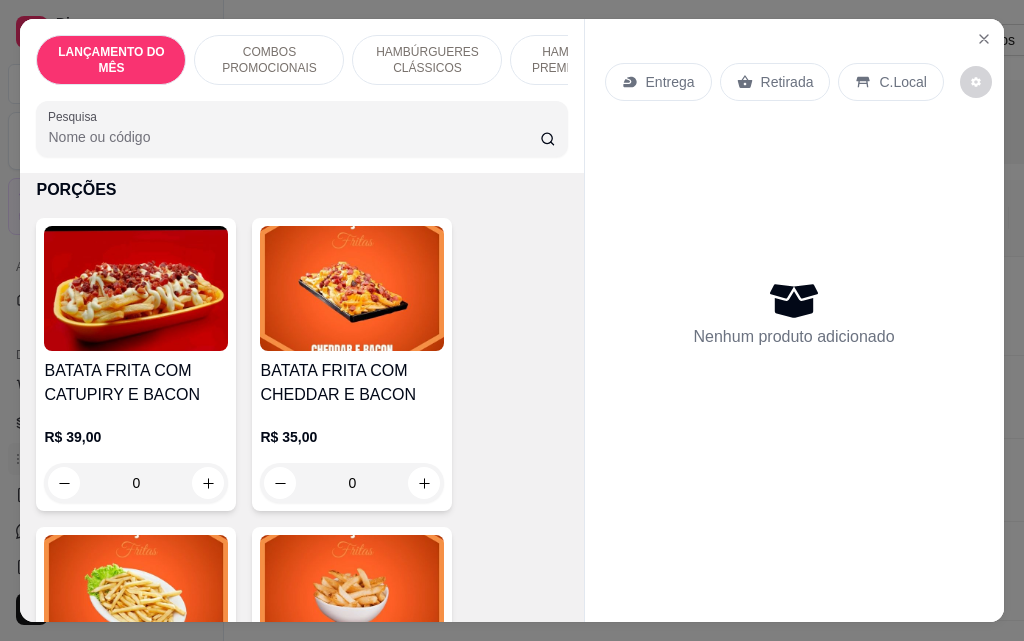click on "0" at bounding box center (352, 483) 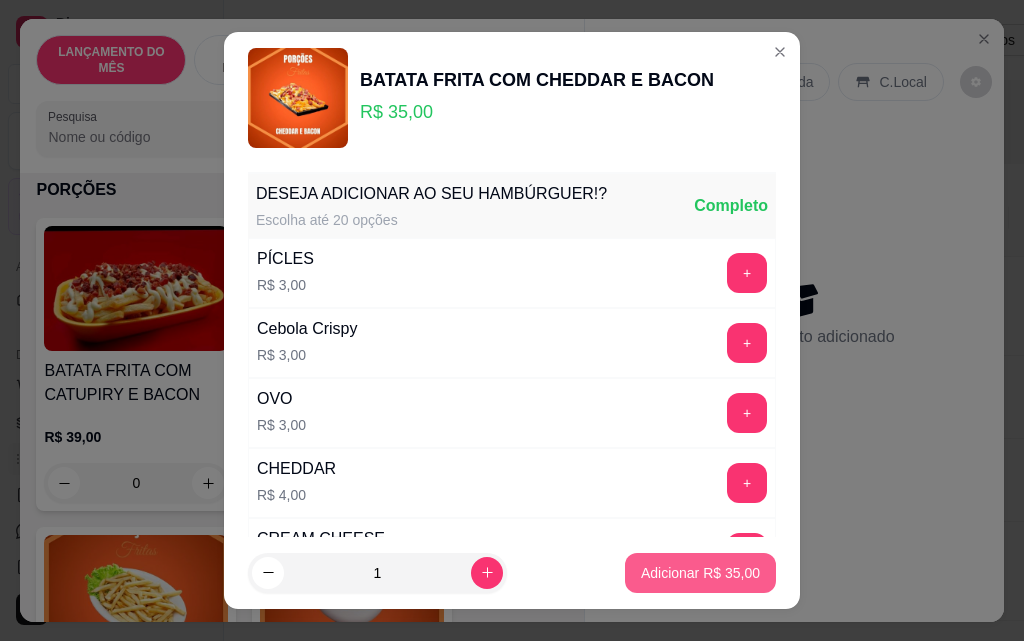 click on "Adicionar   R$ 35,00" at bounding box center (700, 573) 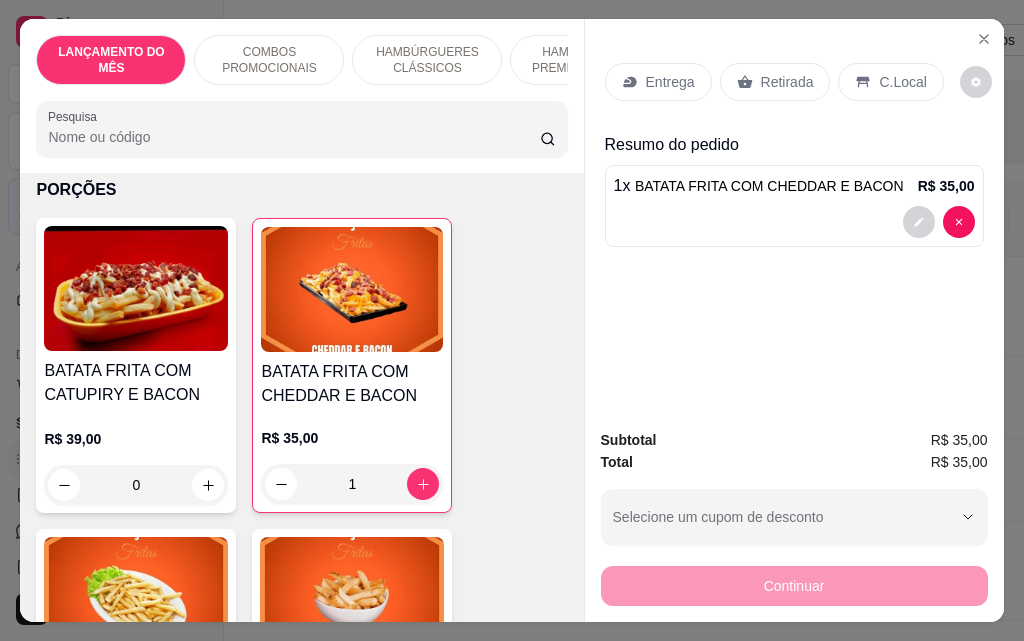 click on "Entrega" at bounding box center [658, 82] 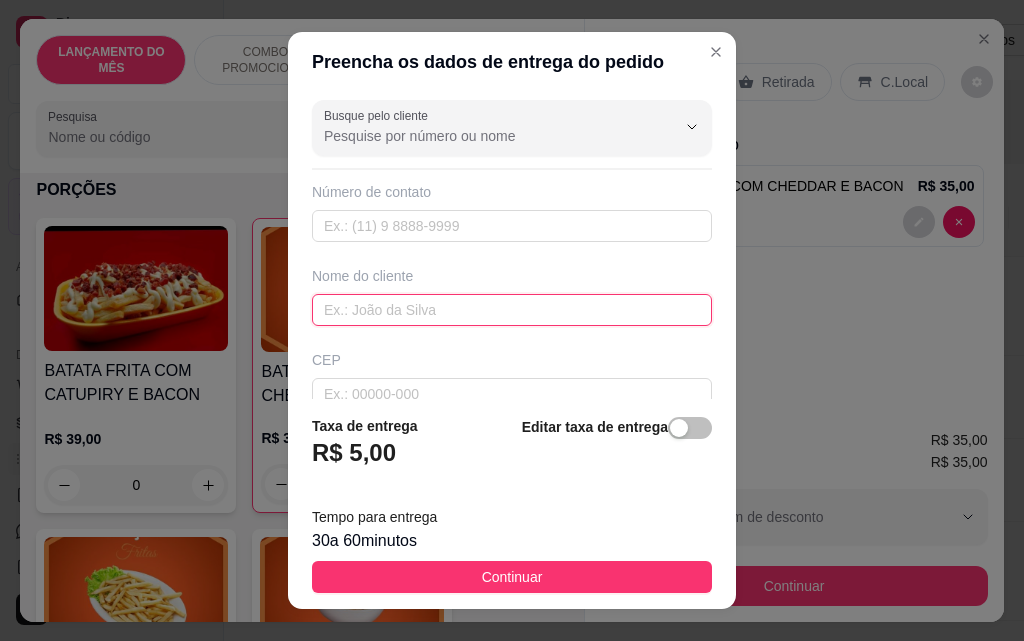 click at bounding box center [512, 310] 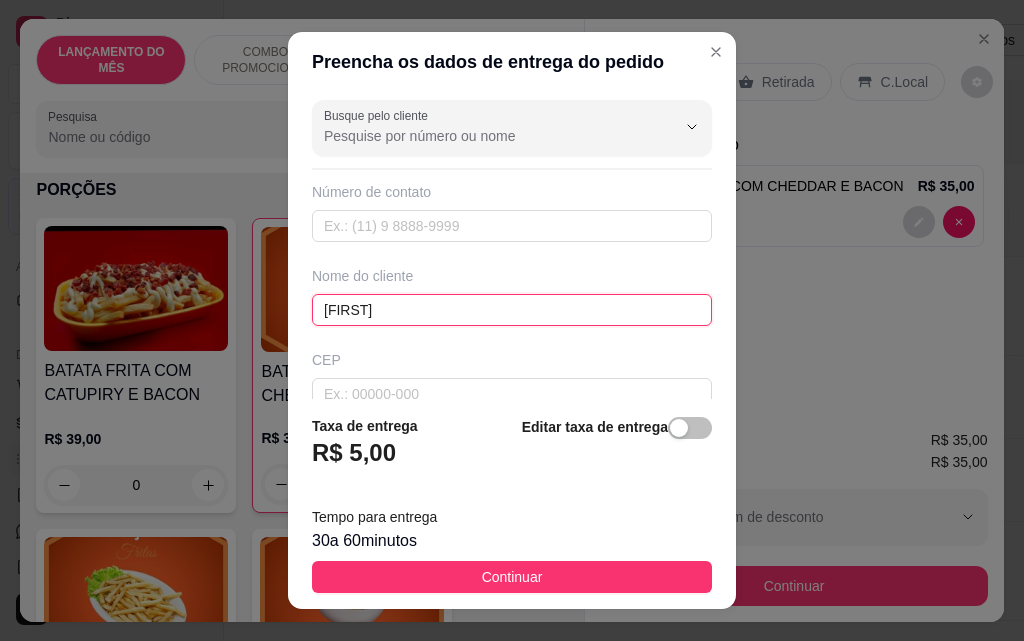 type on "[FIRST]" 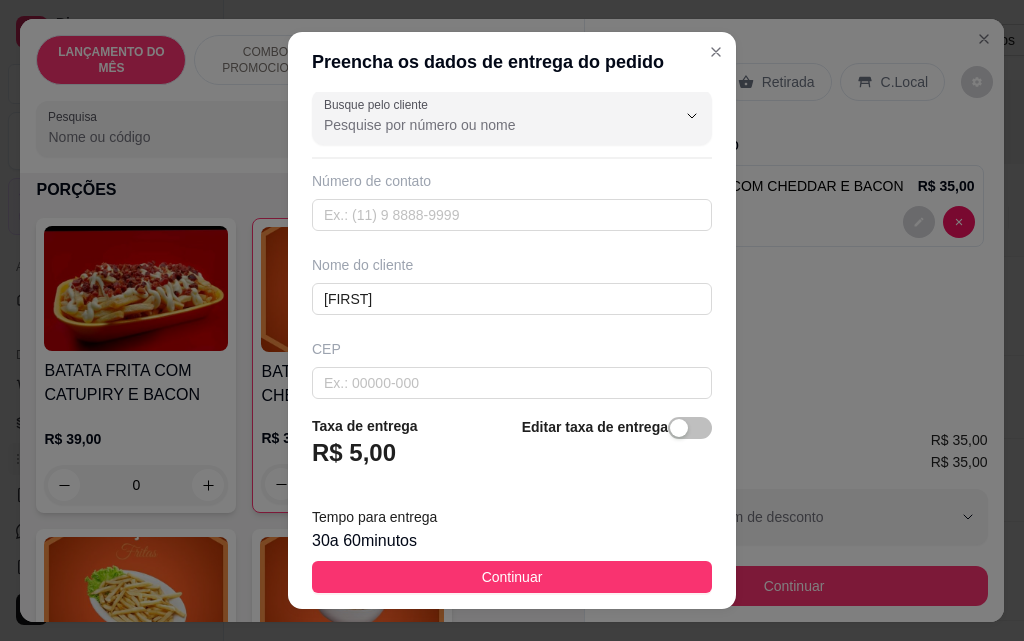scroll, scrollTop: 233, scrollLeft: 0, axis: vertical 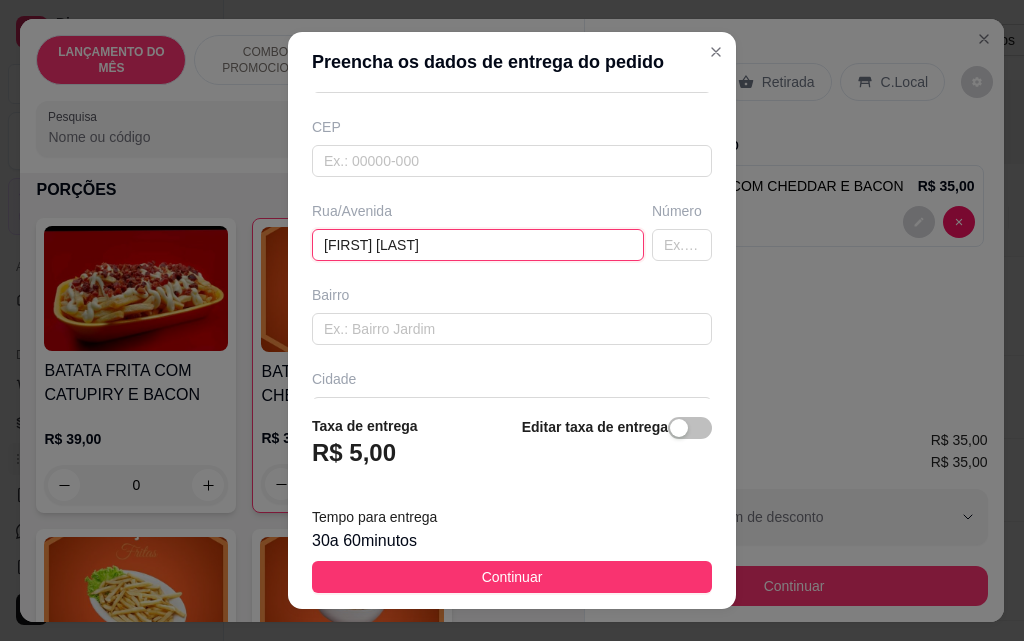 type on "[FIRST] [LAST]" 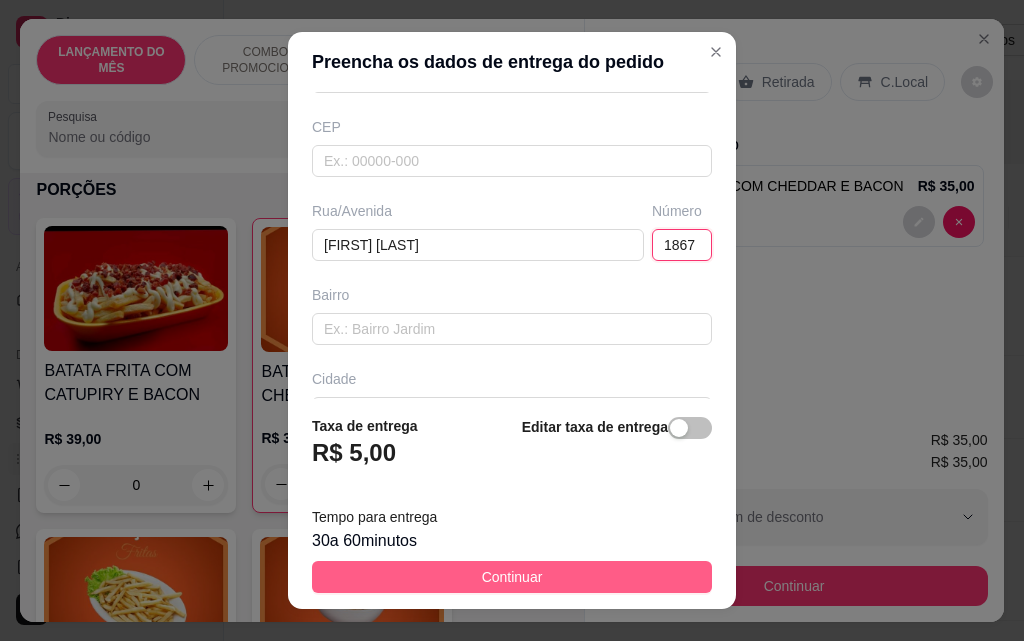 type on "1867" 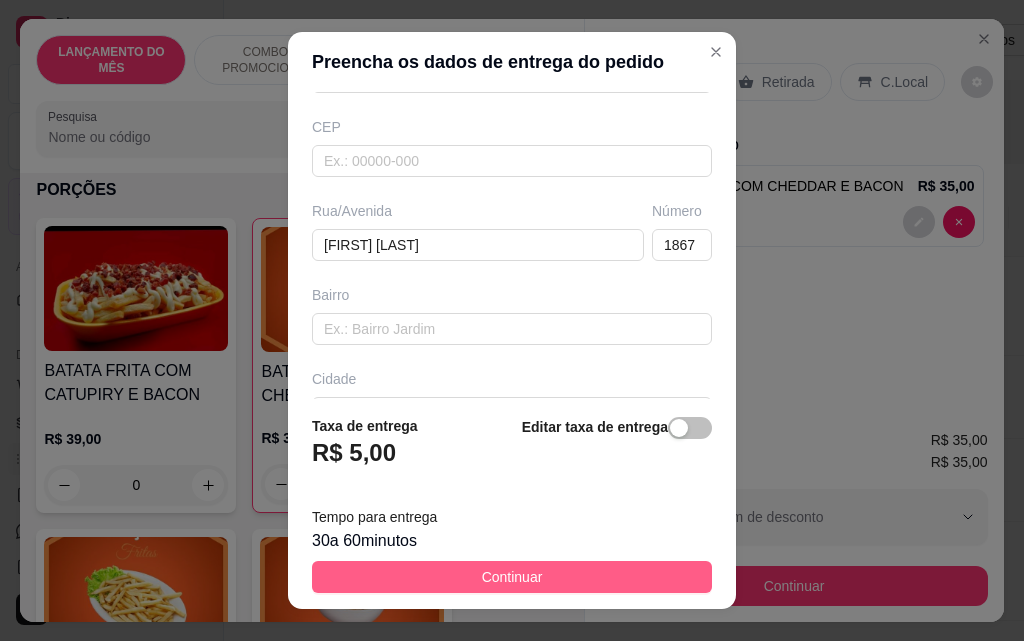 click on "Continuar" at bounding box center (512, 577) 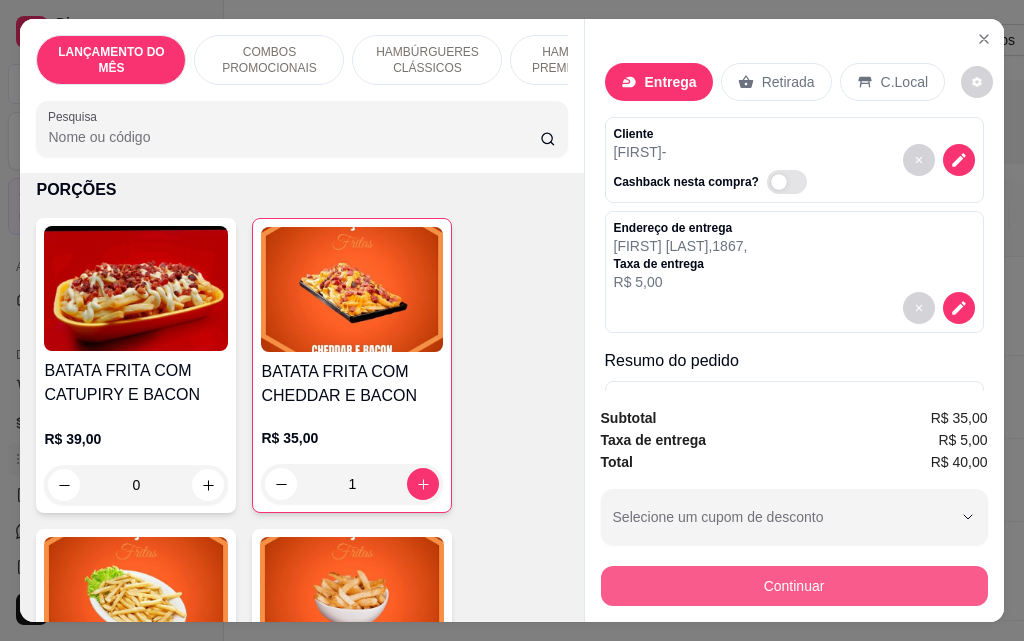 click on "Continuar" at bounding box center [794, 586] 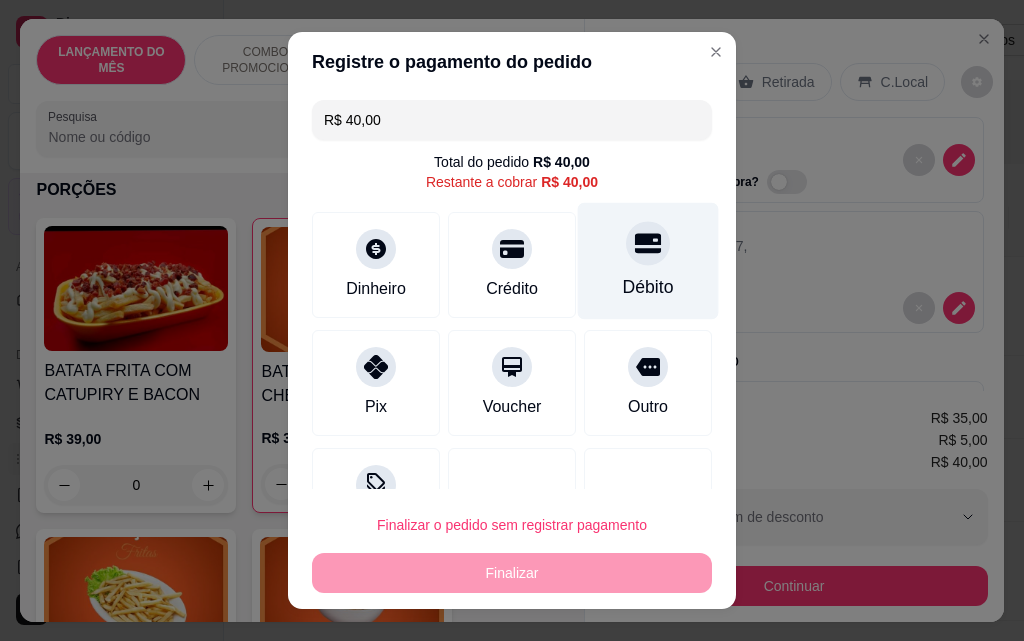 click on "Débito" at bounding box center [648, 261] 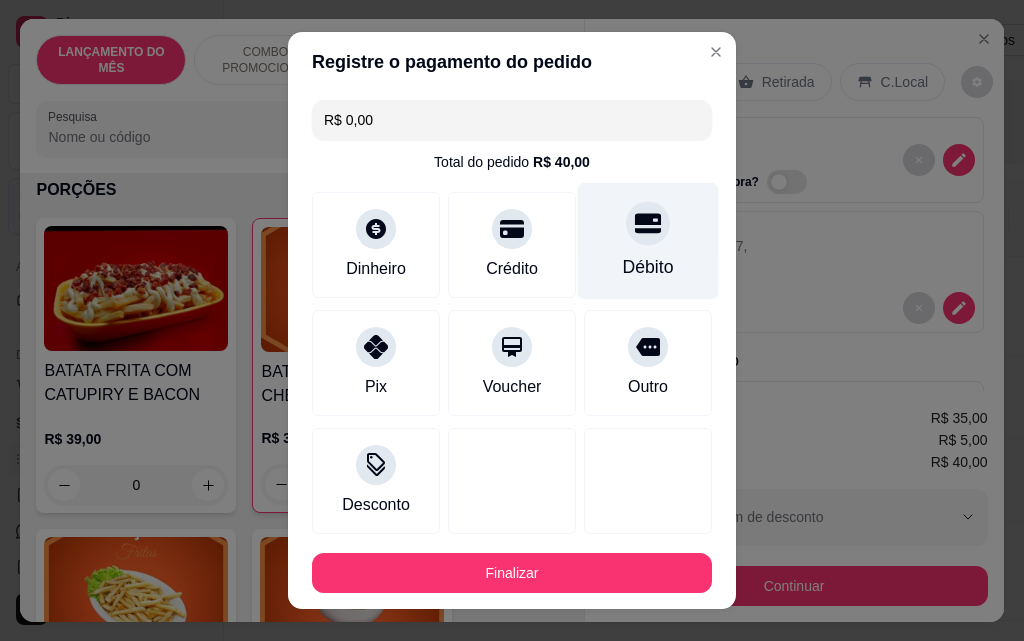 type on "R$ 0,00" 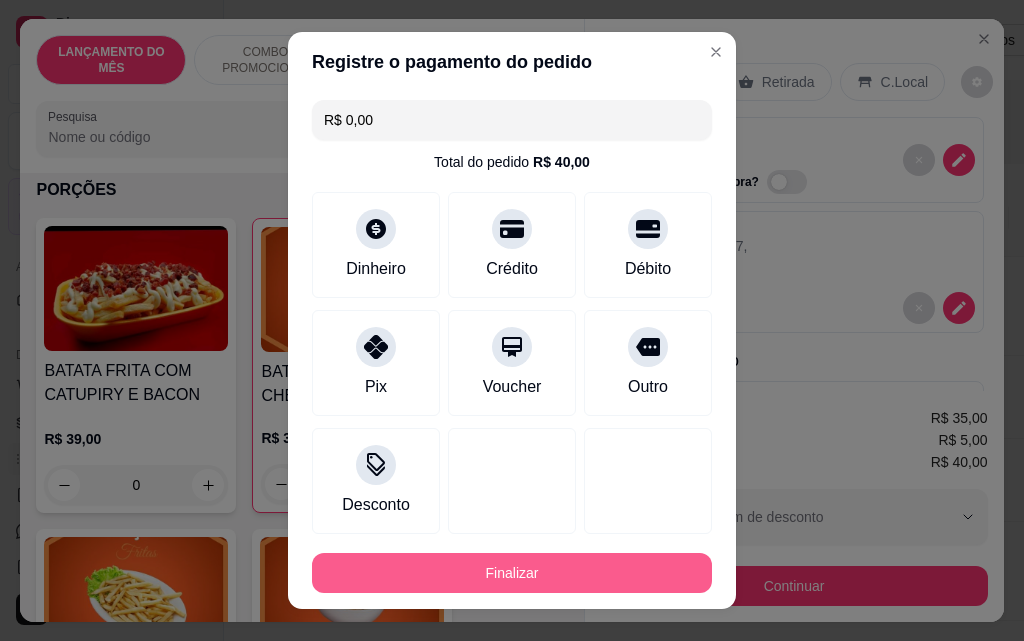 click on "Finalizar" at bounding box center (512, 573) 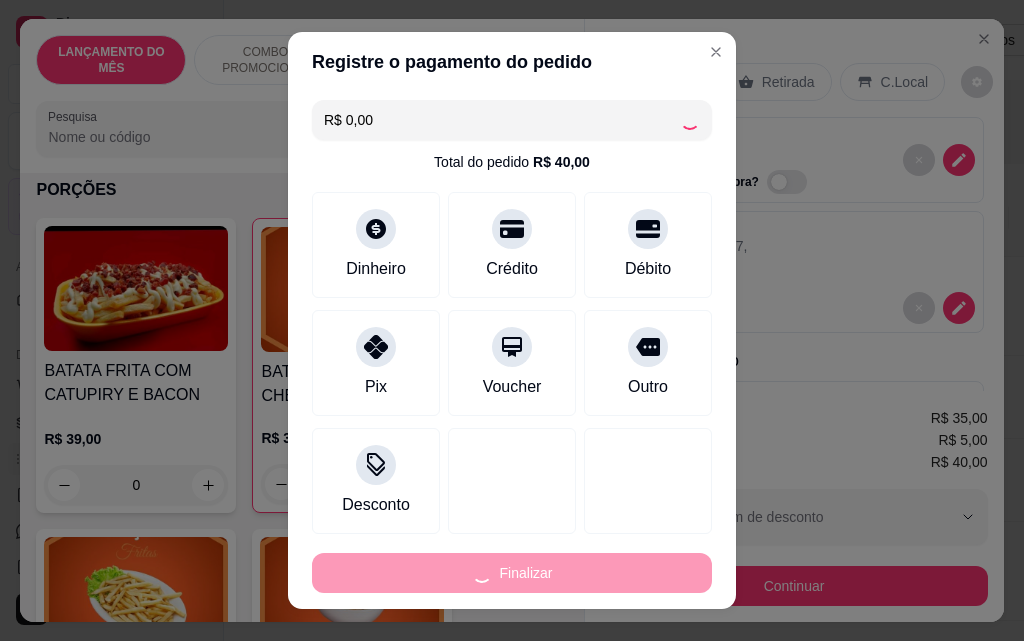 type on "0" 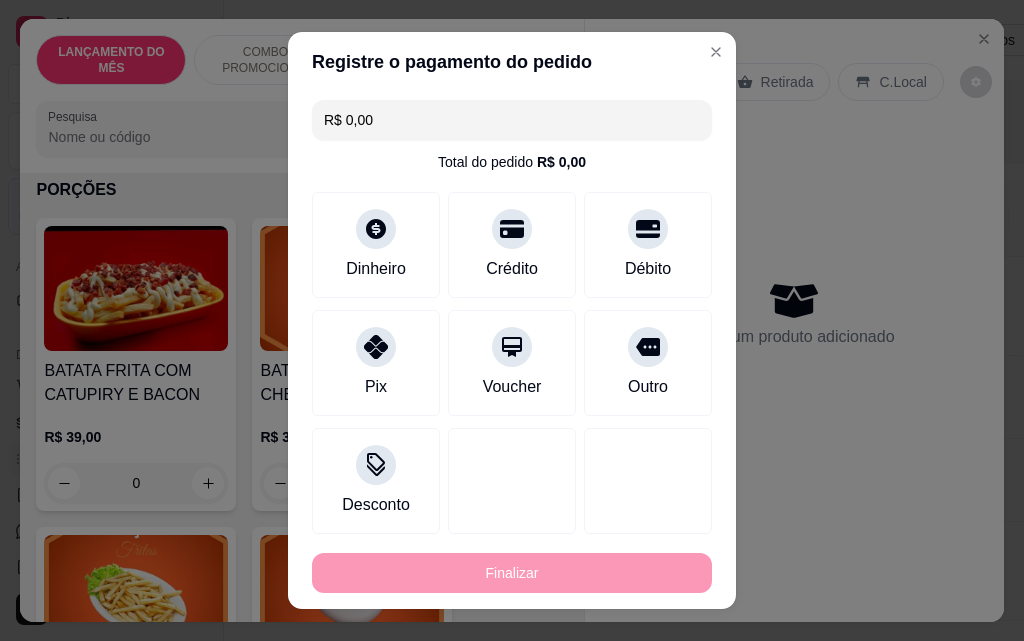 type on "-R$ 40,00" 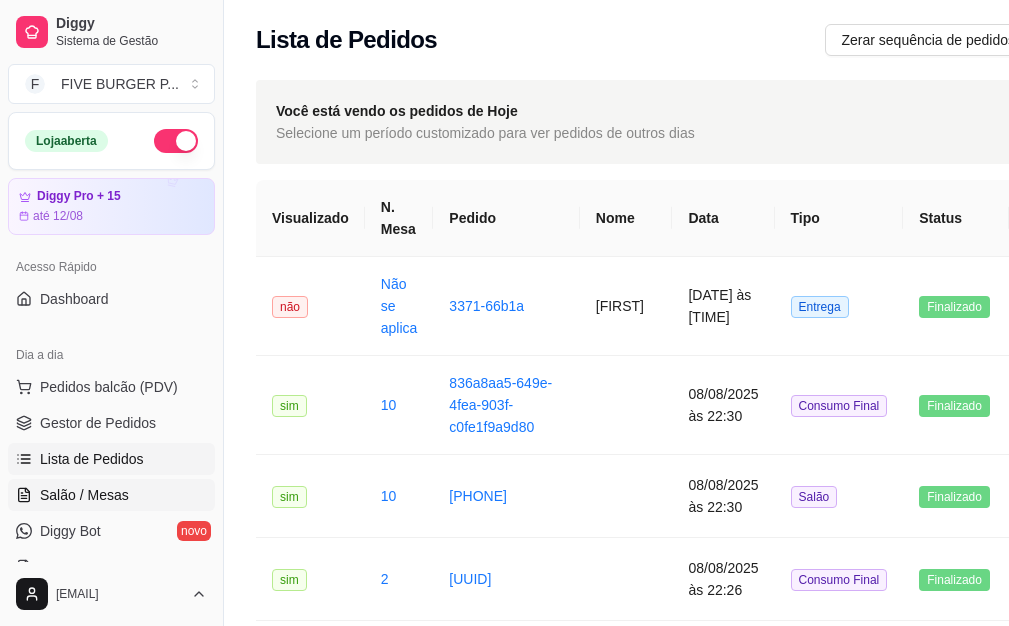 click on "Salão / Mesas" at bounding box center (111, 495) 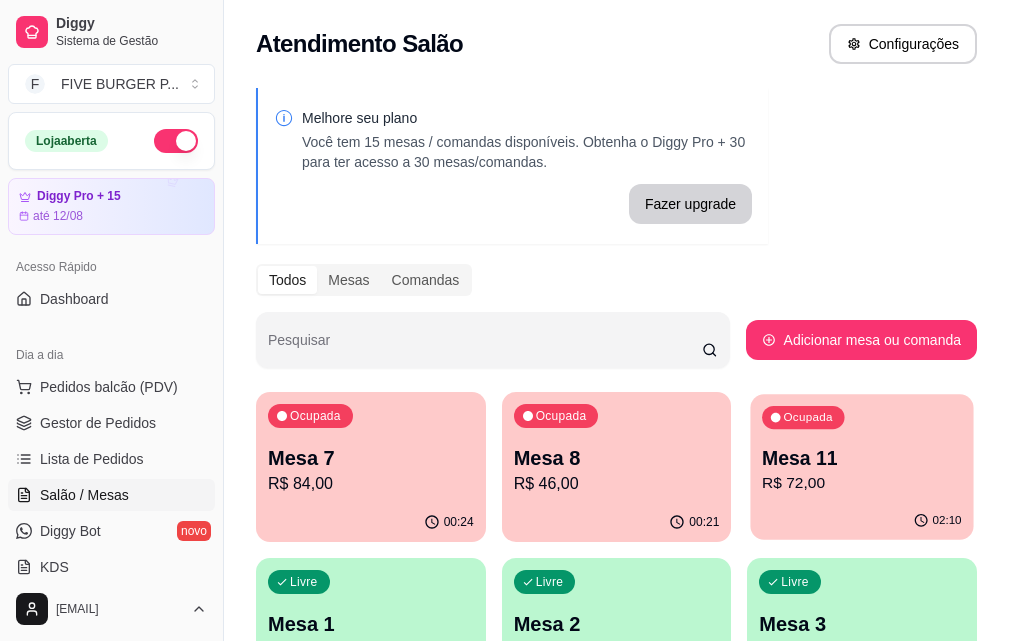 click on "R$ 72,00" at bounding box center [862, 483] 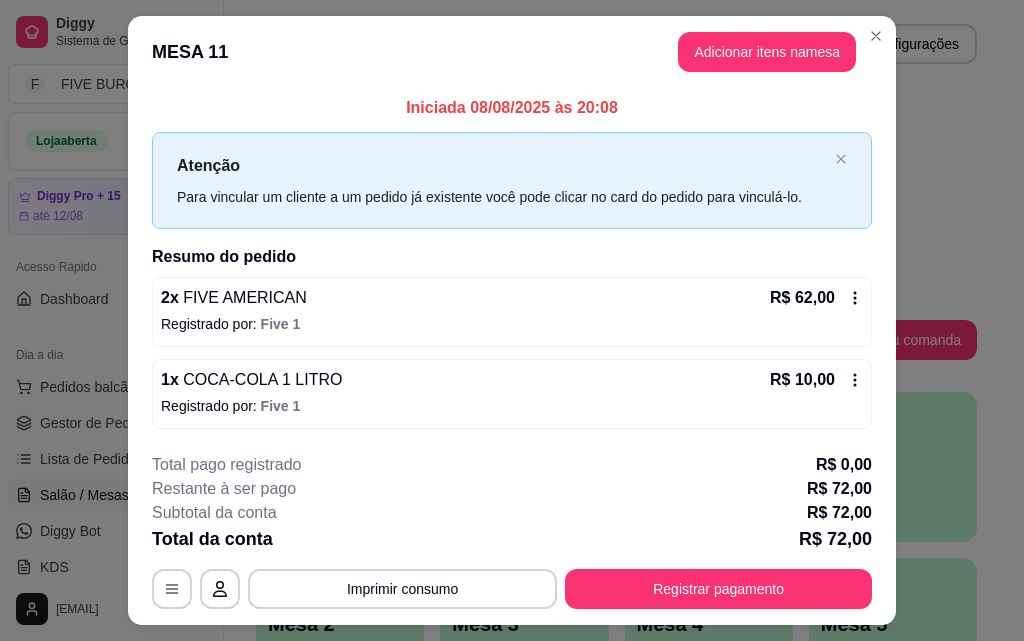 click on "**********" at bounding box center [512, 531] 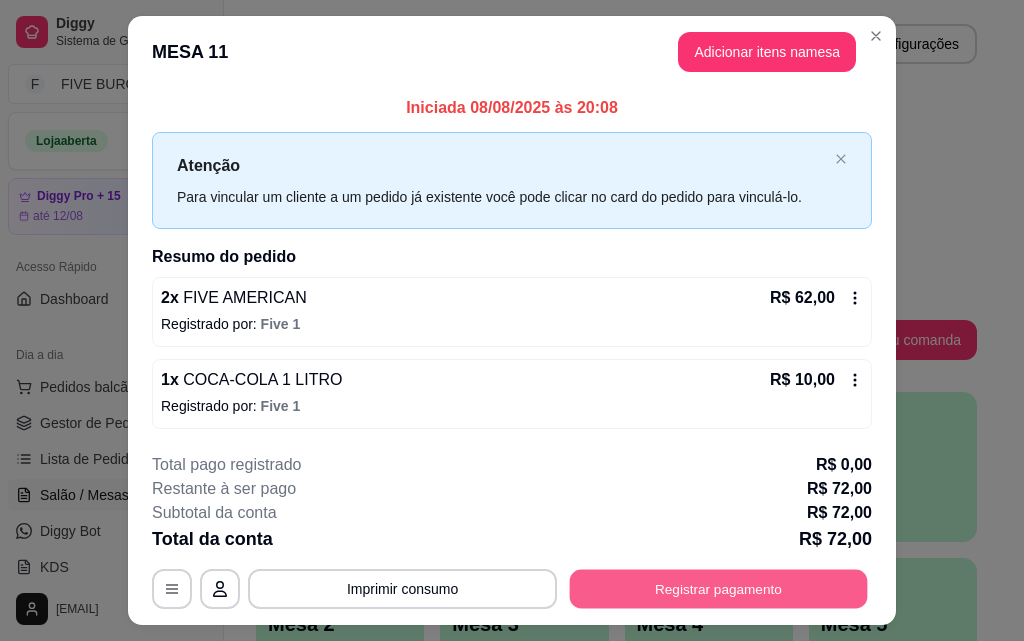 click on "Registrar pagamento" at bounding box center (719, 589) 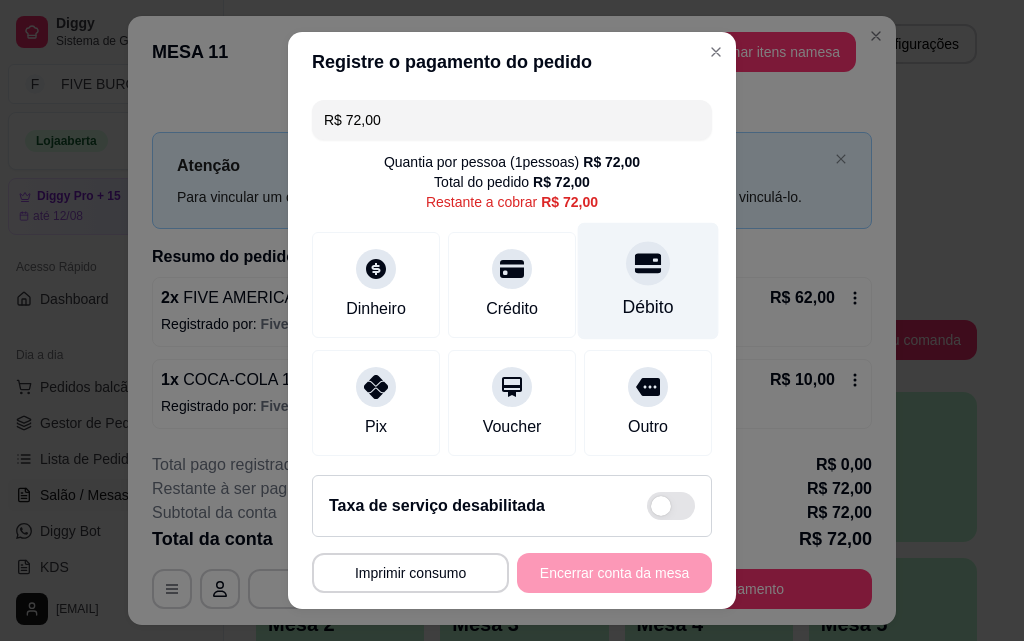 click on "Débito" at bounding box center (648, 307) 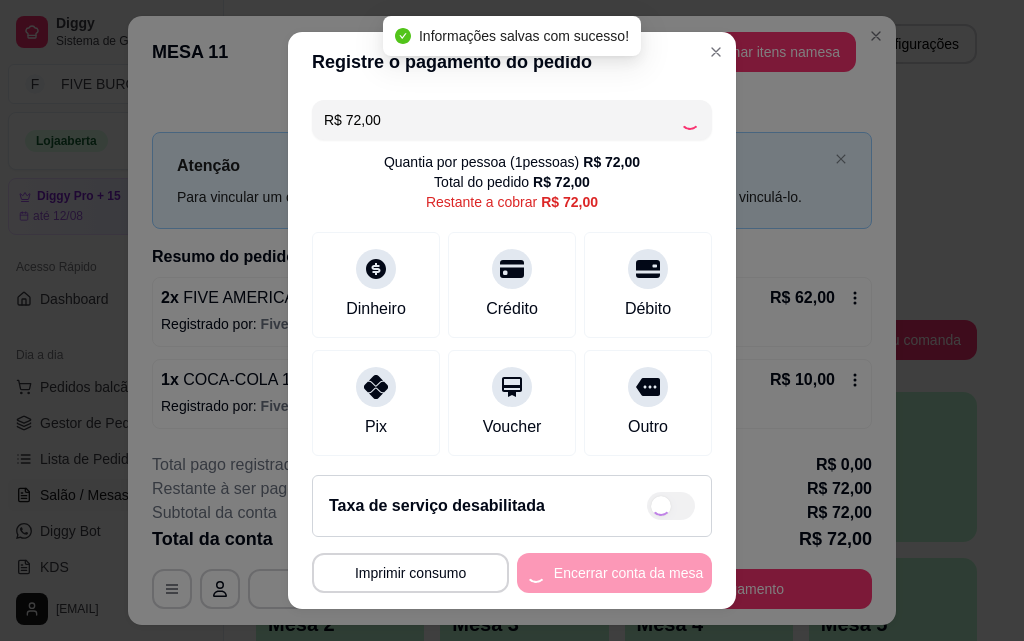 type on "R$ 0,00" 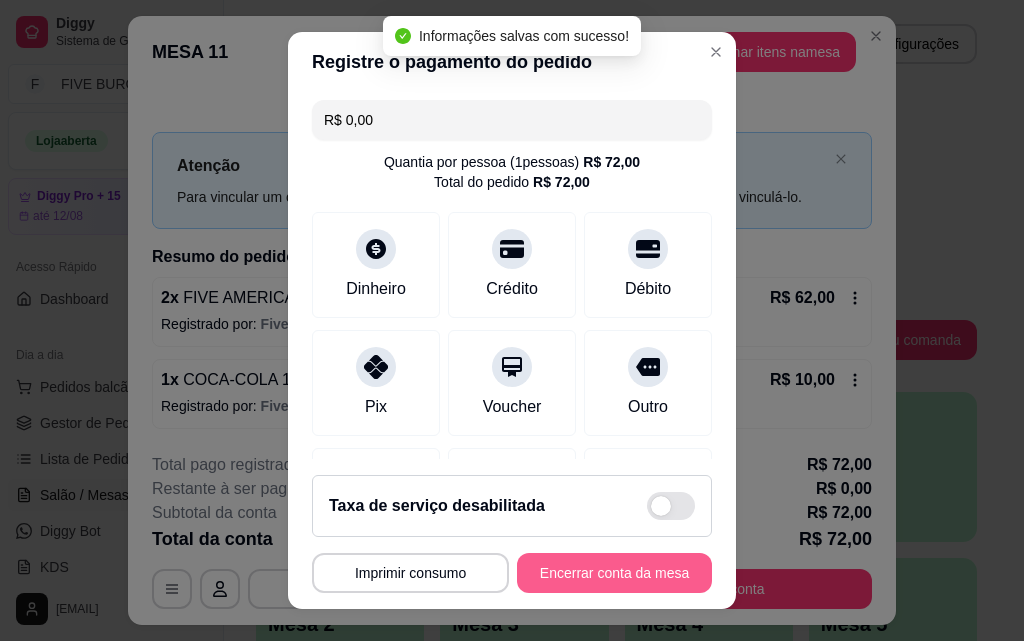 click on "Encerrar conta da mesa" at bounding box center (614, 573) 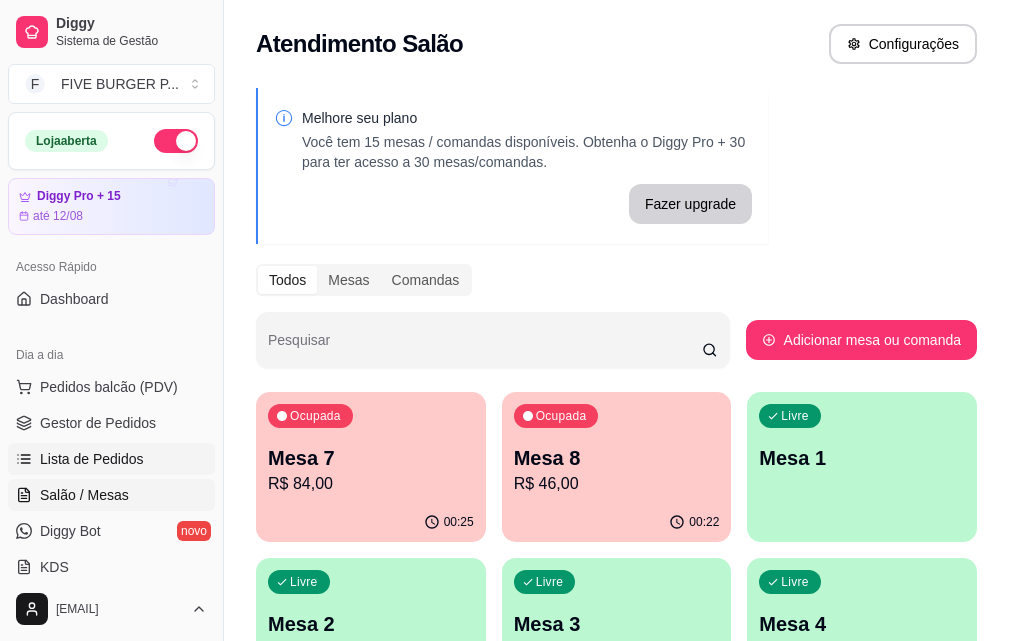 click on "Lista de Pedidos" at bounding box center [92, 459] 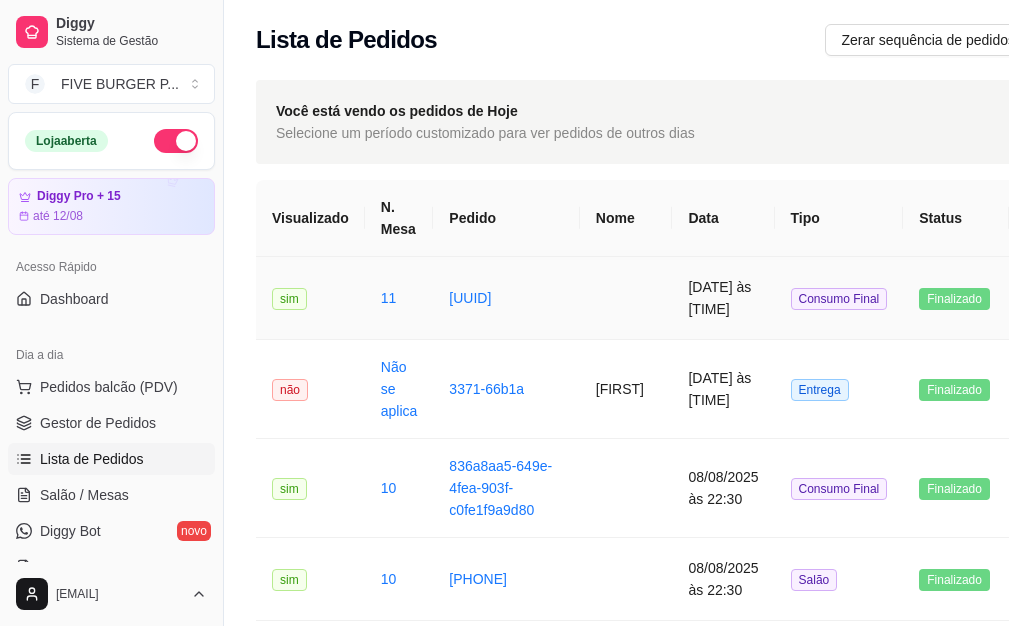 click at bounding box center [626, 298] 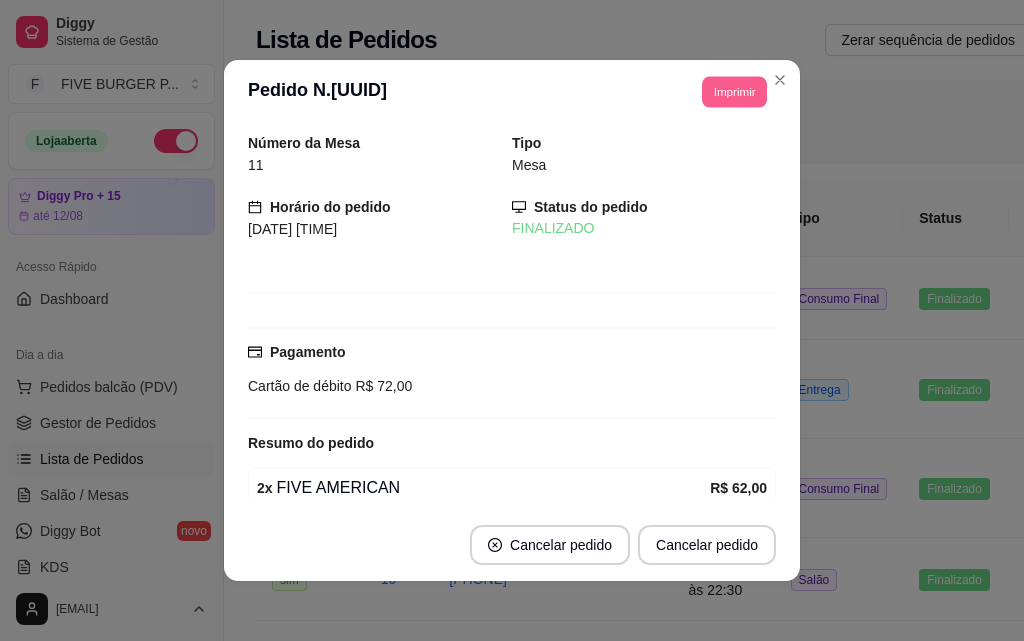 click on "Imprimir" at bounding box center [734, 91] 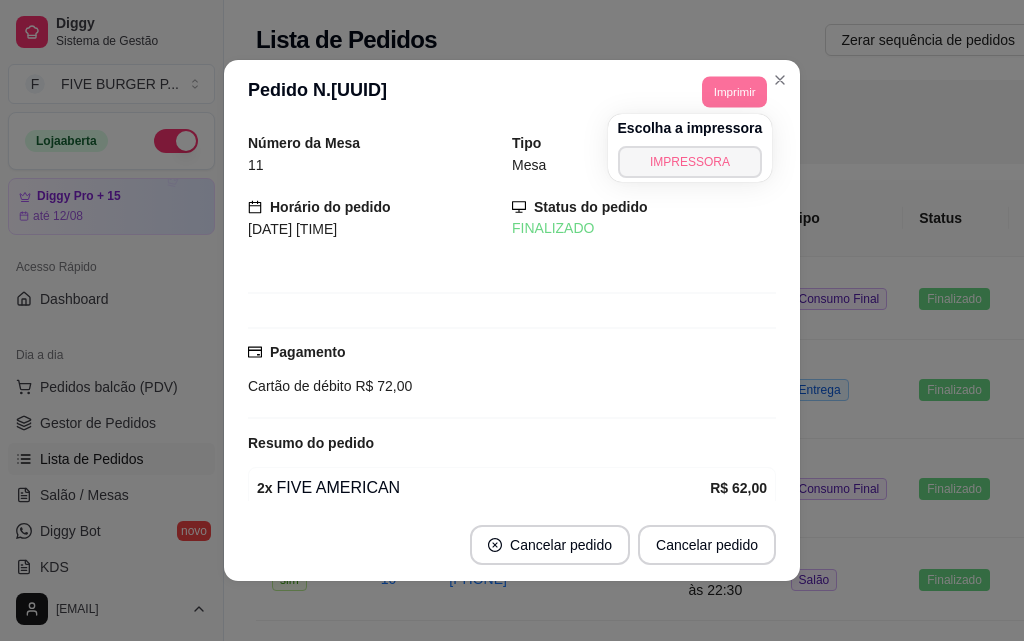 click on "IMPRESSORA" at bounding box center (690, 162) 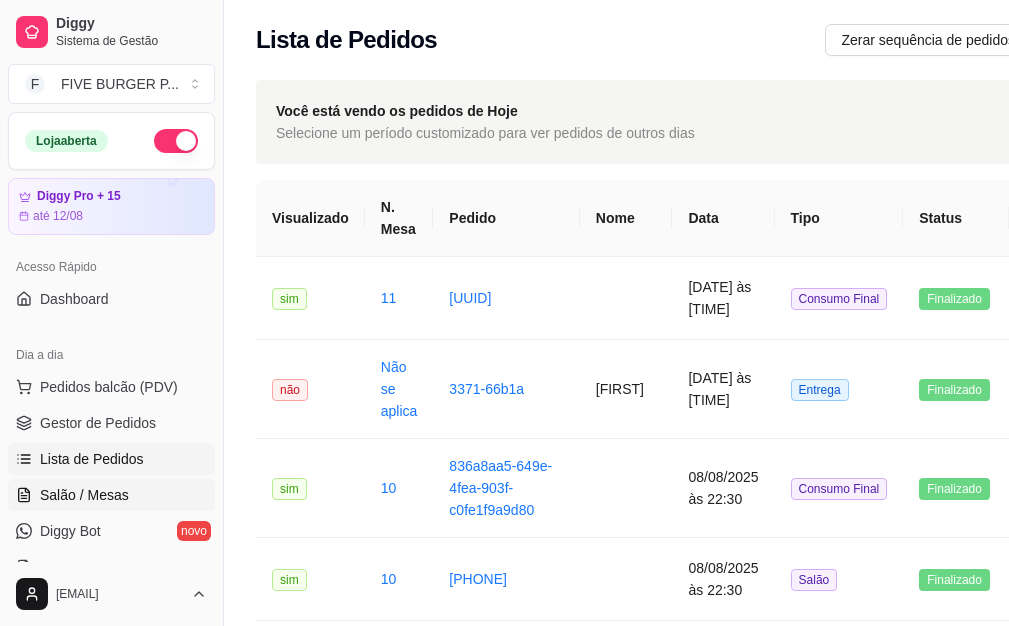 click on "Salão / Mesas" at bounding box center [84, 495] 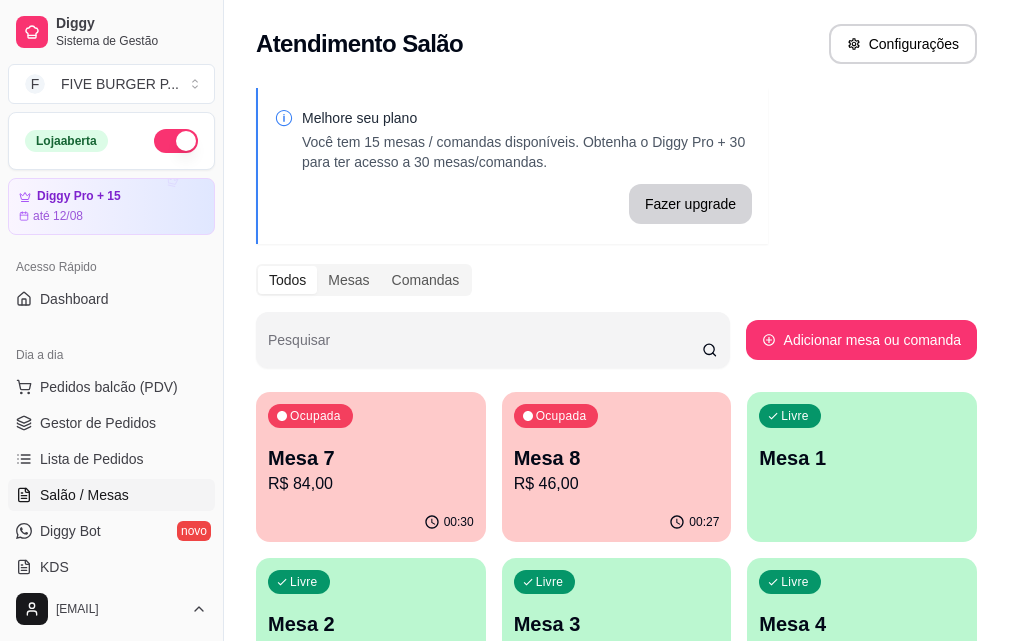 click on "R$ 46,00" at bounding box center (617, 484) 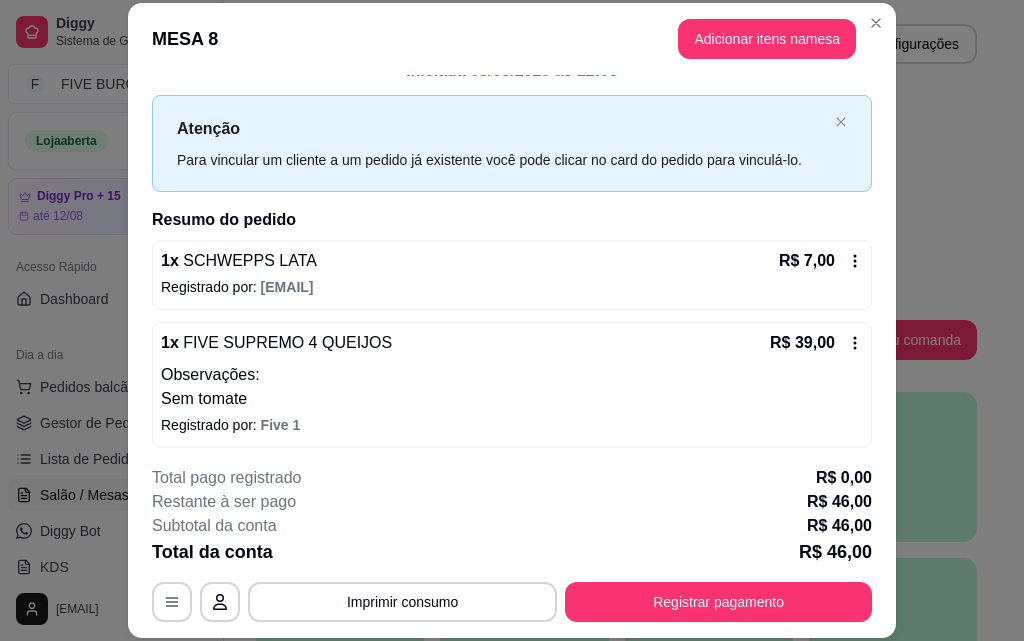 scroll, scrollTop: 30, scrollLeft: 0, axis: vertical 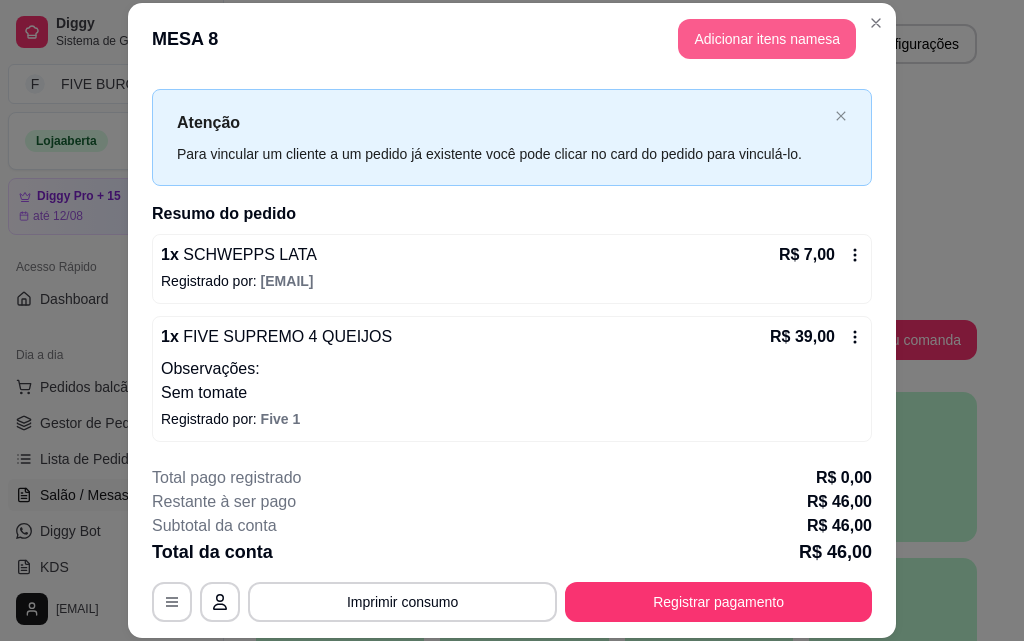 click on "Adicionar itens na  mesa" at bounding box center [767, 39] 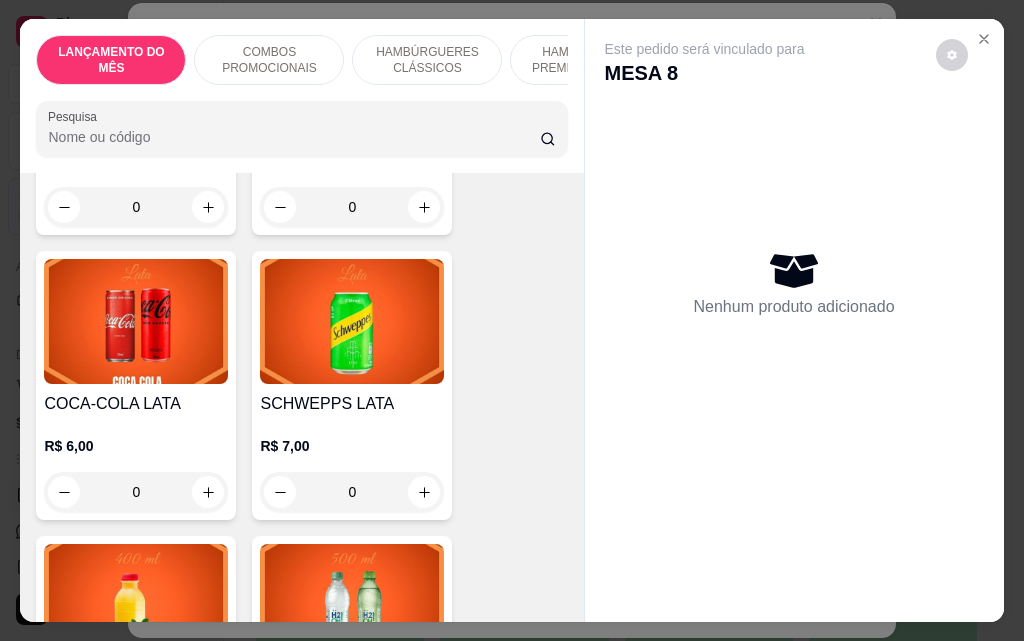 scroll, scrollTop: 8000, scrollLeft: 0, axis: vertical 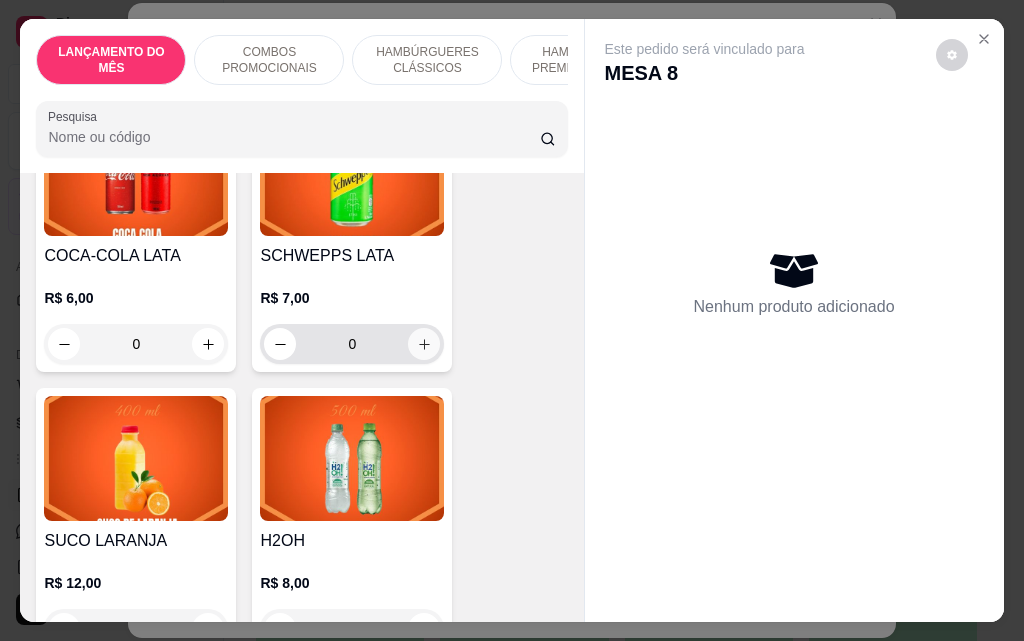 click 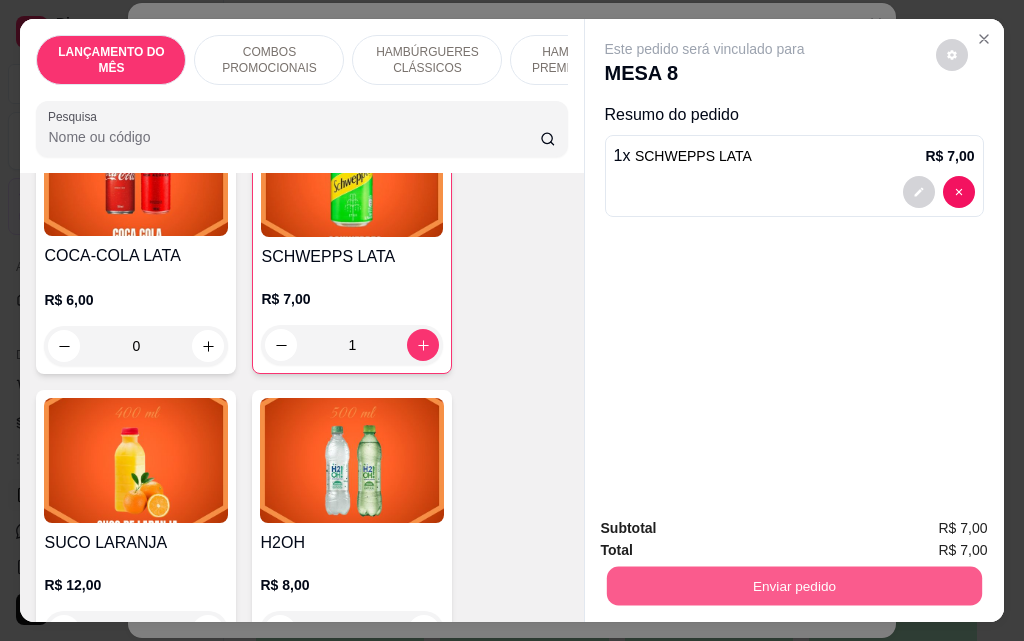 click on "Enviar pedido" at bounding box center (793, 585) 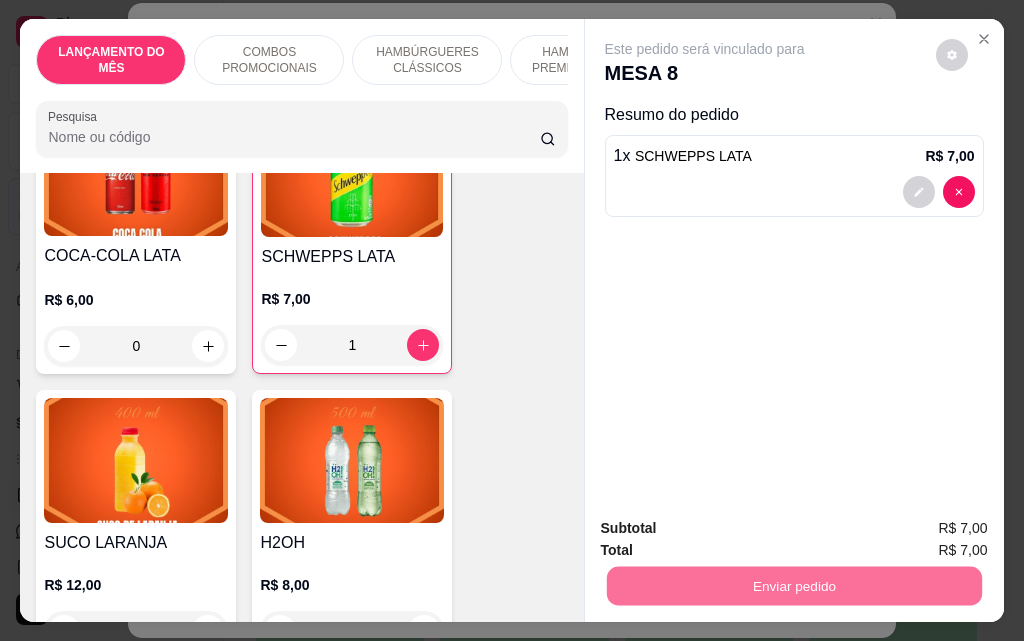 click on "Não registrar e enviar pedido" at bounding box center (728, 528) 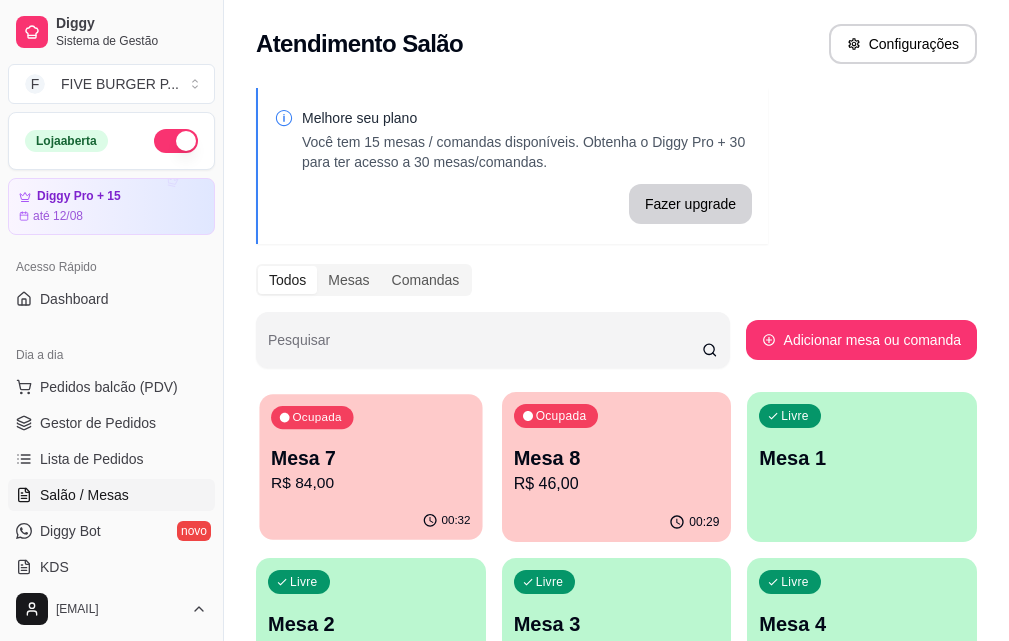 click on "R$ 84,00" at bounding box center (370, 483) 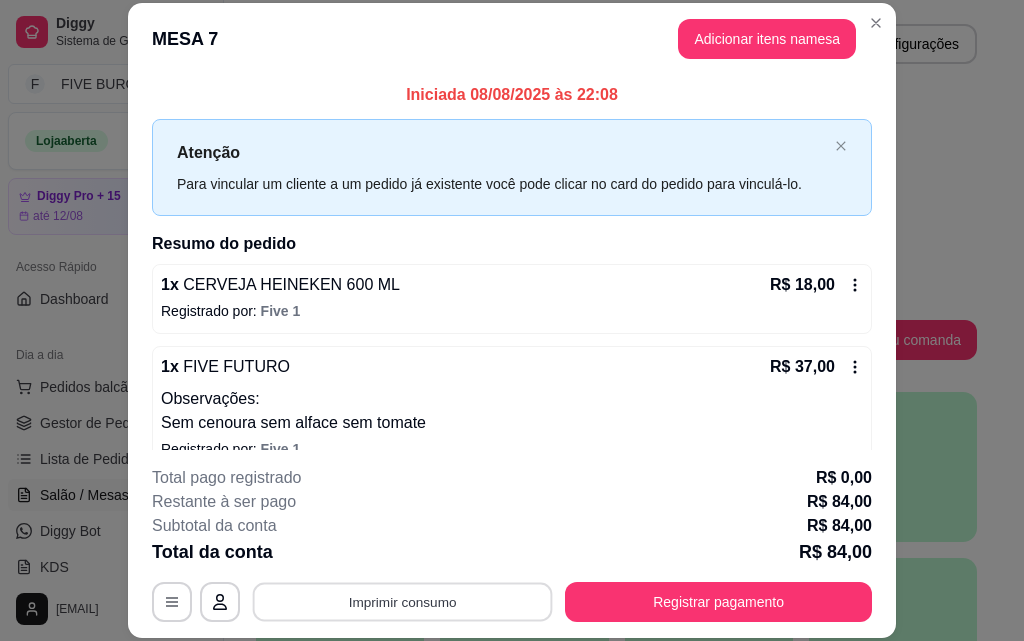 click on "Imprimir consumo" at bounding box center [403, 601] 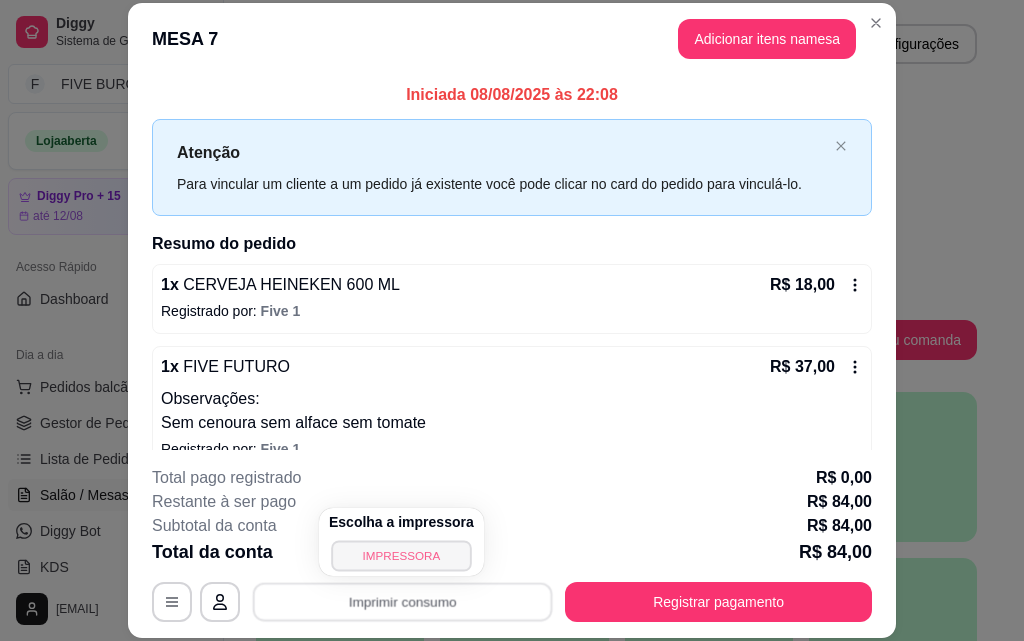 click on "IMPRESSORA" at bounding box center (401, 555) 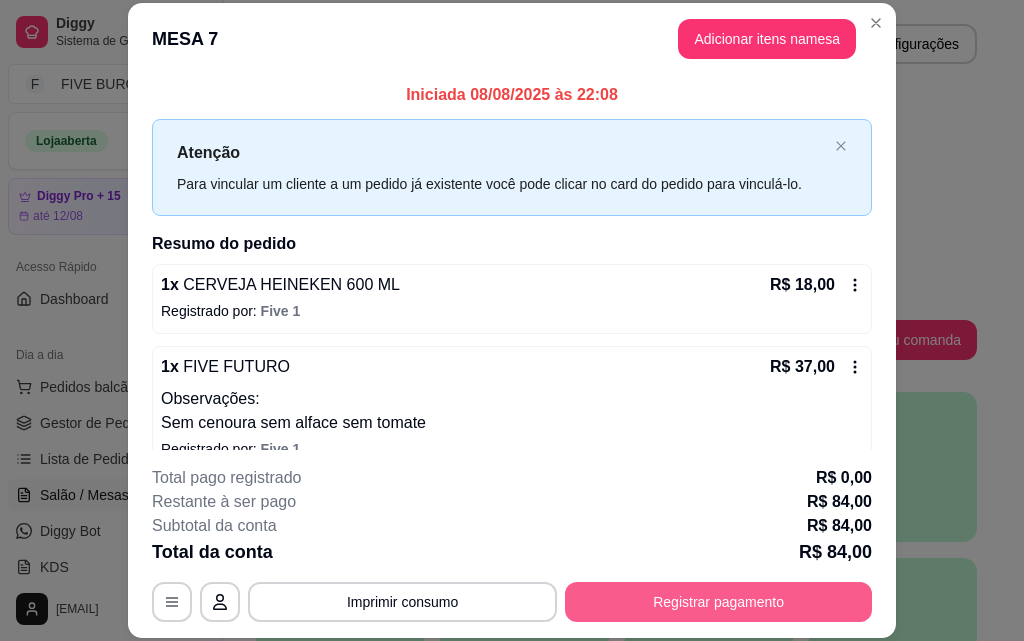 click on "Registrar pagamento" at bounding box center [718, 602] 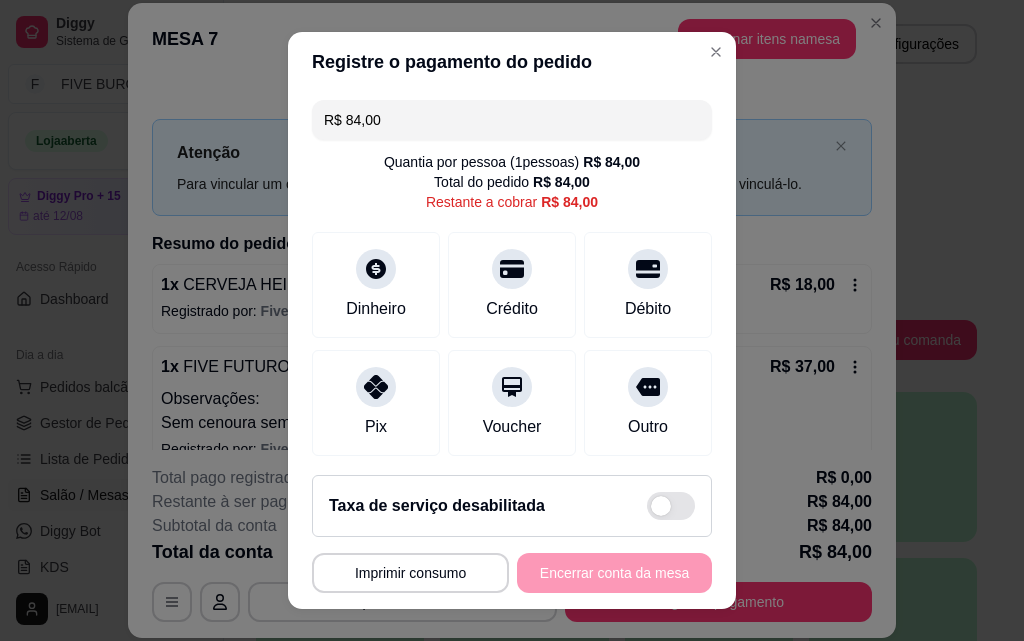 drag, startPoint x: 418, startPoint y: 132, endPoint x: 216, endPoint y: 130, distance: 202.0099 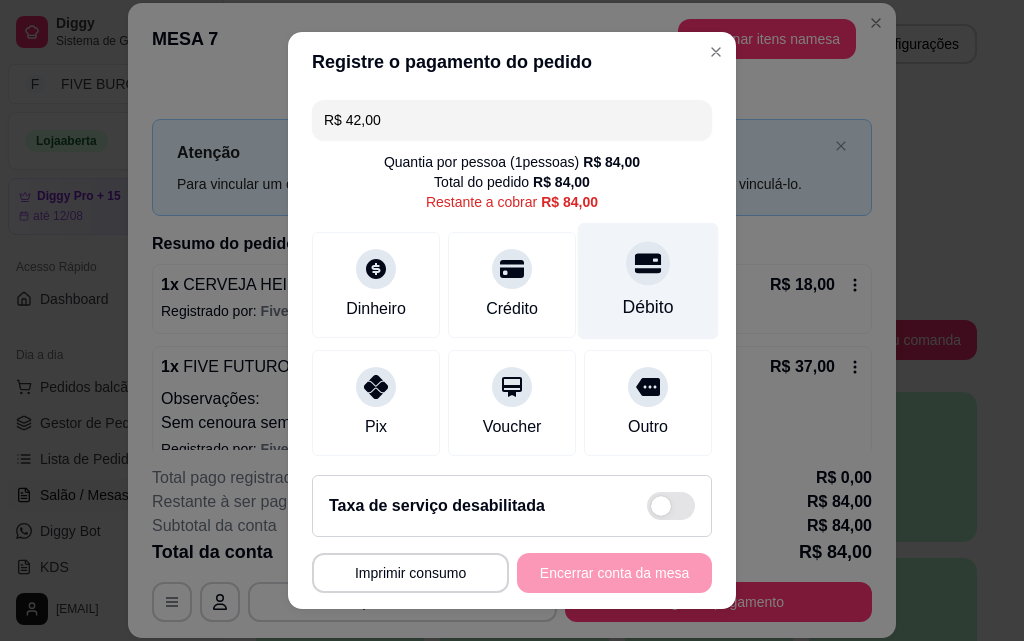 click at bounding box center (648, 263) 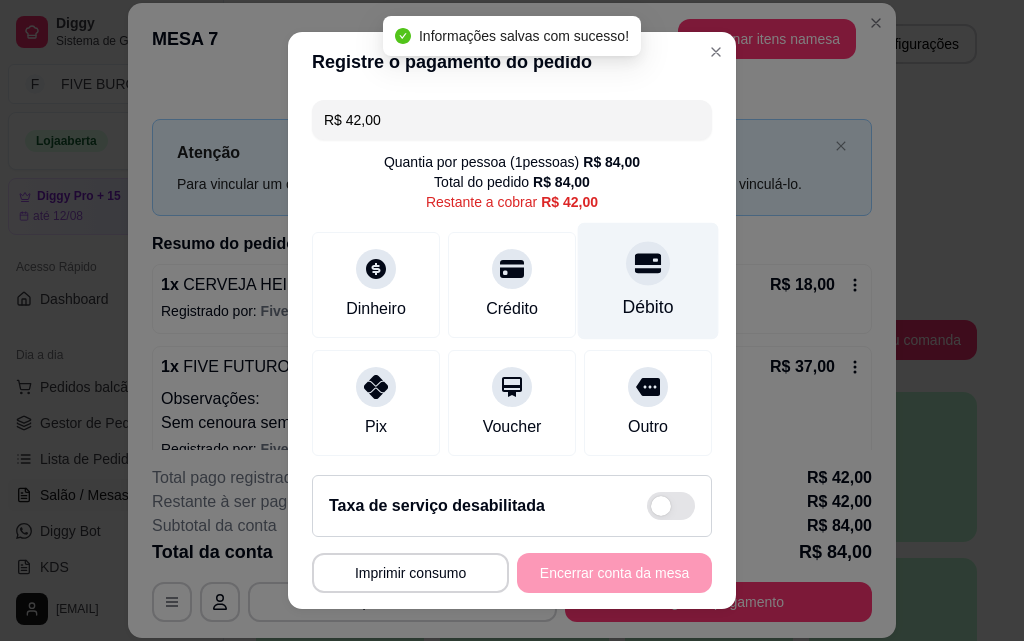 click on "Débito" at bounding box center [648, 281] 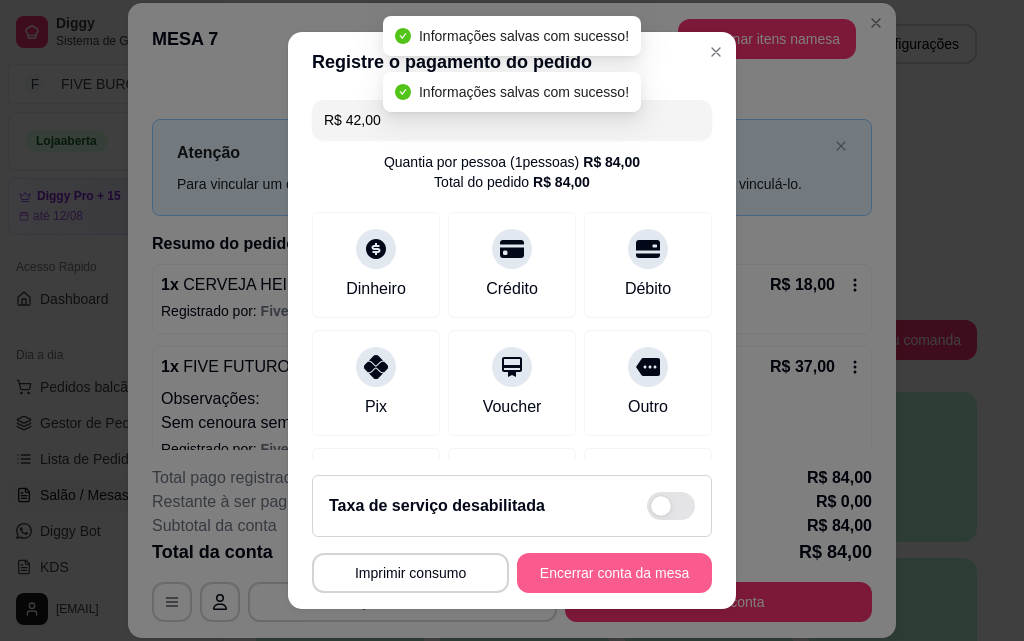 type on "R$ 0,00" 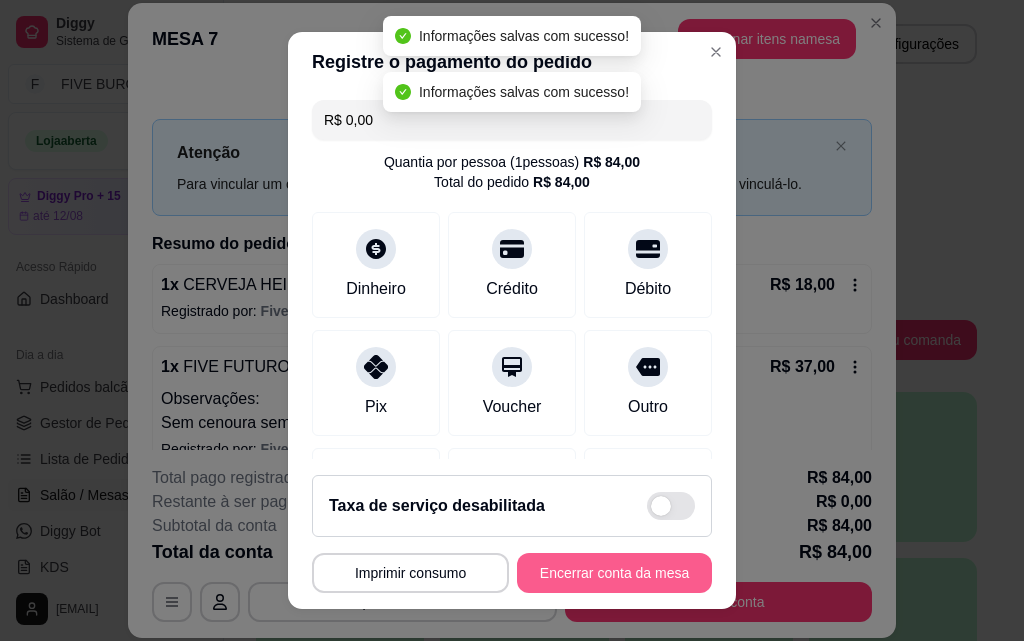 click on "Encerrar conta da mesa" at bounding box center [614, 573] 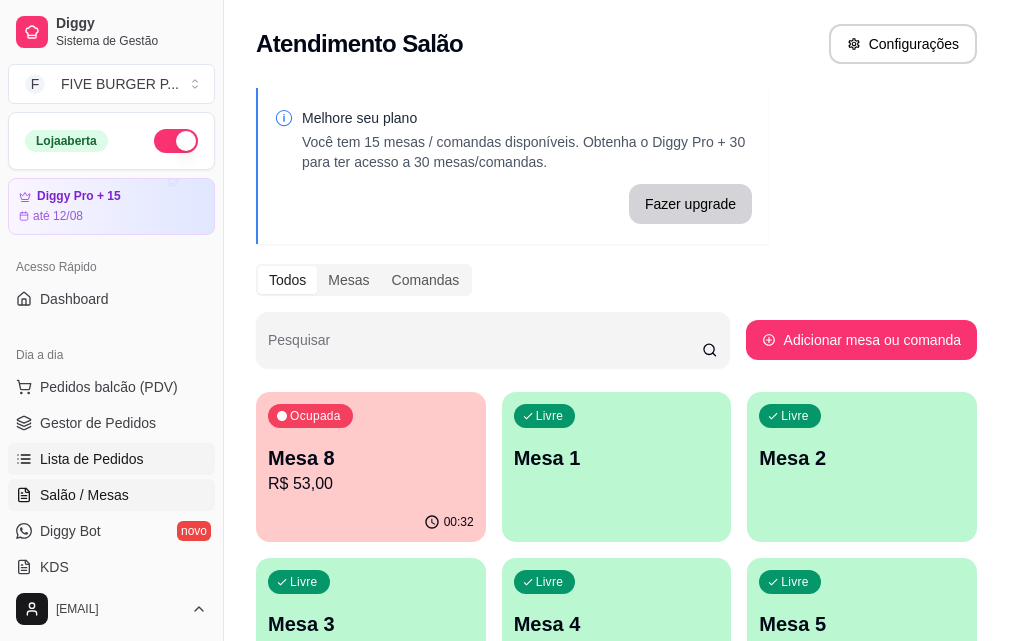 click on "Lista de Pedidos" at bounding box center (111, 459) 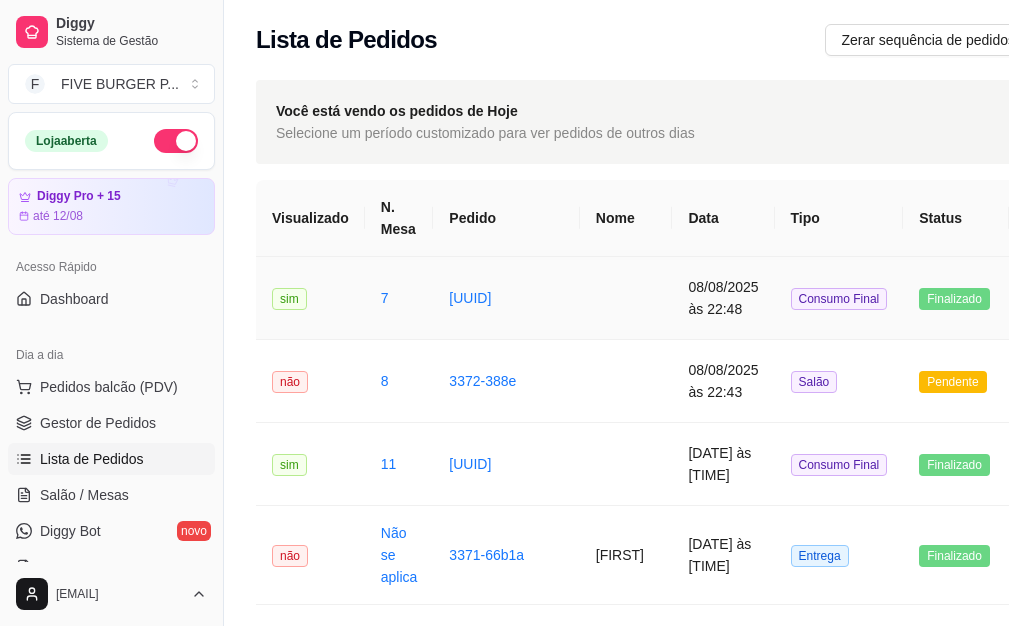 click at bounding box center (626, 298) 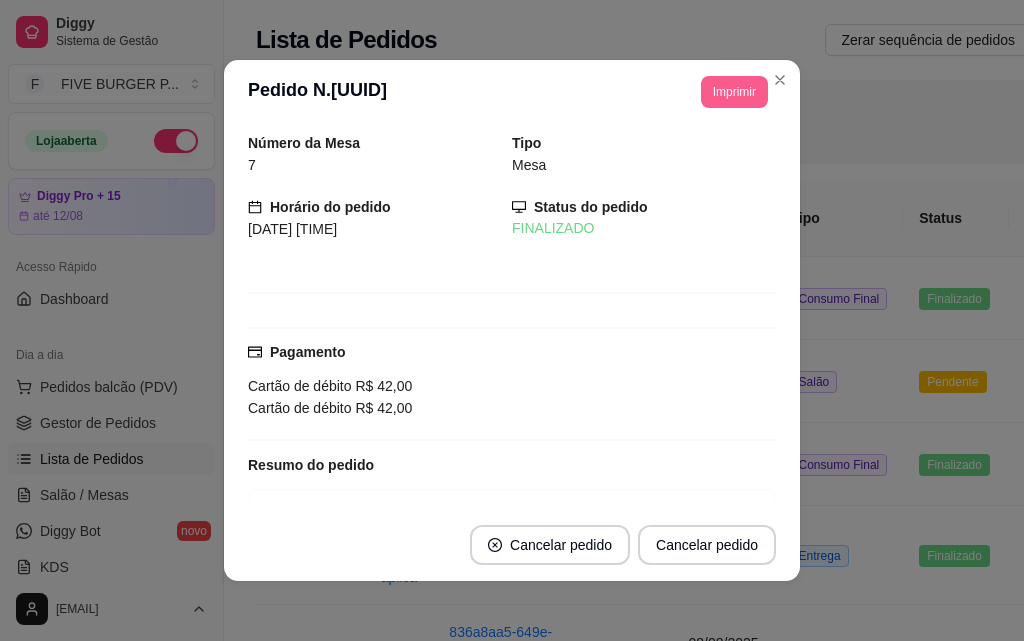 click on "Imprimir" at bounding box center [734, 92] 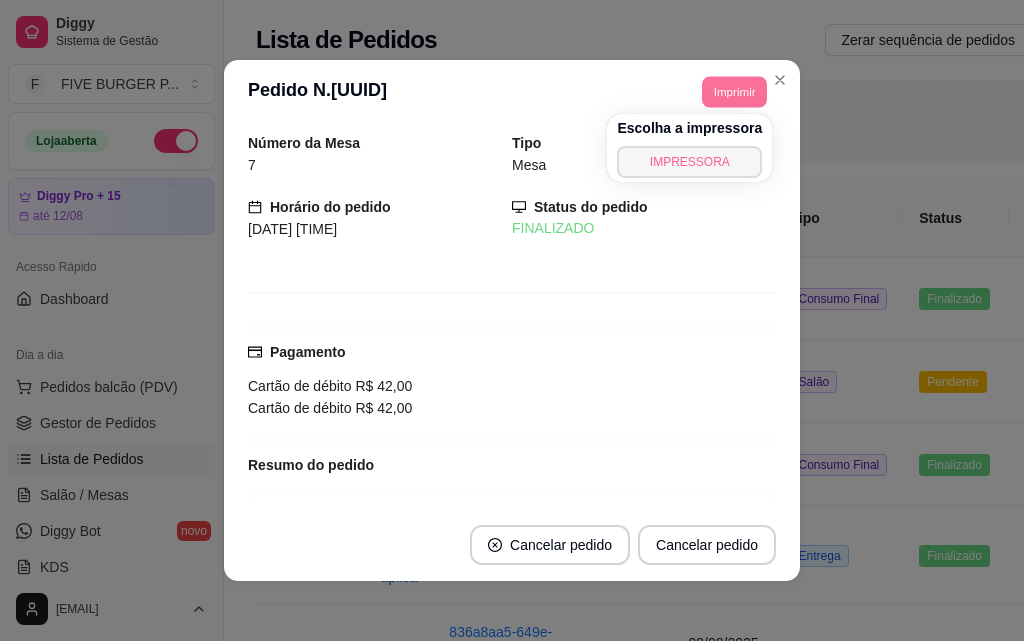 click on "IMPRESSORA" at bounding box center [689, 162] 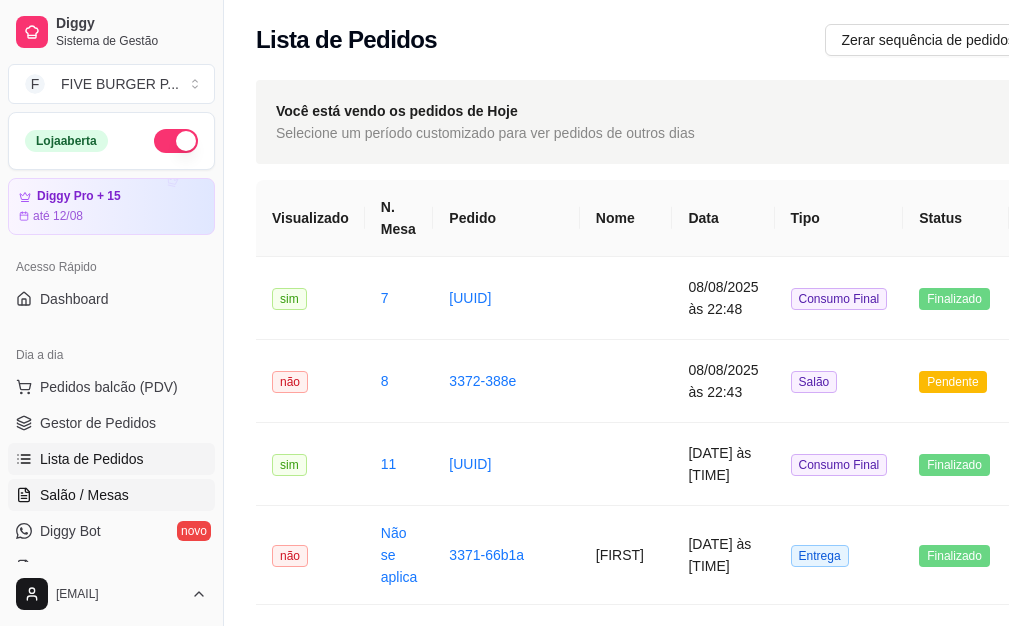 click on "Salão / Mesas" at bounding box center (111, 495) 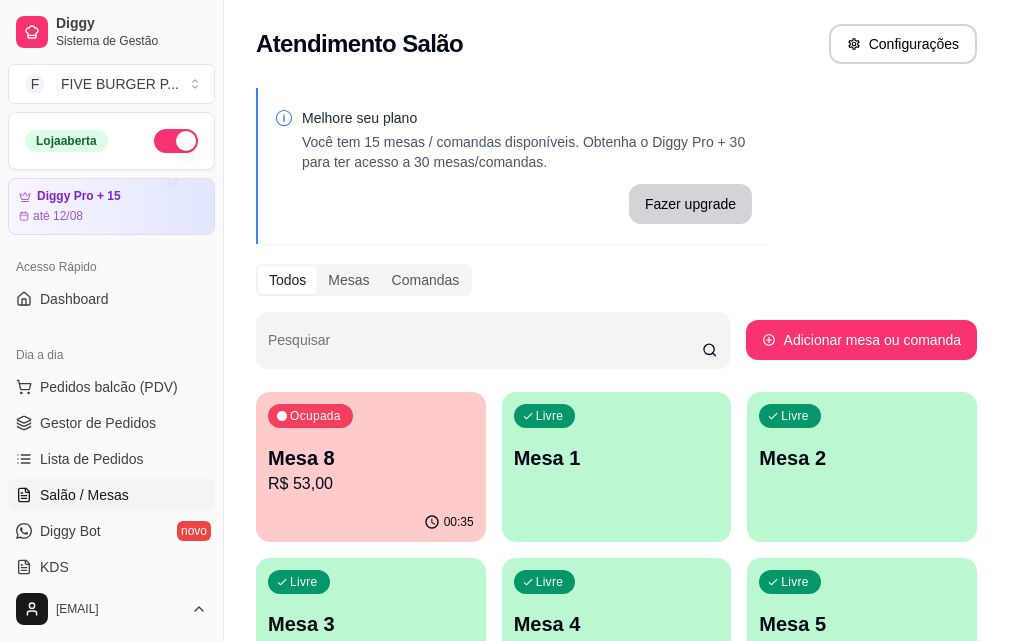 click on "R$ 53,00" at bounding box center (371, 484) 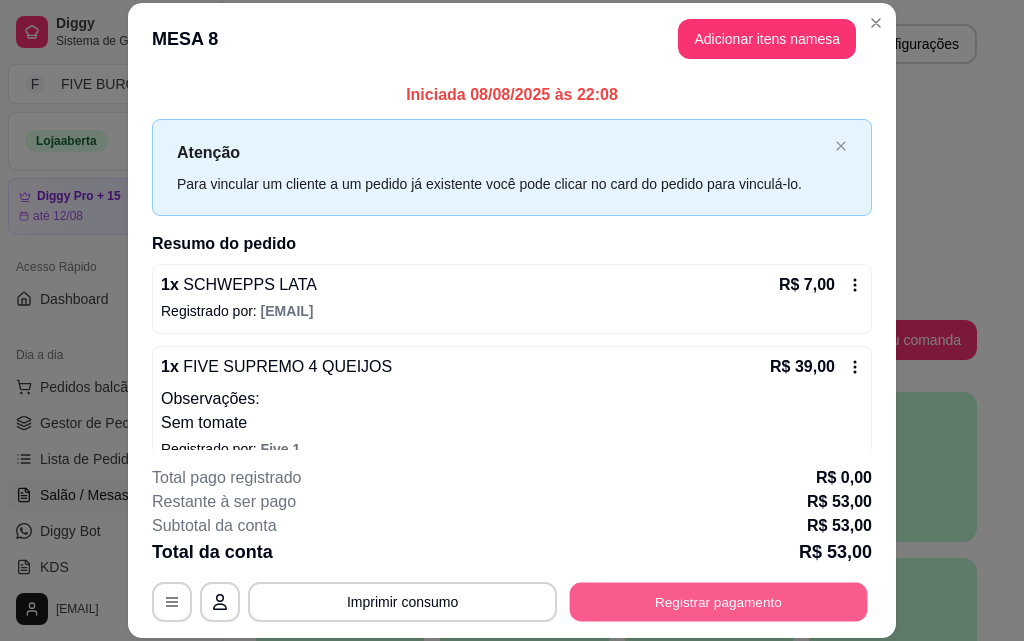click on "Registrar pagamento" at bounding box center [719, 601] 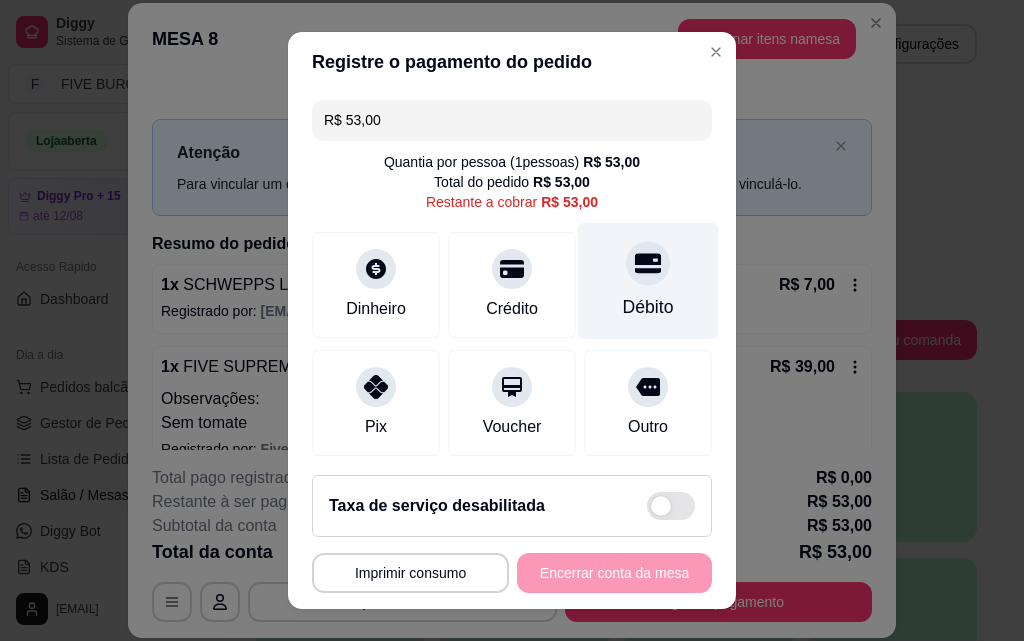 click on "Débito" at bounding box center (648, 307) 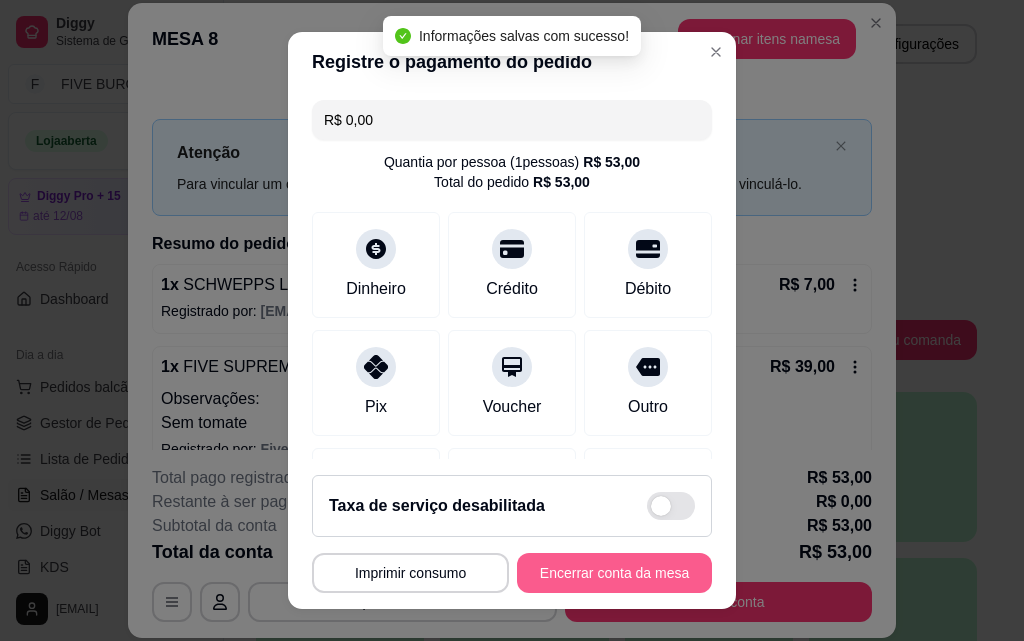type on "R$ 0,00" 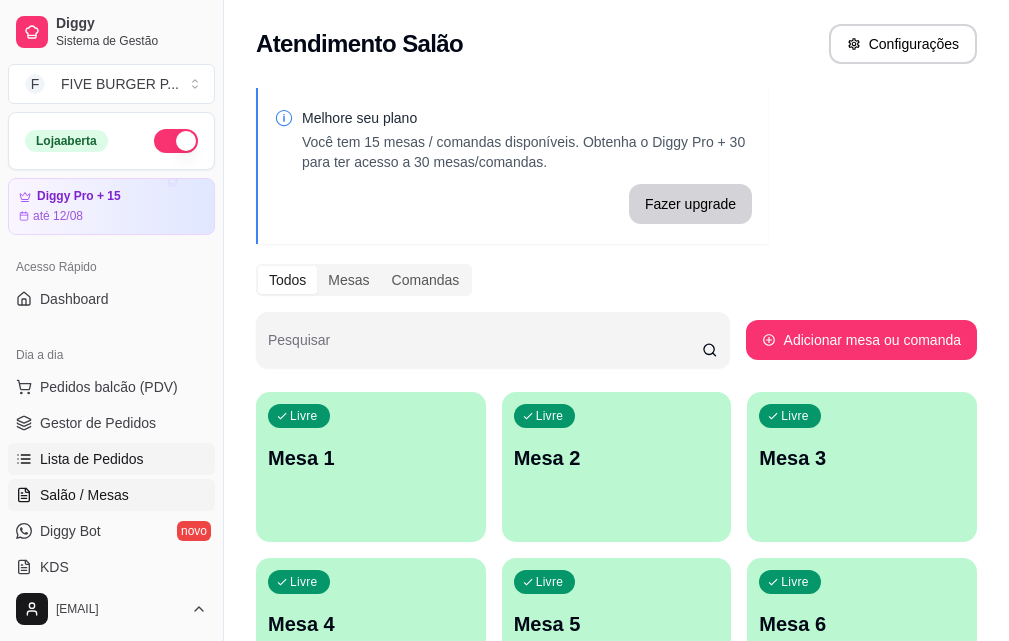 click on "Lista de Pedidos" at bounding box center [92, 459] 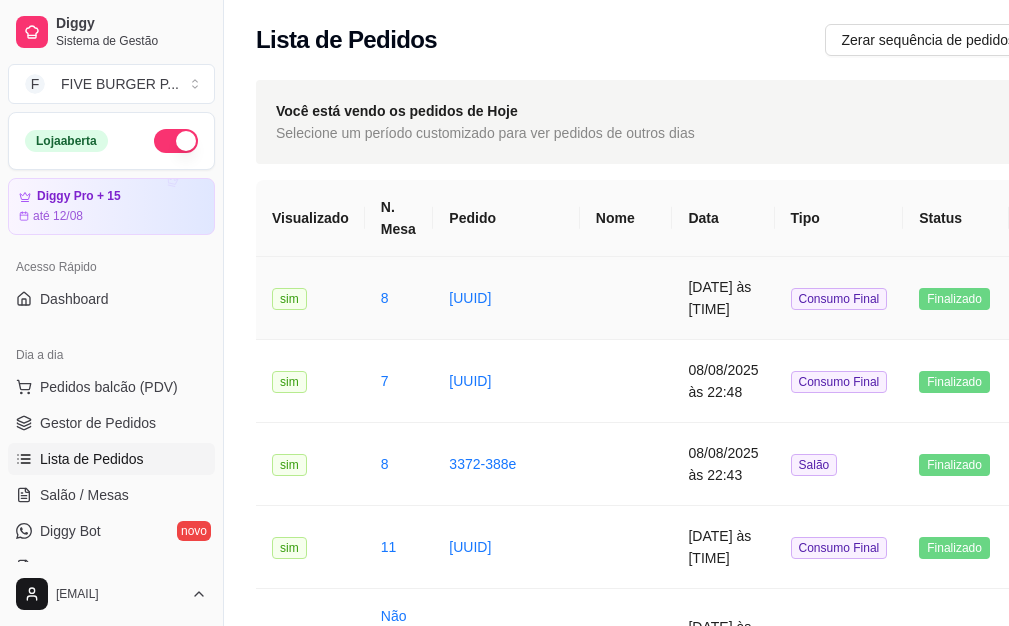 click at bounding box center (626, 298) 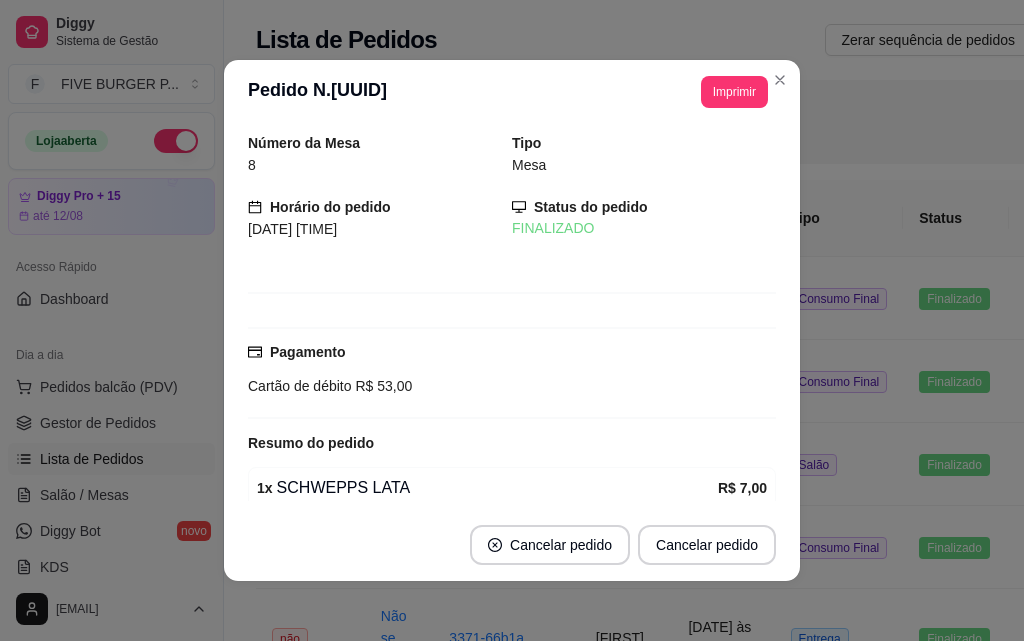 click on "**********" at bounding box center (512, 92) 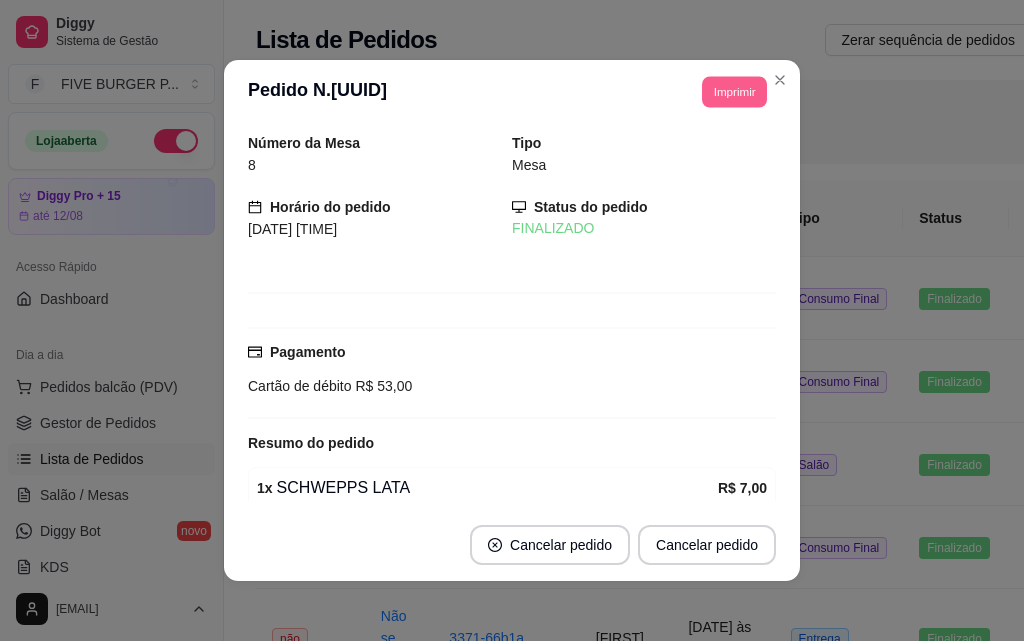 click on "Imprimir" at bounding box center (734, 91) 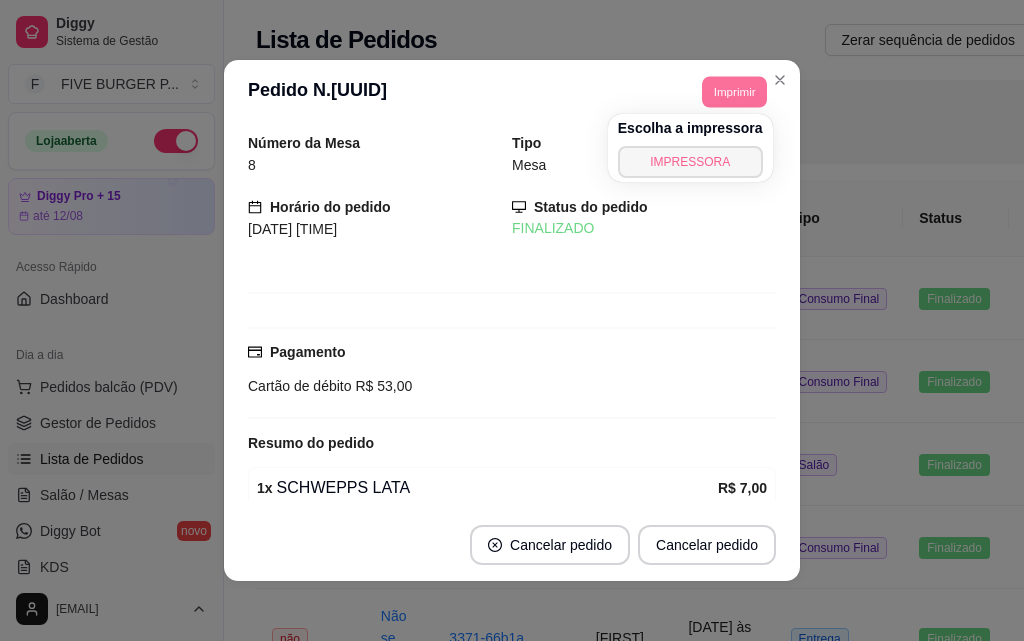click on "IMPRESSORA" at bounding box center (690, 162) 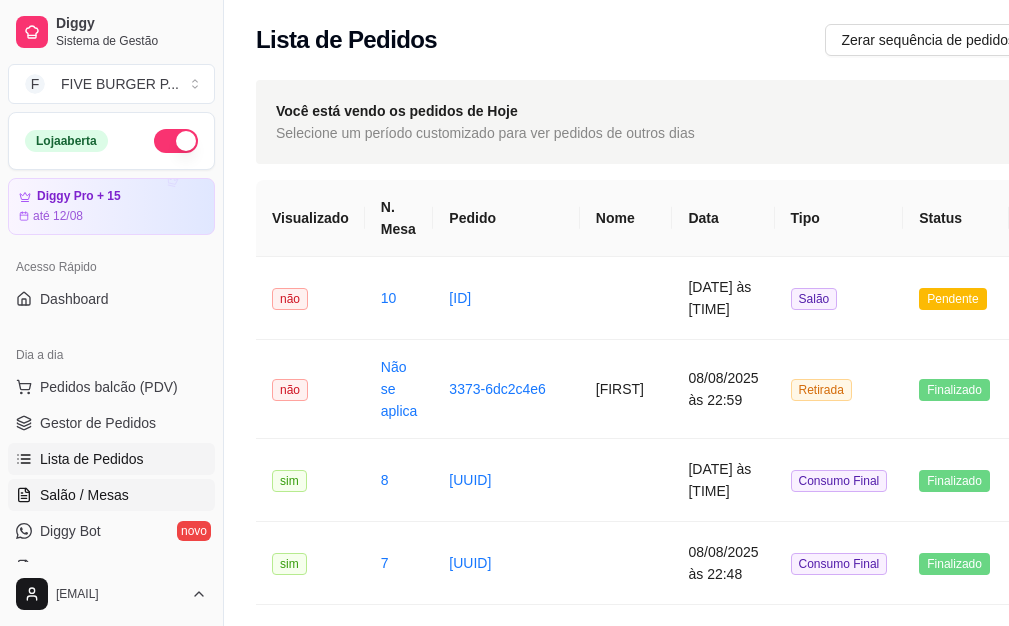 click on "Salão / Mesas" at bounding box center [111, 495] 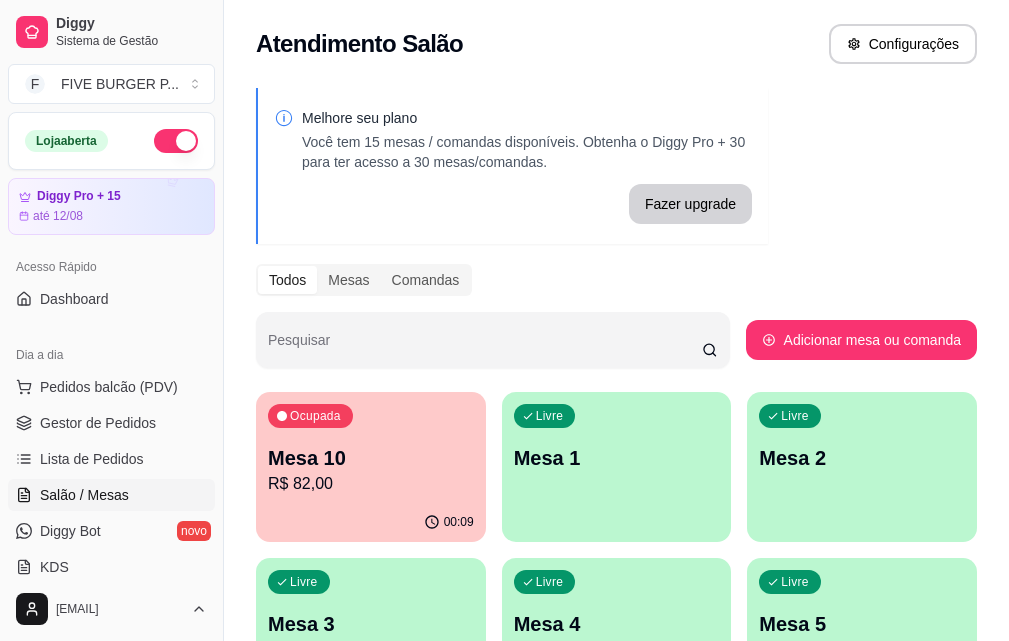 click on "R$ 82,00" at bounding box center [371, 484] 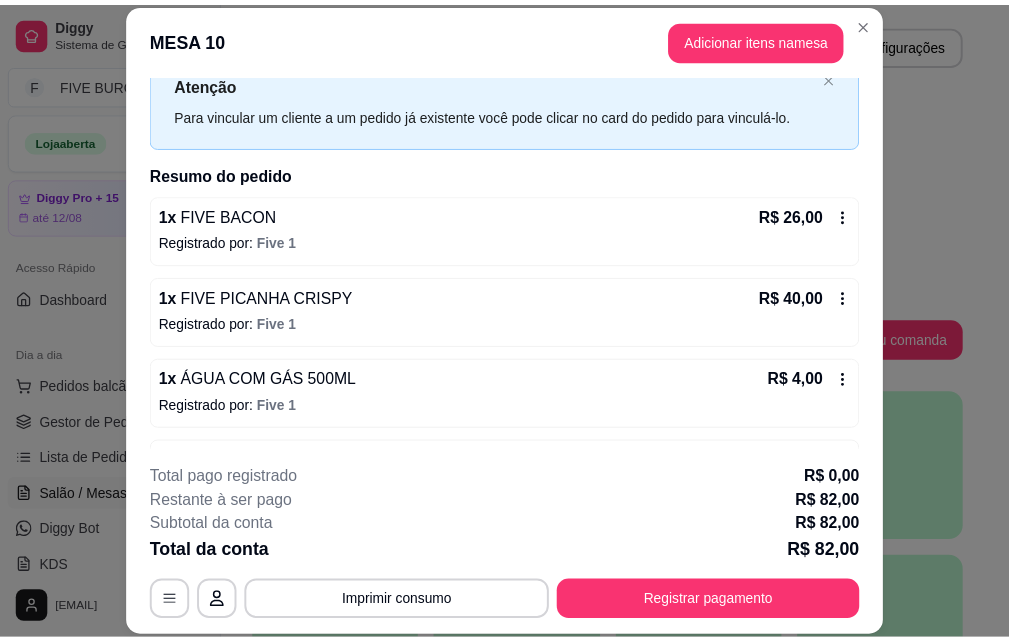 scroll, scrollTop: 0, scrollLeft: 0, axis: both 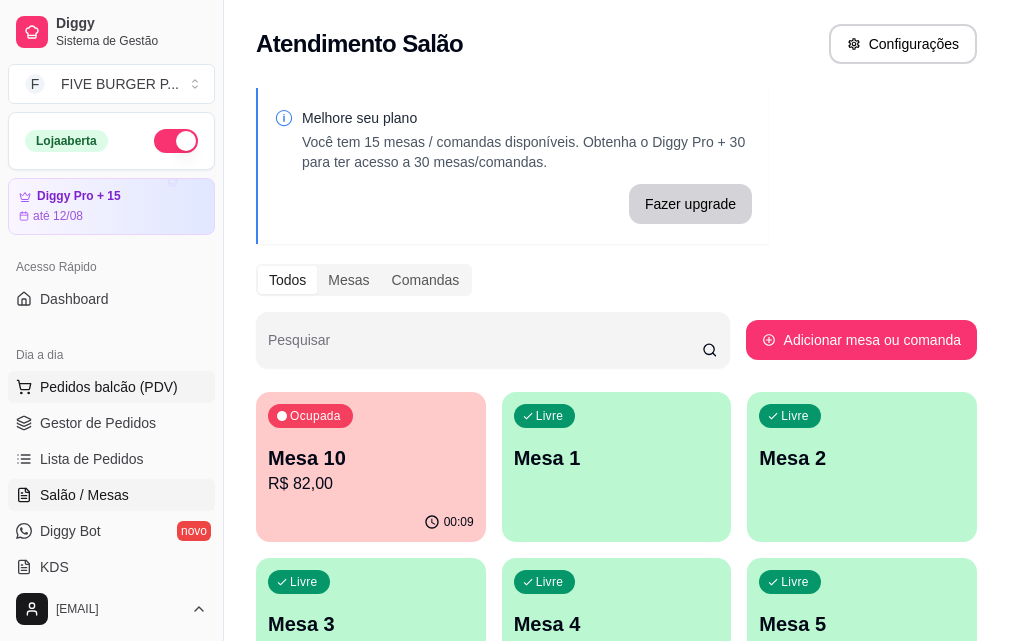 click on "Pedidos balcão (PDV)" at bounding box center [109, 387] 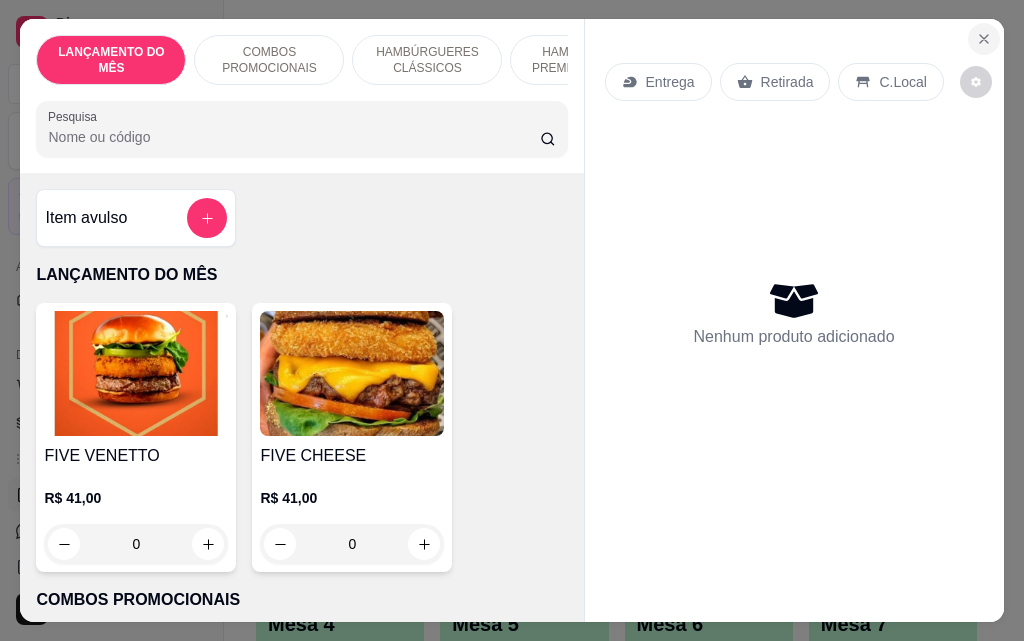 click 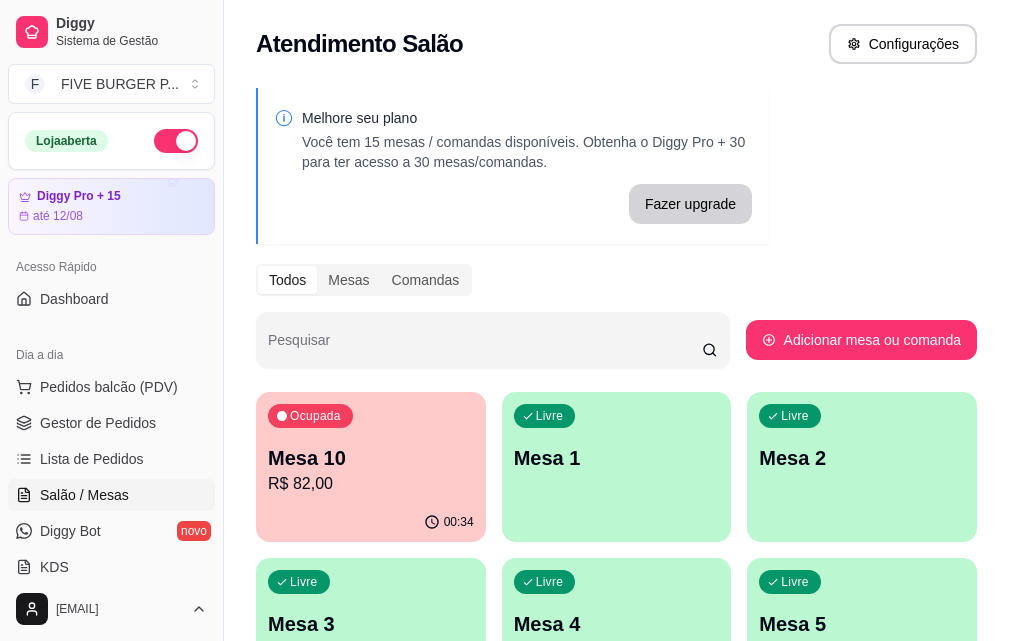 click at bounding box center (176, 141) 